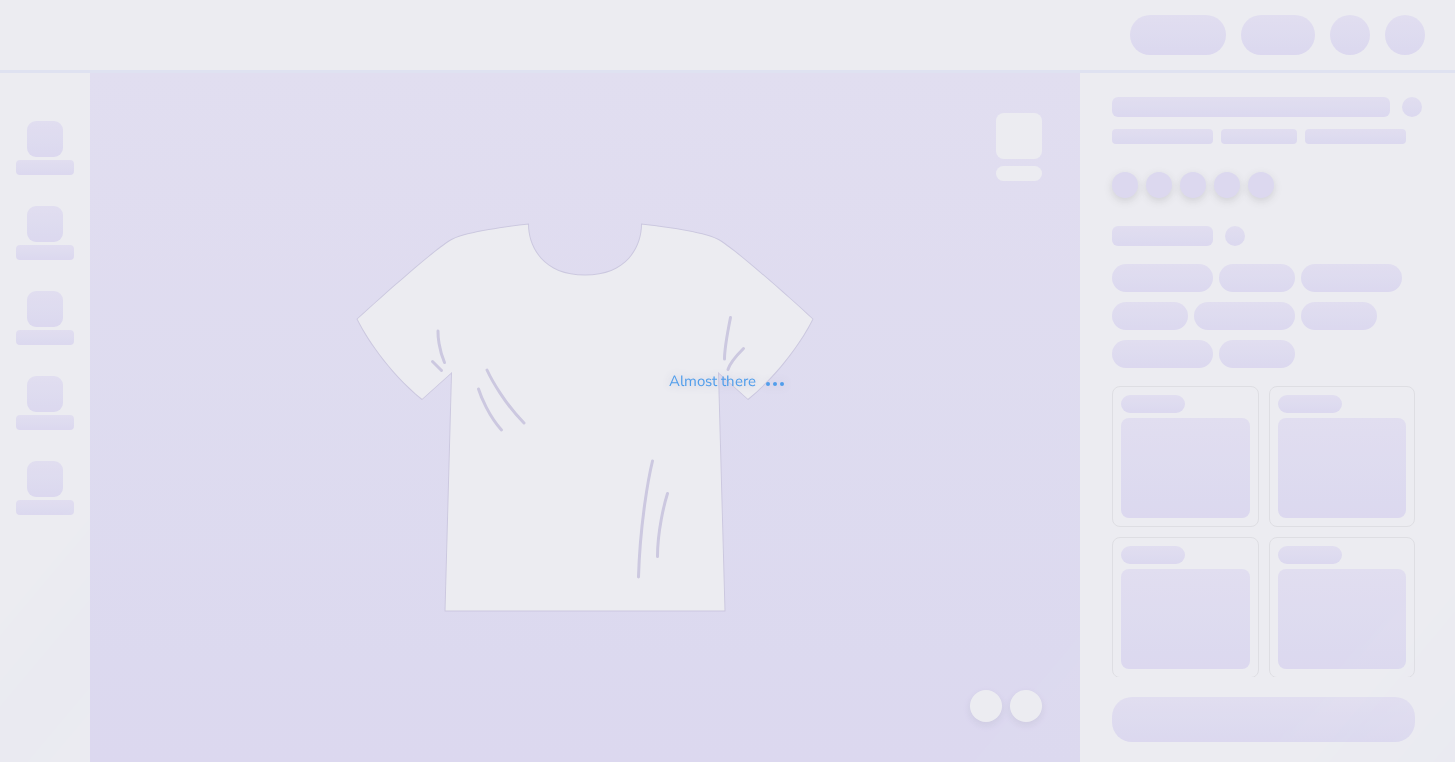 scroll, scrollTop: 0, scrollLeft: 0, axis: both 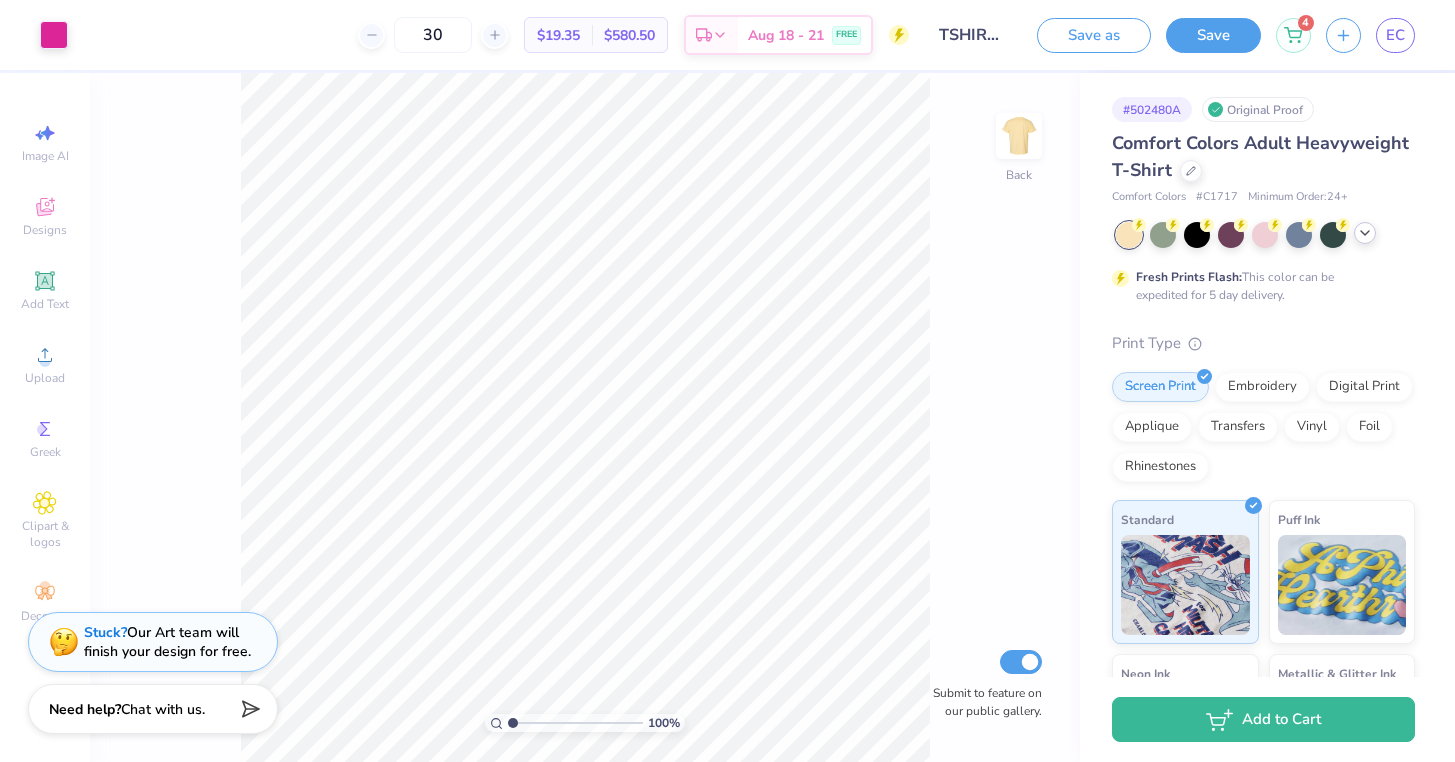 click 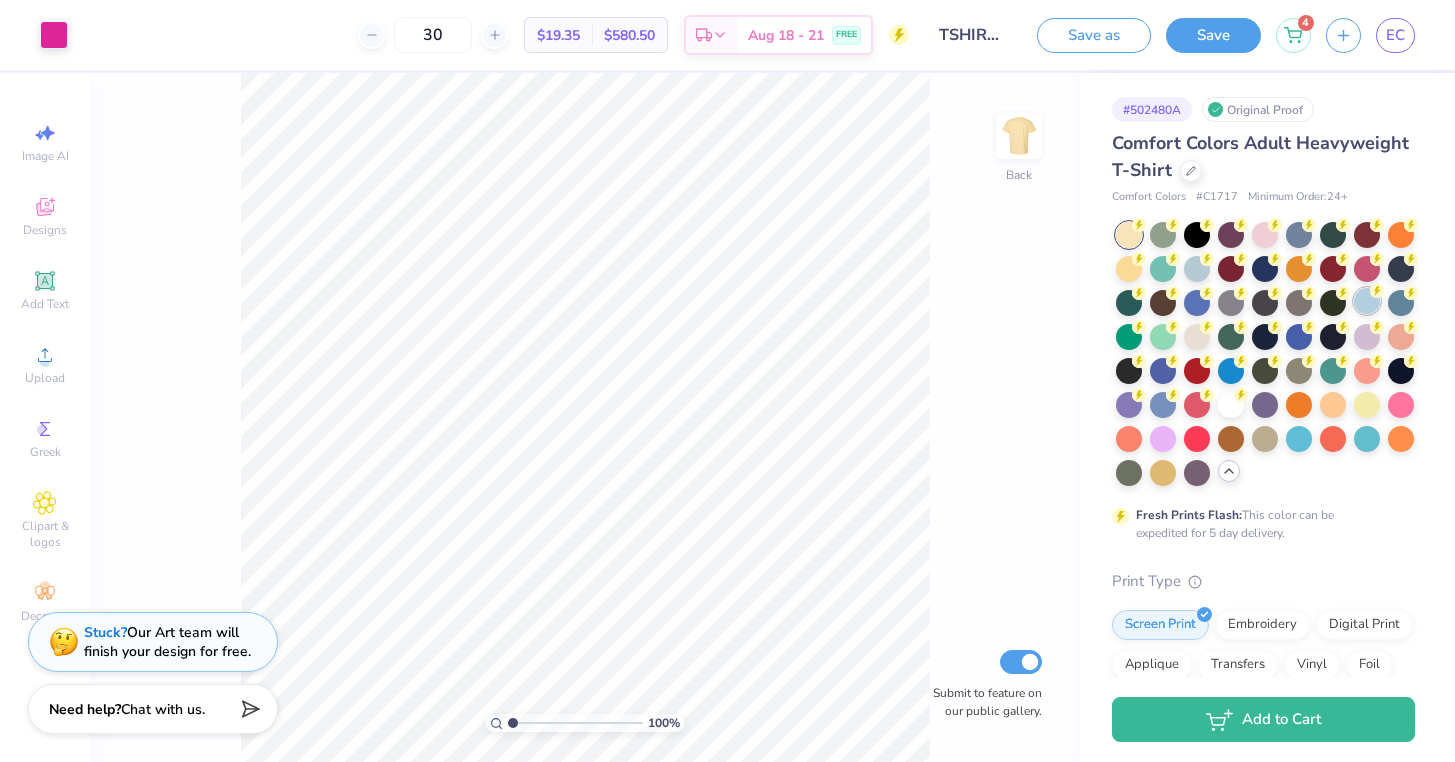 click at bounding box center [1367, 301] 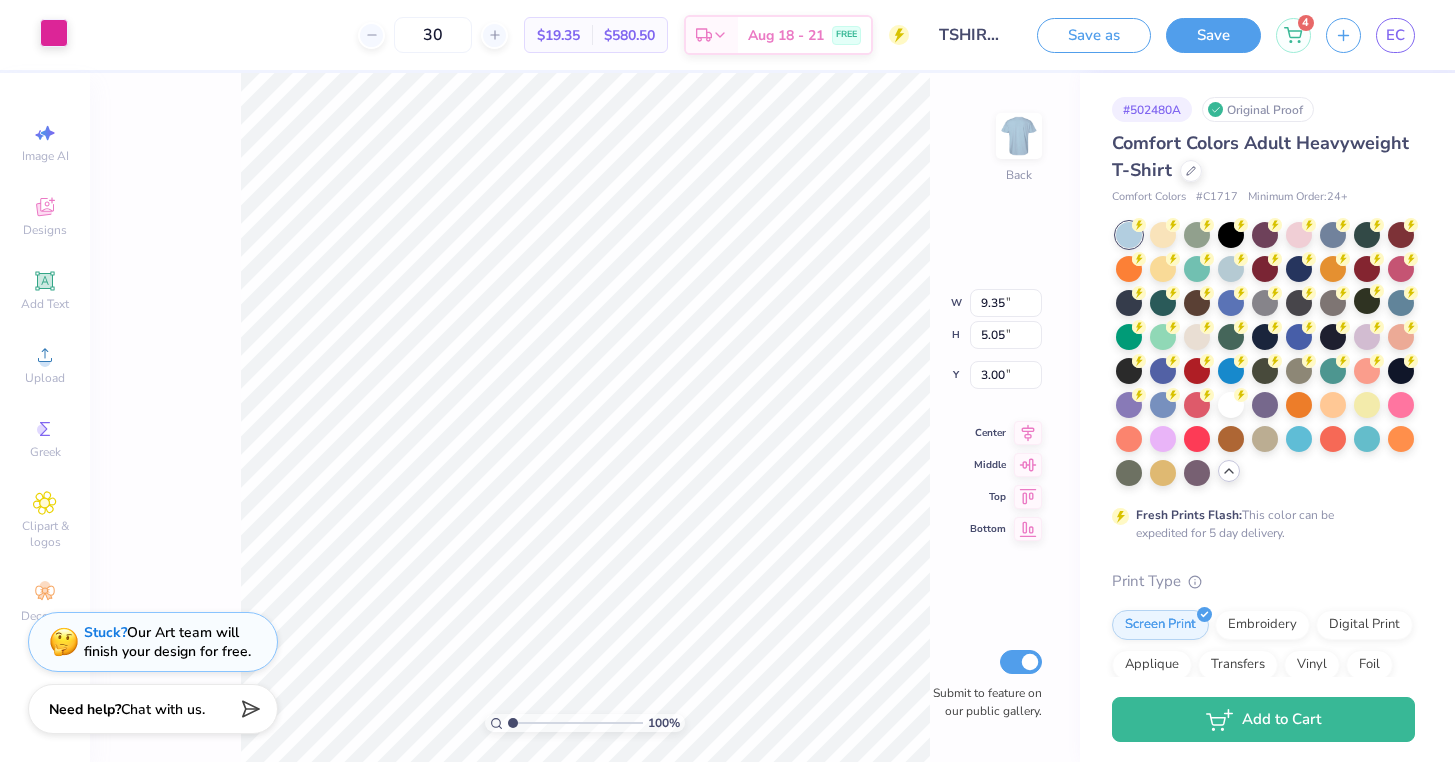 click at bounding box center (54, 33) 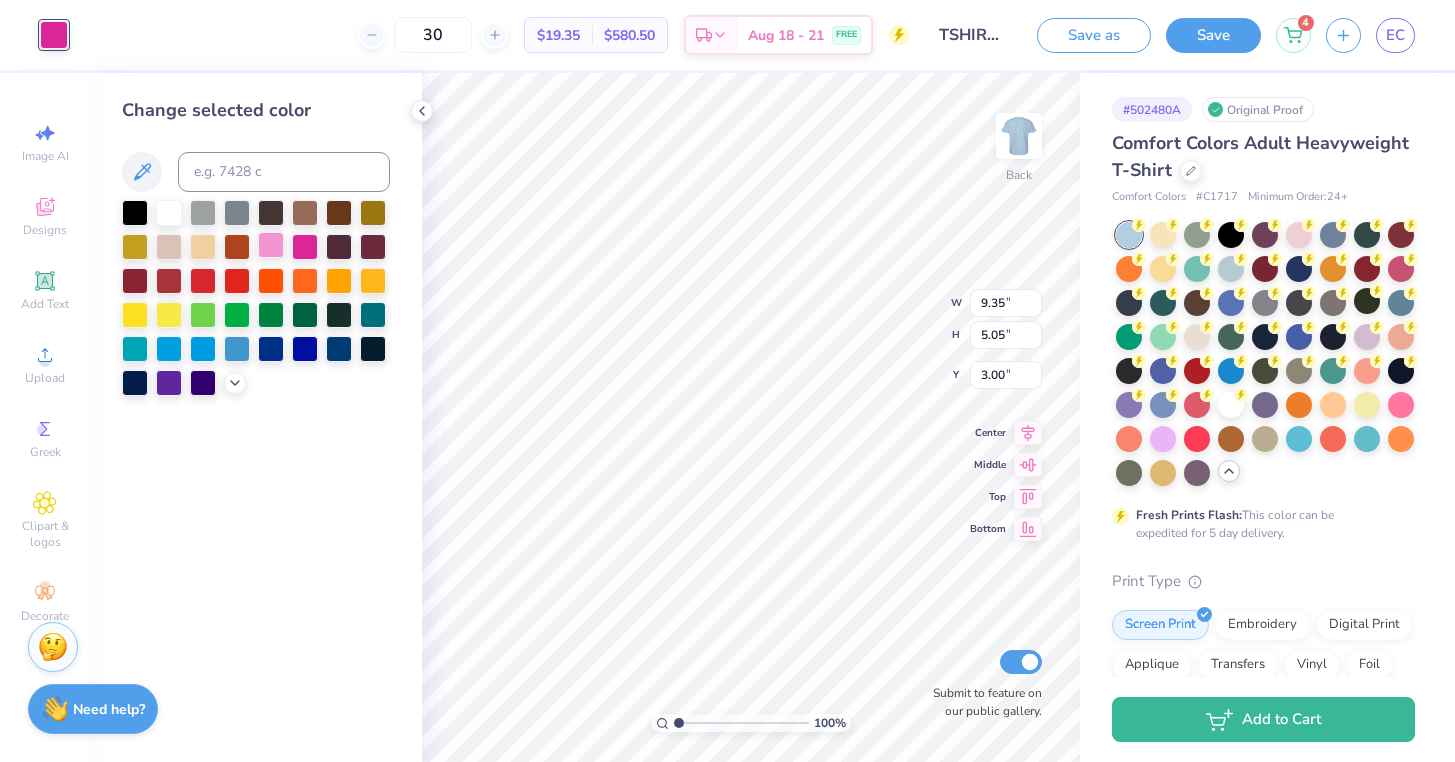 click at bounding box center [271, 245] 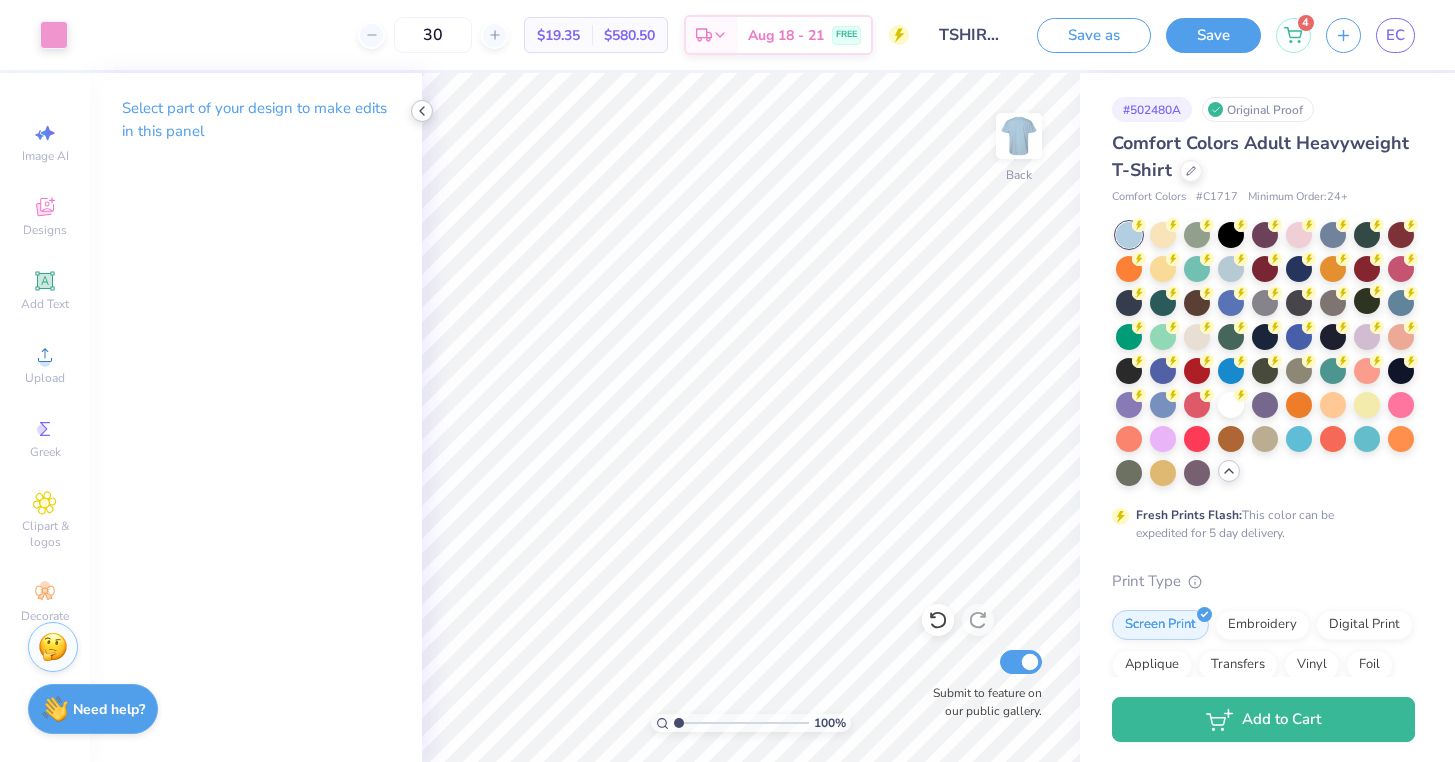 click 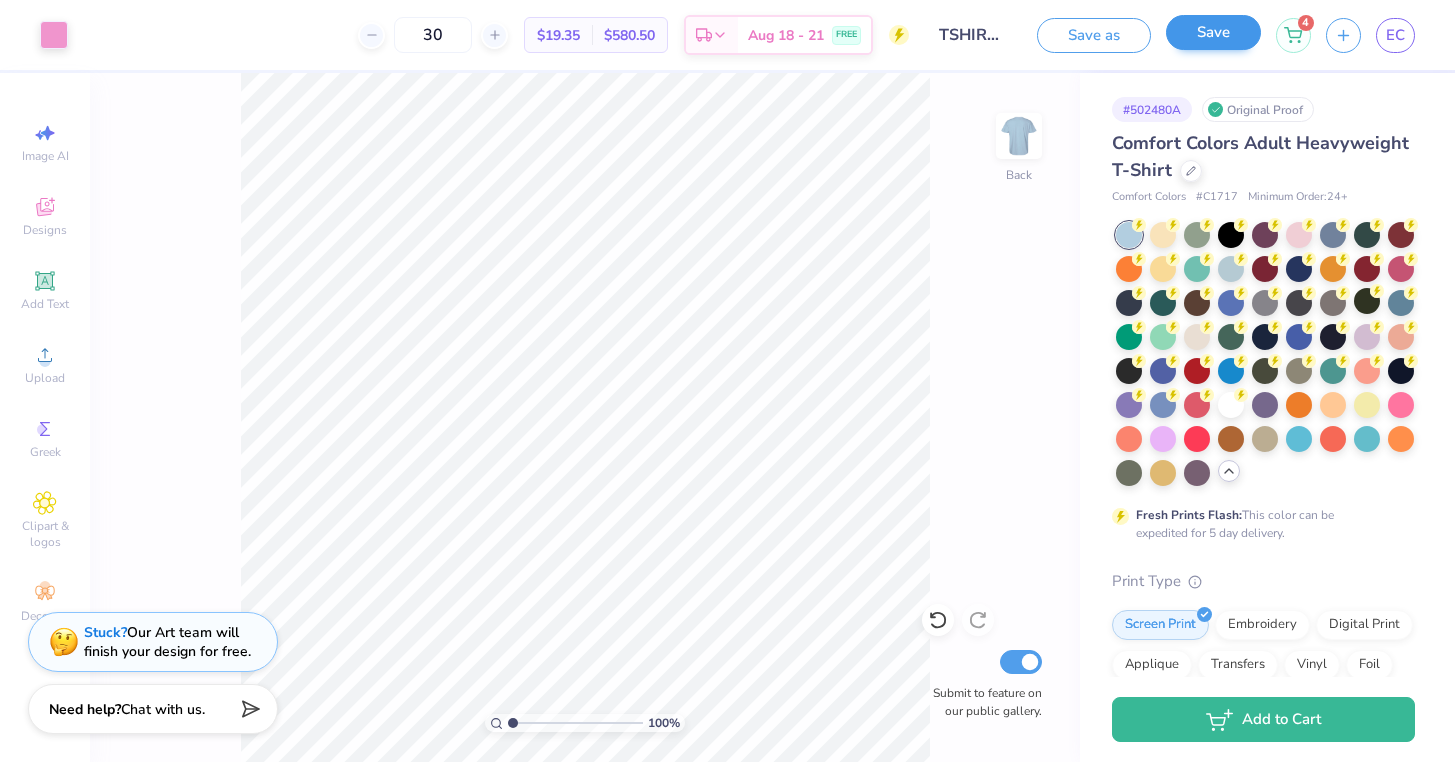 click on "Save" at bounding box center [1213, 32] 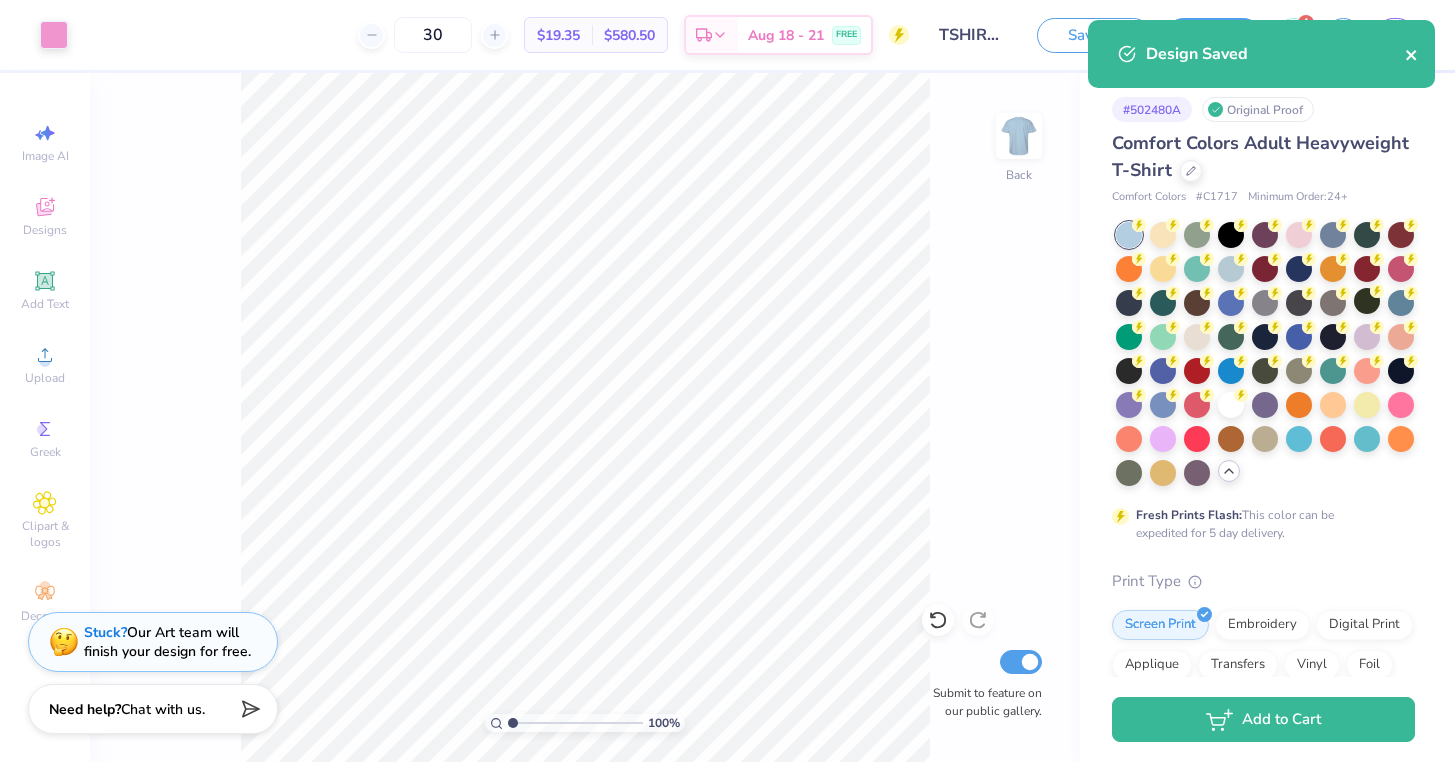 click 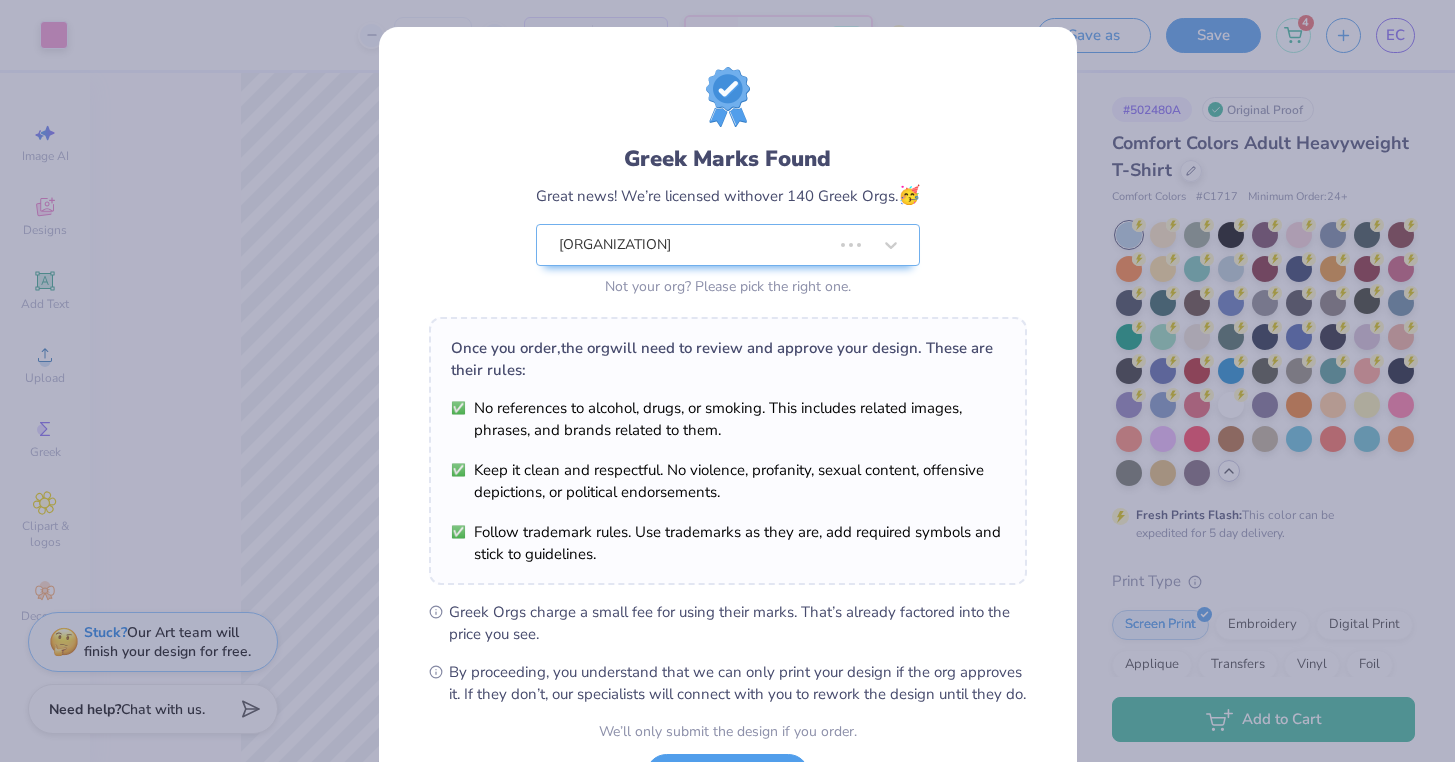 click on "Art colors 30 $19.35 Per Item $580.50 Total Est.  Delivery Aug 18 - 21 FREE Design Title TSHIRT FINAL Save as Save 4 EC Image AI Designs Add Text Upload Greek Clipart & logos Decorate 100  % Back Submit to feature on our public gallery. # 502480A Original Proof Comfort Colors Adult Heavyweight T-Shirt Comfort Colors # C1717 Minimum Order:  24 +   Fresh Prints Flash:  This color can be expedited for 5 day delivery. Print Type Screen Print Embroidery Digital Print Applique Transfers Vinyl Foil Rhinestones Standard Puff Ink Neon Ink Metallic & Glitter Ink Glow in the Dark Ink Water based Ink Add to Cart Stuck?  Our Art team will finish your design for free. Need help?  Chat with us. Design Saved
Greek Marks Found Great news! We’re licensed with  over 140 Greek Orgs. 🥳 ymca camp coniston Not your org? Please pick the right one. Once you order,  the org  will need to review and approve your design. These are their rules: I Understand! No  Greek" at bounding box center [727, 381] 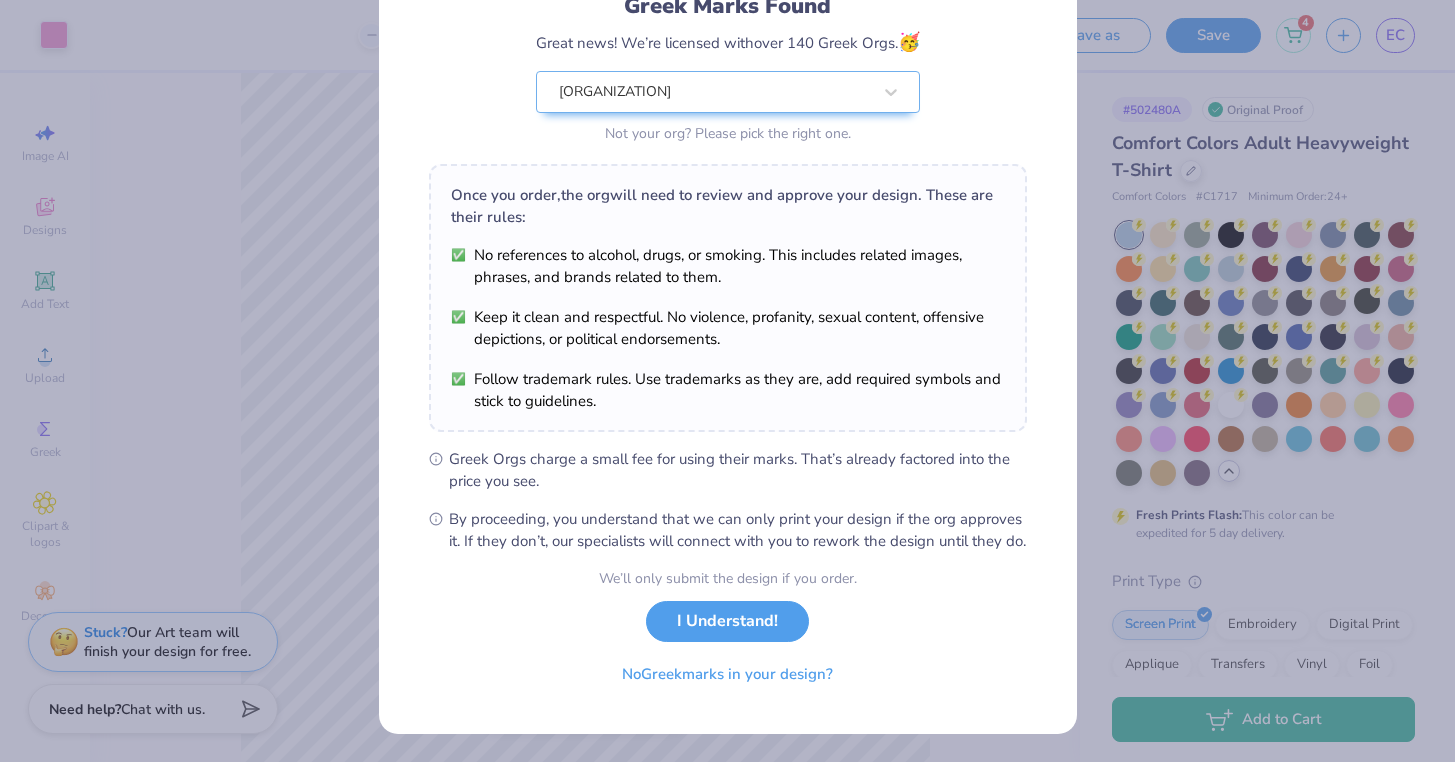 scroll, scrollTop: 174, scrollLeft: 0, axis: vertical 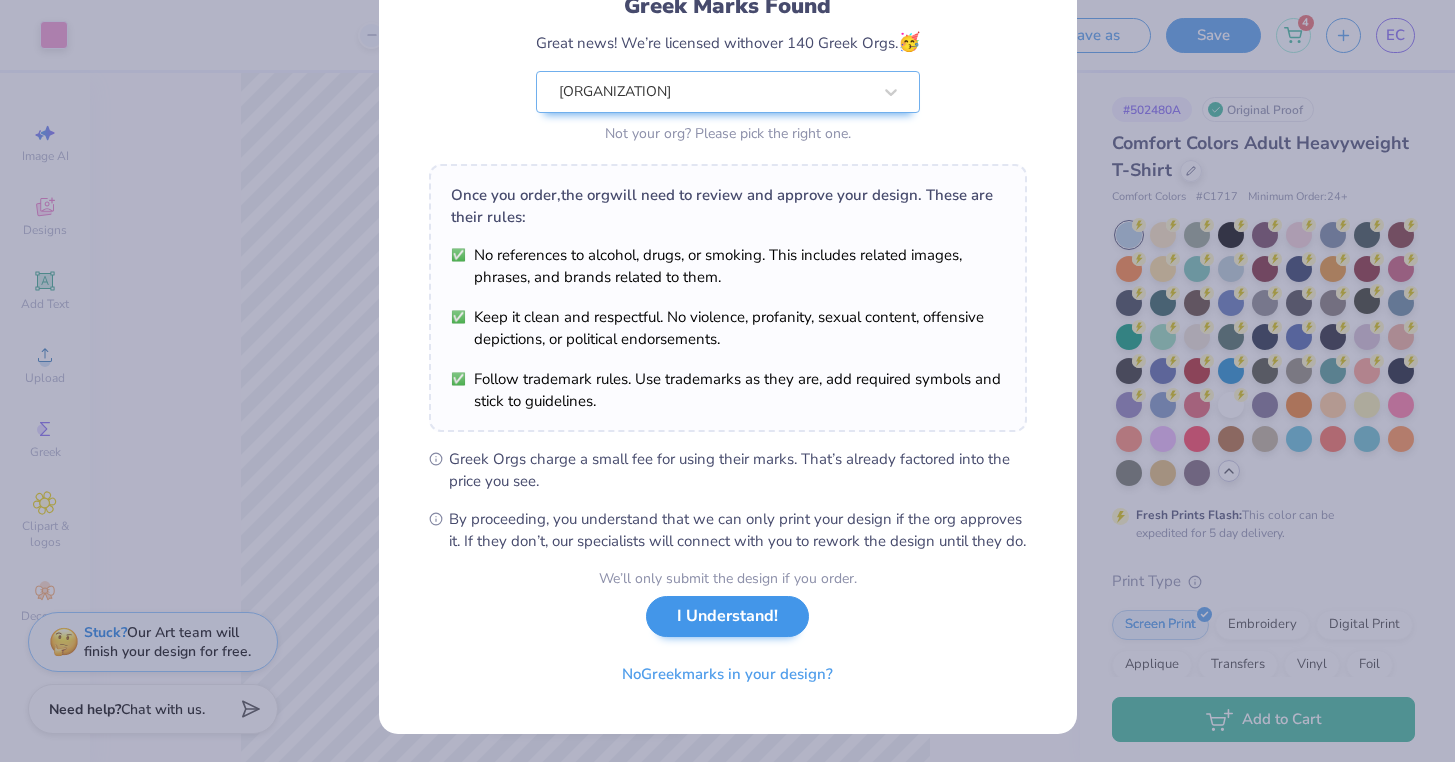 click on "I Understand!" at bounding box center [727, 616] 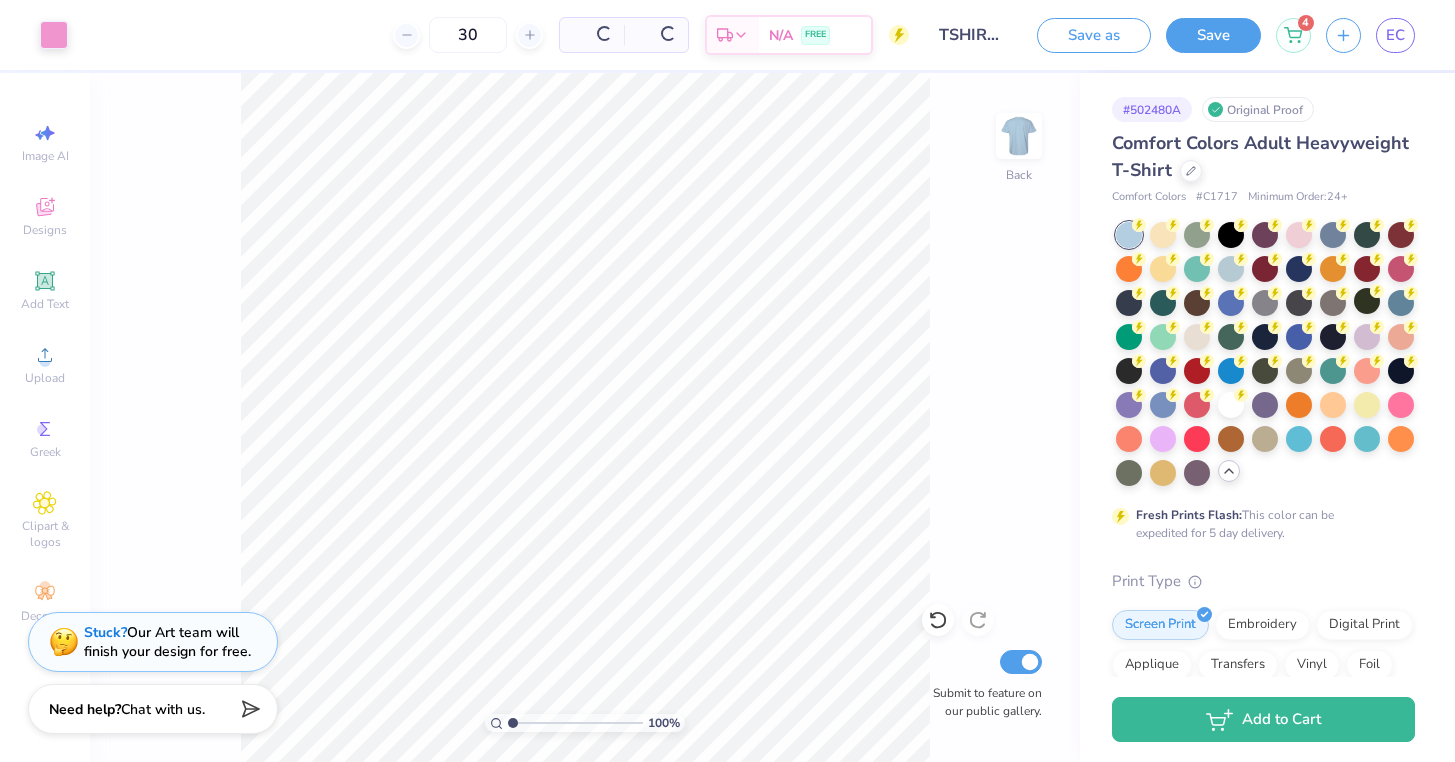 scroll, scrollTop: 0, scrollLeft: 0, axis: both 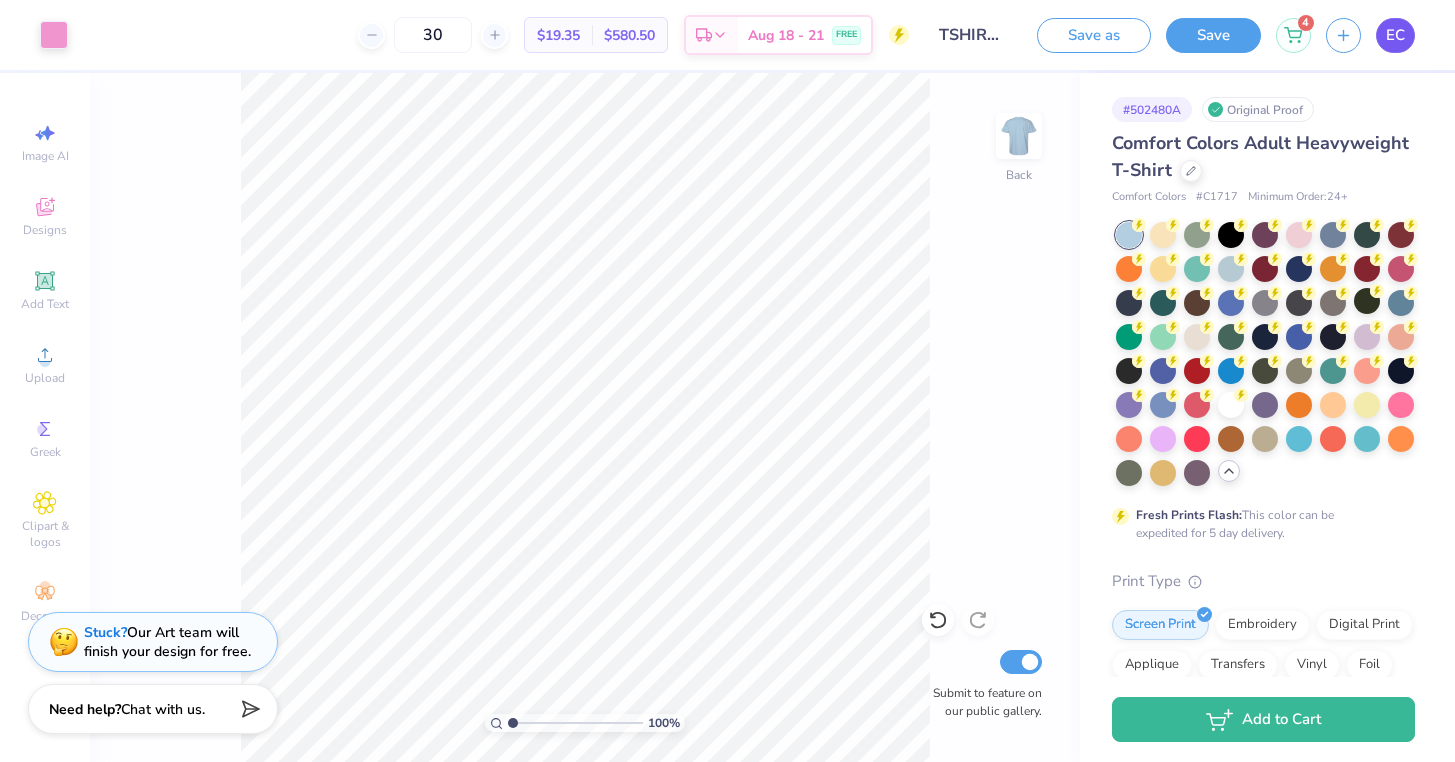 click on "EC" at bounding box center (1395, 35) 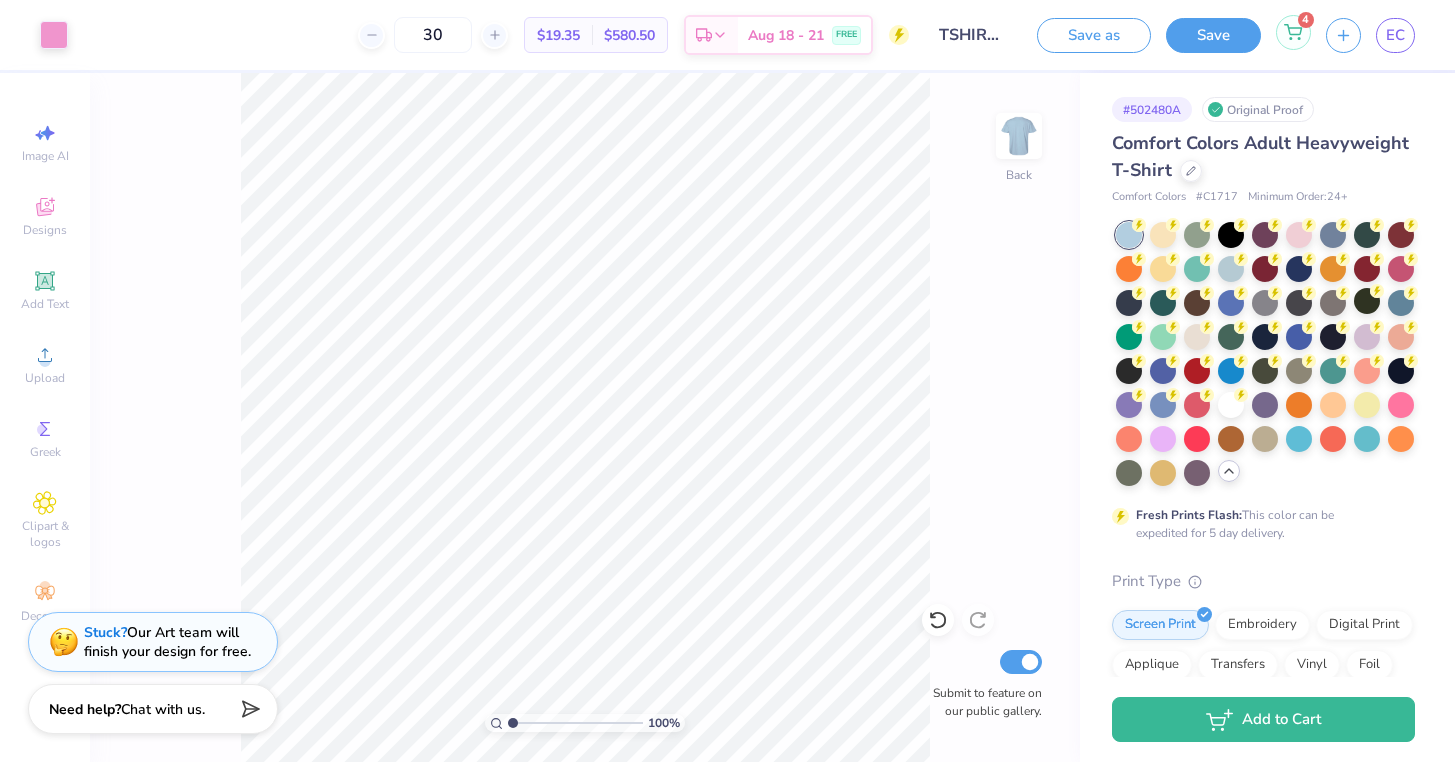 click 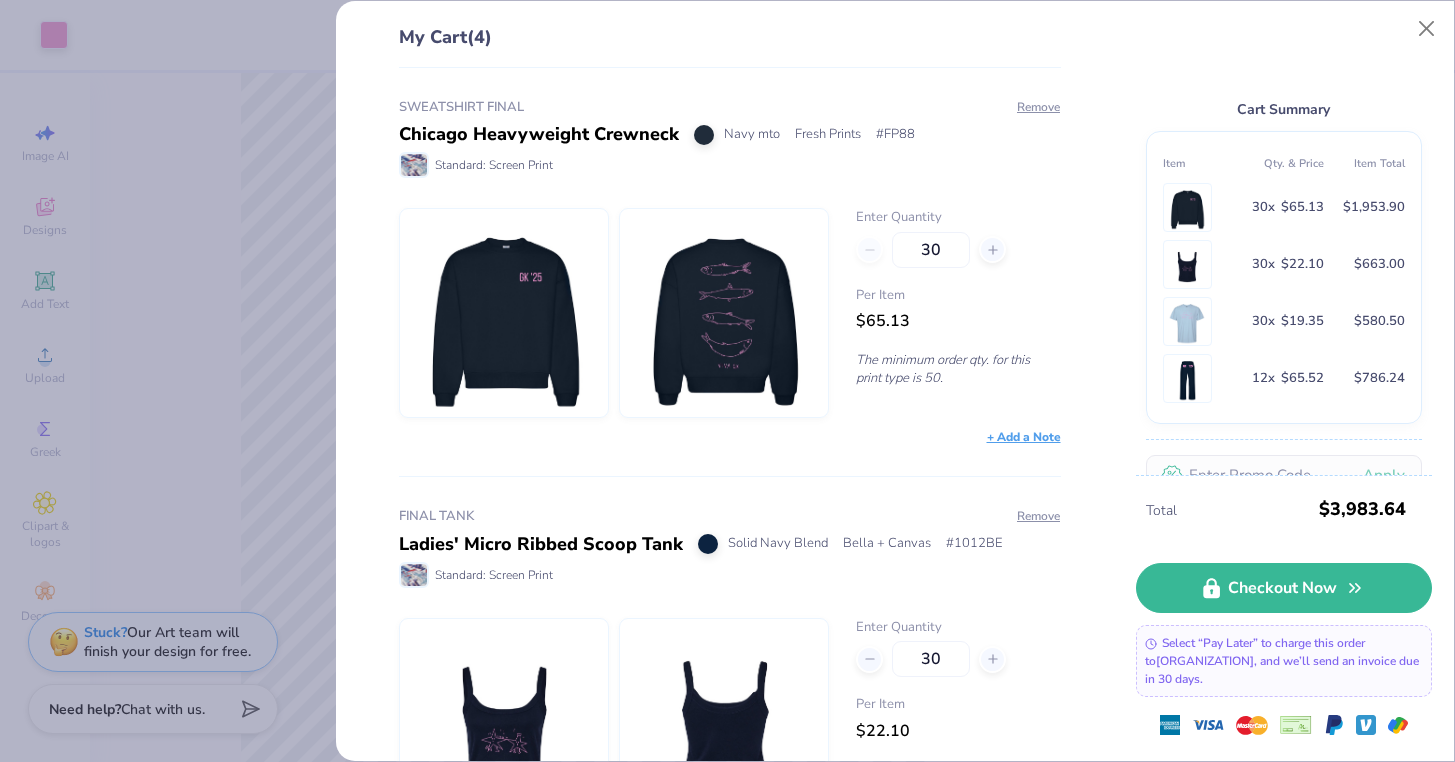 click at bounding box center (504, 313) 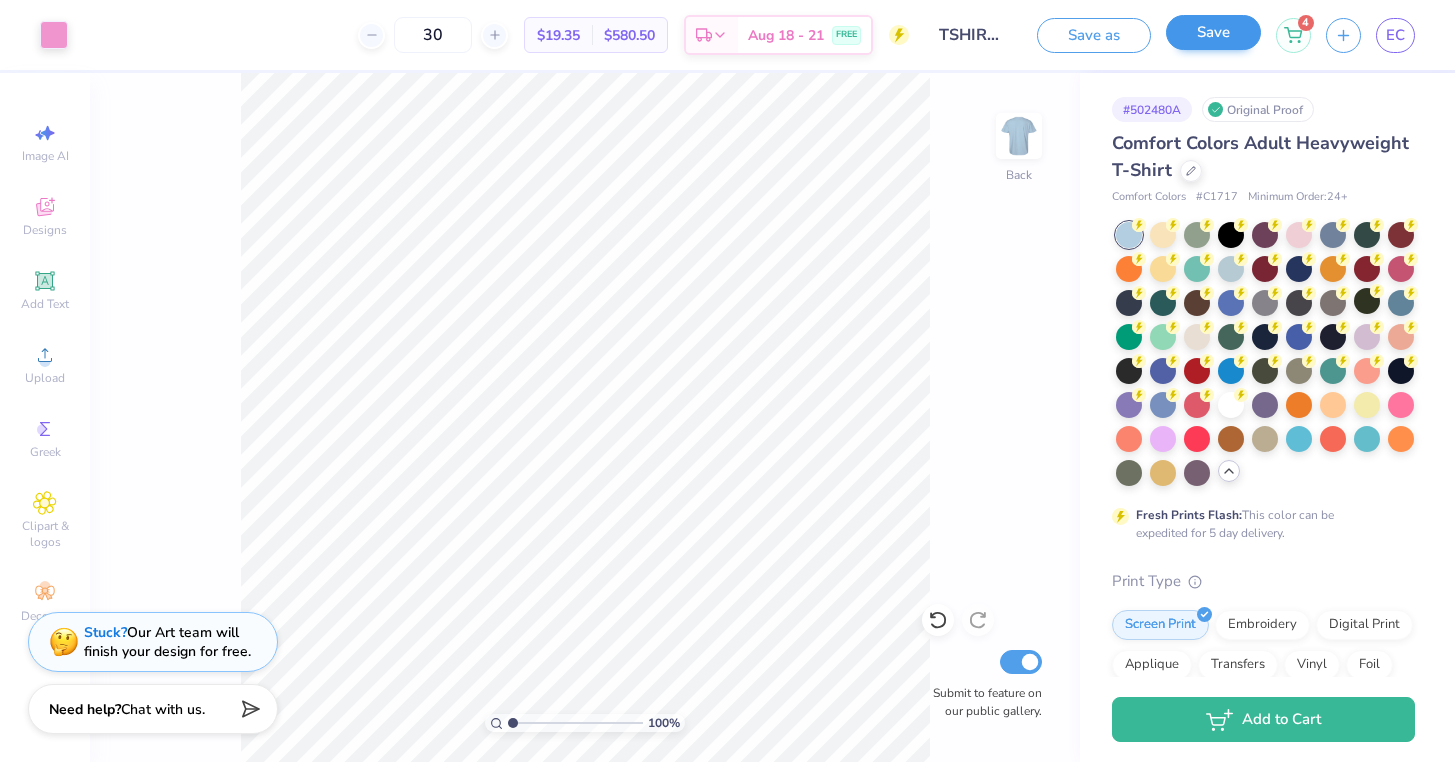 click on "Save" at bounding box center (1213, 32) 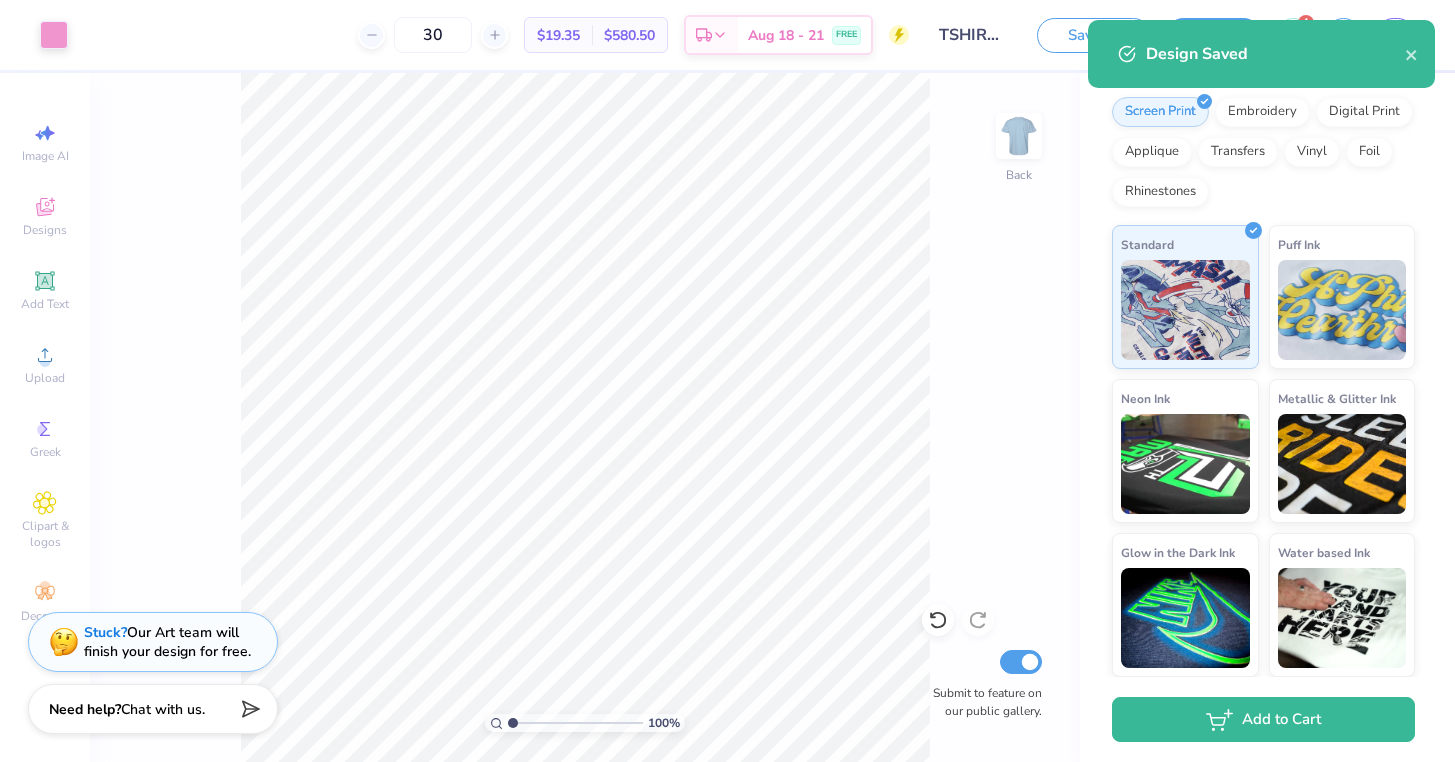 scroll, scrollTop: 512, scrollLeft: 0, axis: vertical 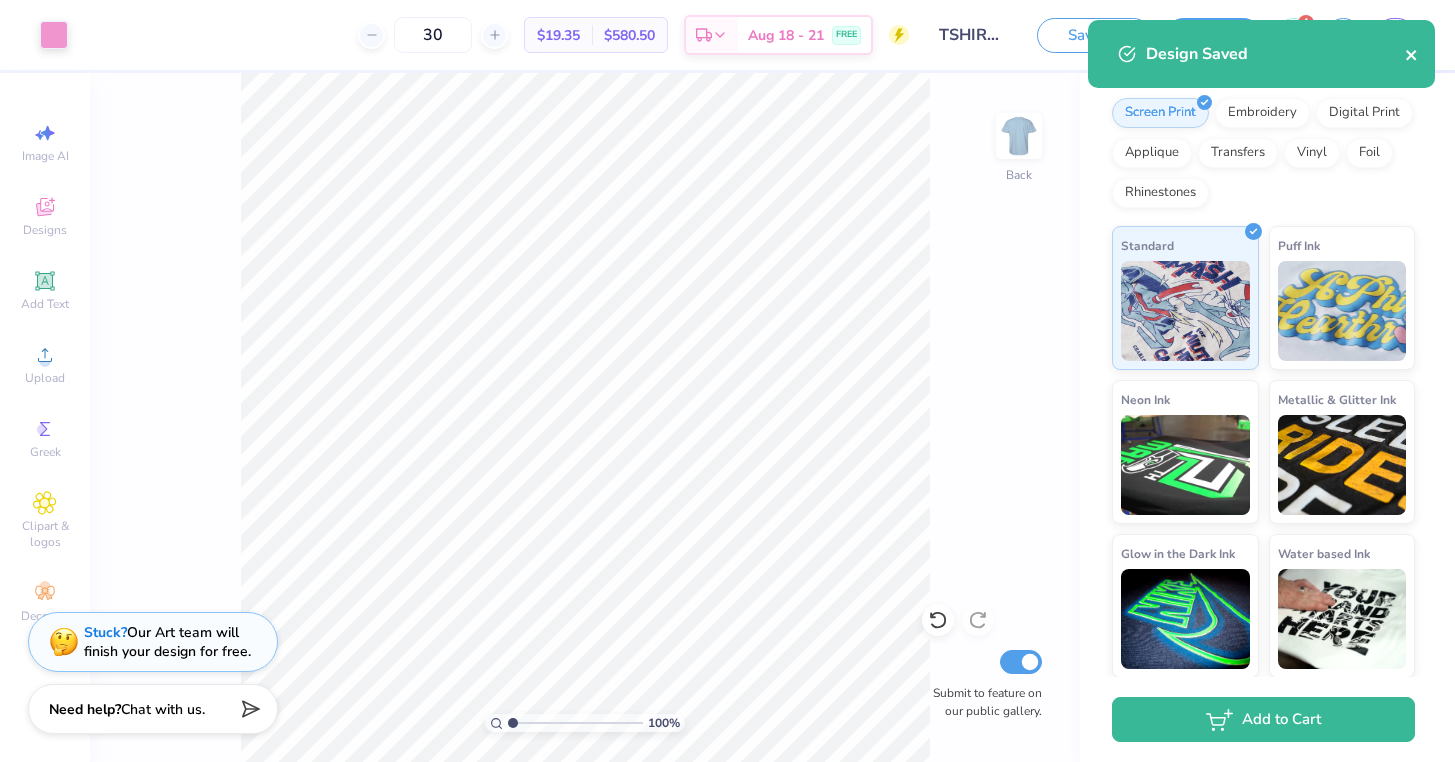 click 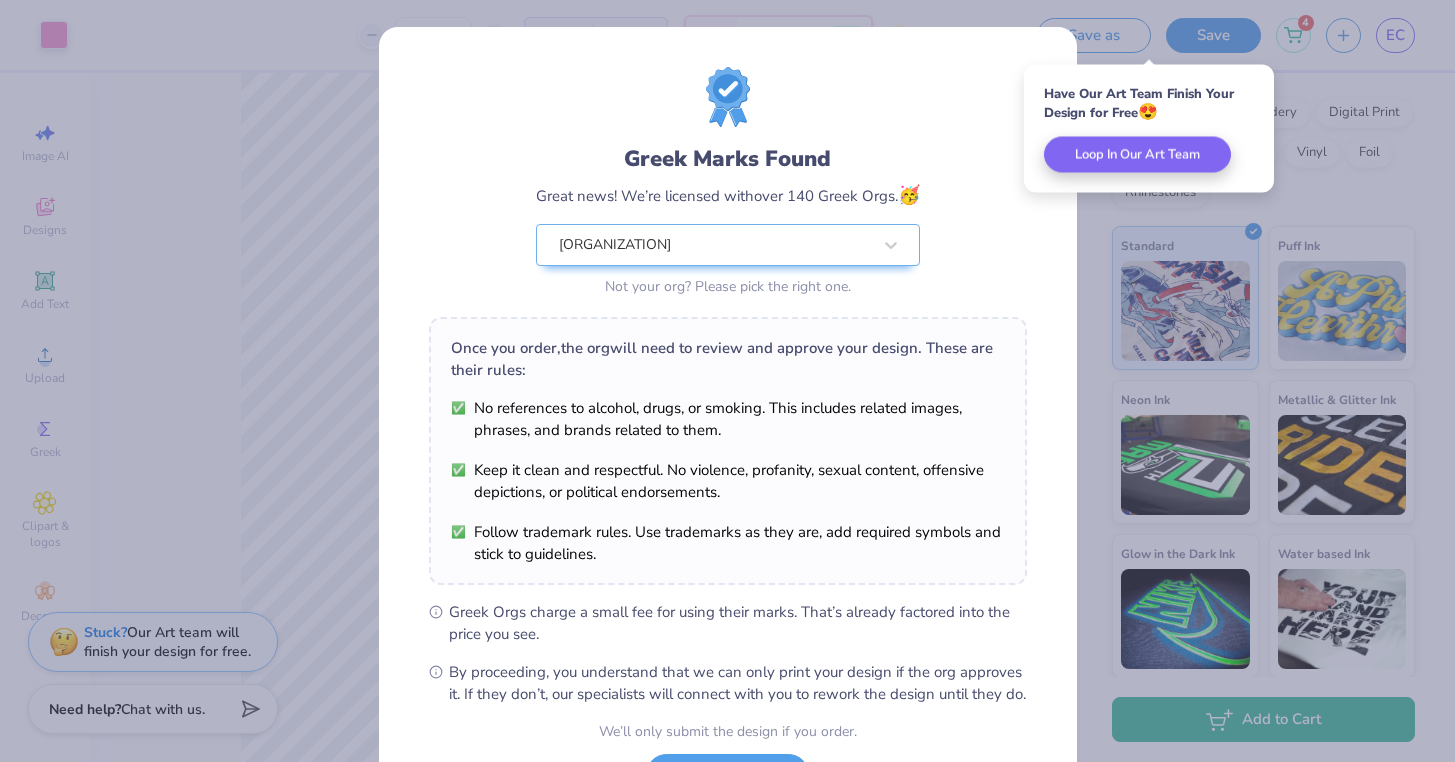 click on "Greek Marks Found Great news! We’re licensed with  over 140 Greek Orgs. 🥳 ymca camp coniston Not your org? Please pick the right one. Once you order,  the org  will need to review and approve your design. These are their rules: No references to alcohol, drugs, or smoking. This includes related images, phrases, and brands related to them. Keep it clean and respectful. No violence, profanity, sexual content, offensive depictions, or political endorsements. Follow trademark rules. Use trademarks as they are, add required symbols and stick to guidelines. Greek Orgs charge a small fee for using their marks. That’s already factored into the price you see. By proceeding, you understand that we can only print your design if the org approves it. If they don’t, our specialists will connect with you to rework the design until they do. We’ll only submit the design if you order. I Understand! No  Greek  marks in your design?" at bounding box center (727, 381) 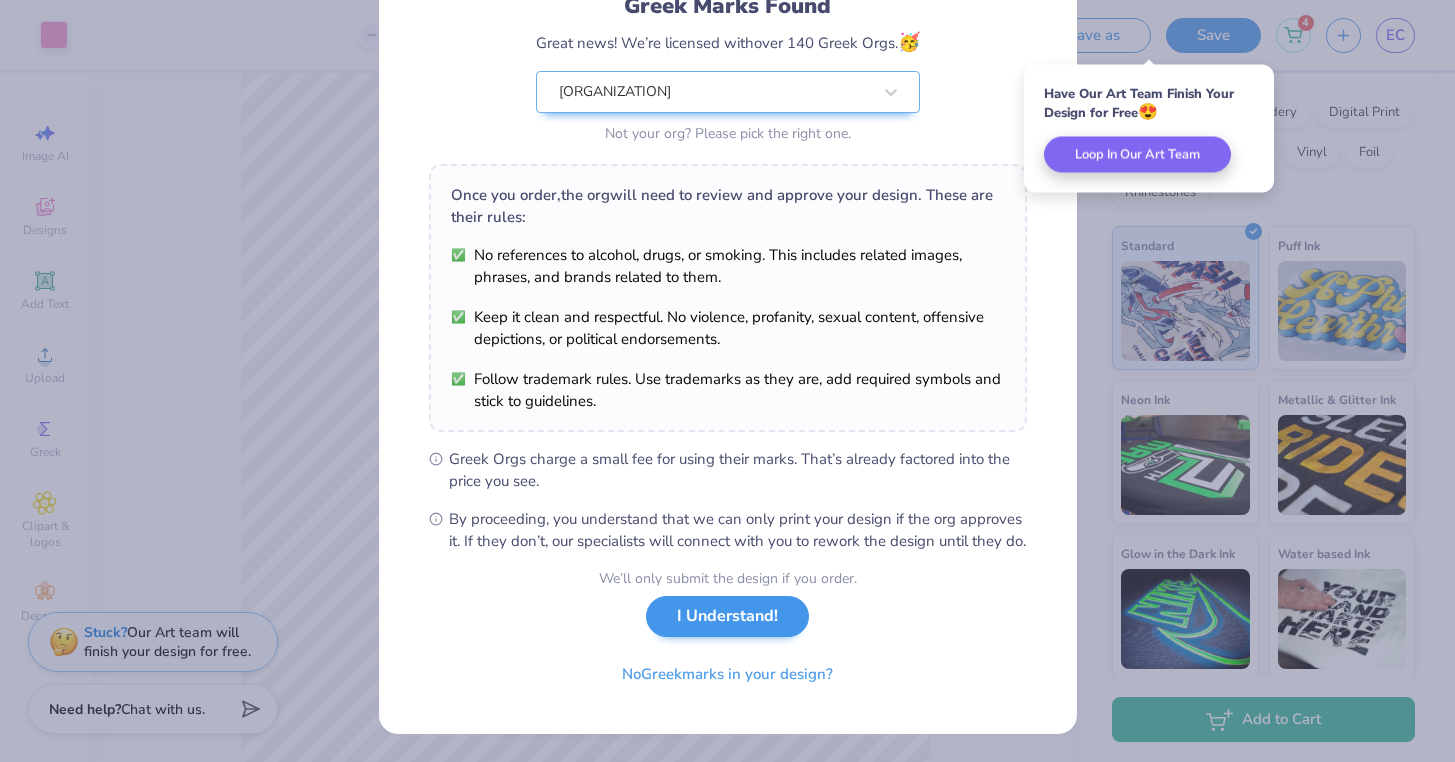 click on "We’ll only submit the design if you order. I Understand! No  Greek  marks in your design?" at bounding box center [728, 631] 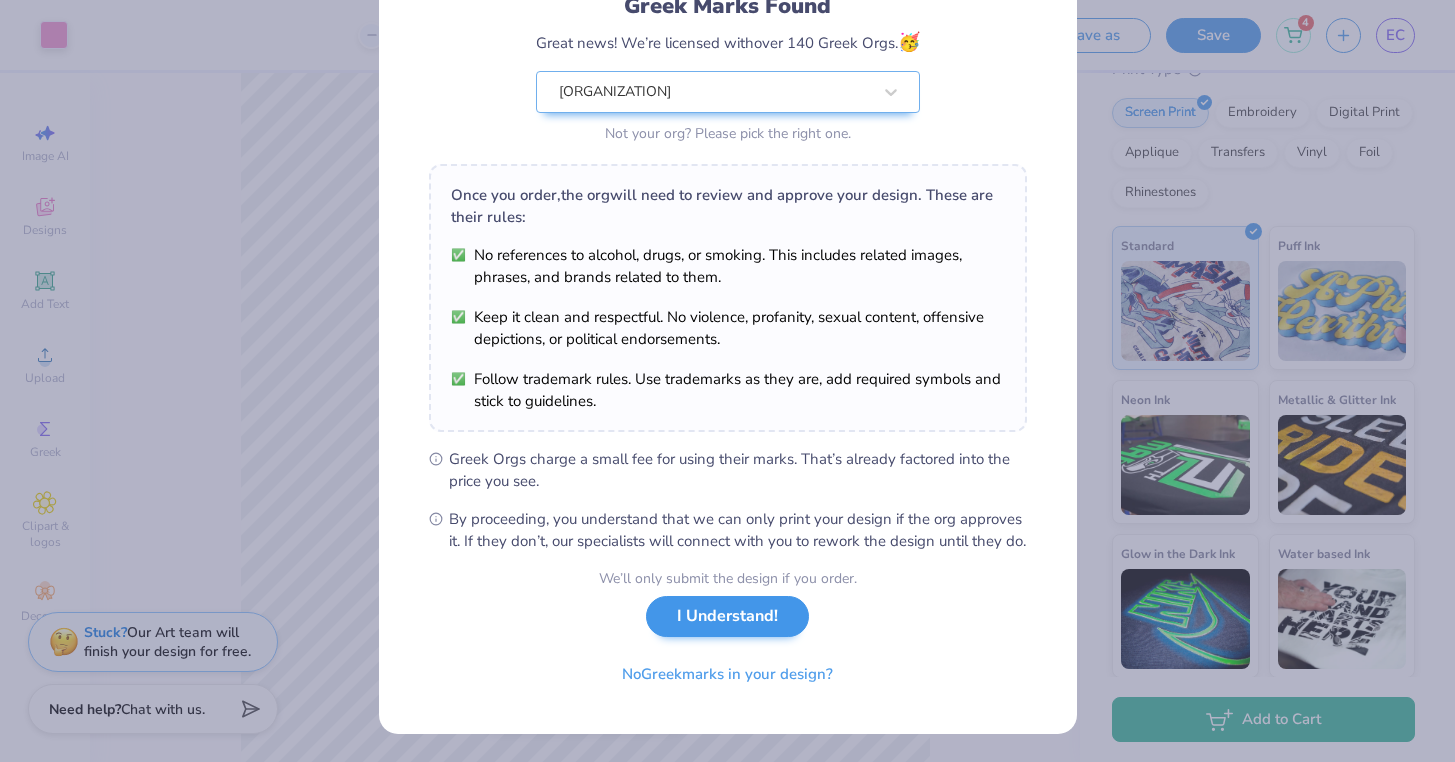 click on "I Understand!" at bounding box center (727, 616) 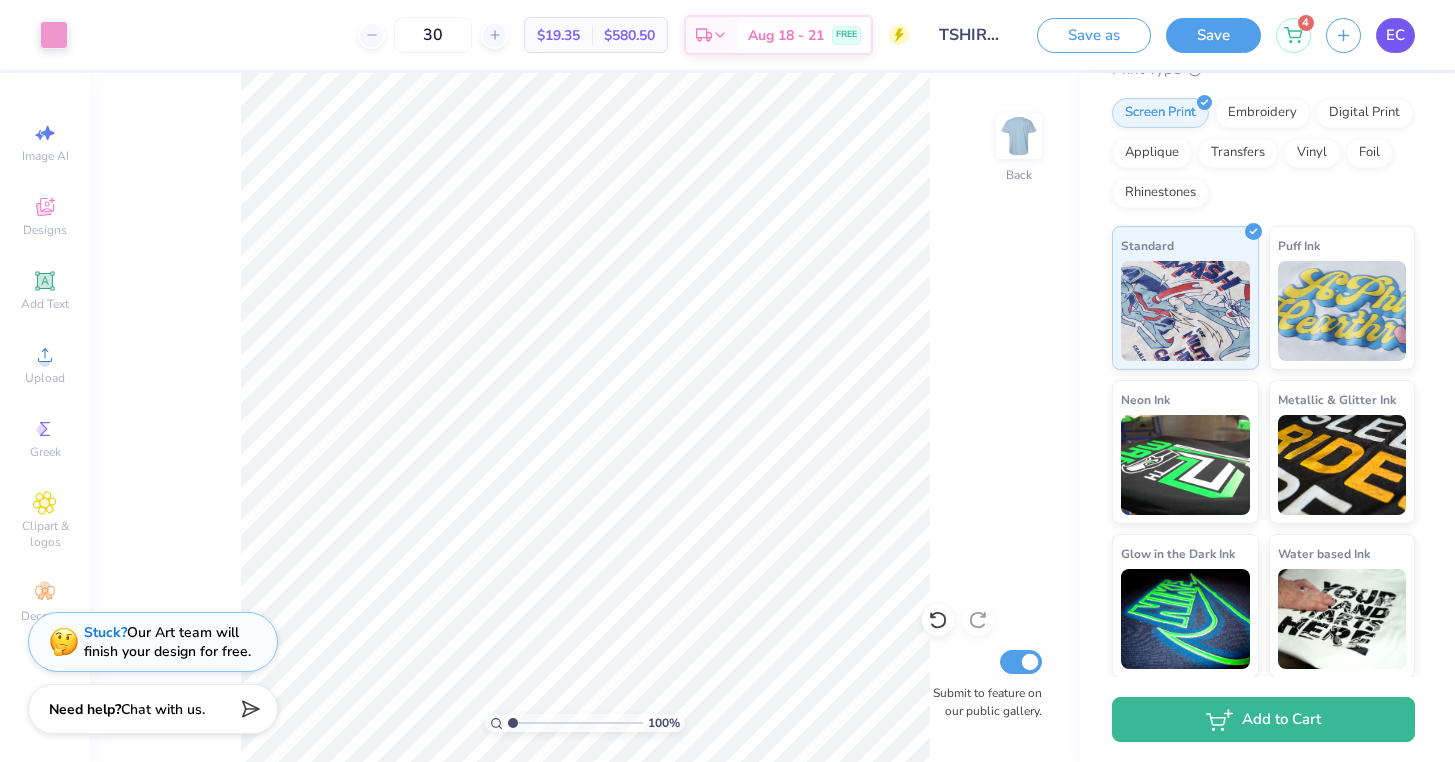 click on "EC" at bounding box center (1395, 35) 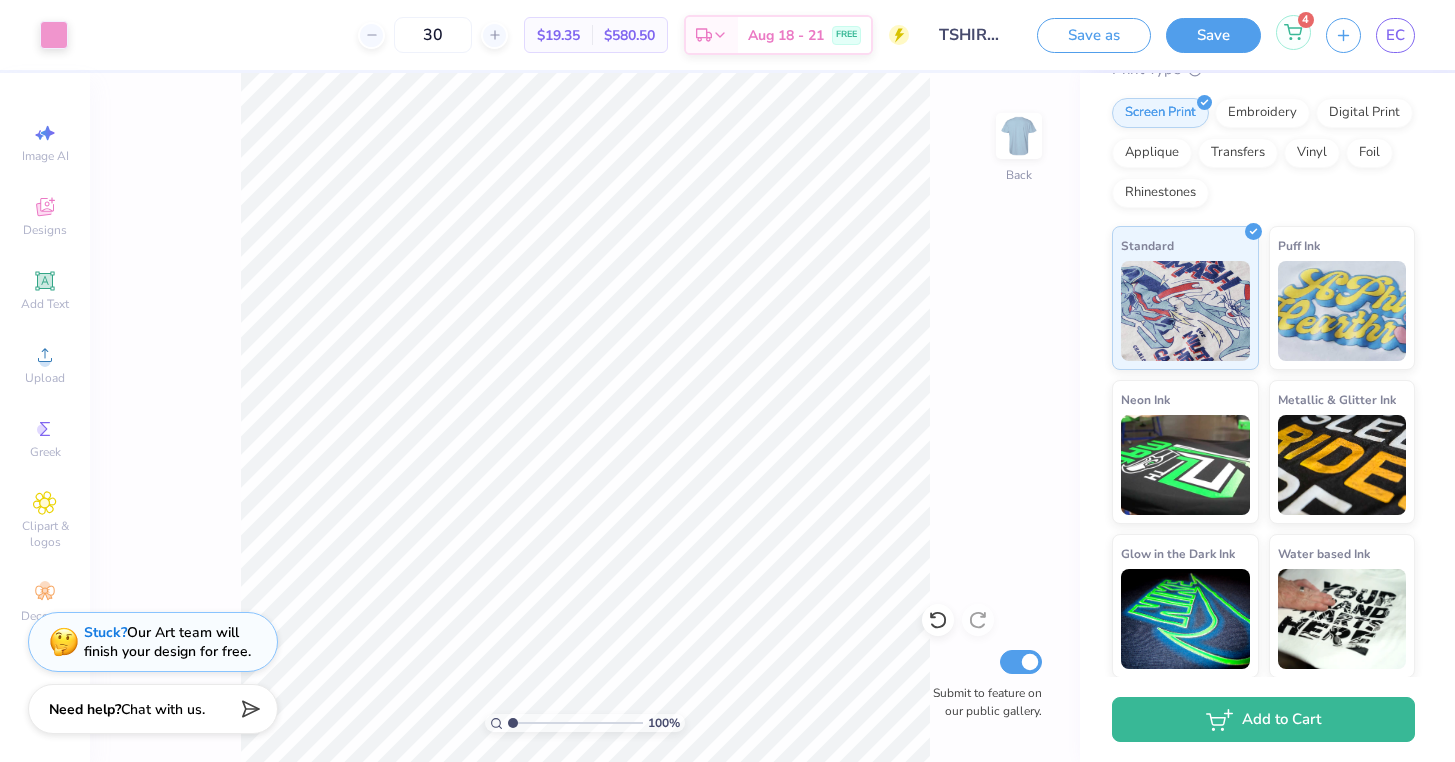 click 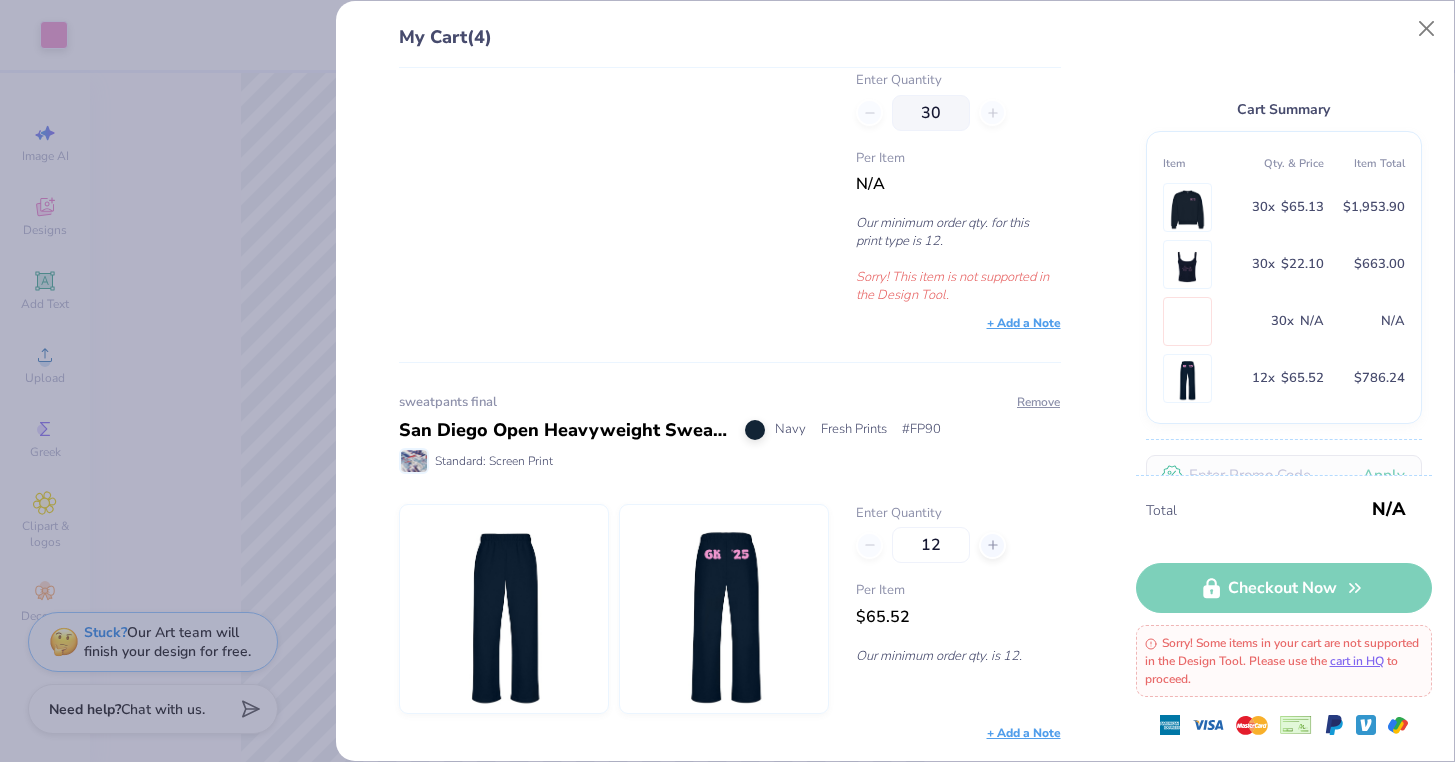 scroll, scrollTop: 953, scrollLeft: 0, axis: vertical 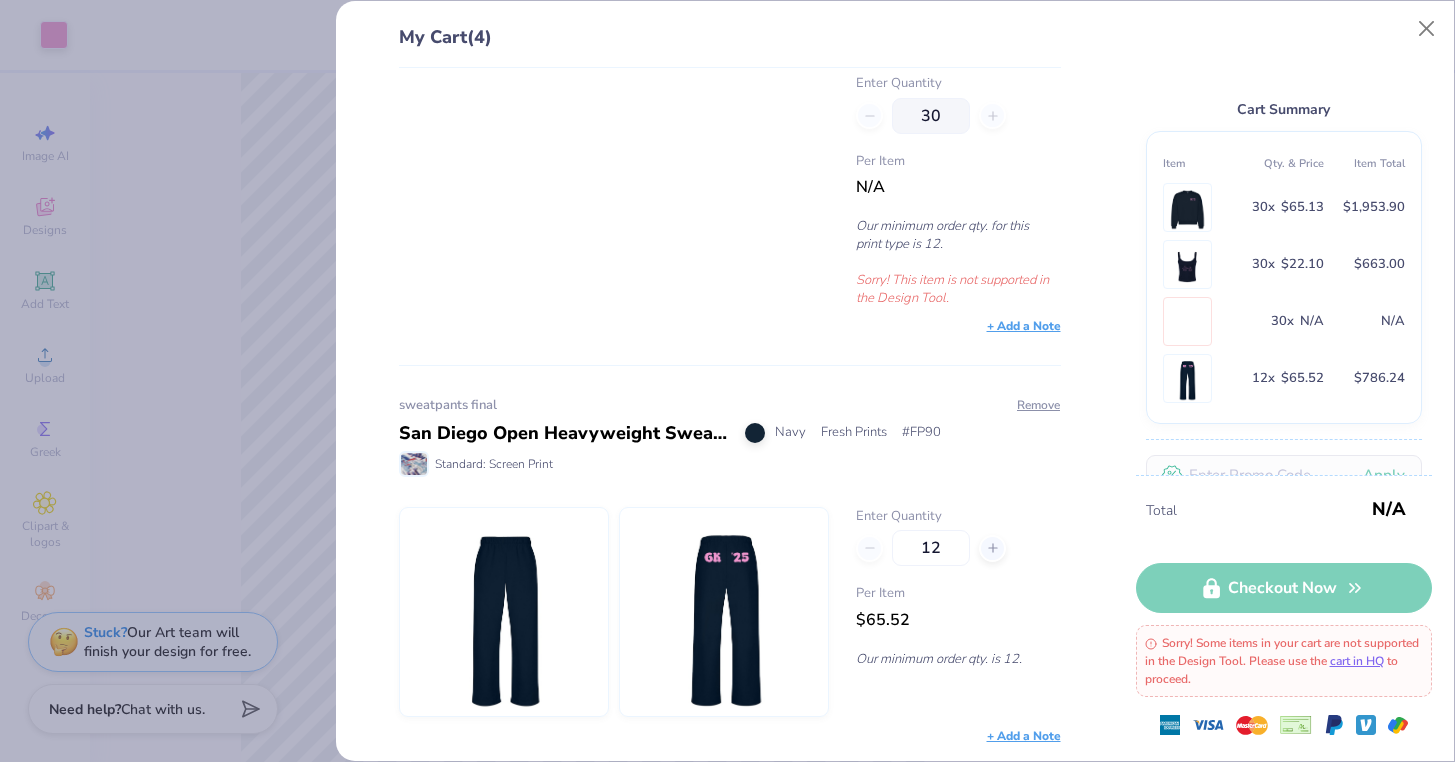 click at bounding box center [724, 612] 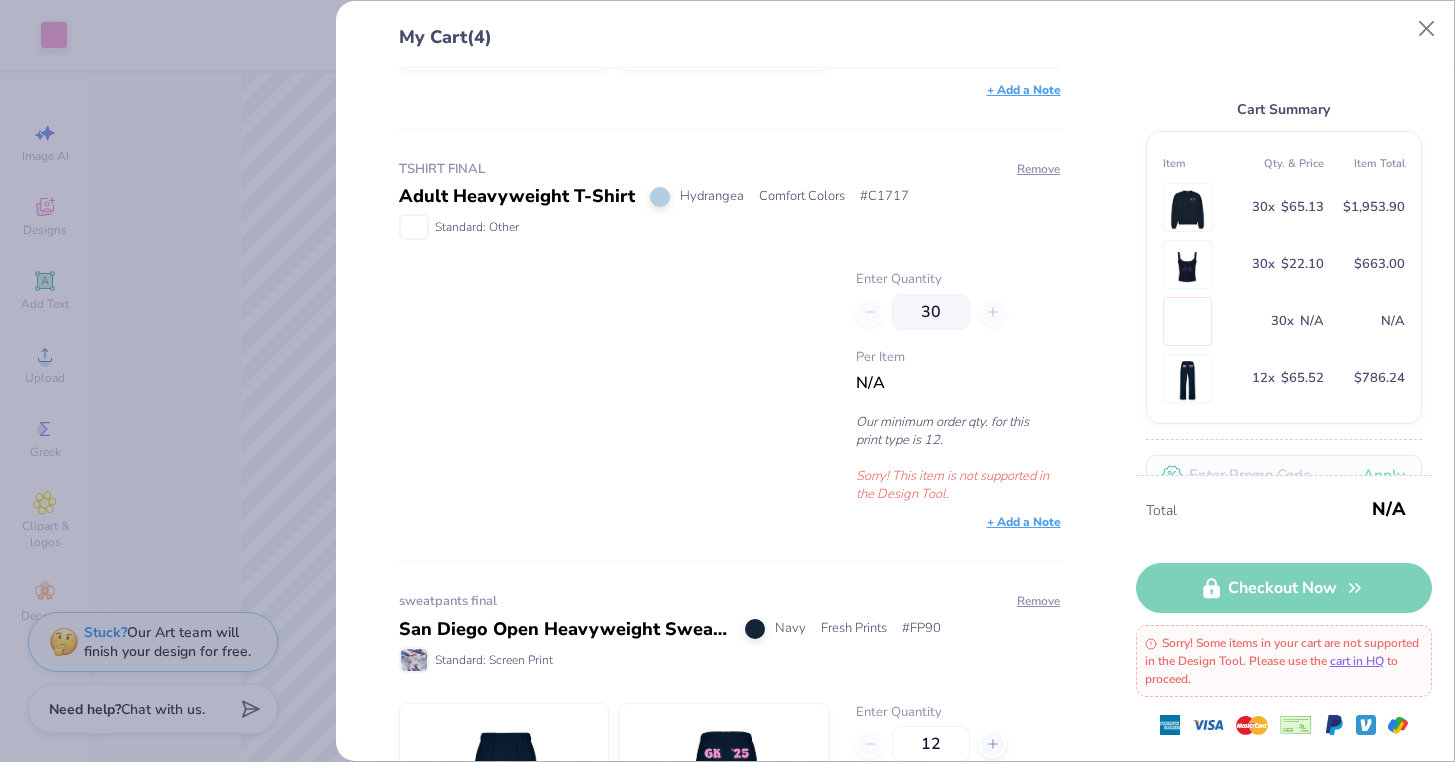 scroll, scrollTop: 756, scrollLeft: 0, axis: vertical 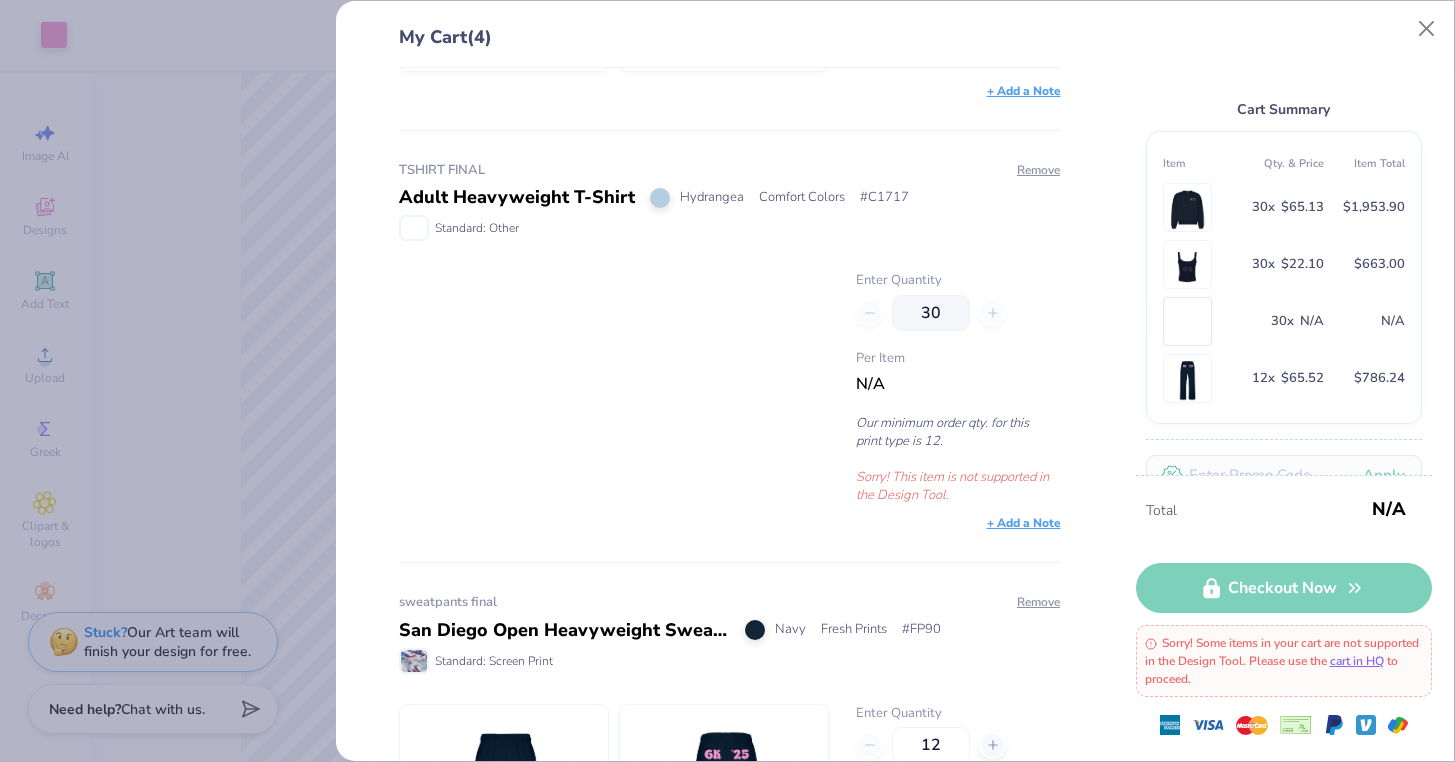 click at bounding box center (614, 387) 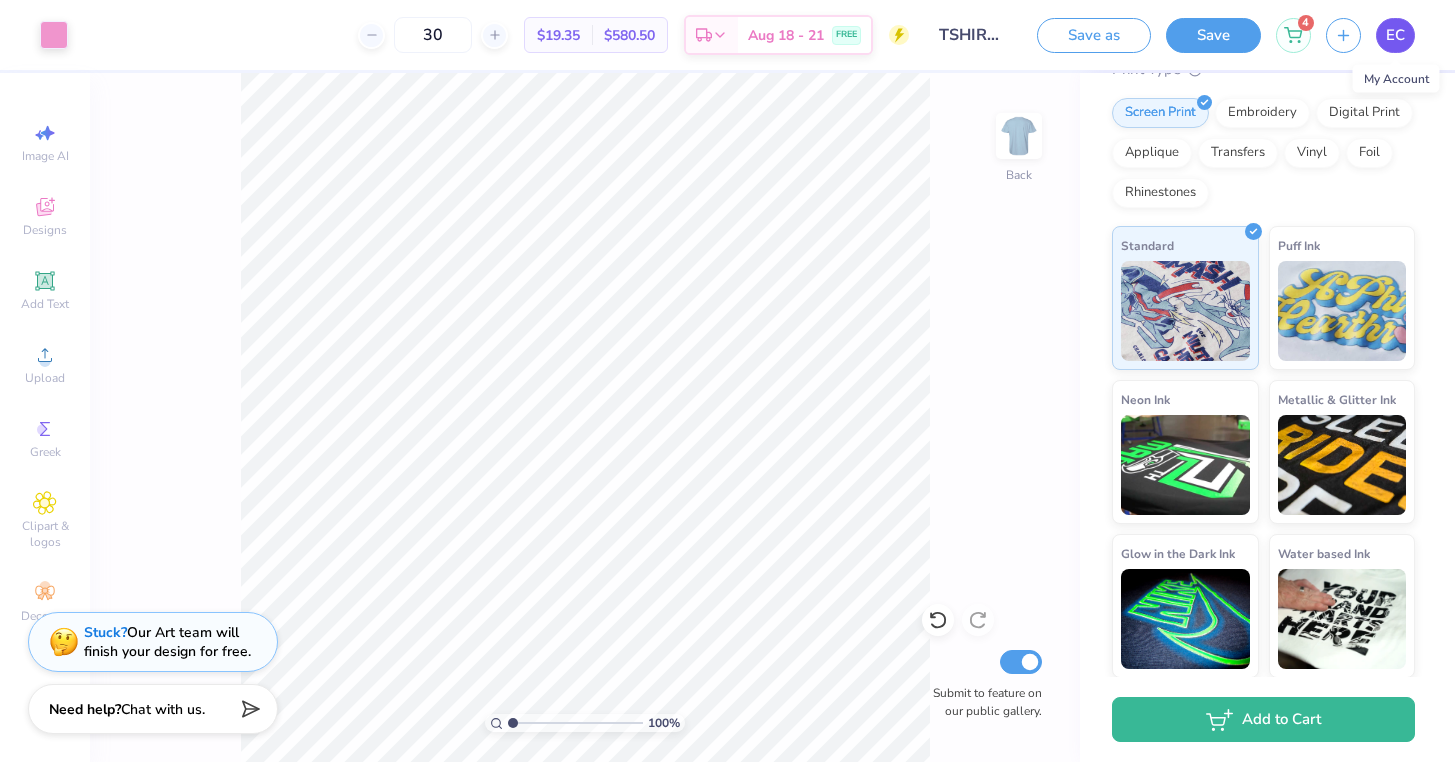 click on "EC" at bounding box center [1395, 35] 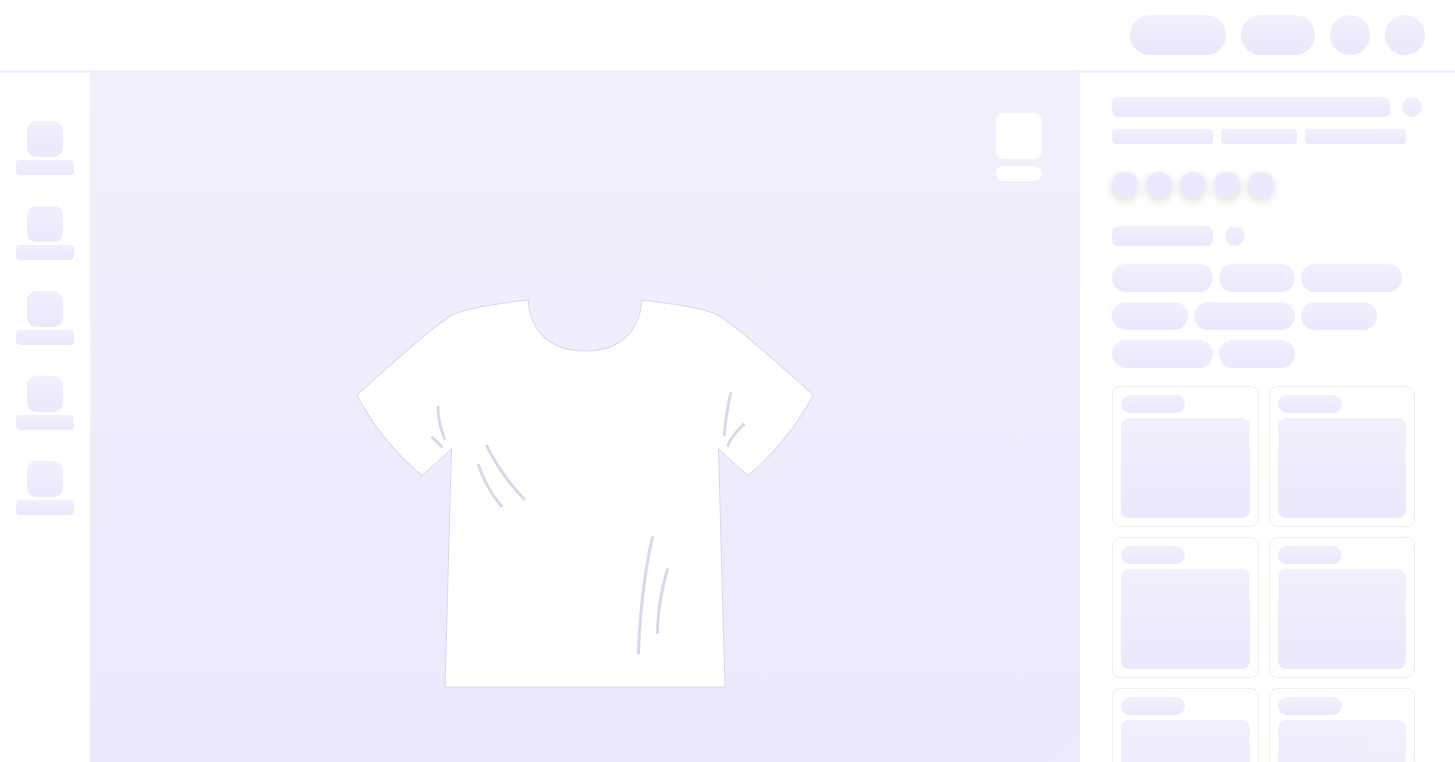 scroll, scrollTop: 0, scrollLeft: 0, axis: both 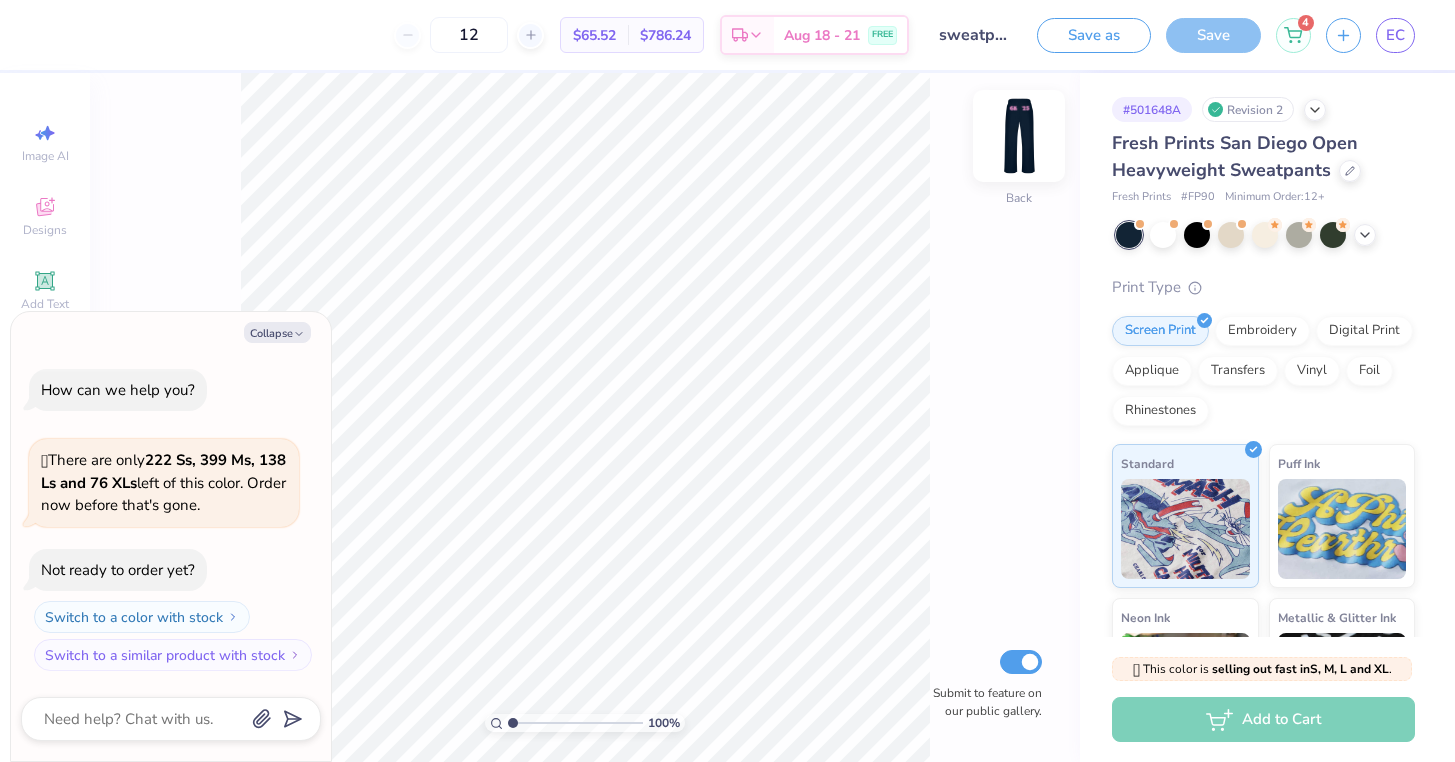 click at bounding box center [1019, 136] 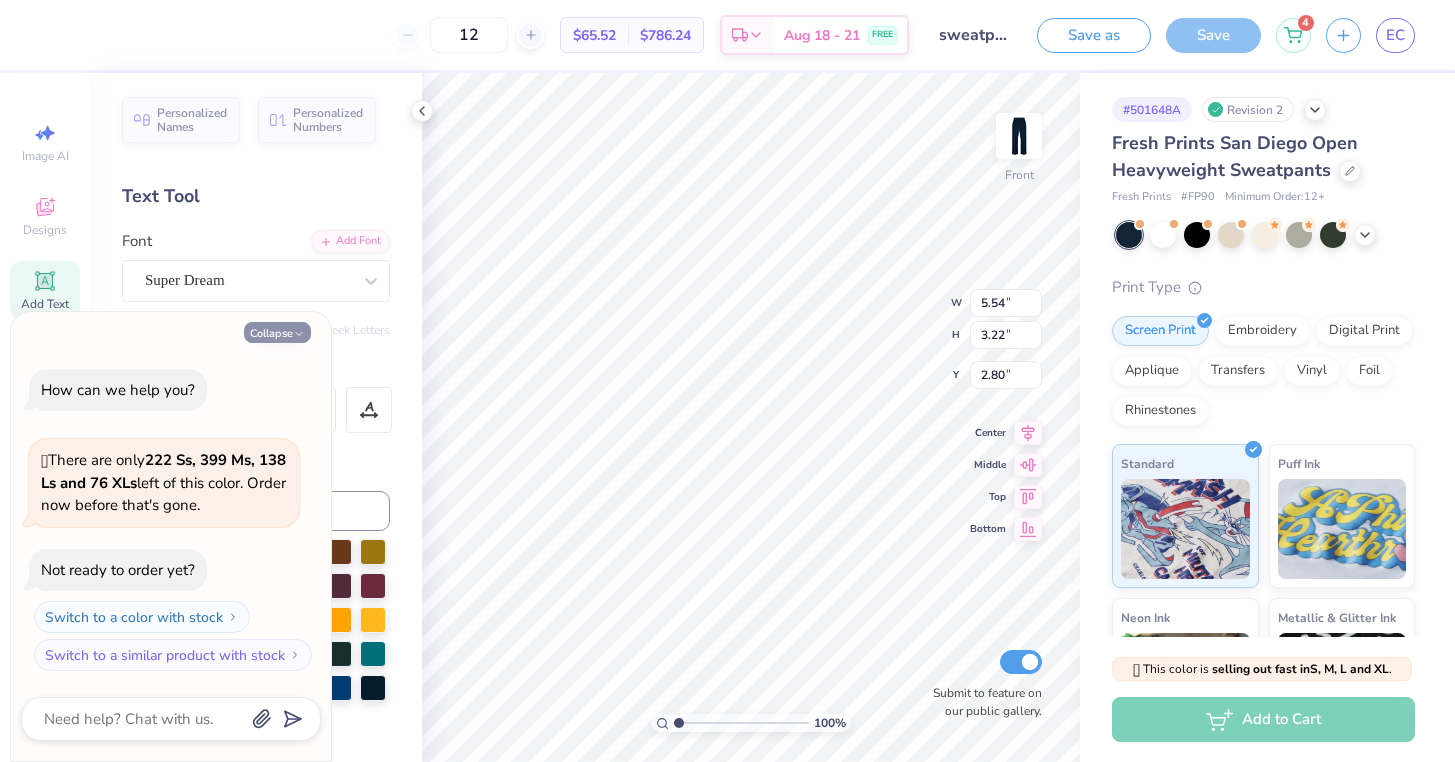 click 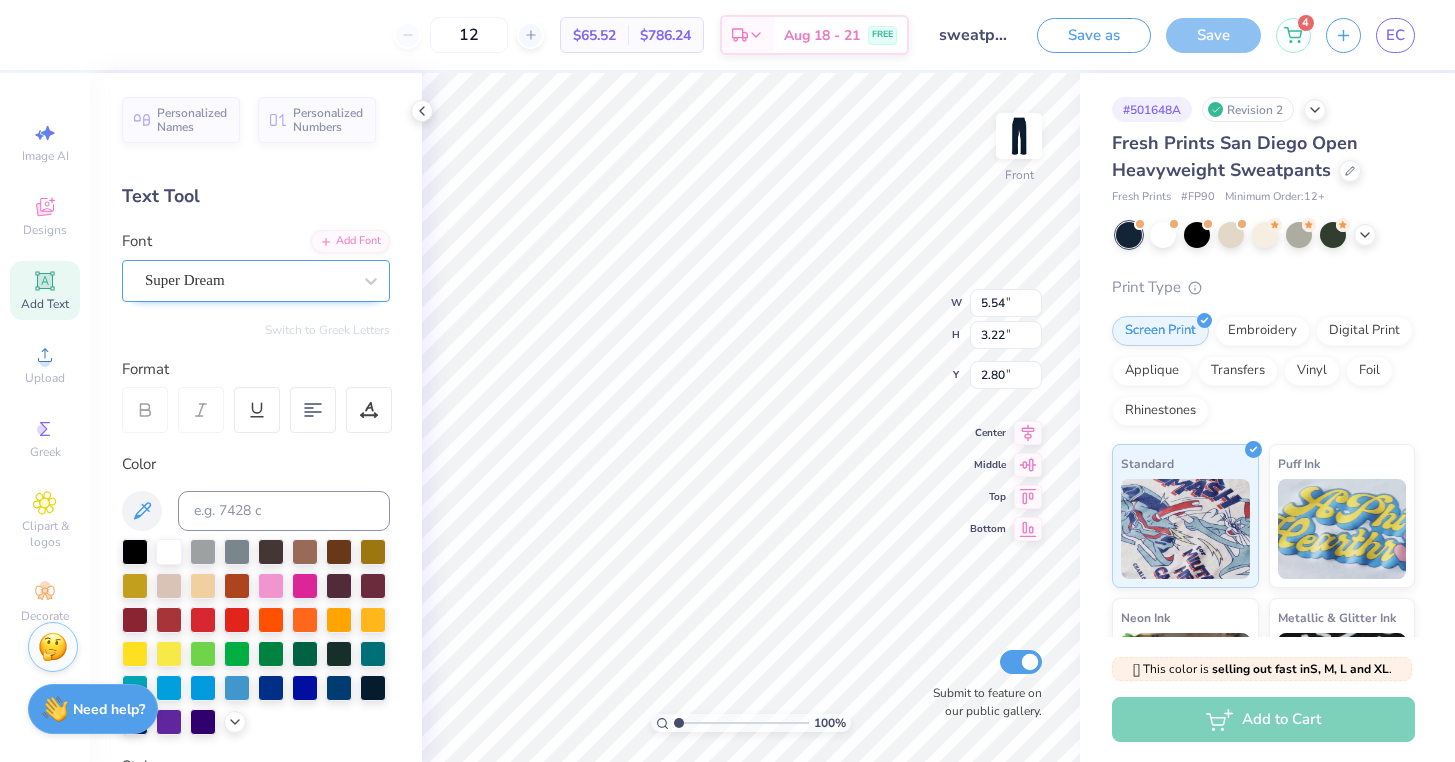 click on "Super Dream" at bounding box center [248, 280] 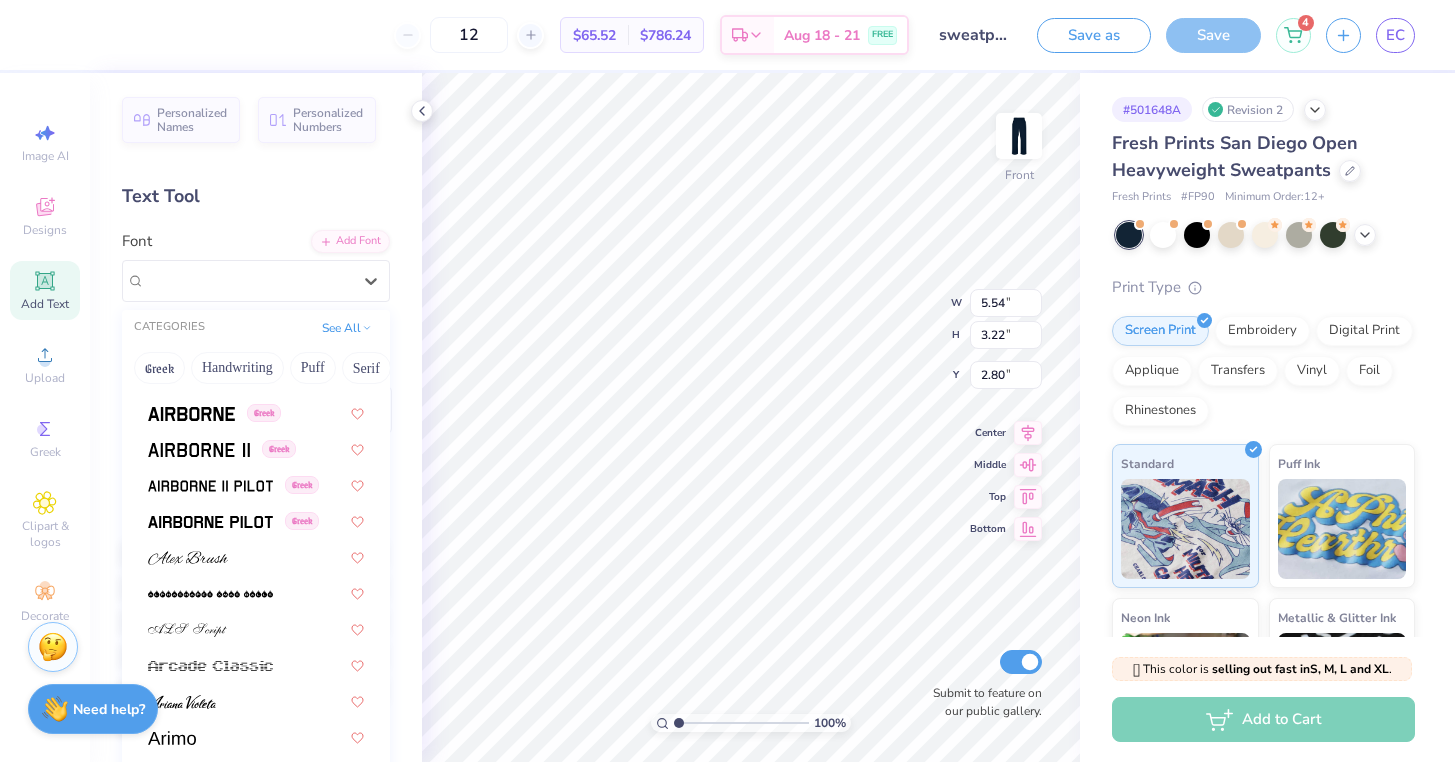 scroll, scrollTop: 416, scrollLeft: 0, axis: vertical 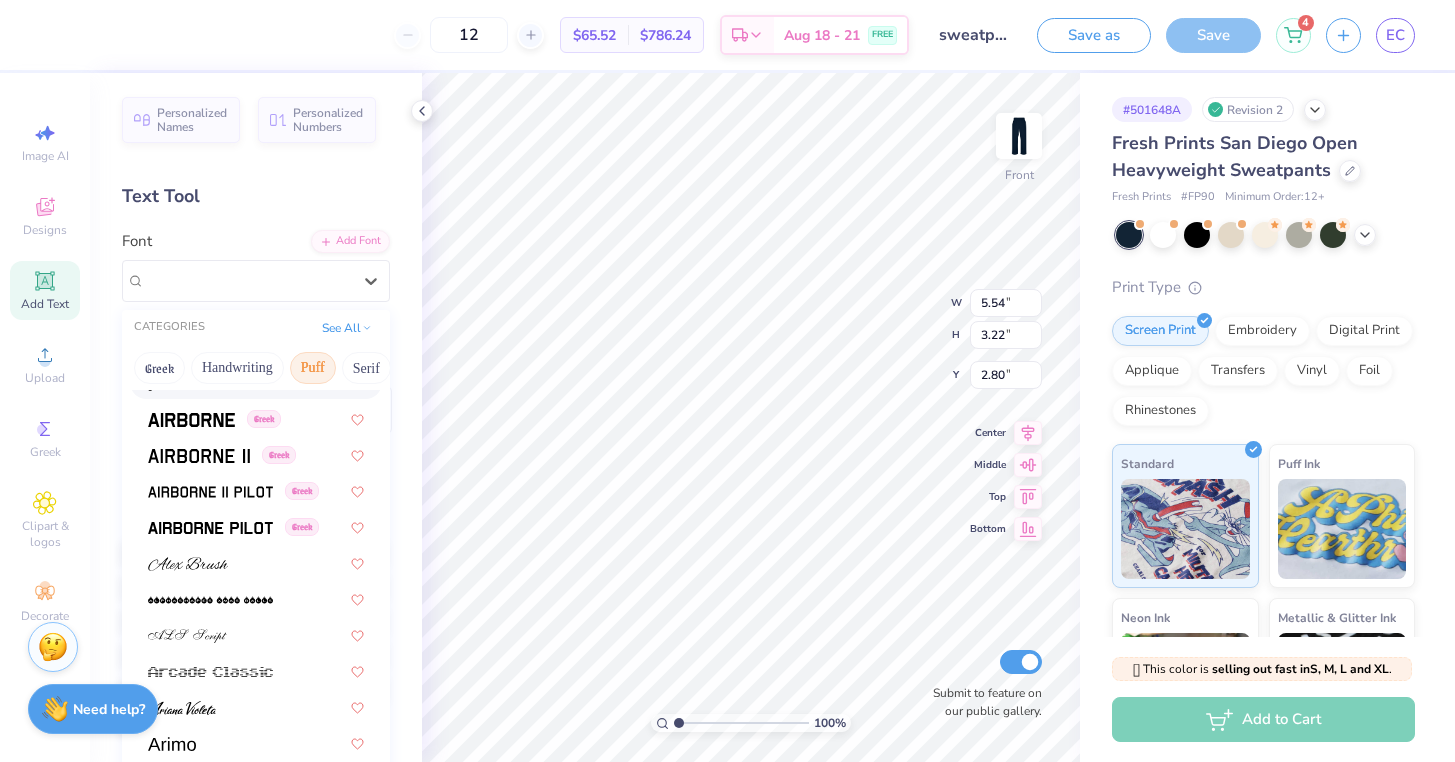click on "Puff" at bounding box center [313, 368] 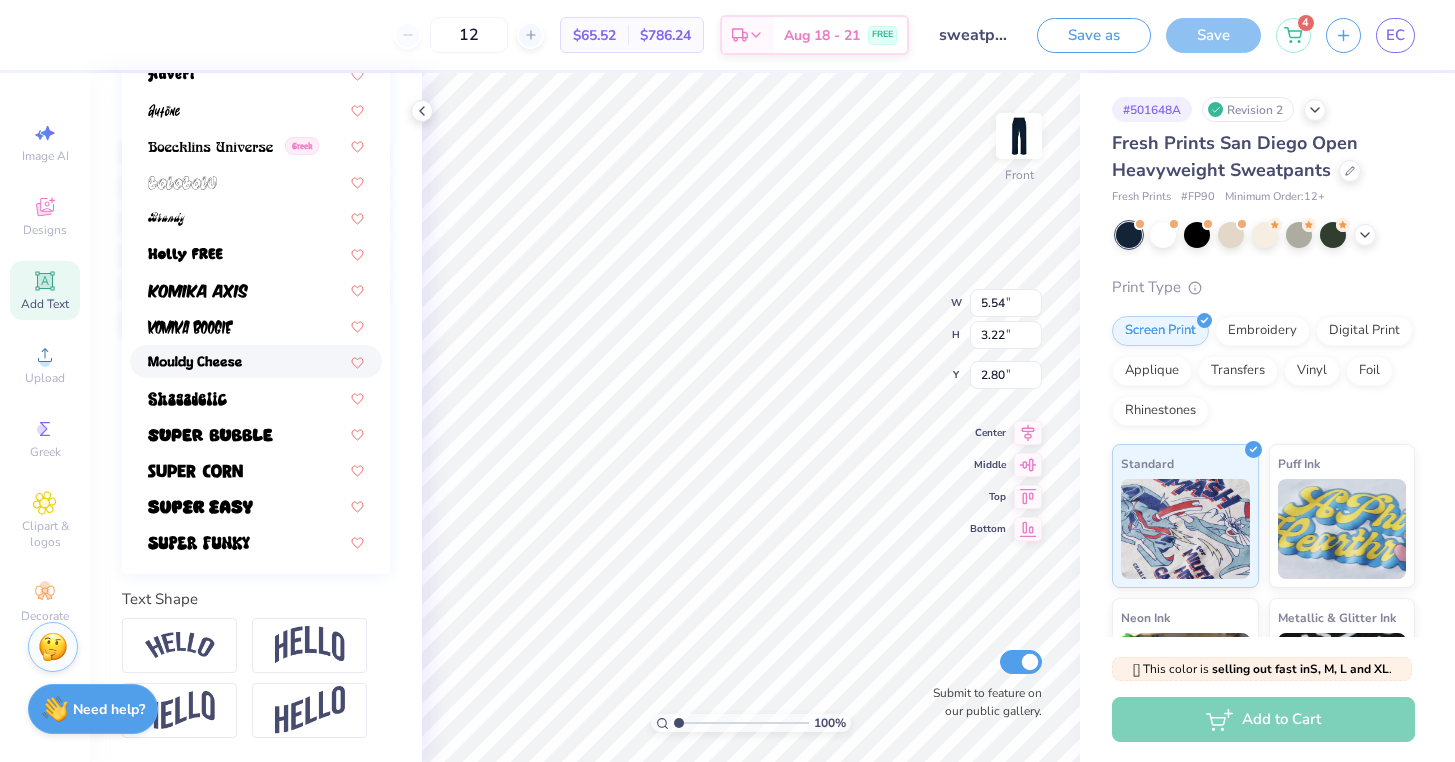 scroll, scrollTop: 400, scrollLeft: 0, axis: vertical 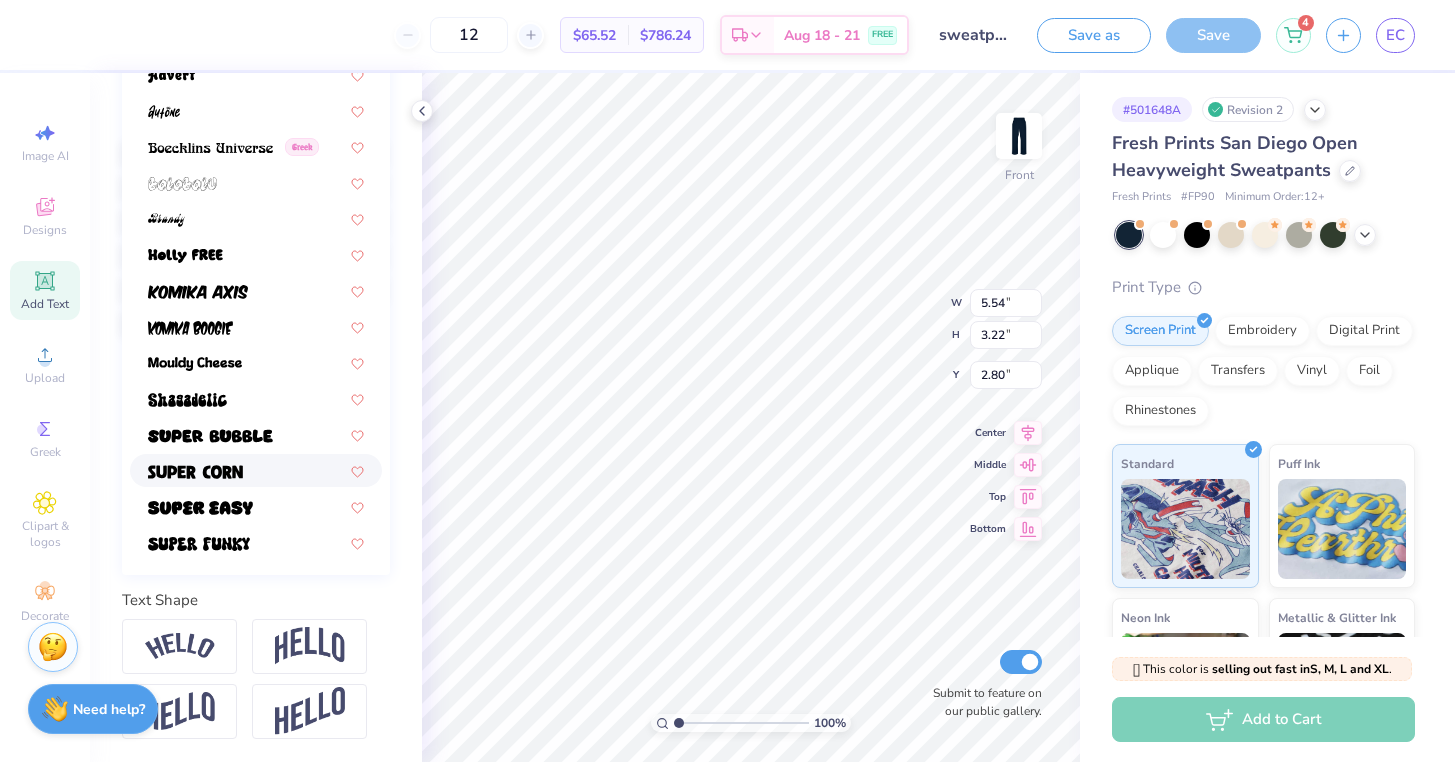 click at bounding box center (195, 470) 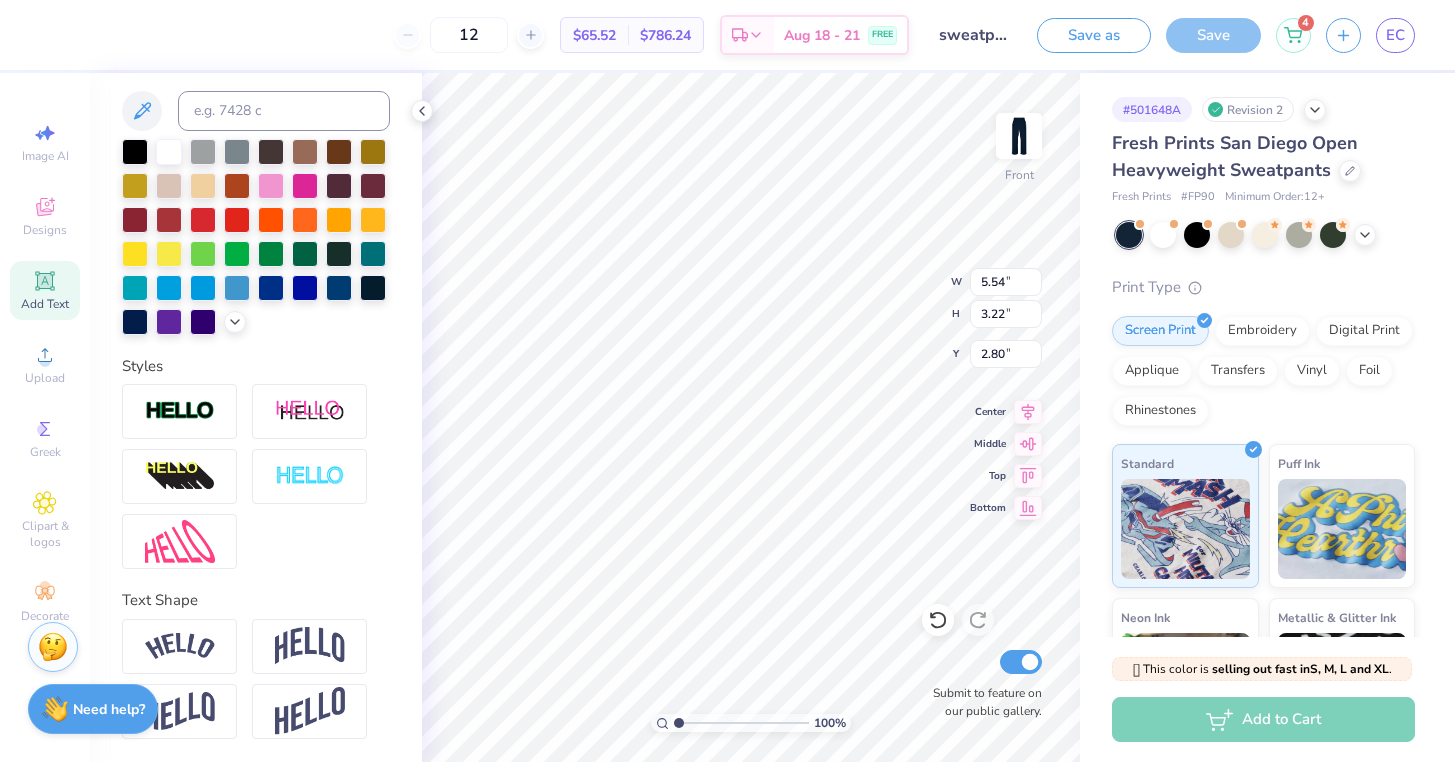 type on "4.83" 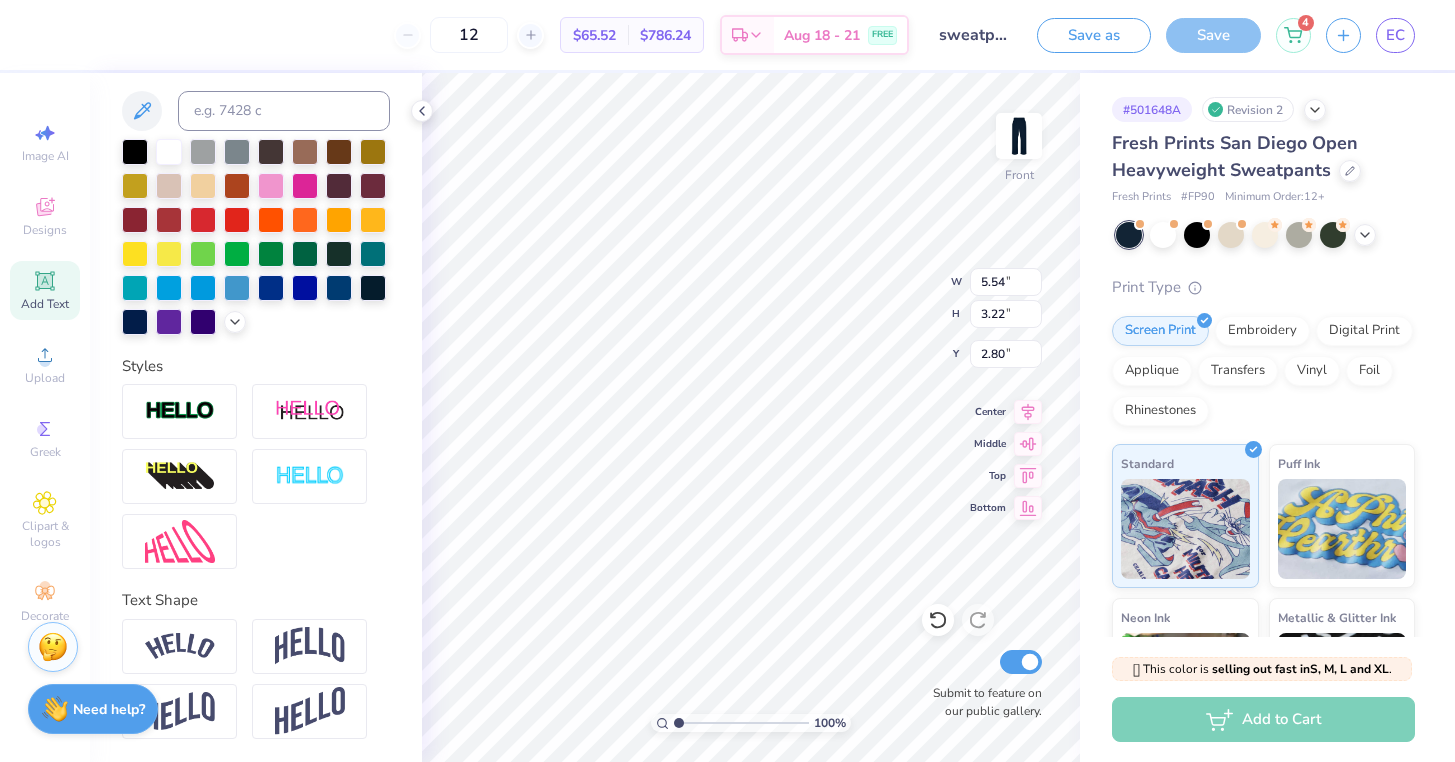 type on "3.08" 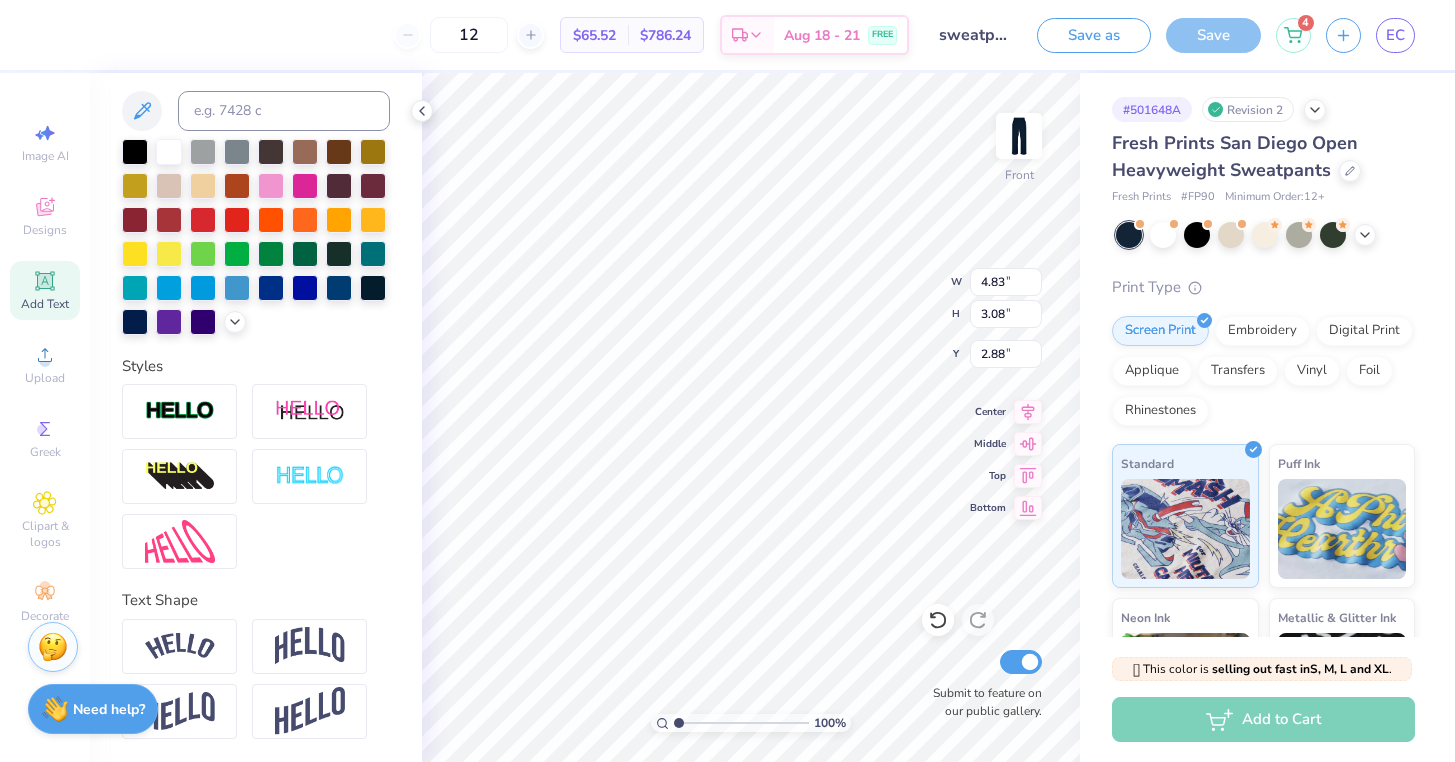 type on "5.87" 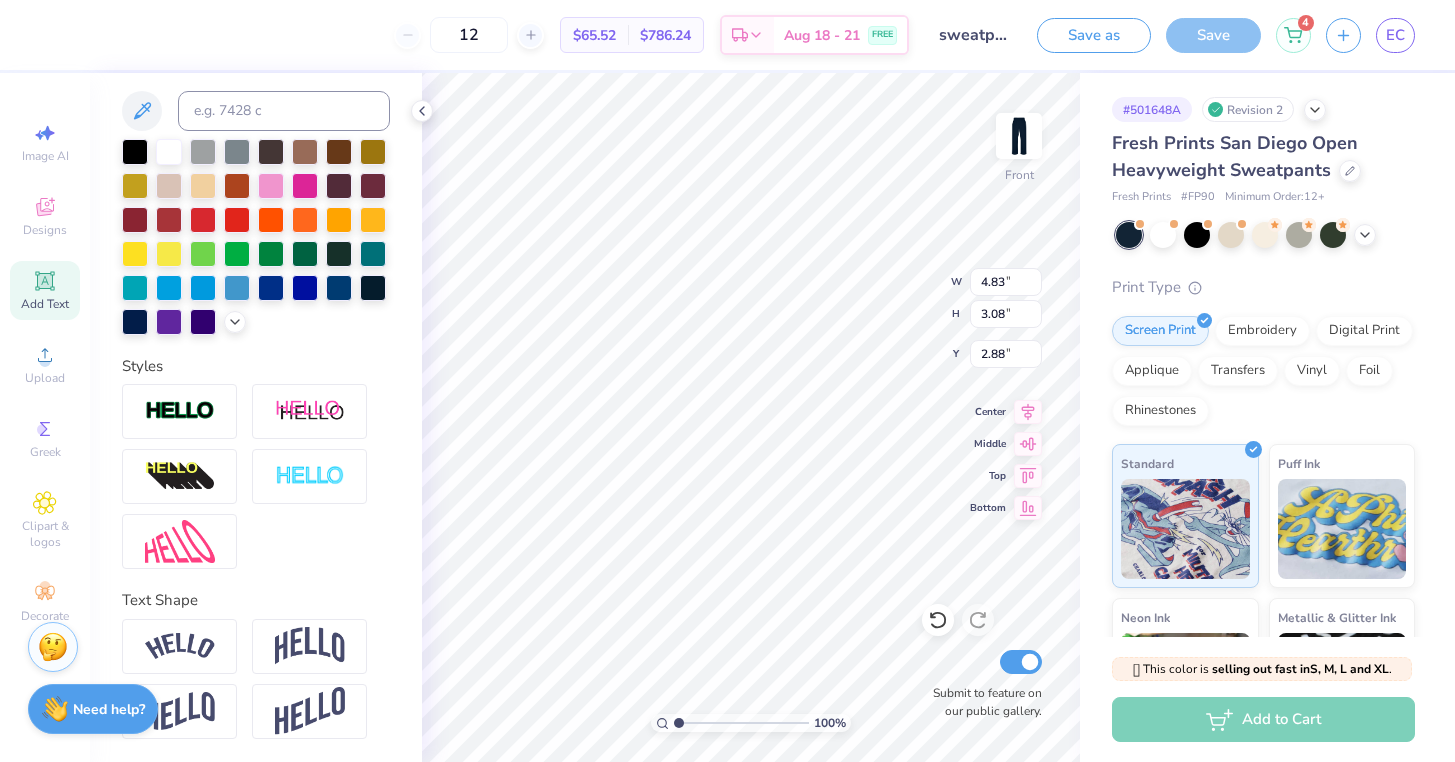 type on "3.23" 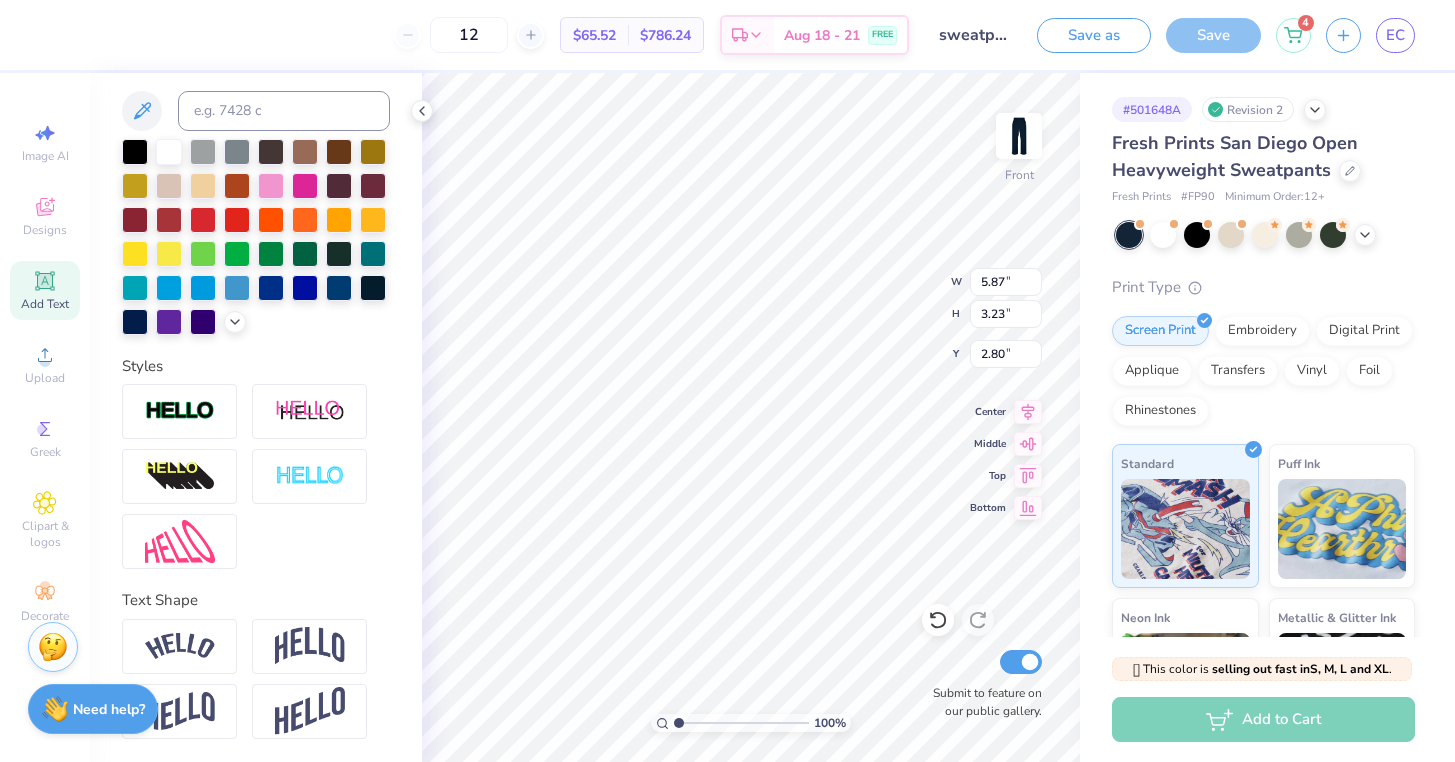type on "4.83" 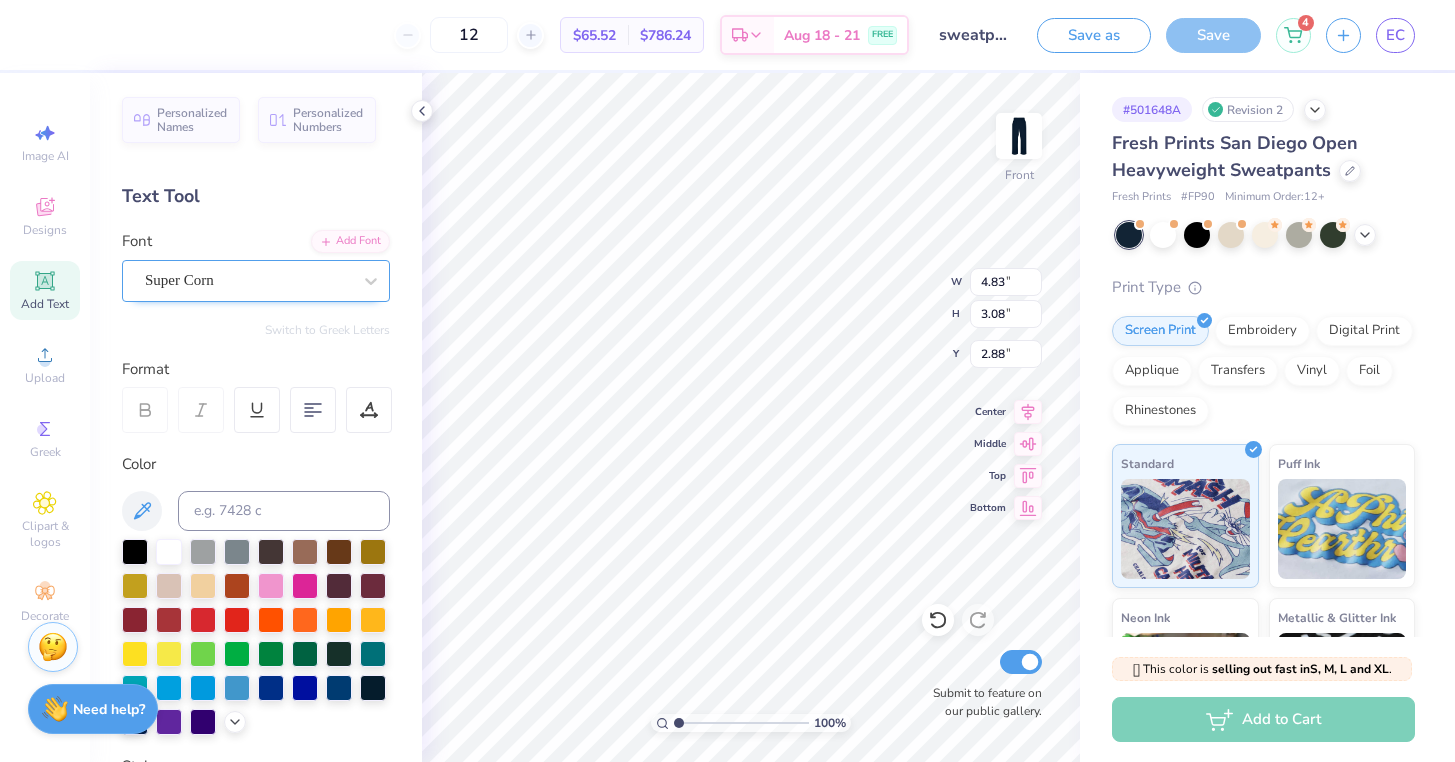scroll, scrollTop: -2, scrollLeft: 0, axis: vertical 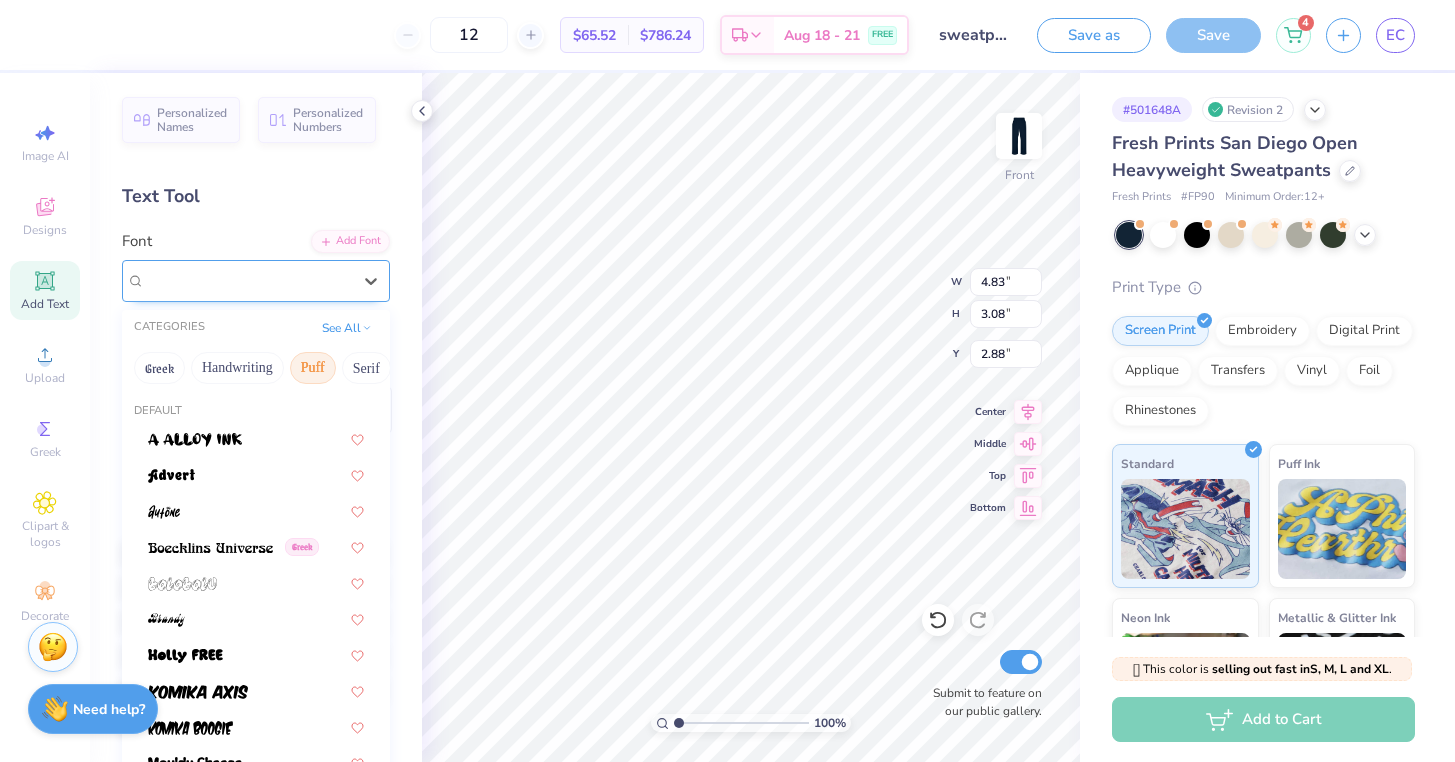 click on "Super Corn" at bounding box center [248, 280] 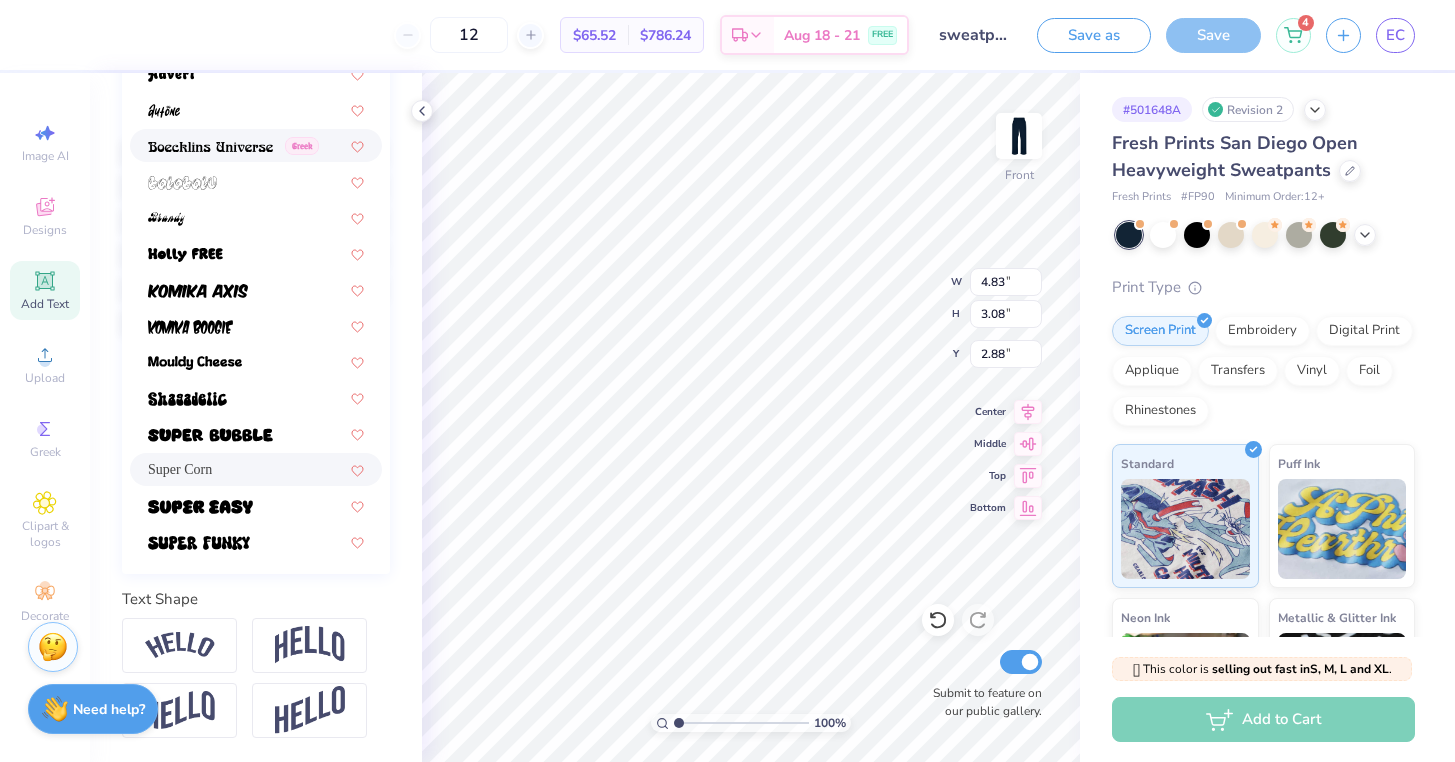 scroll, scrollTop: 401, scrollLeft: 0, axis: vertical 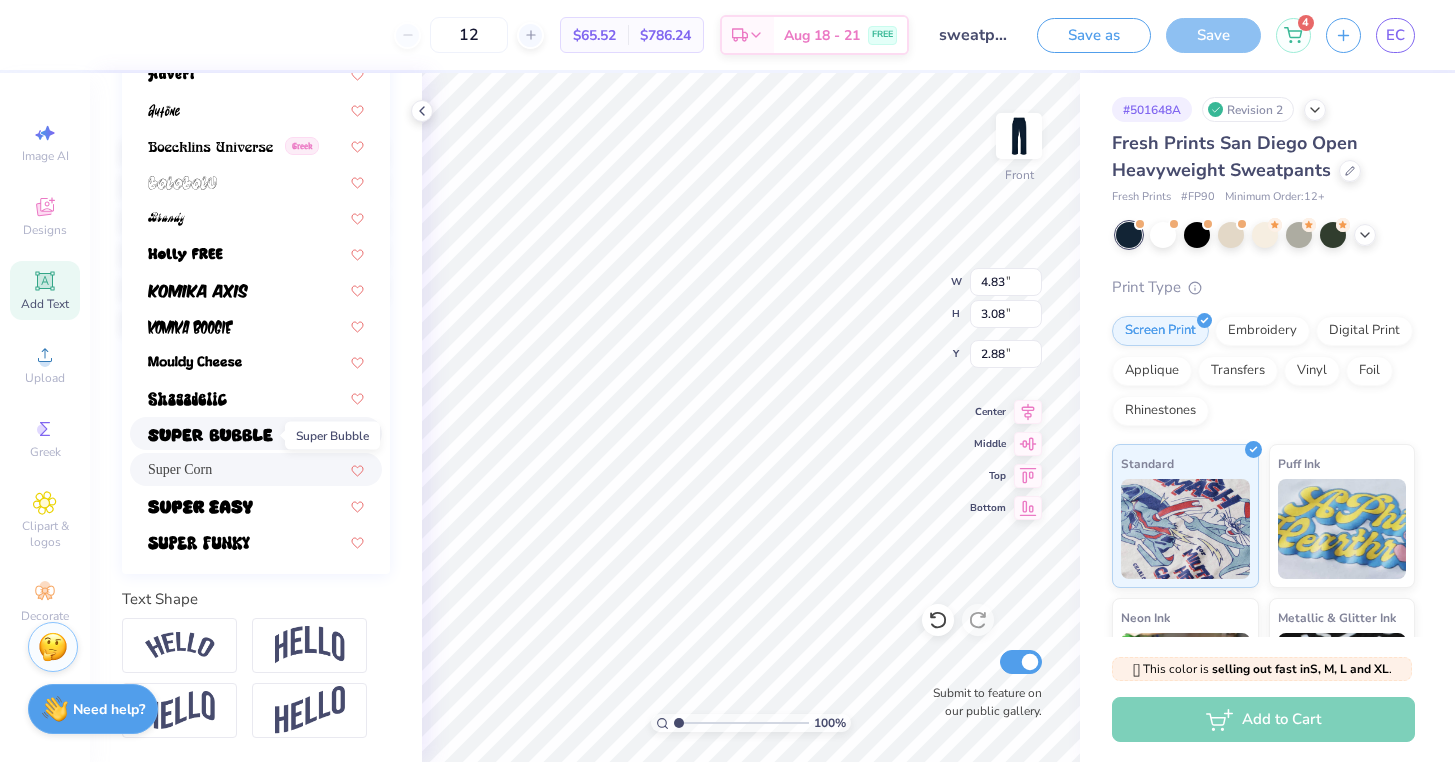 click at bounding box center (210, 433) 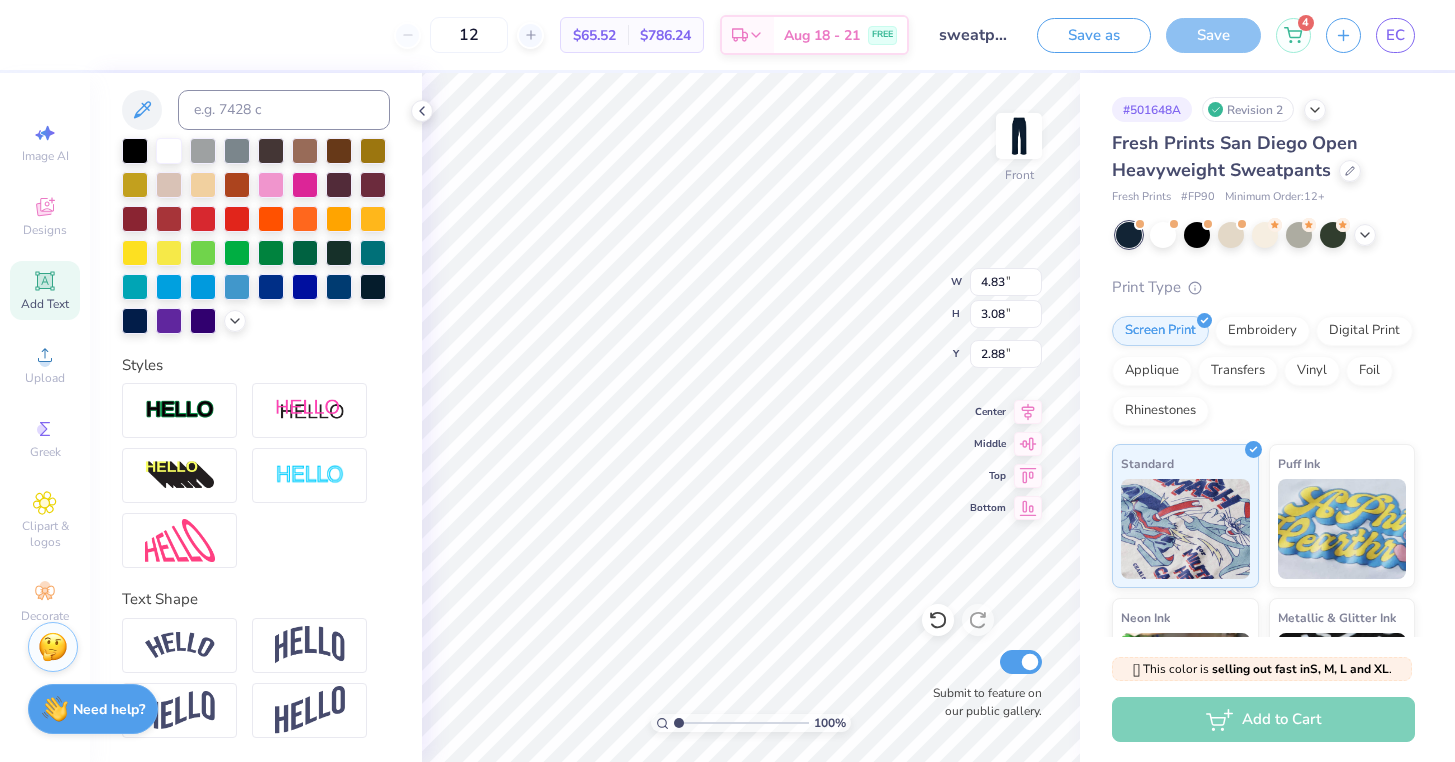 type on "6.34" 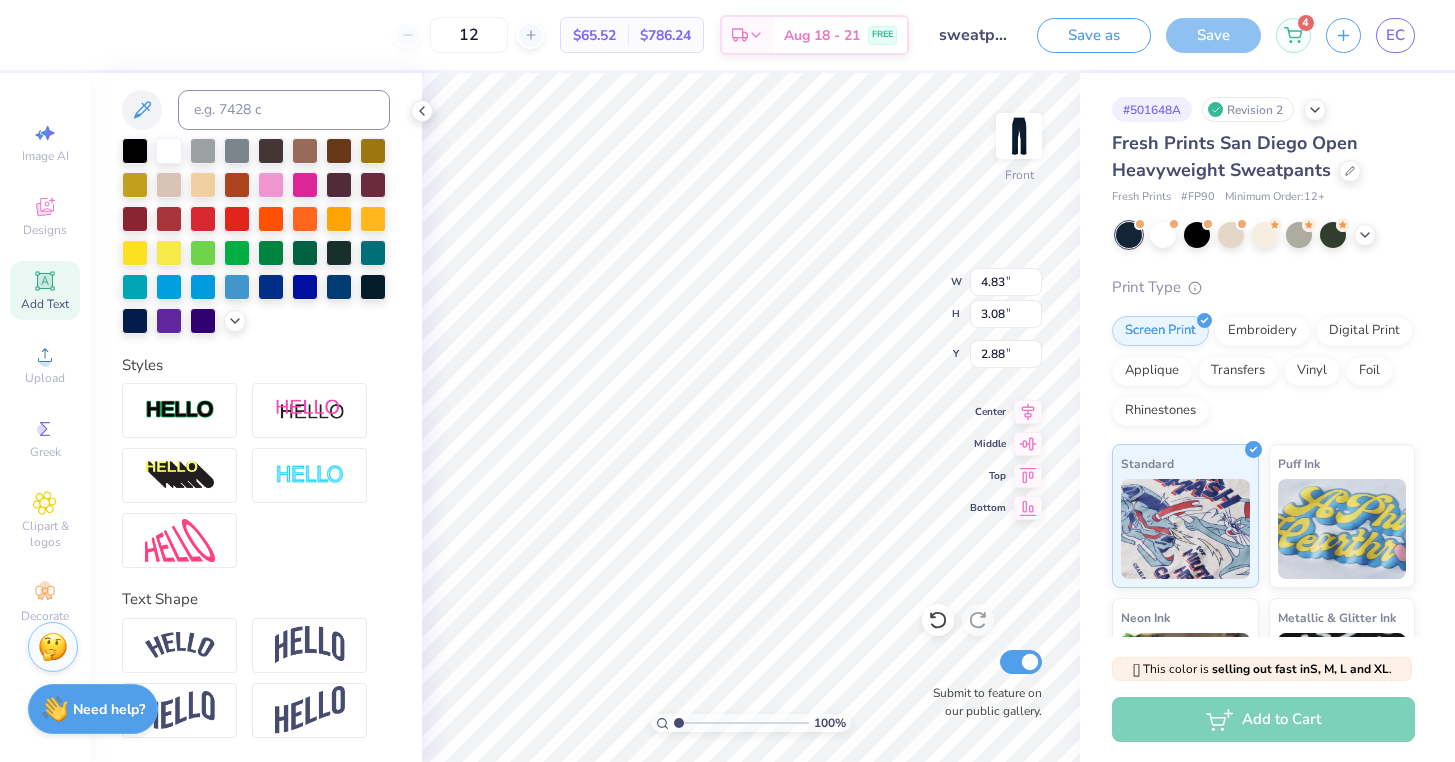 type on "3.88" 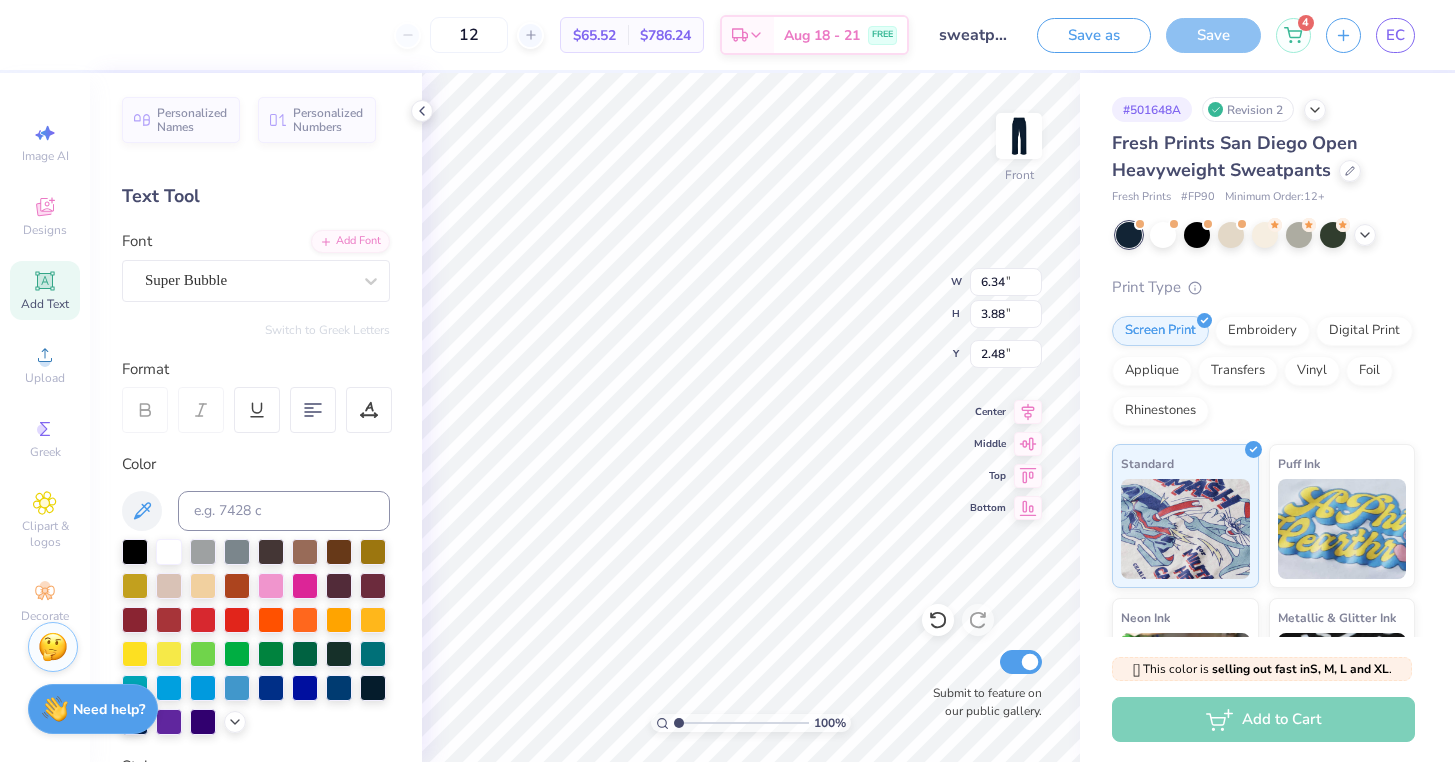 scroll, scrollTop: 0, scrollLeft: 0, axis: both 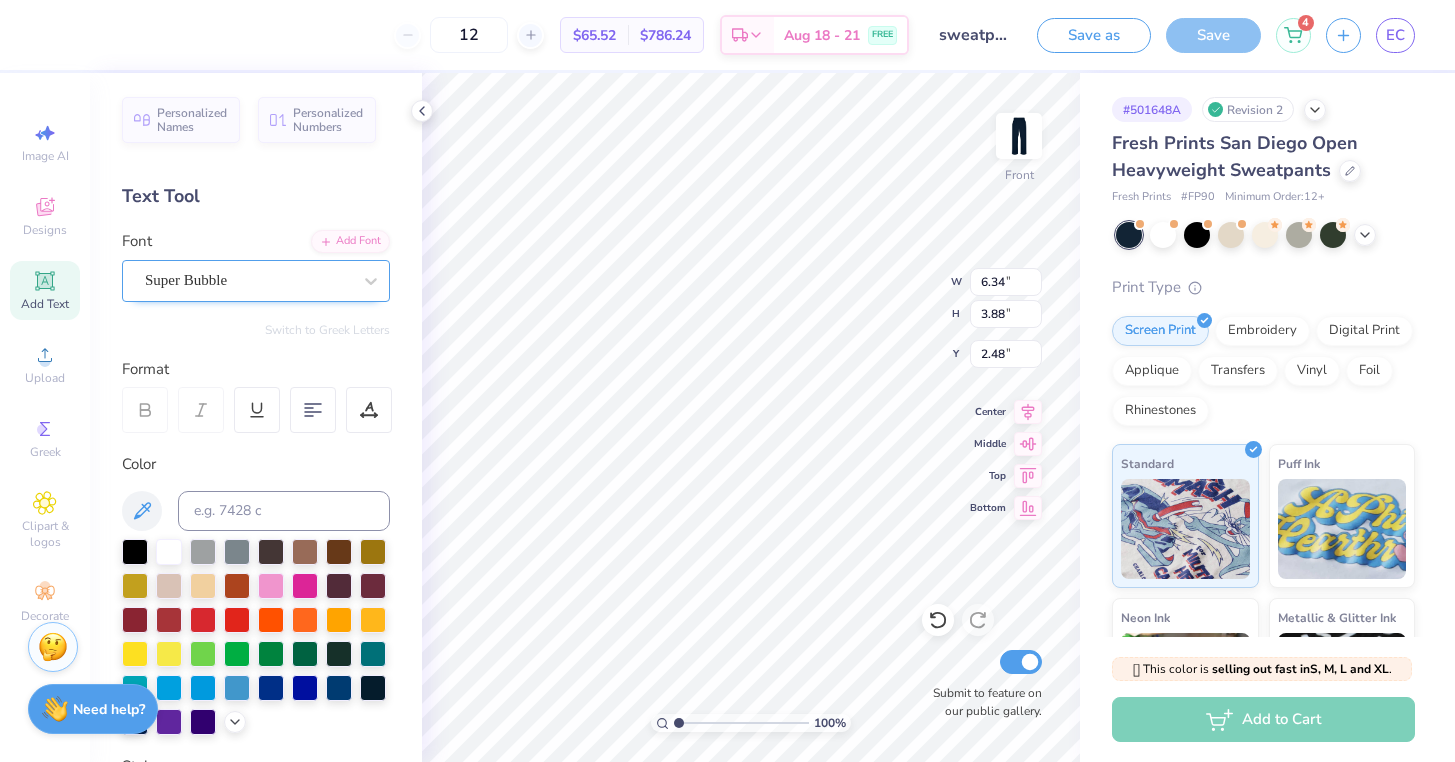 click on "Super Bubble" at bounding box center (248, 280) 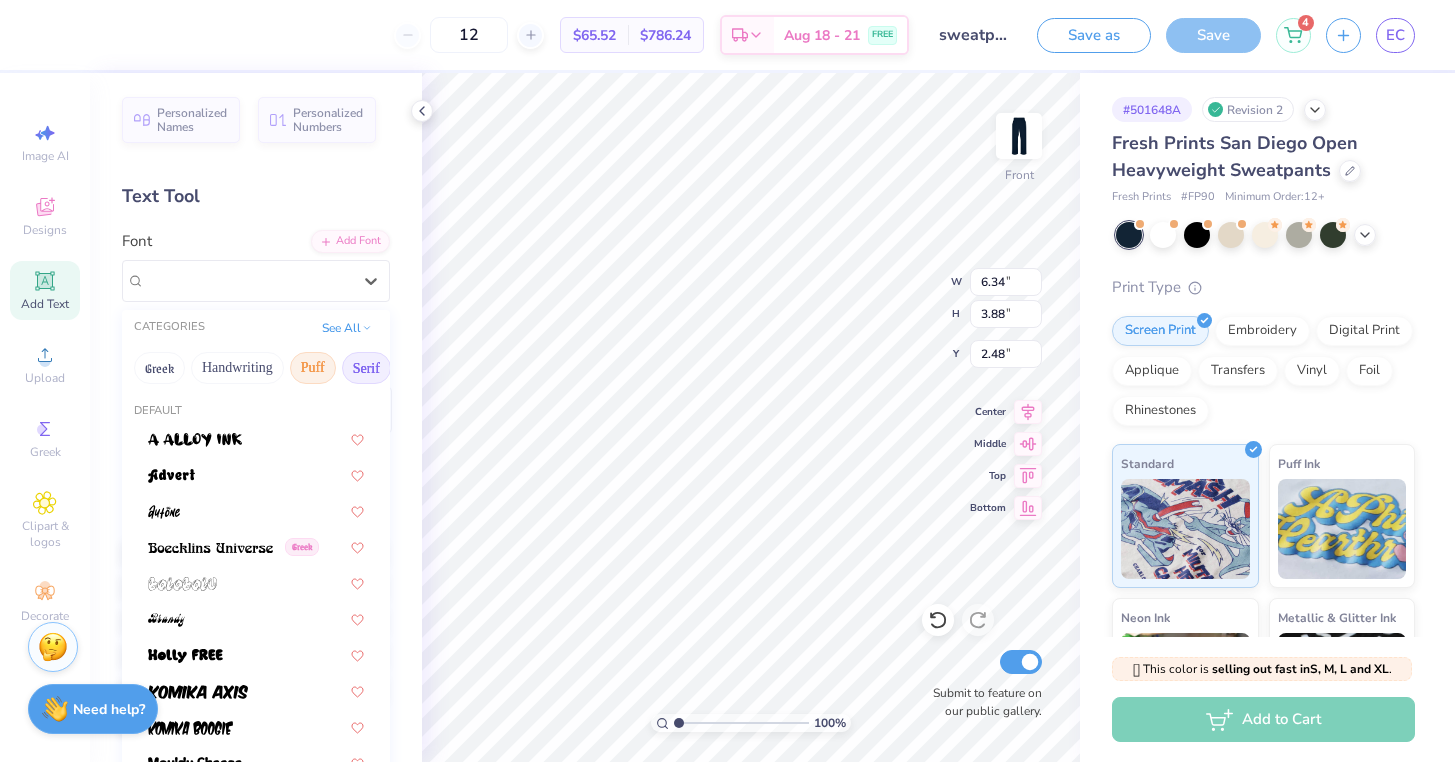 click on "Serif" at bounding box center (366, 368) 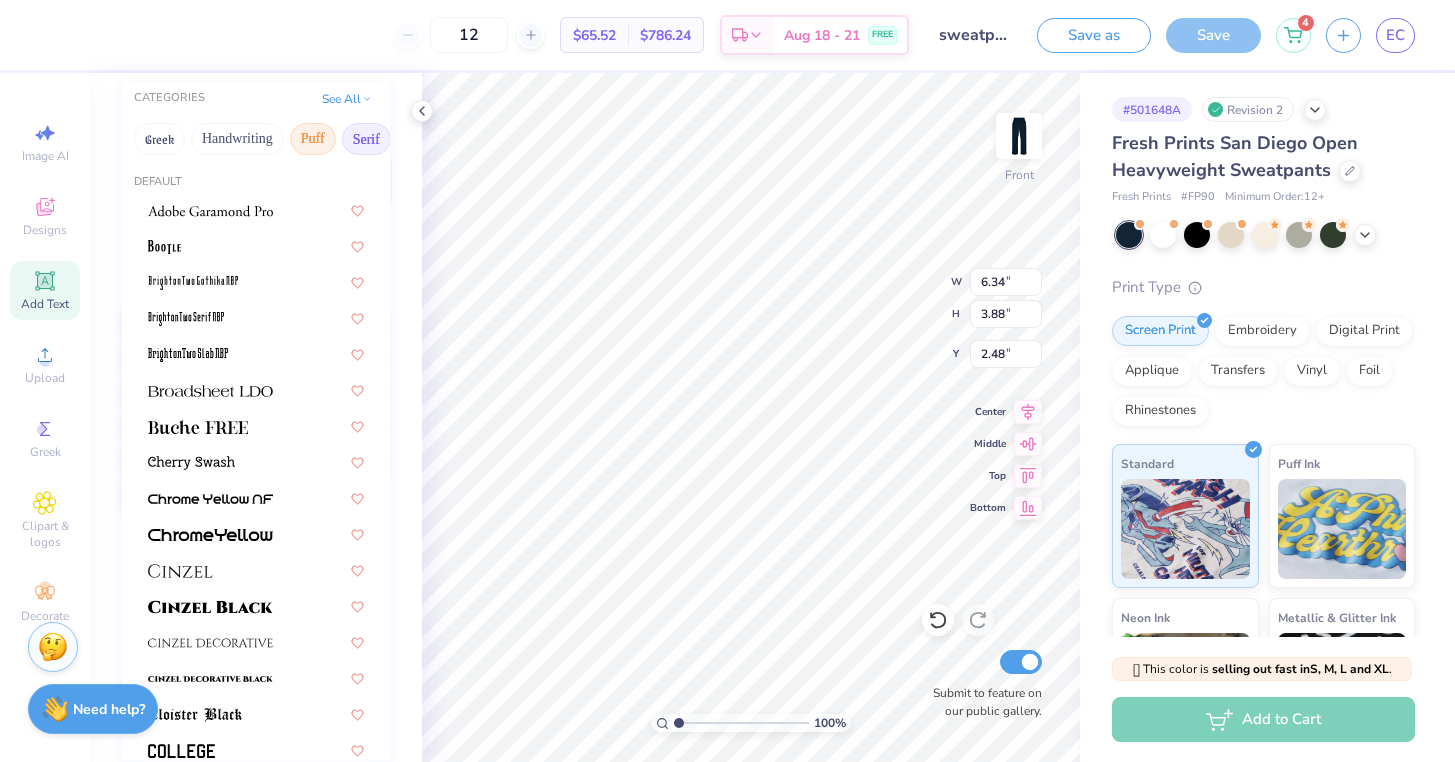 scroll, scrollTop: 241, scrollLeft: 0, axis: vertical 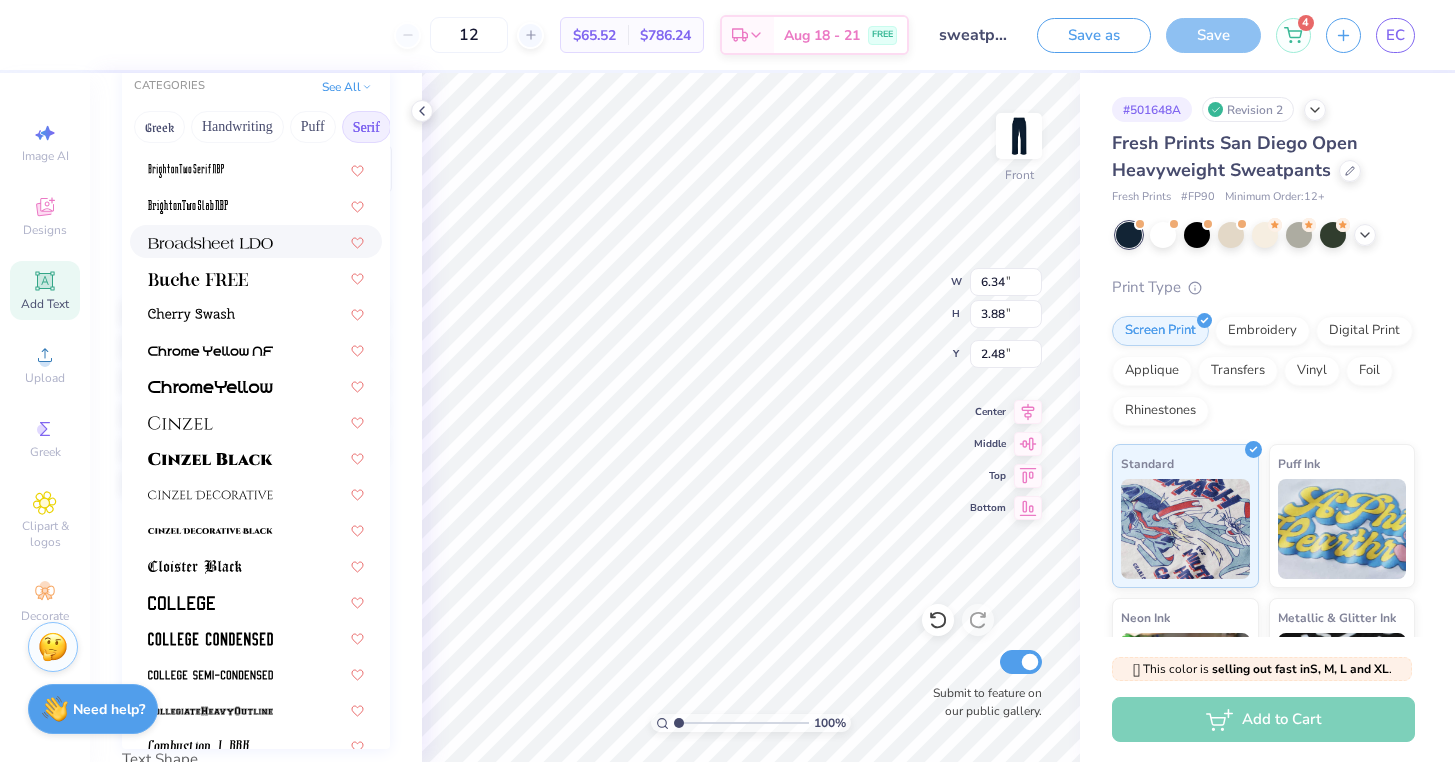 click at bounding box center (256, 241) 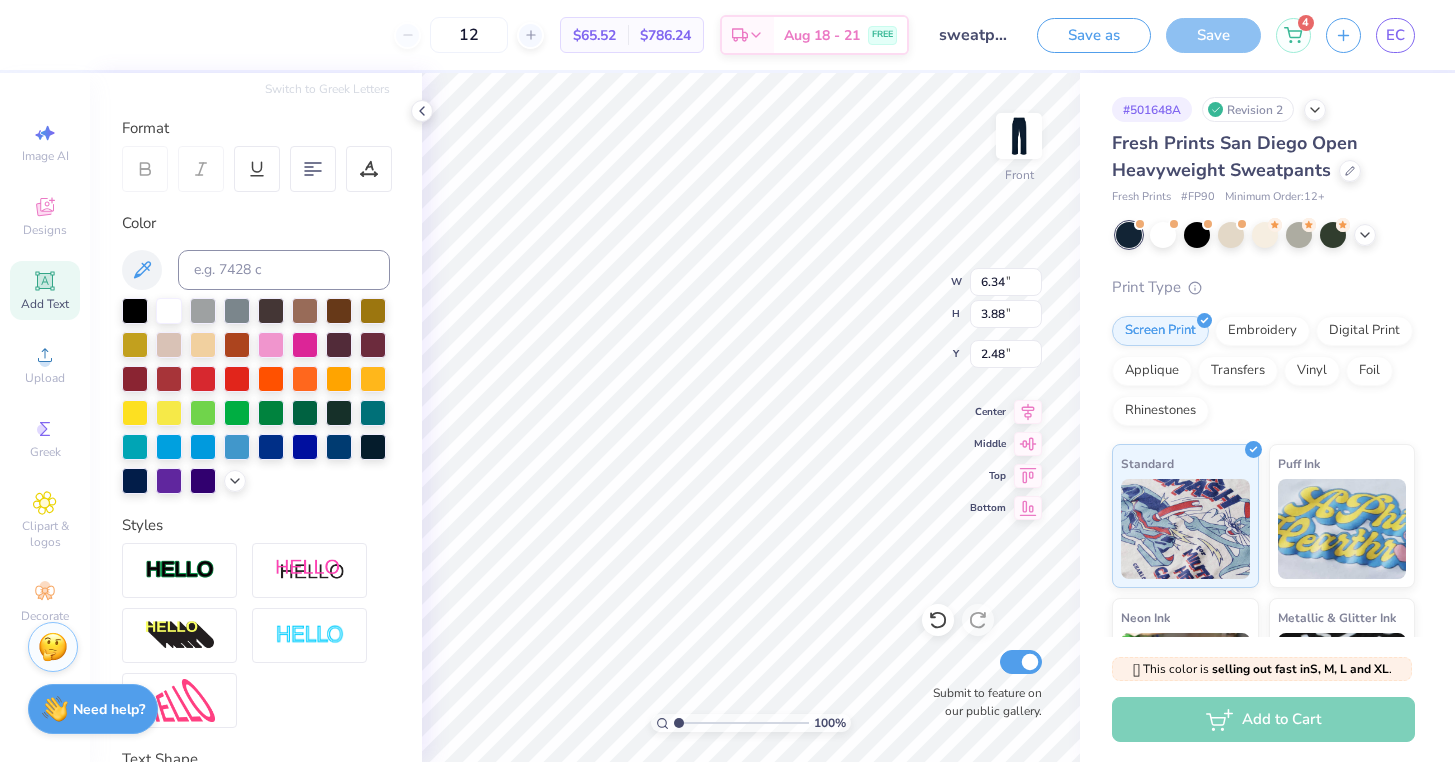 type on "6.31" 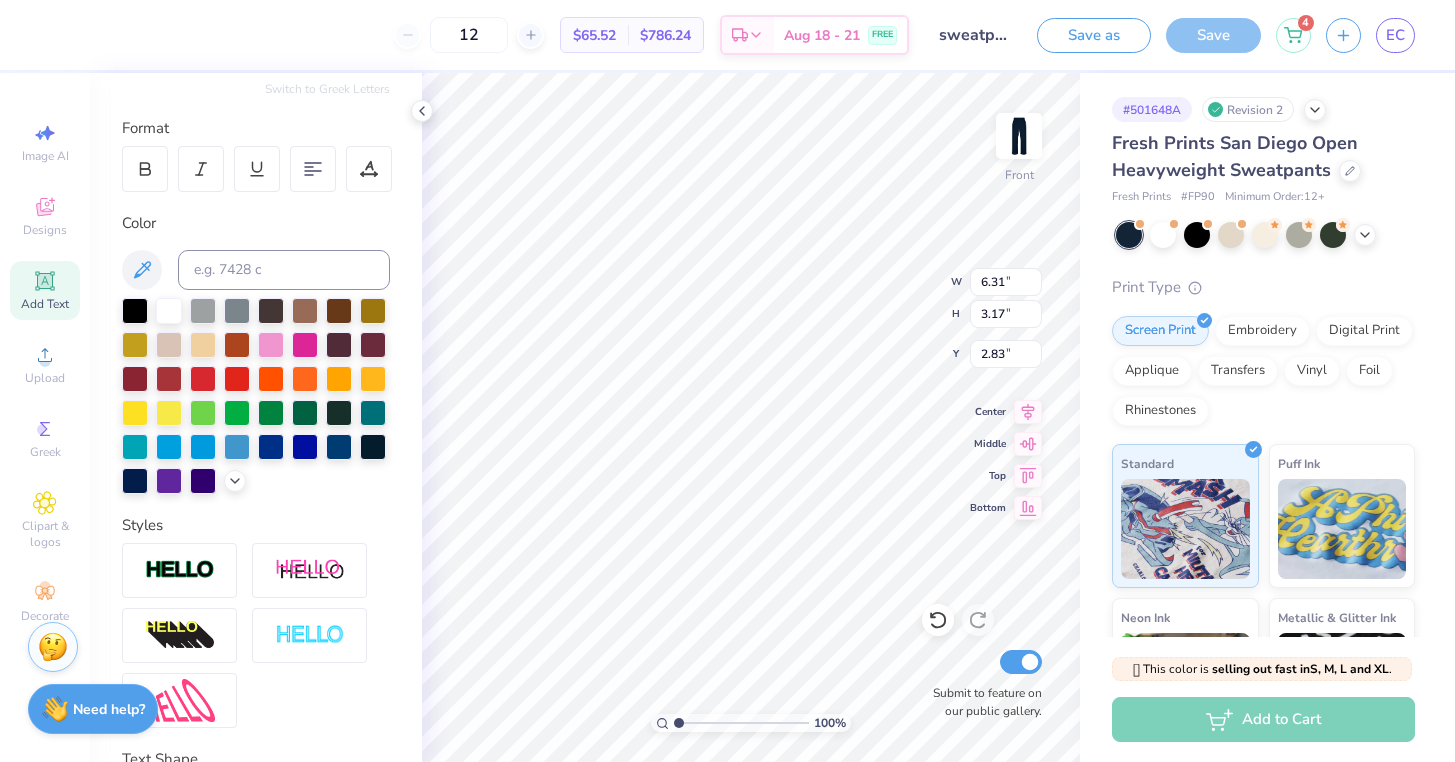 type on "5.87" 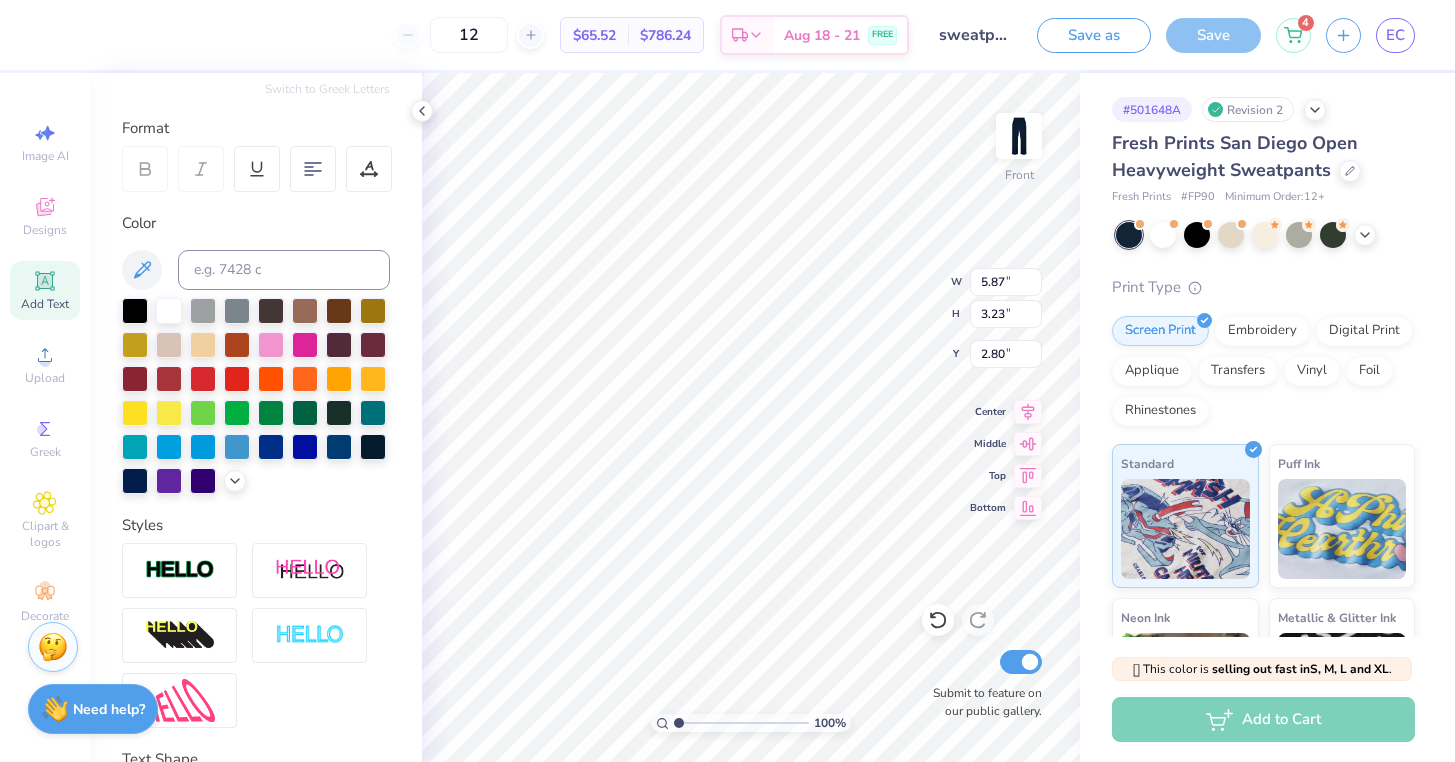 type on "6.31" 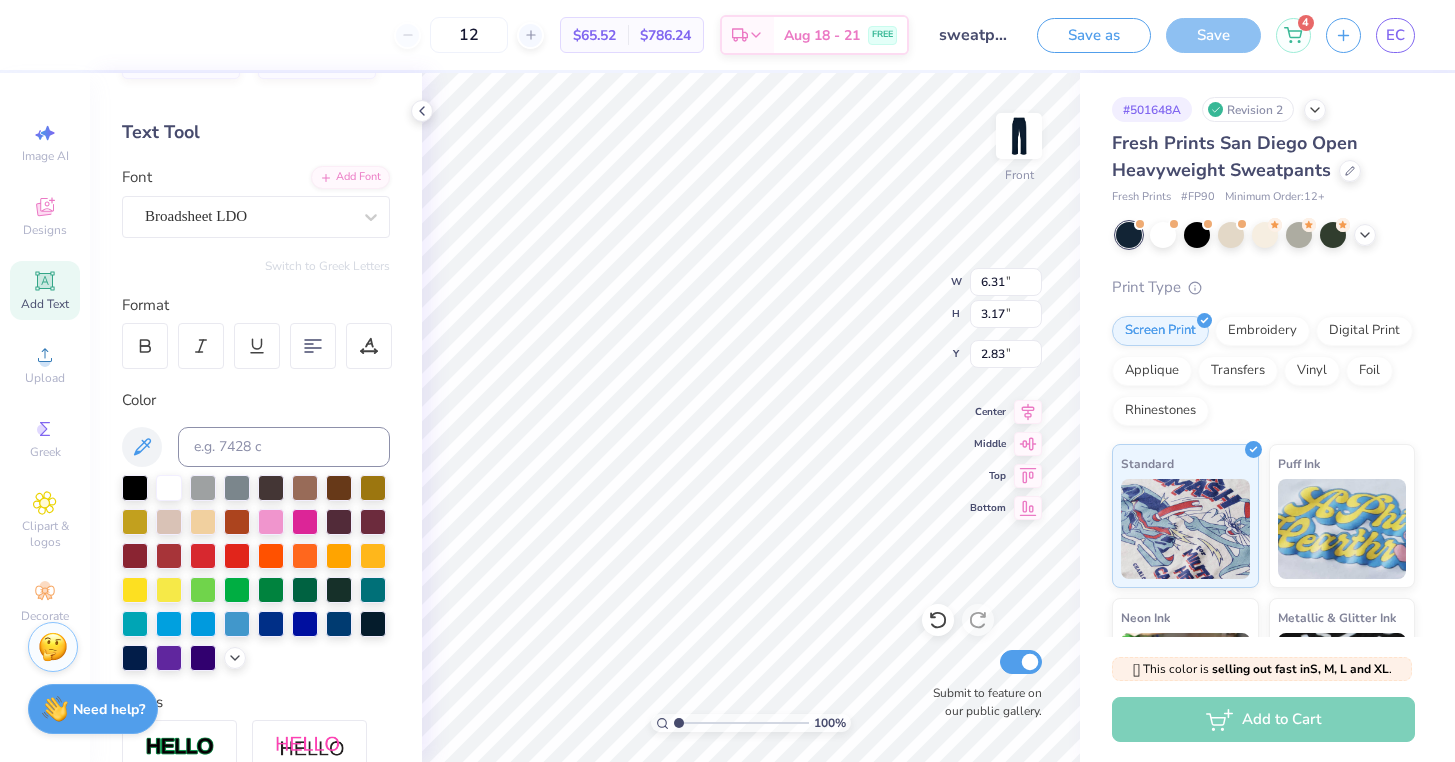 scroll, scrollTop: 34, scrollLeft: 0, axis: vertical 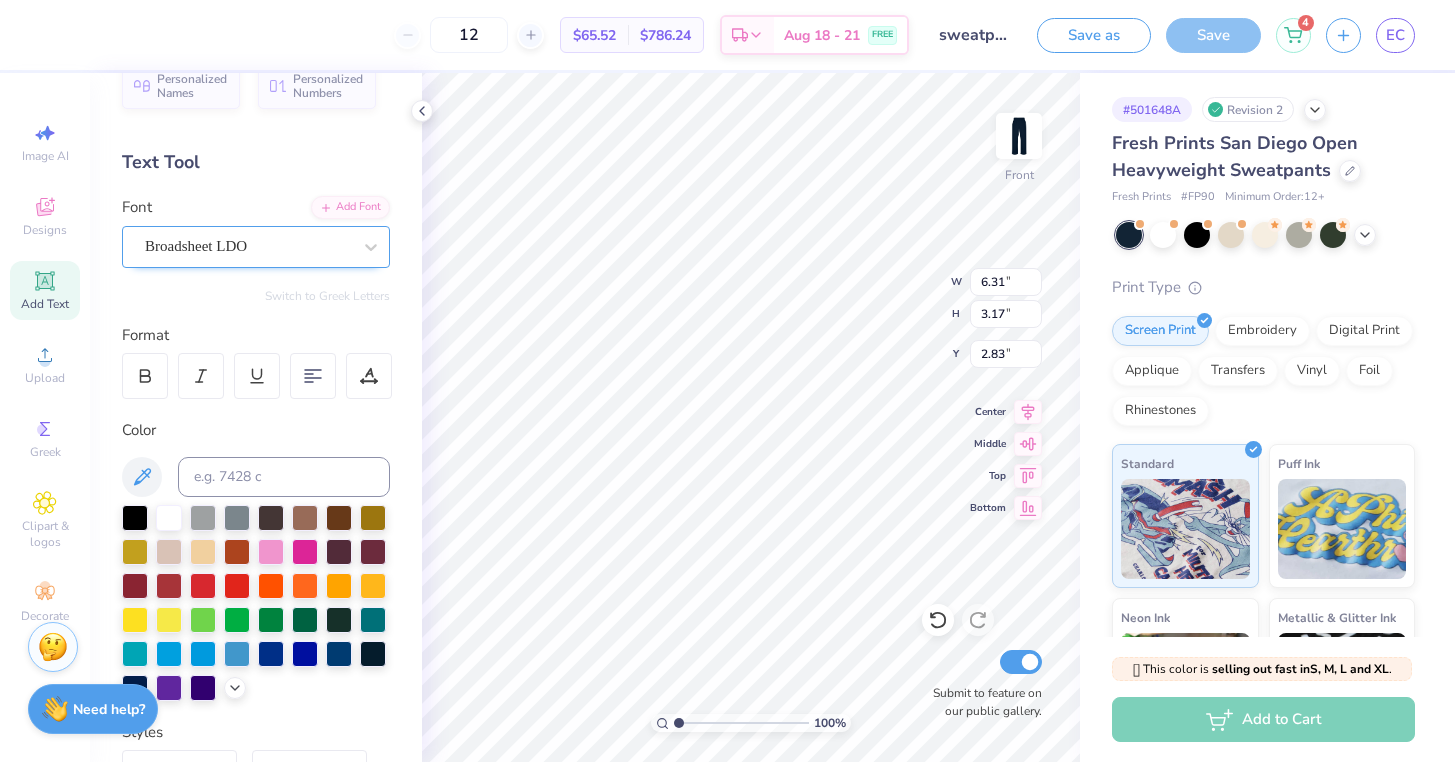 click on "Broadsheet LDO" at bounding box center [248, 246] 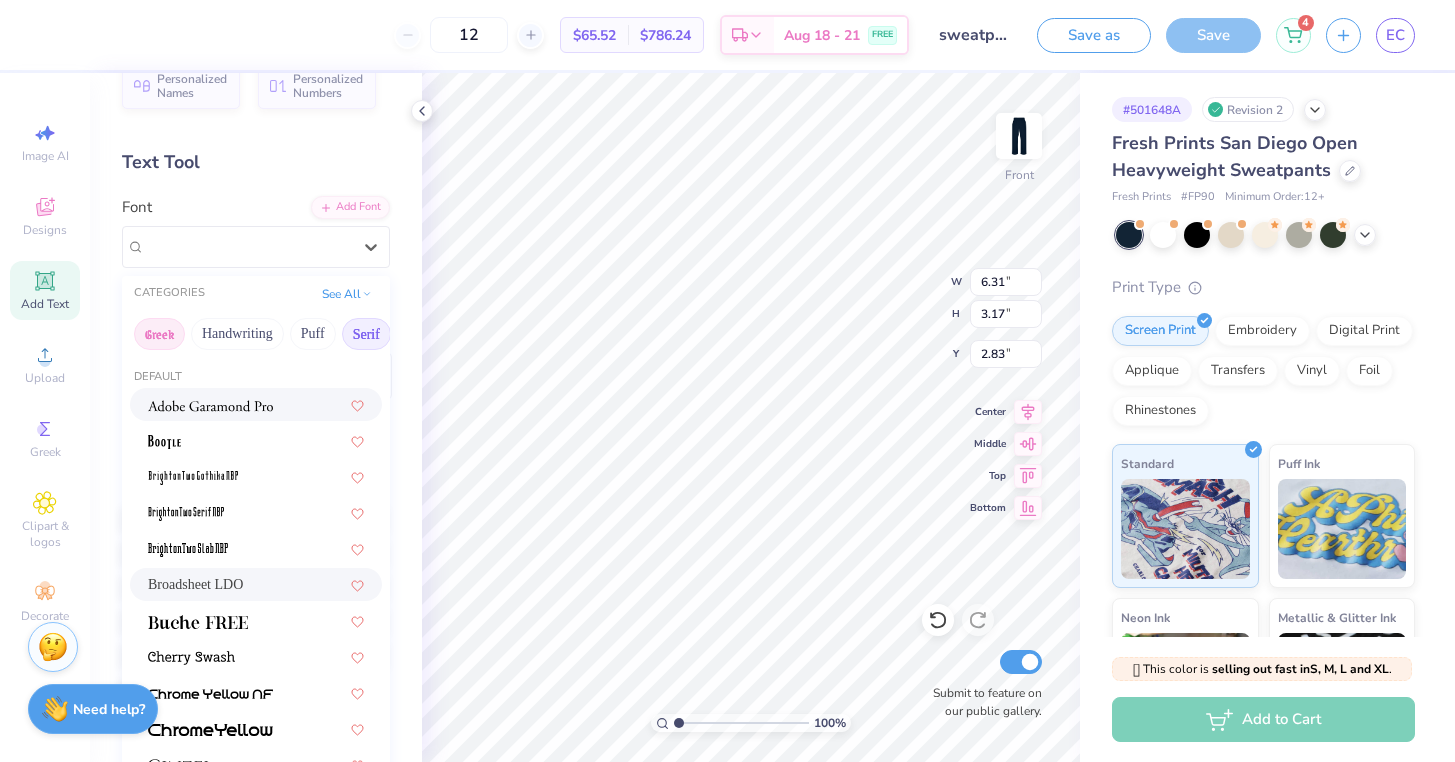 click on "Greek" at bounding box center [159, 334] 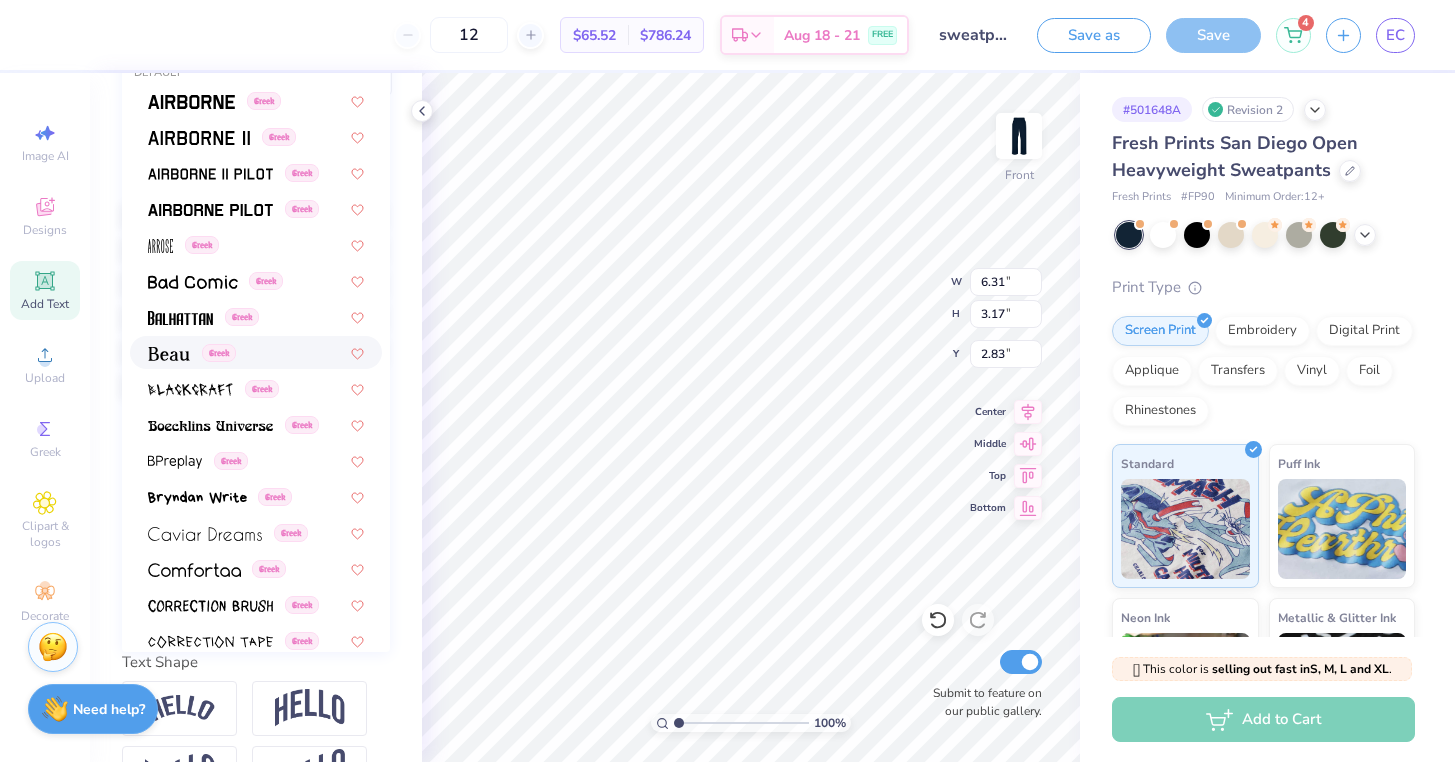 scroll, scrollTop: 338, scrollLeft: 0, axis: vertical 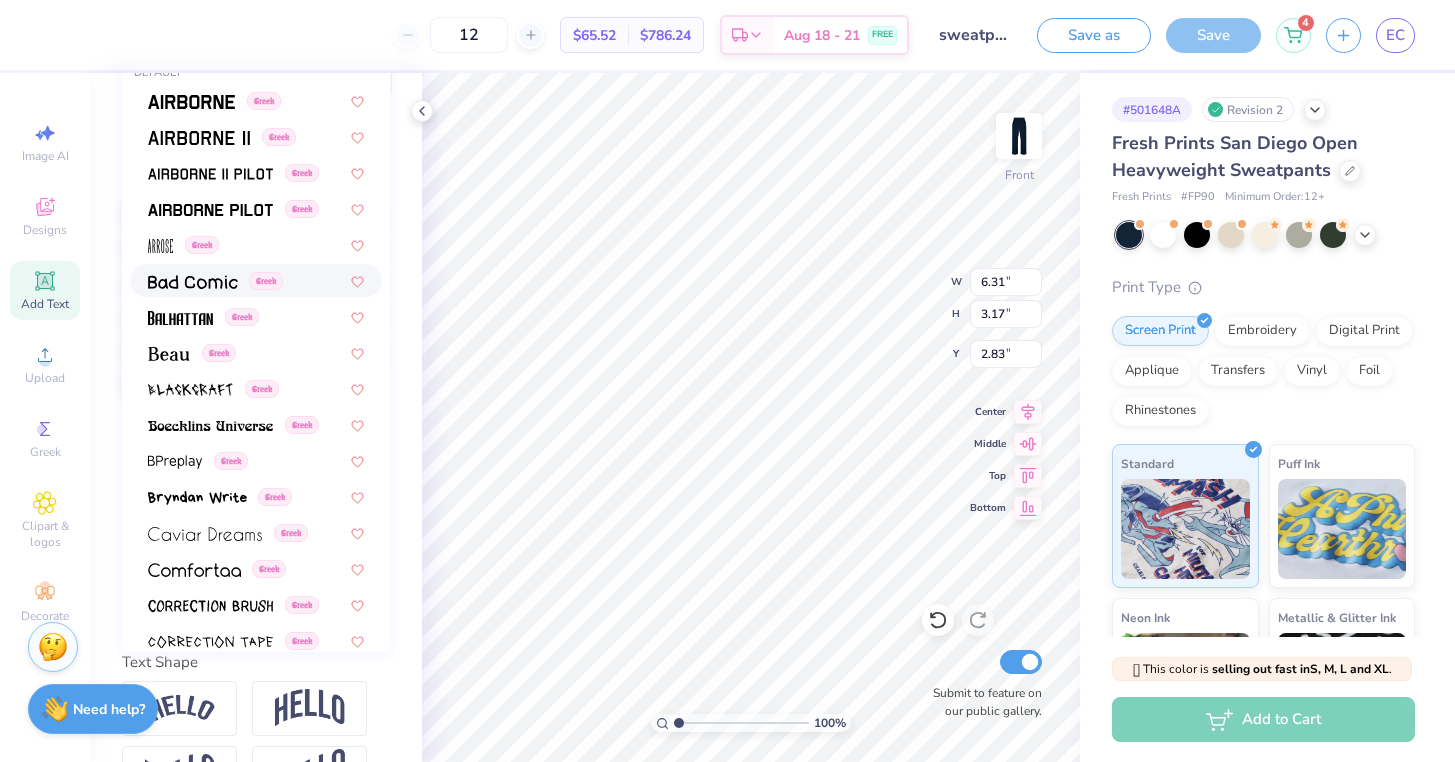 click at bounding box center (193, 282) 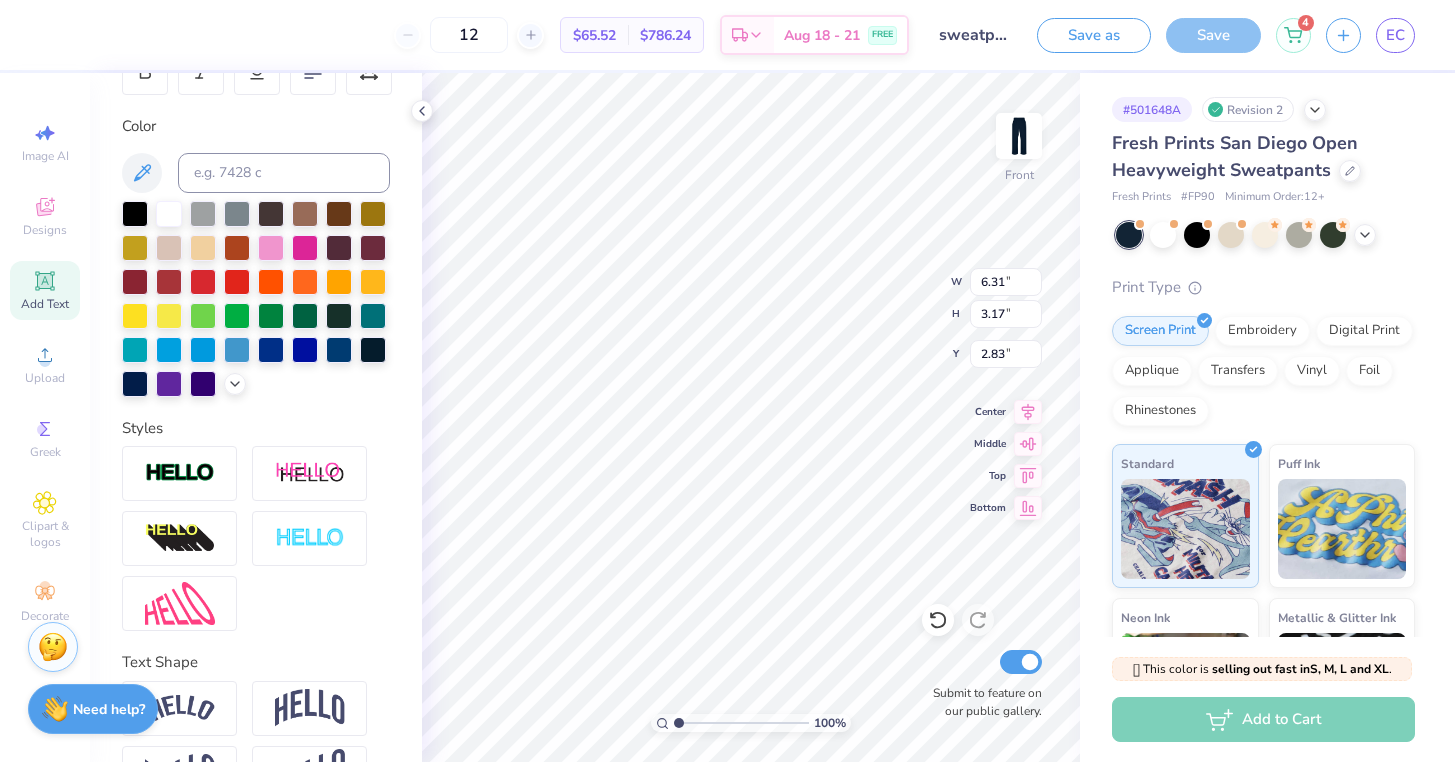 type on "6.02" 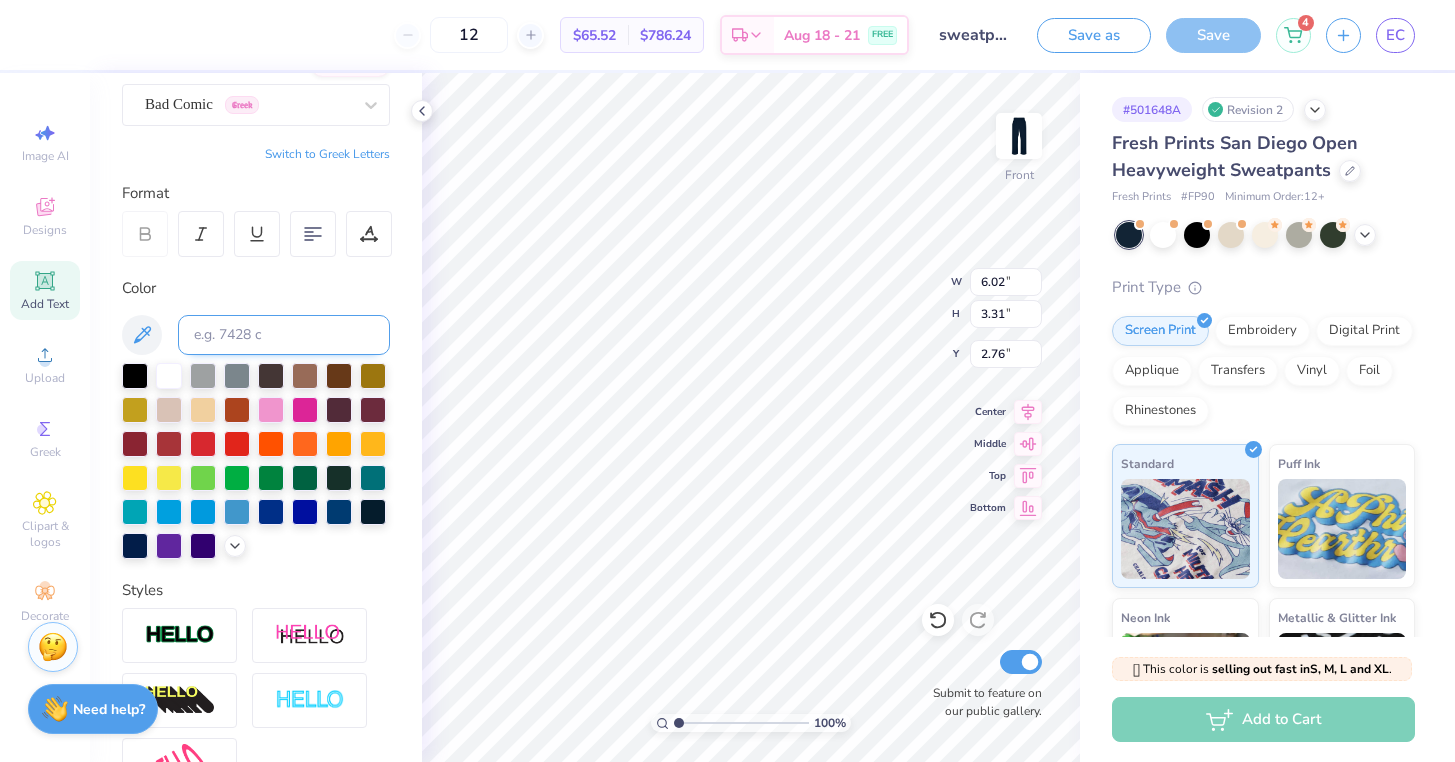 scroll, scrollTop: 130, scrollLeft: 0, axis: vertical 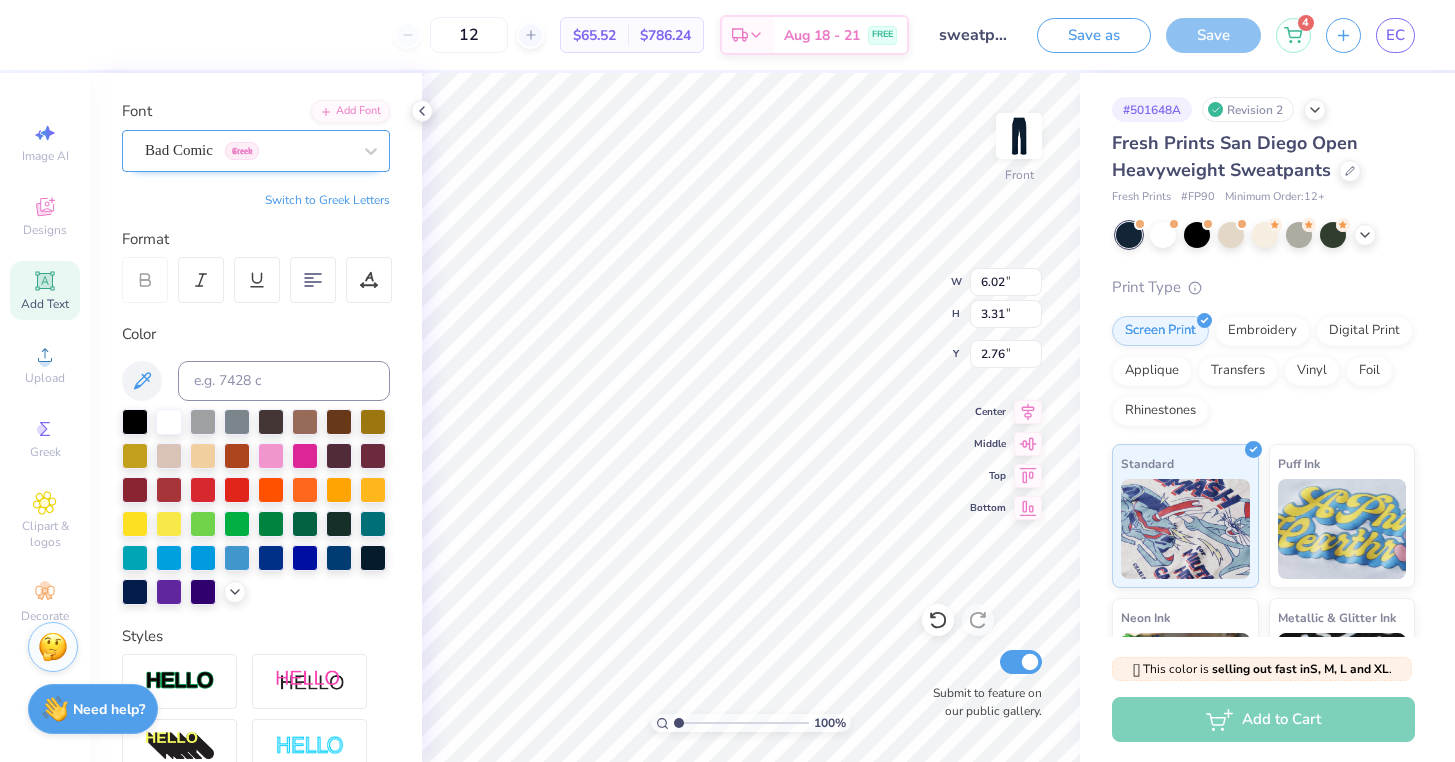 click on "Greek" at bounding box center [242, 151] 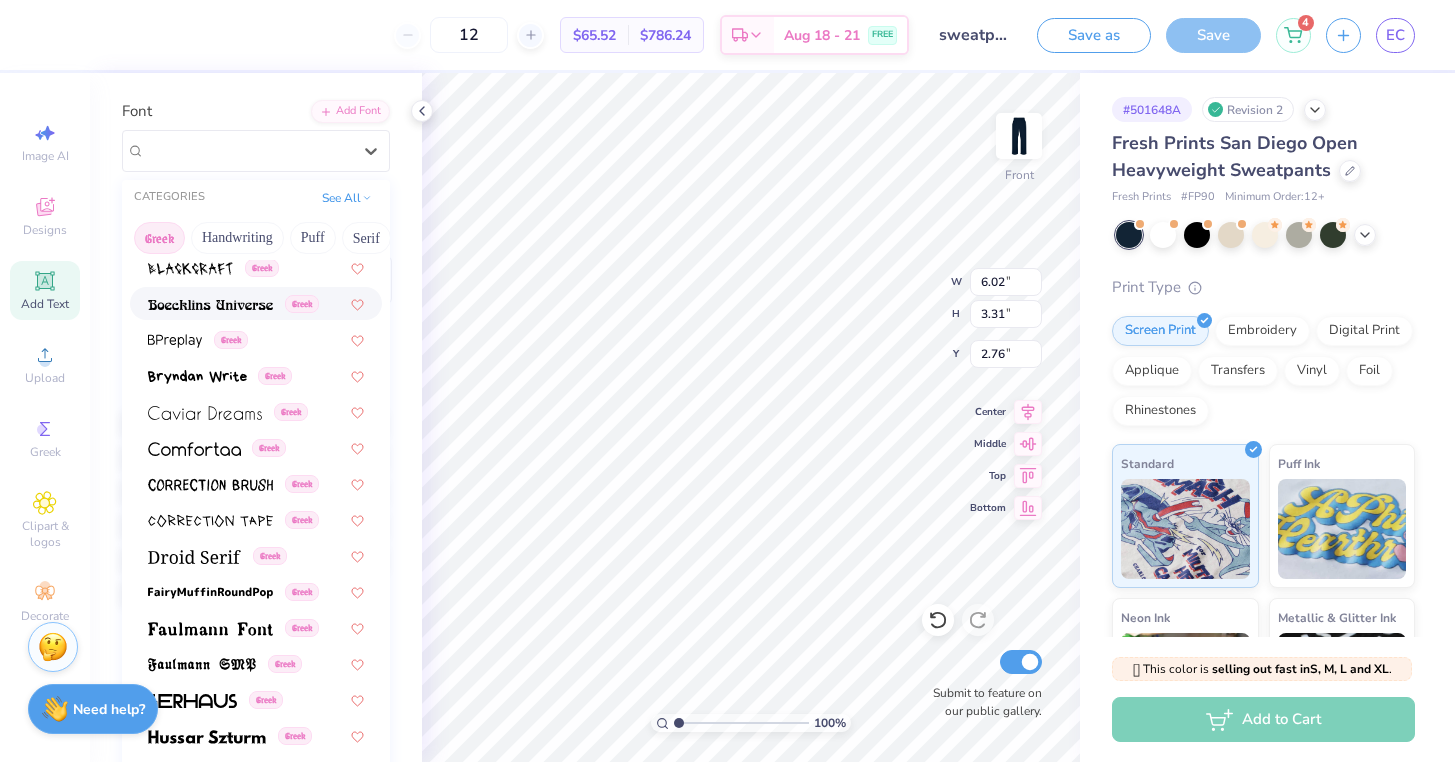scroll, scrollTop: 362, scrollLeft: 0, axis: vertical 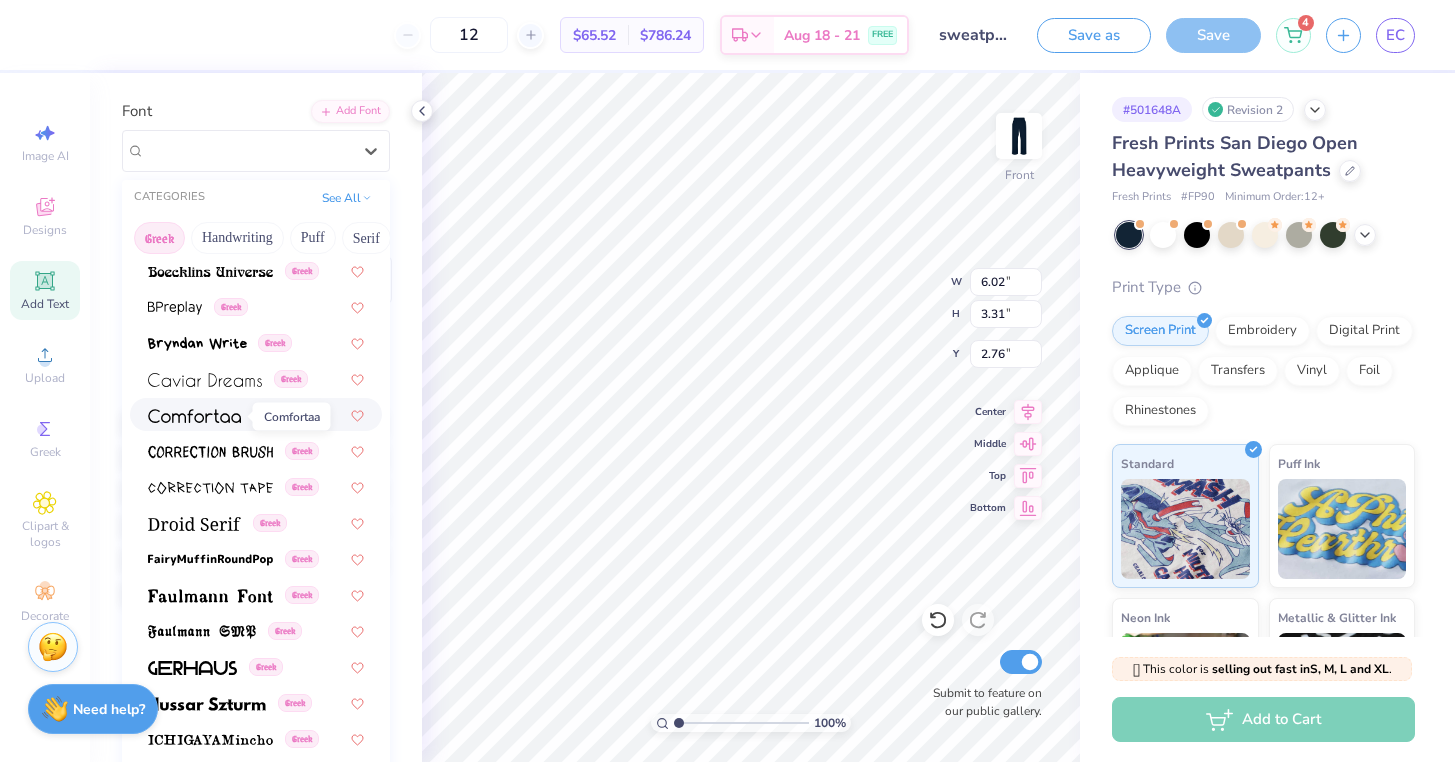 click at bounding box center [194, 416] 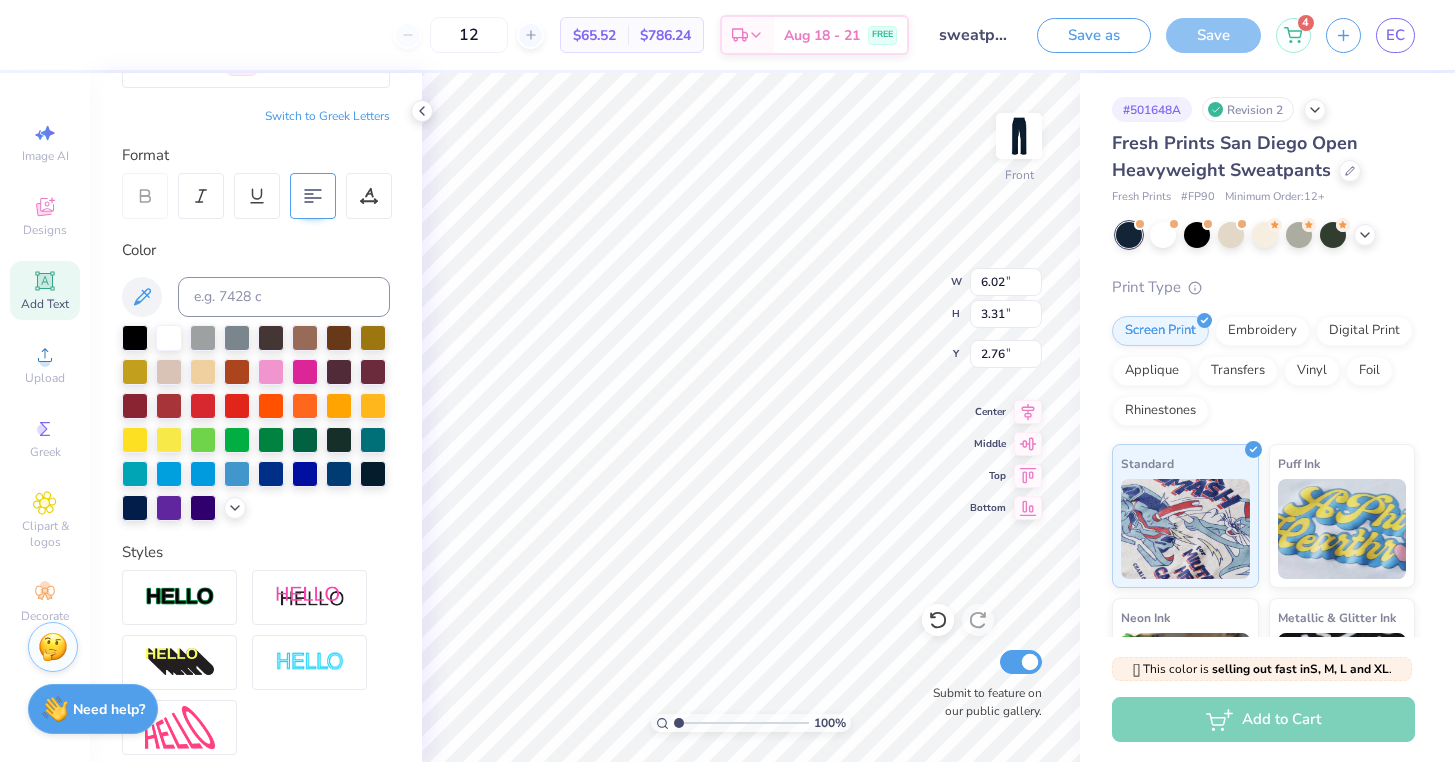 type on "5.72" 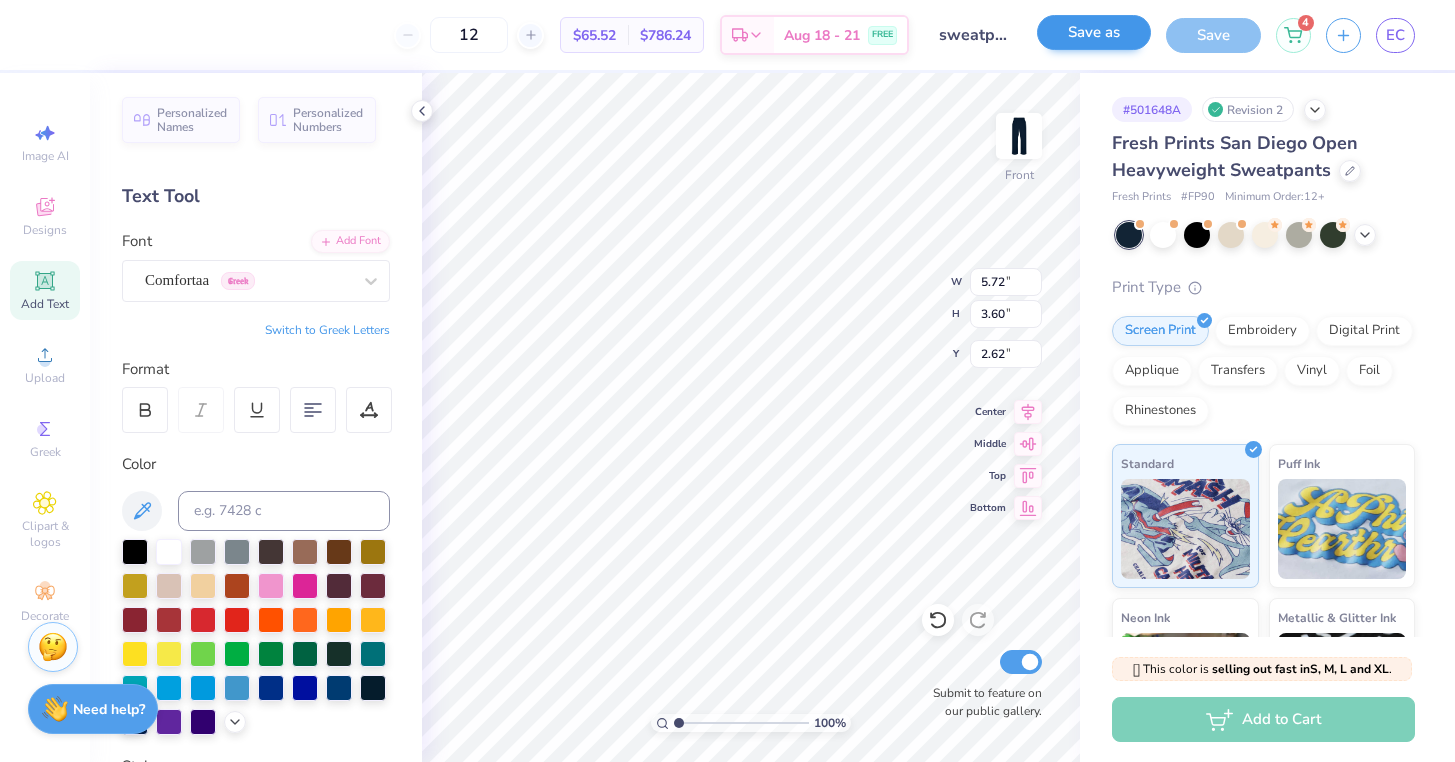 scroll, scrollTop: 0, scrollLeft: 0, axis: both 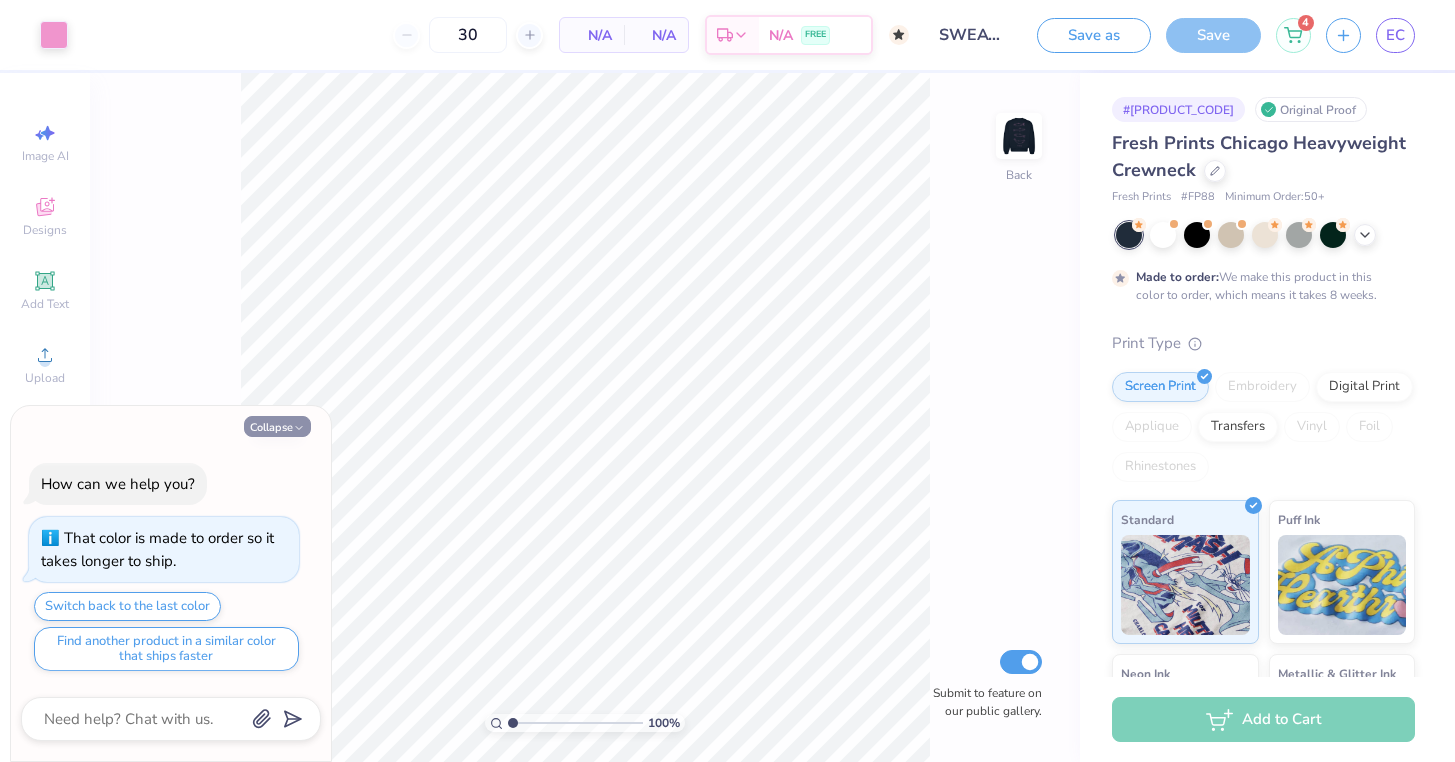 click on "Collapse" at bounding box center [277, 426] 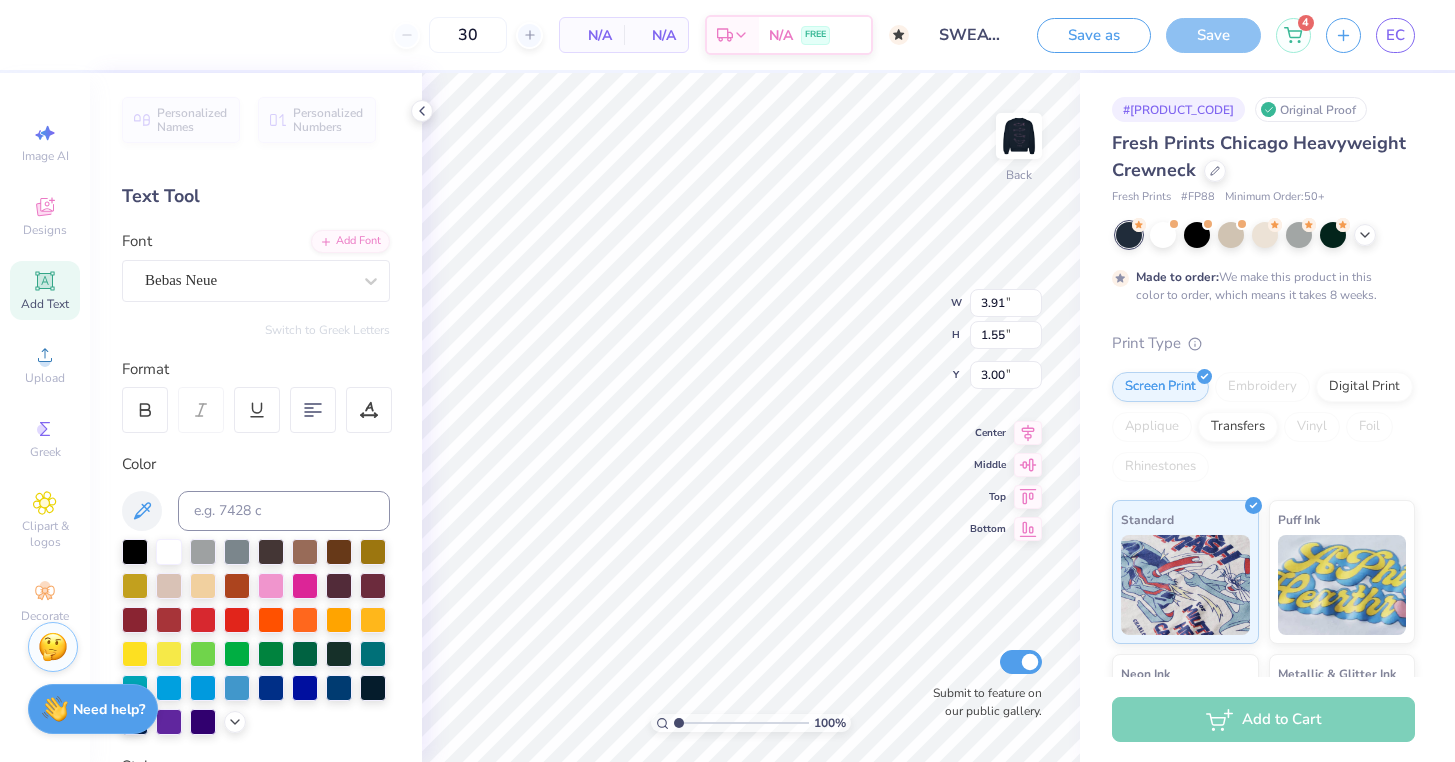 scroll, scrollTop: 0, scrollLeft: 3, axis: horizontal 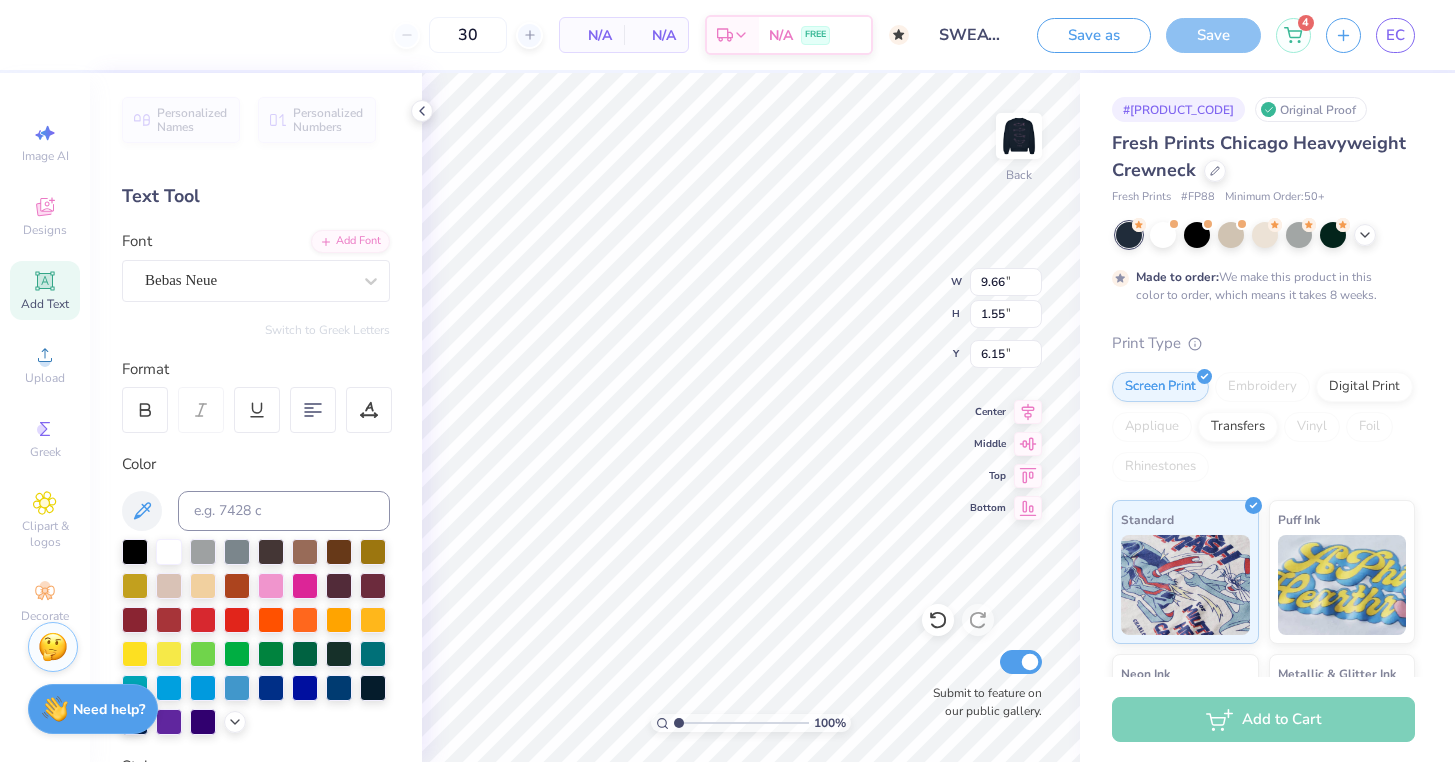 type on "2.53" 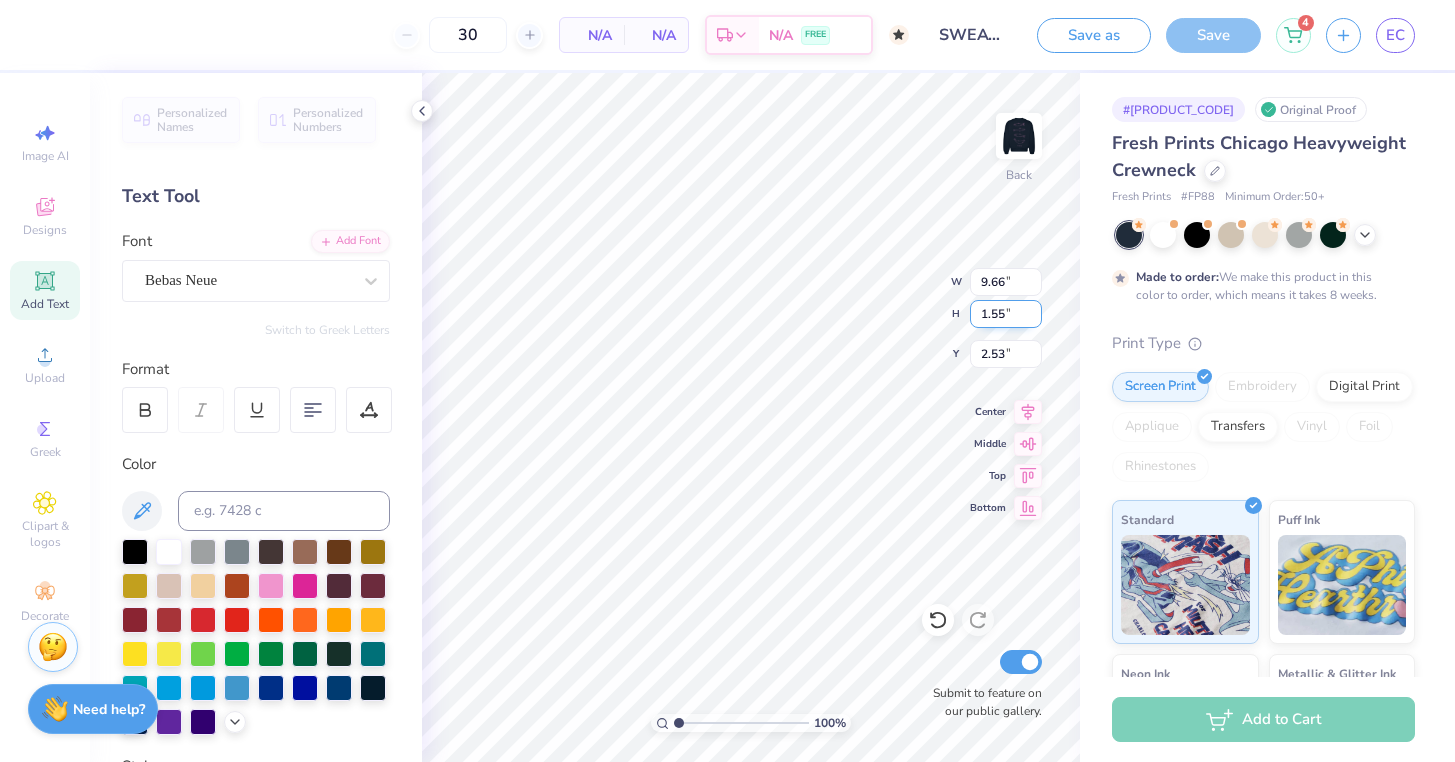 click on "100  % Back W 9.66 9.66 " H 1.55 1.55 " Y 2.53 2.53 " Center Middle Top Bottom Submit to feature on our public gallery." at bounding box center [751, 417] 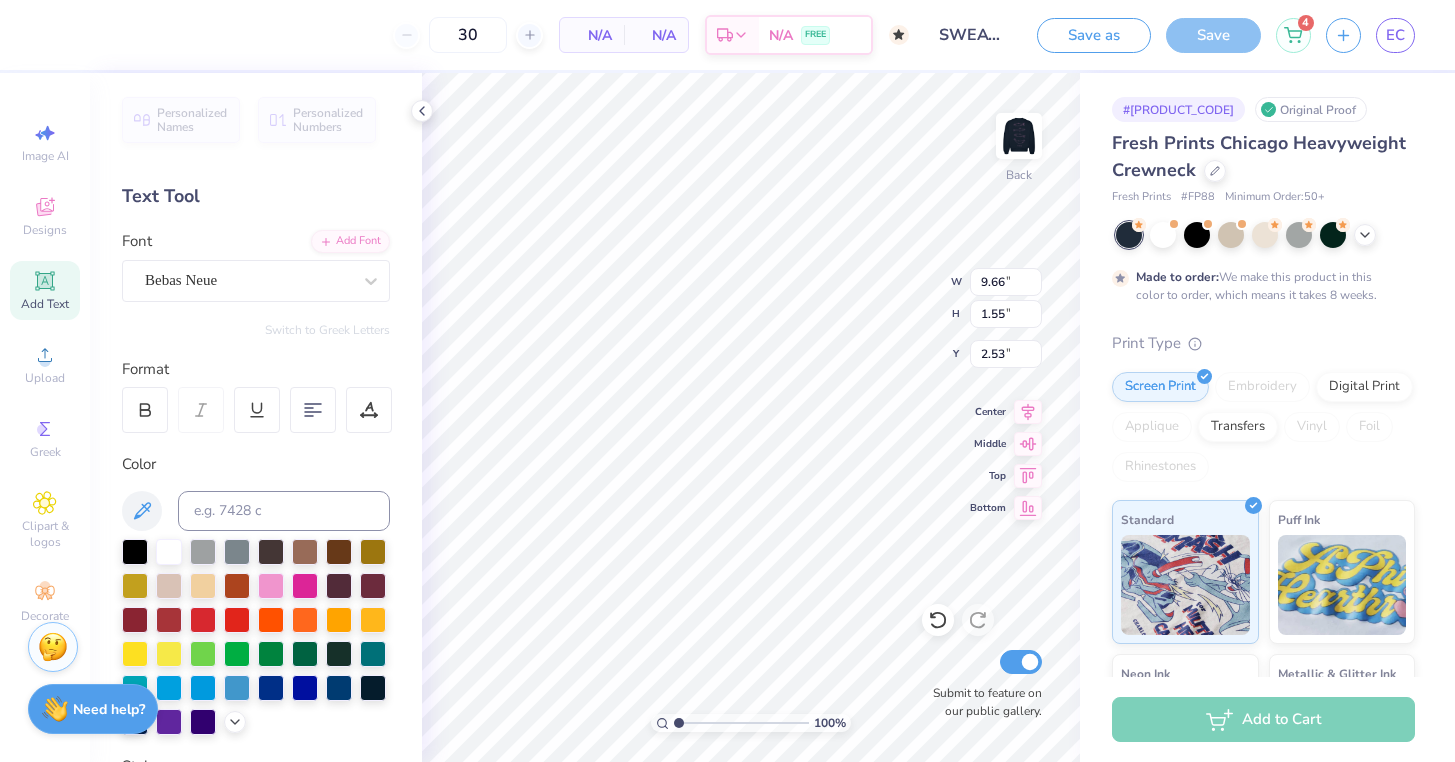 type on "3.44" 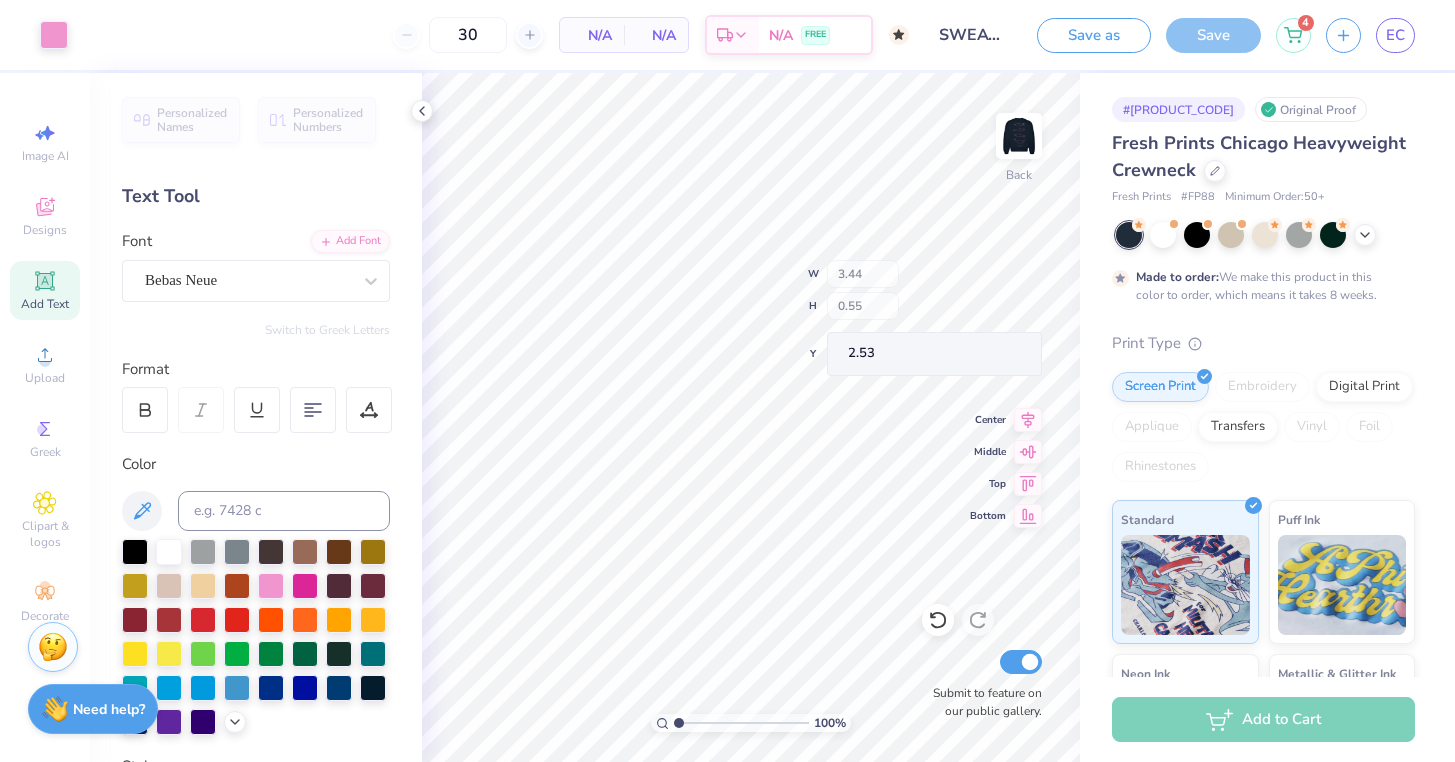 click on "100  % Back W 3.44 H 0.55 Y 2.53 Center Middle Top Bottom Submit to feature on our public gallery." at bounding box center (751, 417) 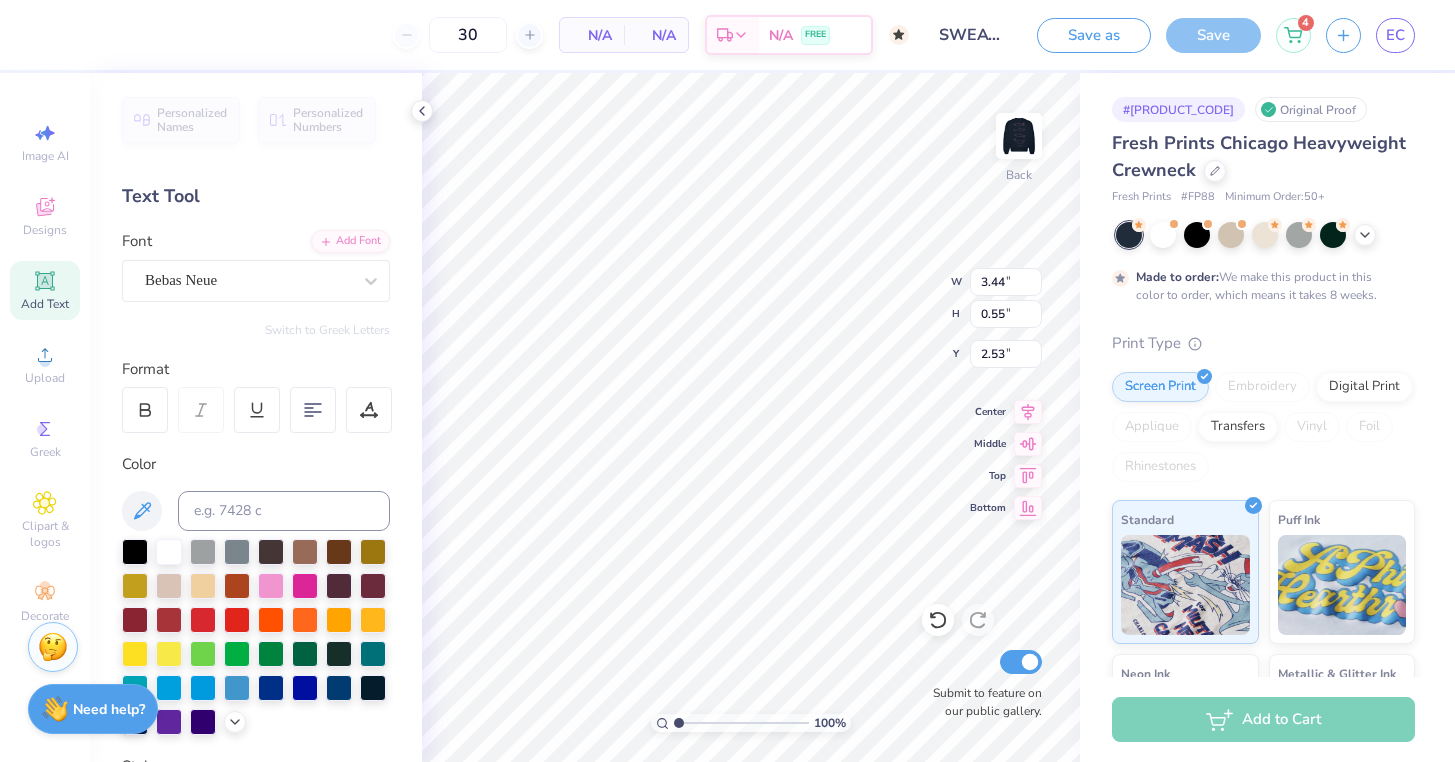 type on "2.45" 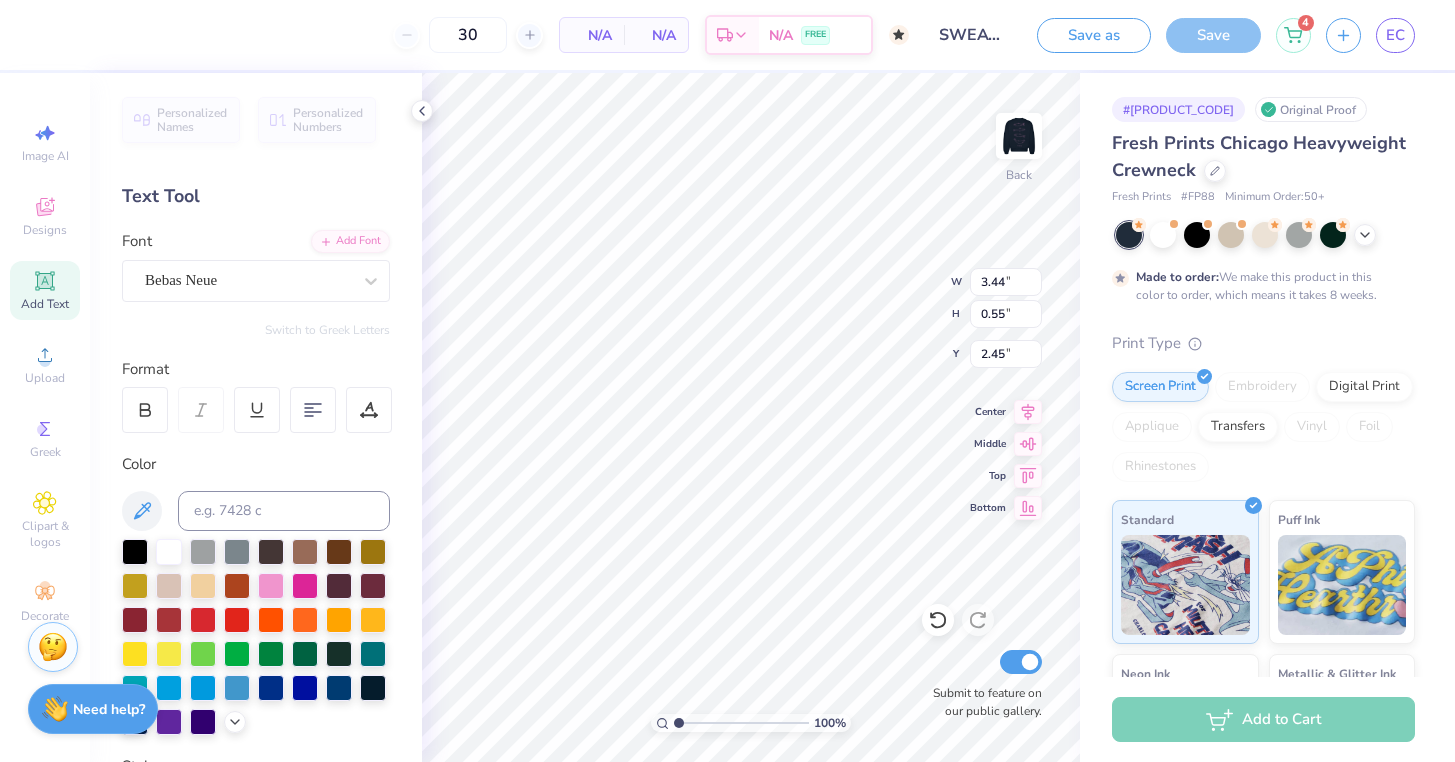 scroll, scrollTop: 0, scrollLeft: 2, axis: horizontal 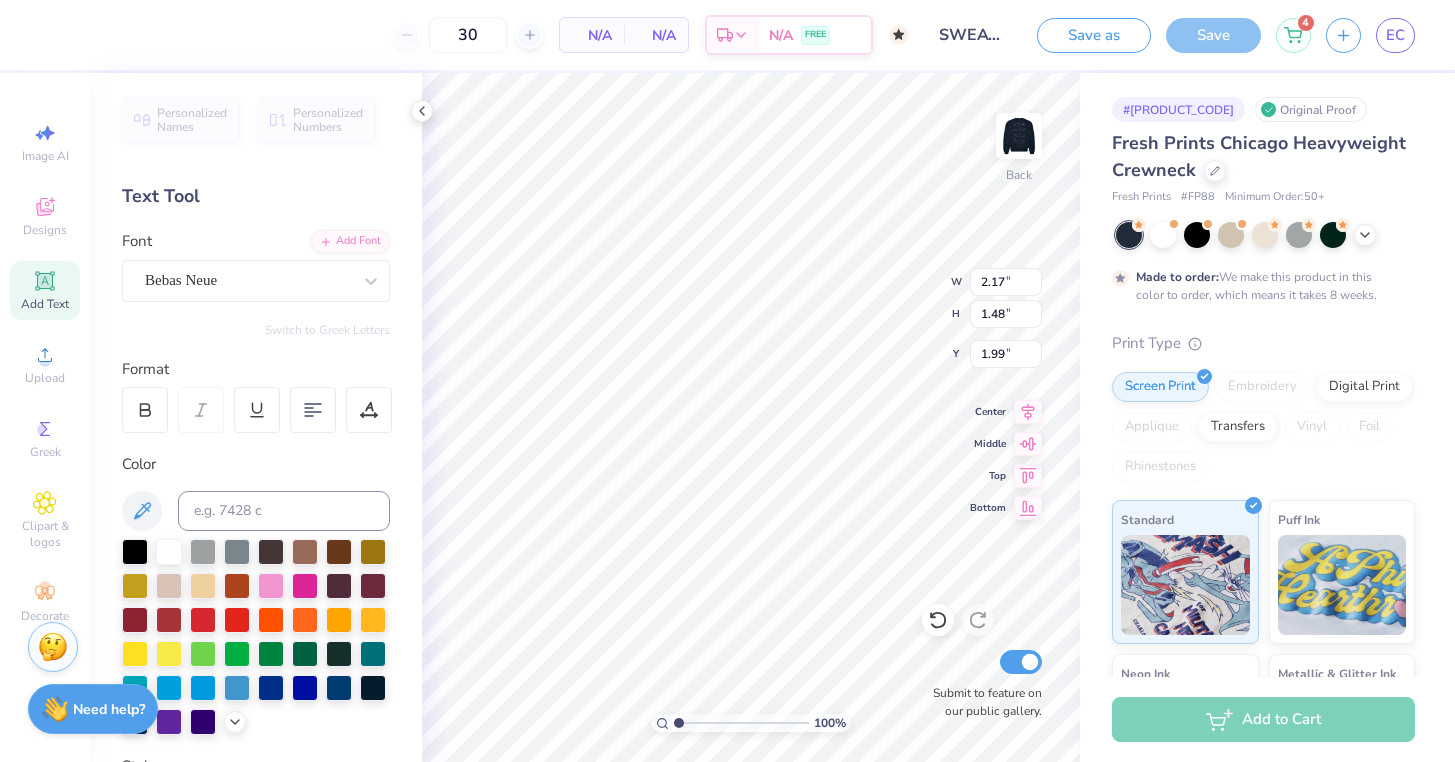 type on "Girls
Staff 25" 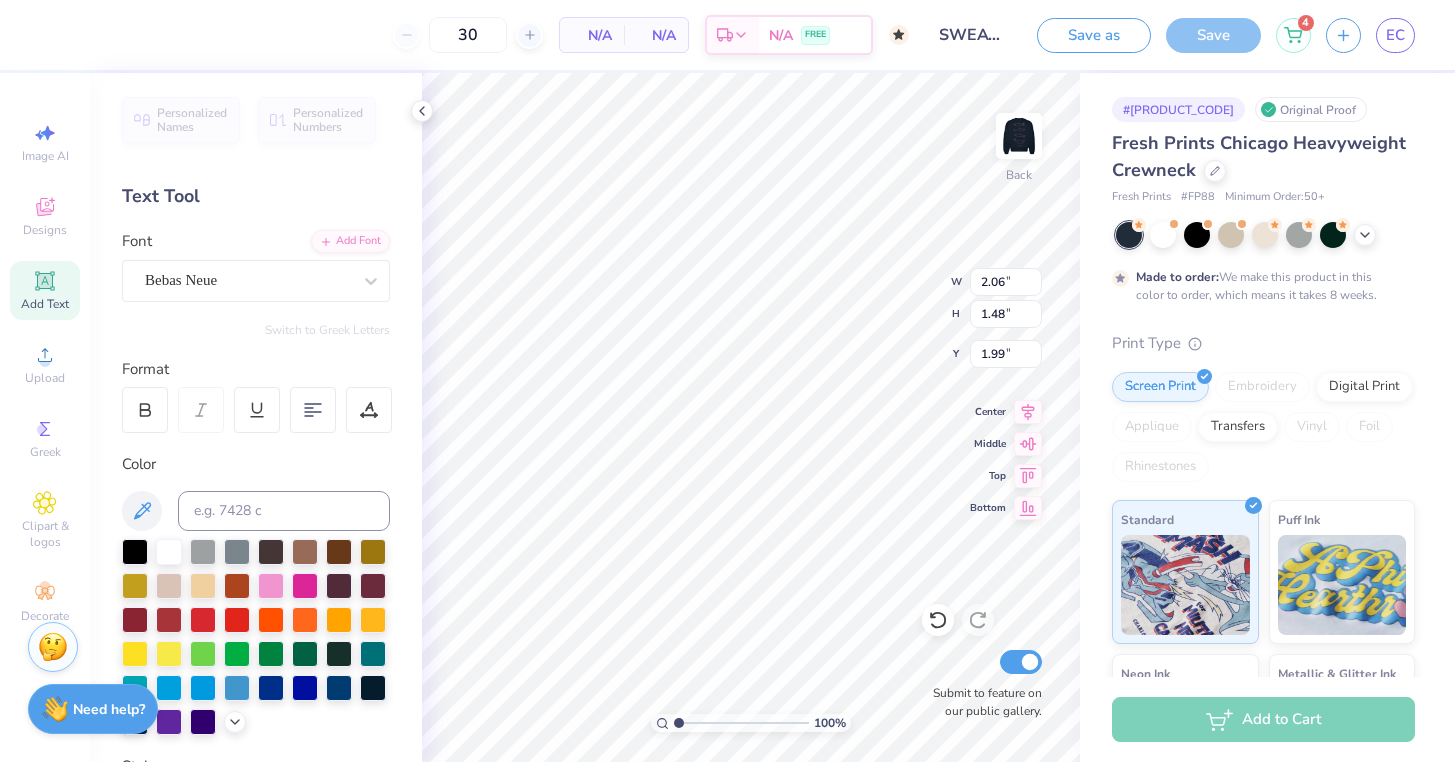type on "3.22" 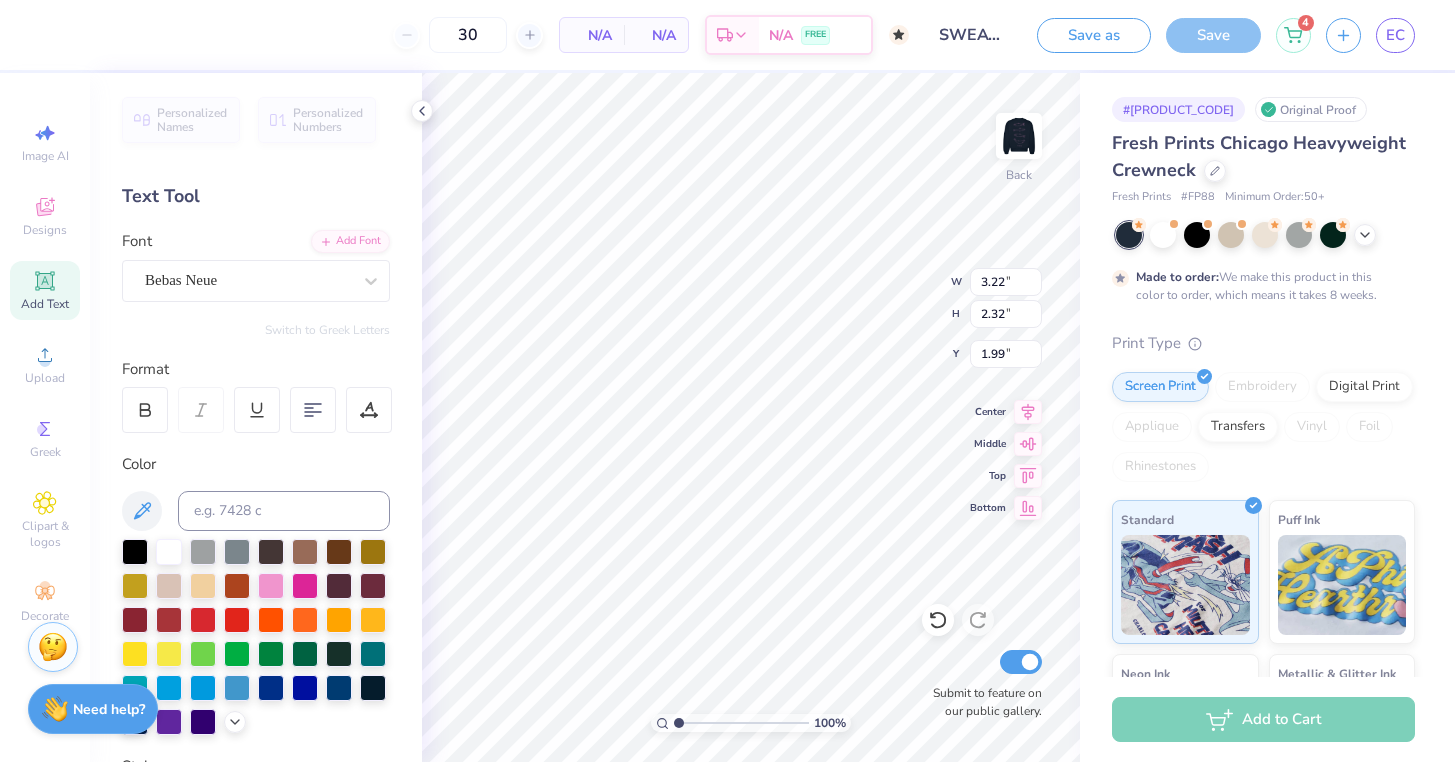 type on "3.00" 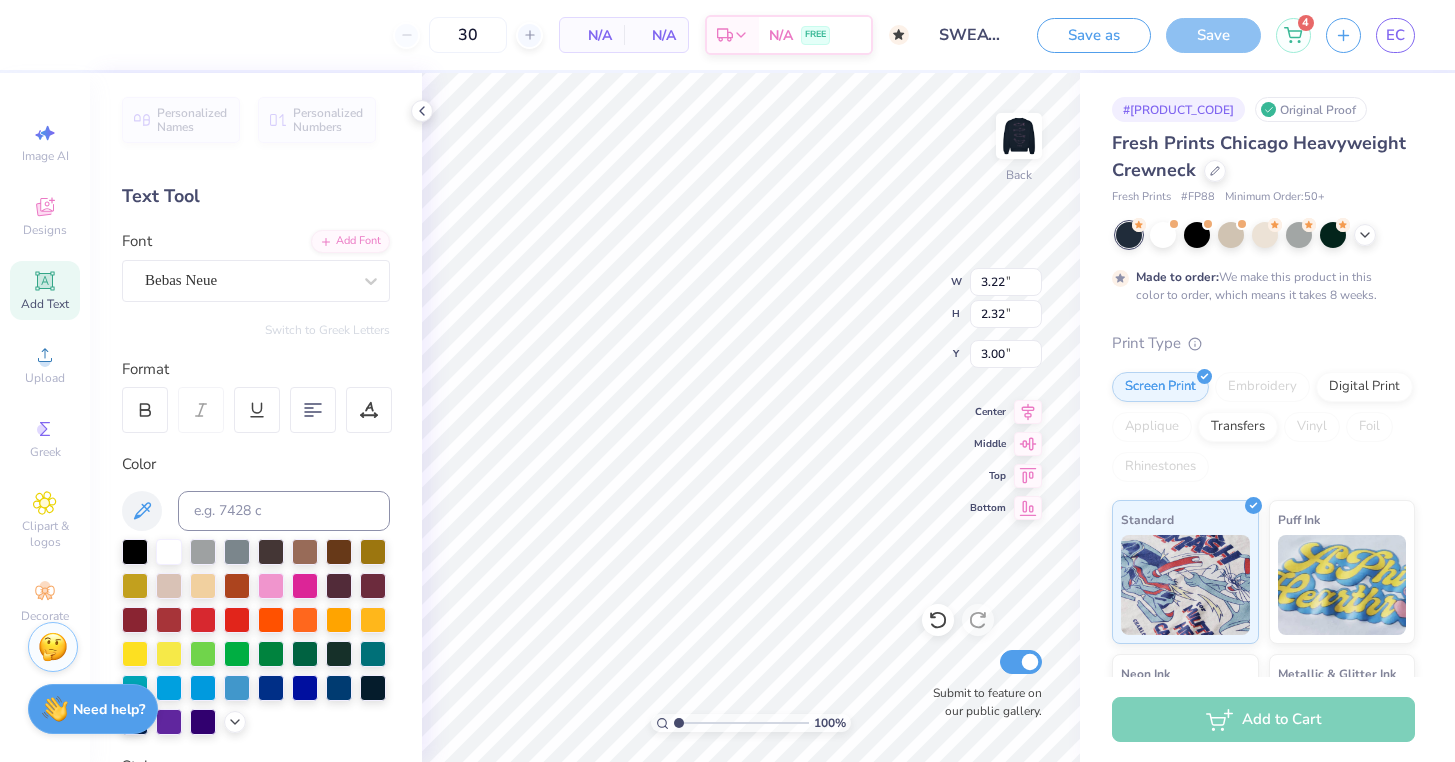 scroll, scrollTop: 1, scrollLeft: 2, axis: both 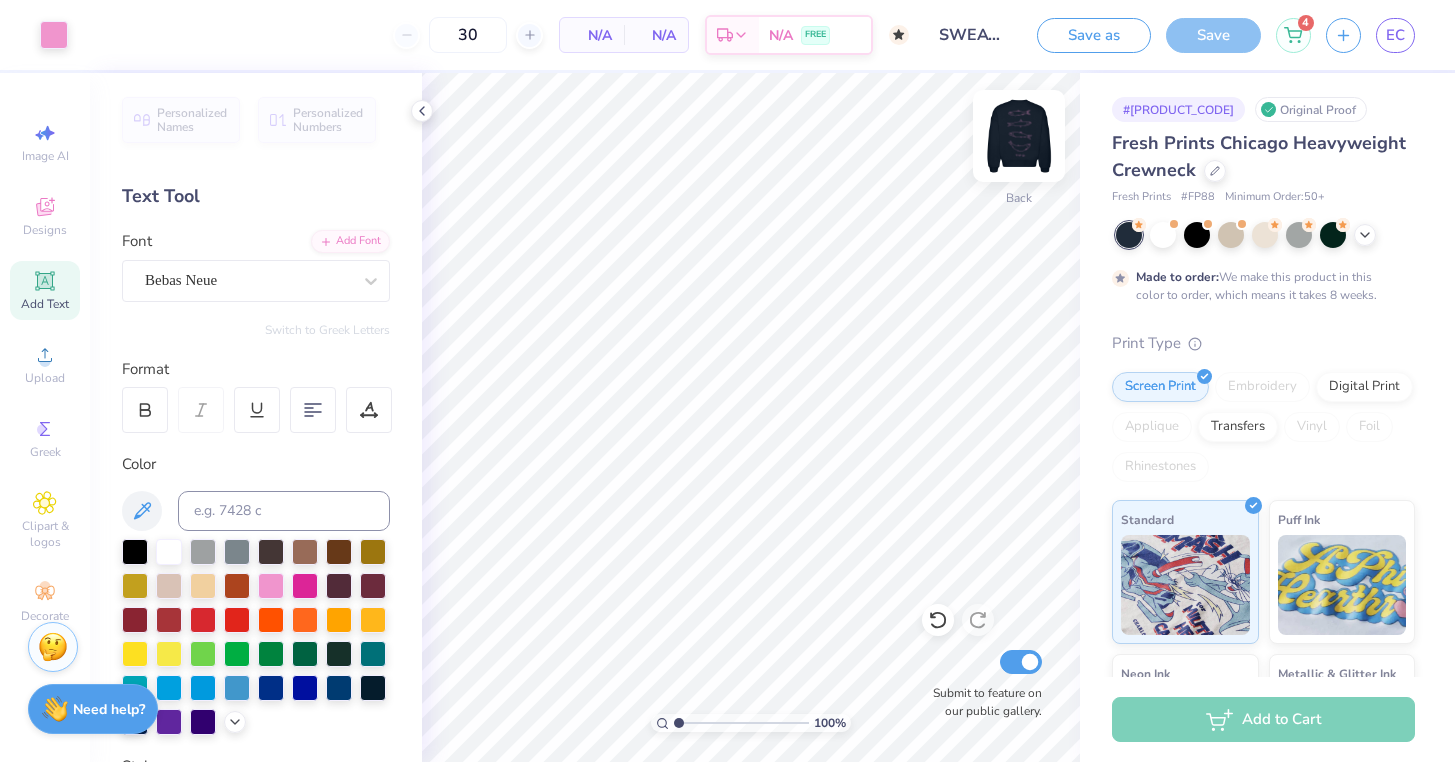 click at bounding box center [1019, 136] 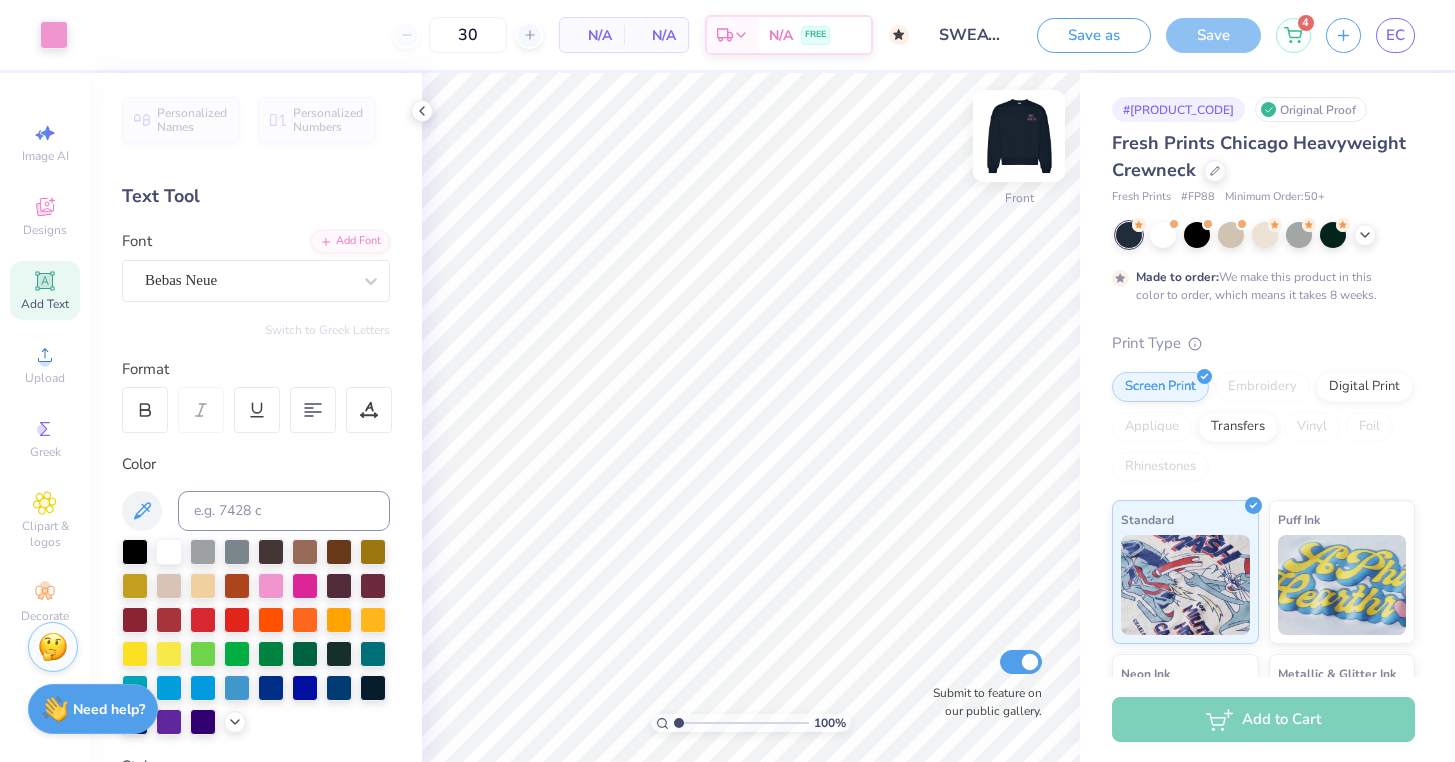 click at bounding box center (1019, 136) 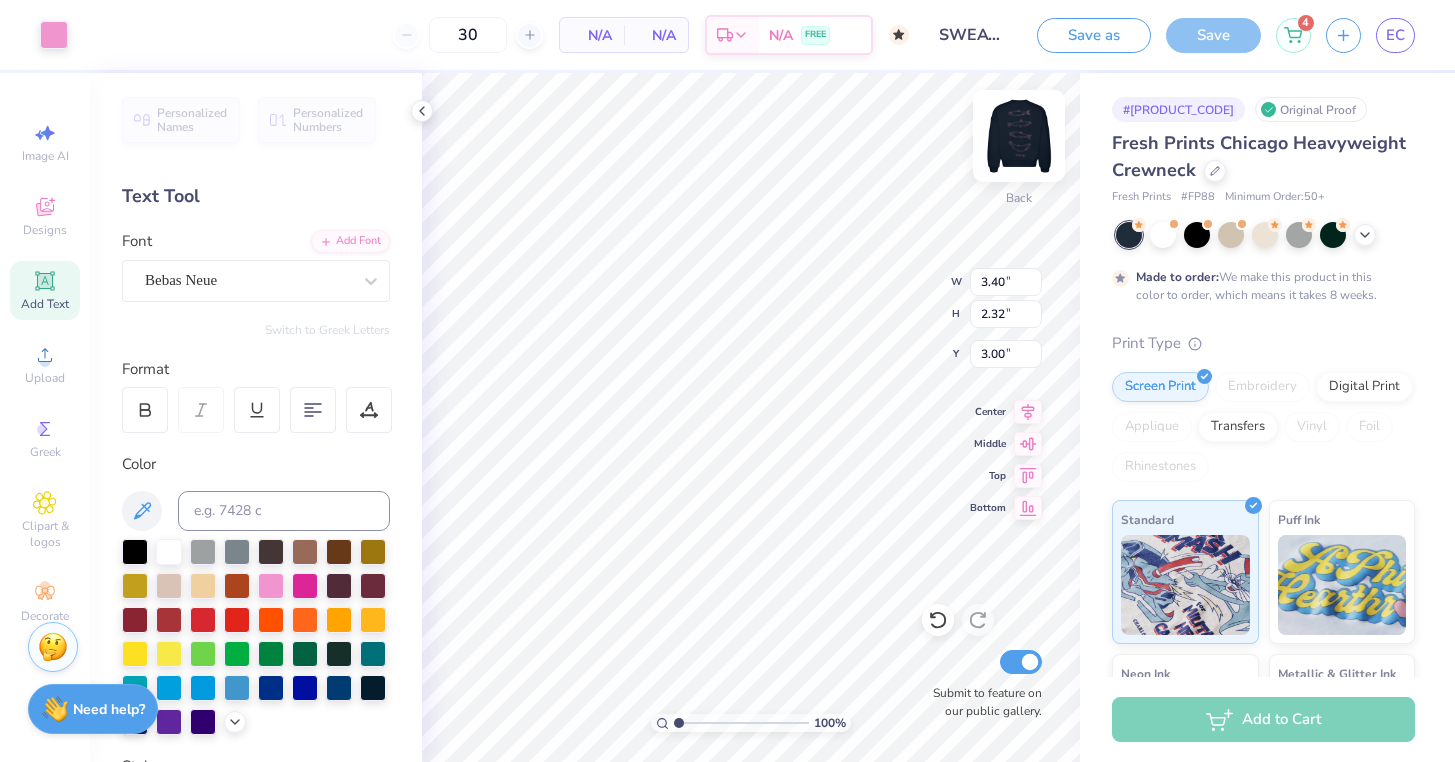 click at bounding box center [1019, 136] 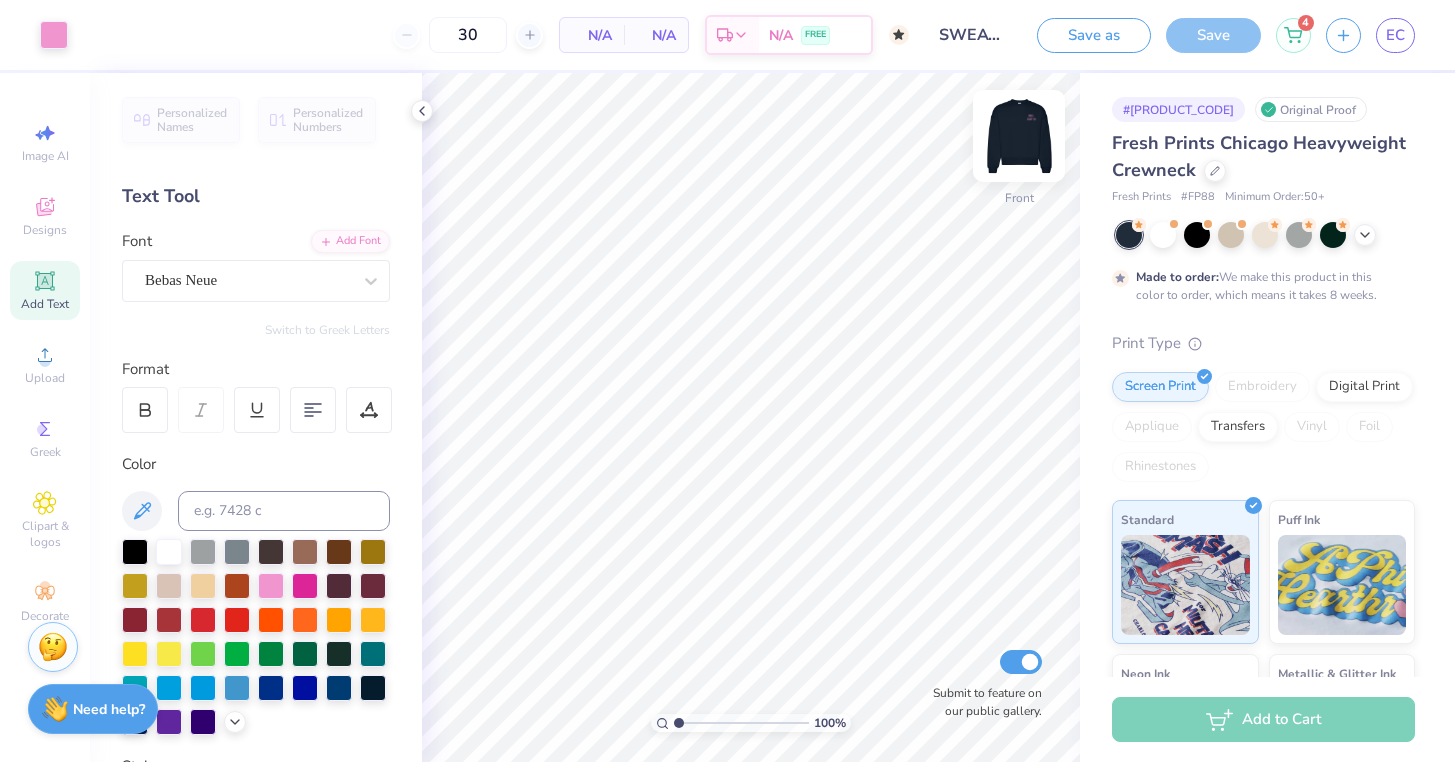 click at bounding box center (1019, 136) 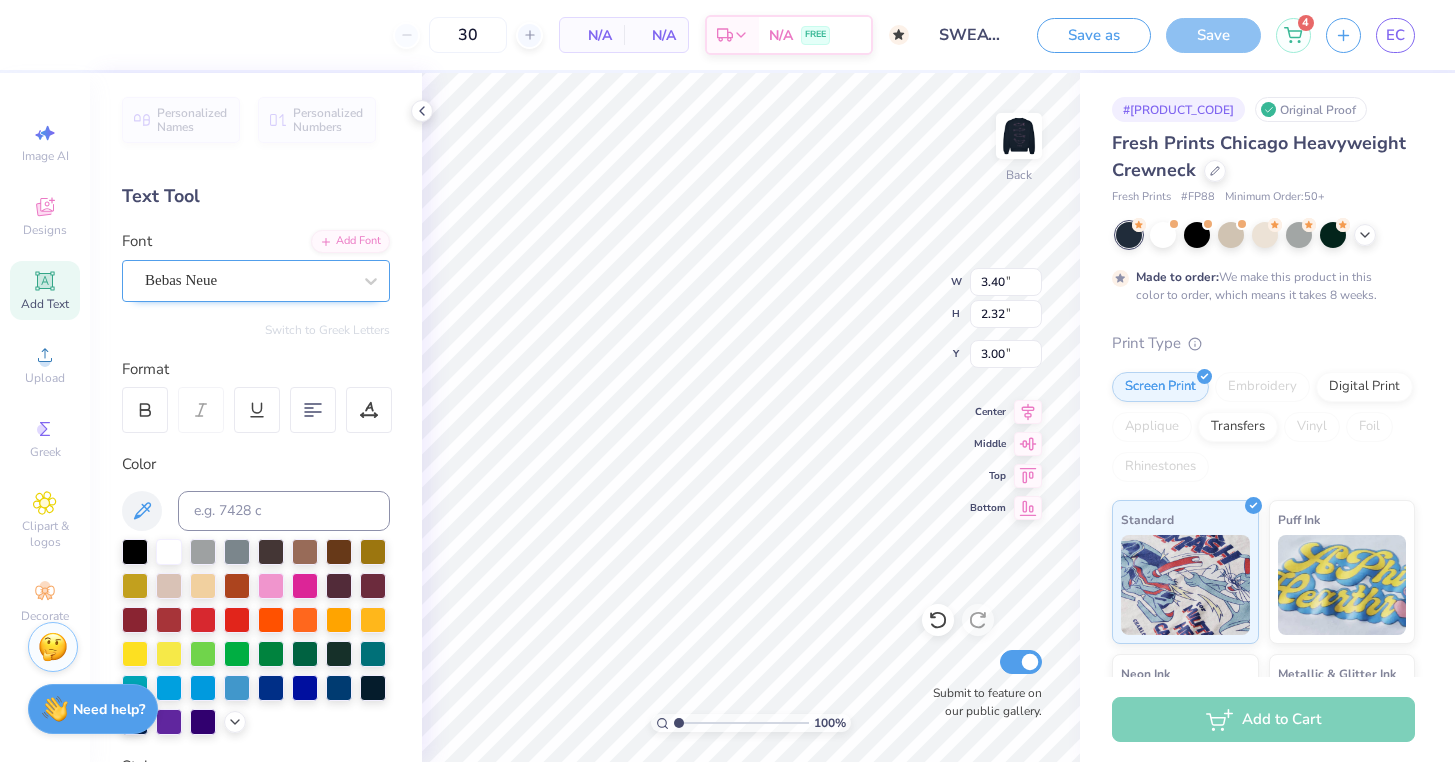 click on "Bebas Neue" at bounding box center [248, 280] 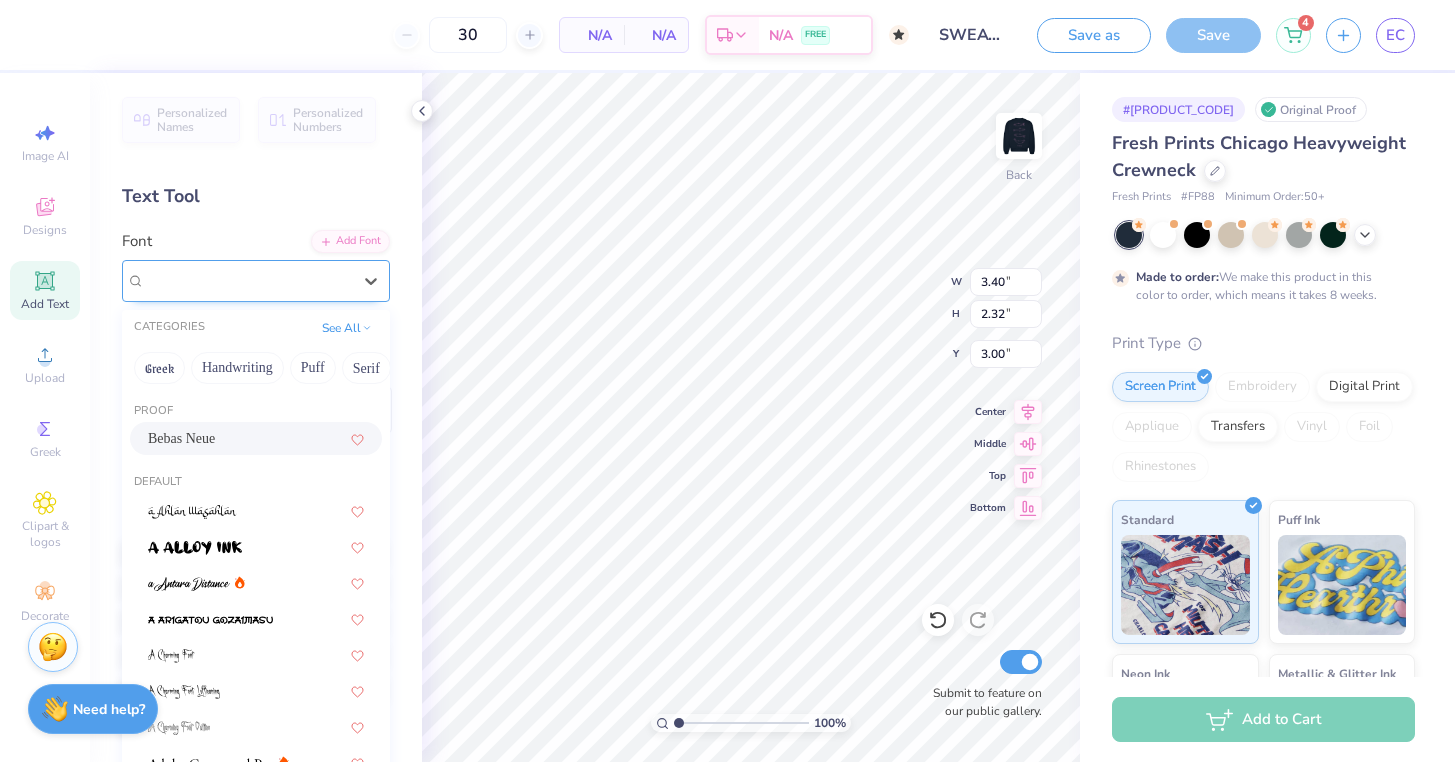 click on "Bebas Neue" at bounding box center (248, 280) 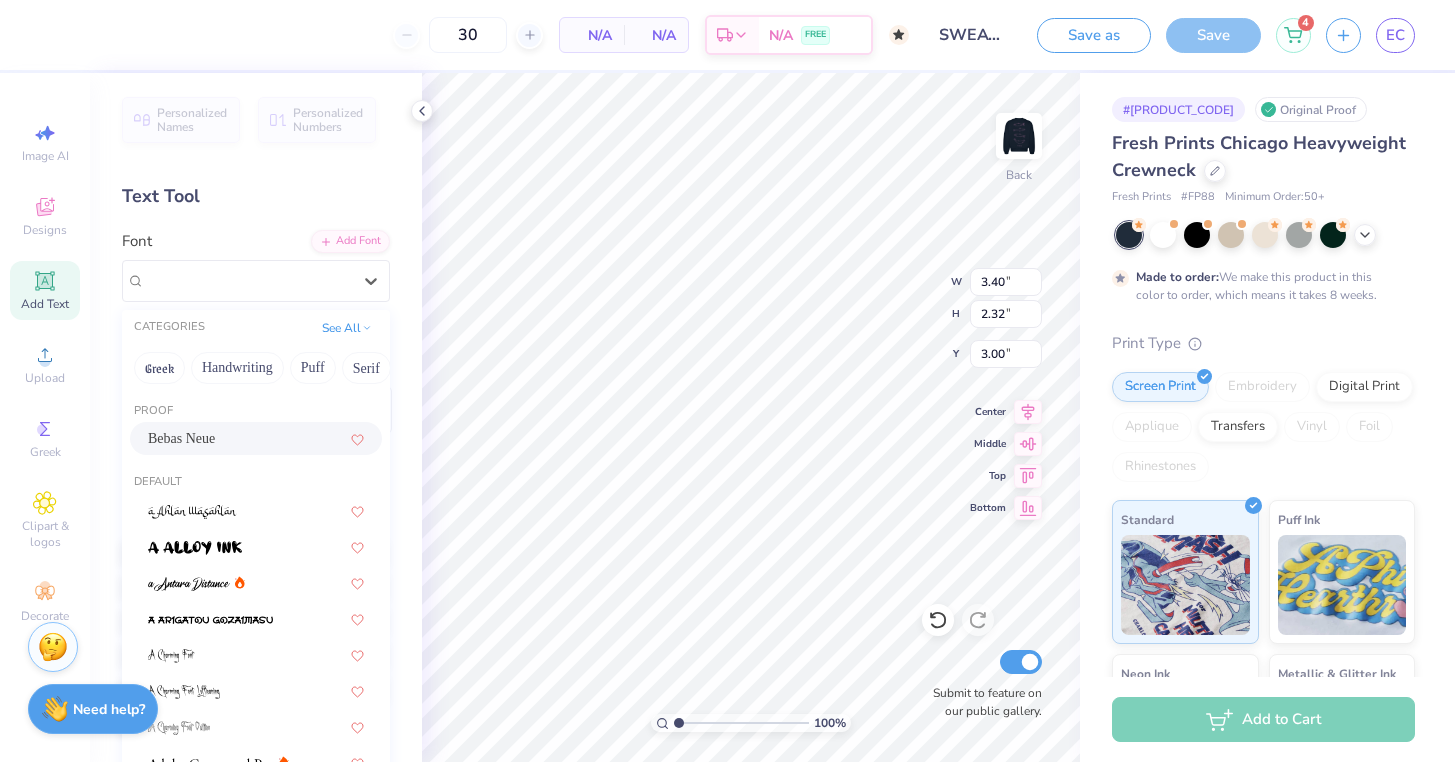 click on "Bebas Neue" at bounding box center (181, 438) 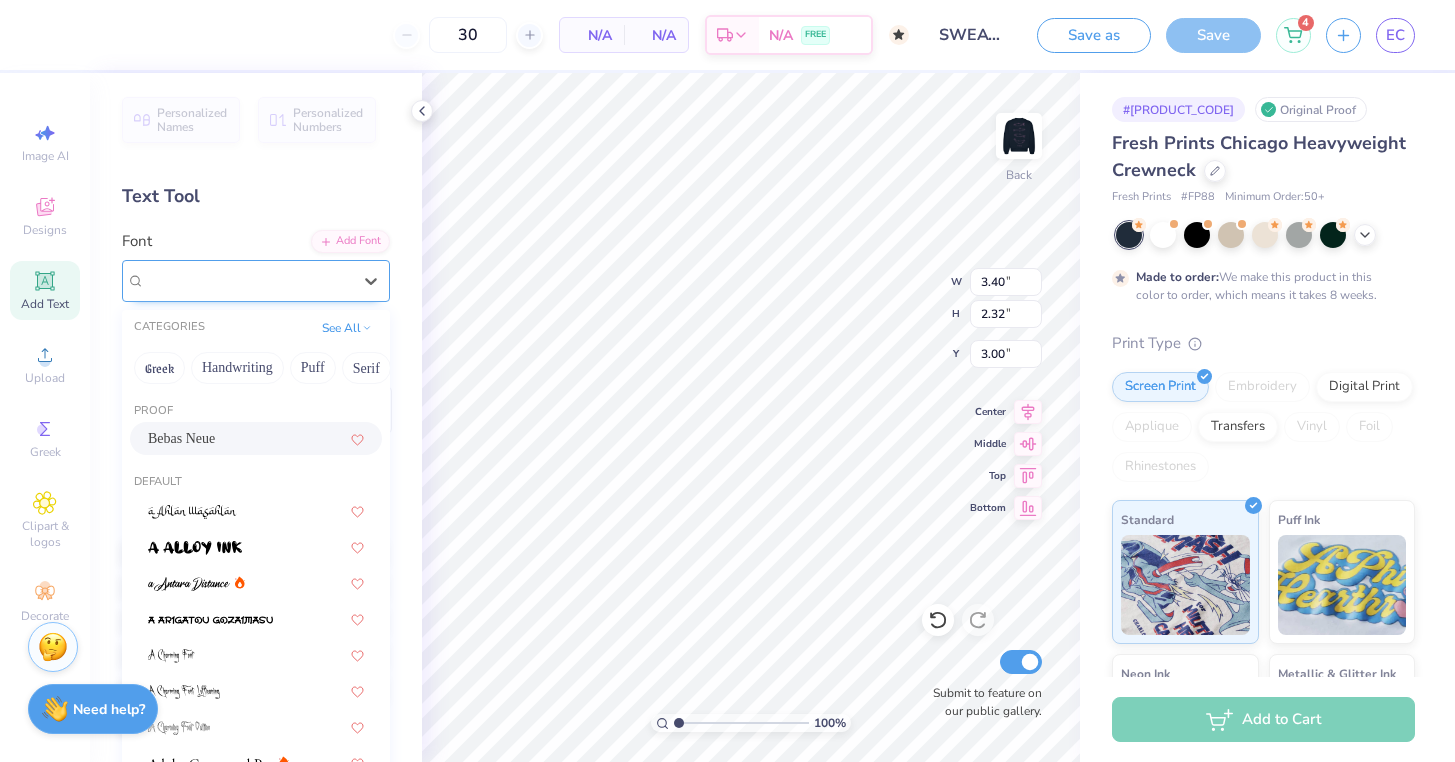 click at bounding box center (248, 280) 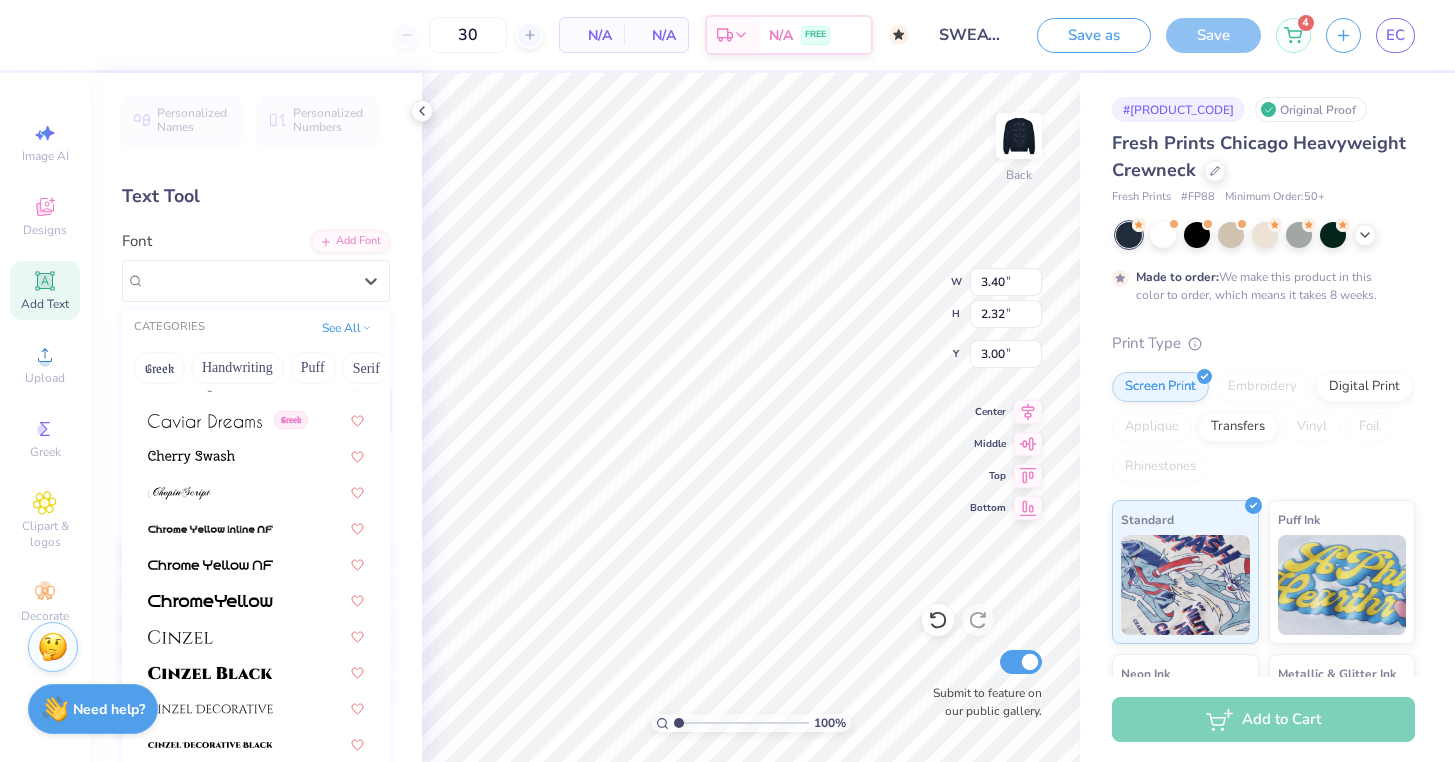 scroll, scrollTop: 2298, scrollLeft: 0, axis: vertical 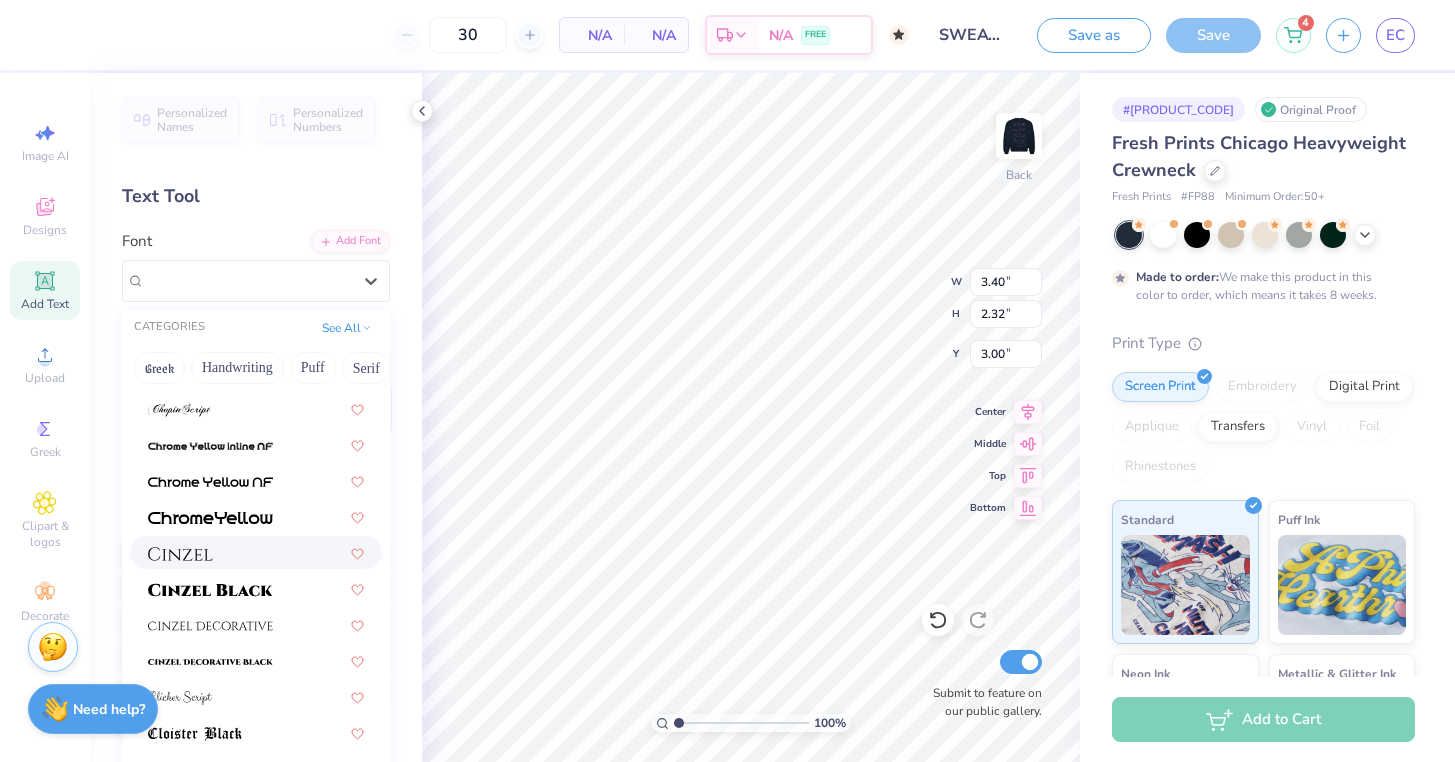 click at bounding box center (256, 552) 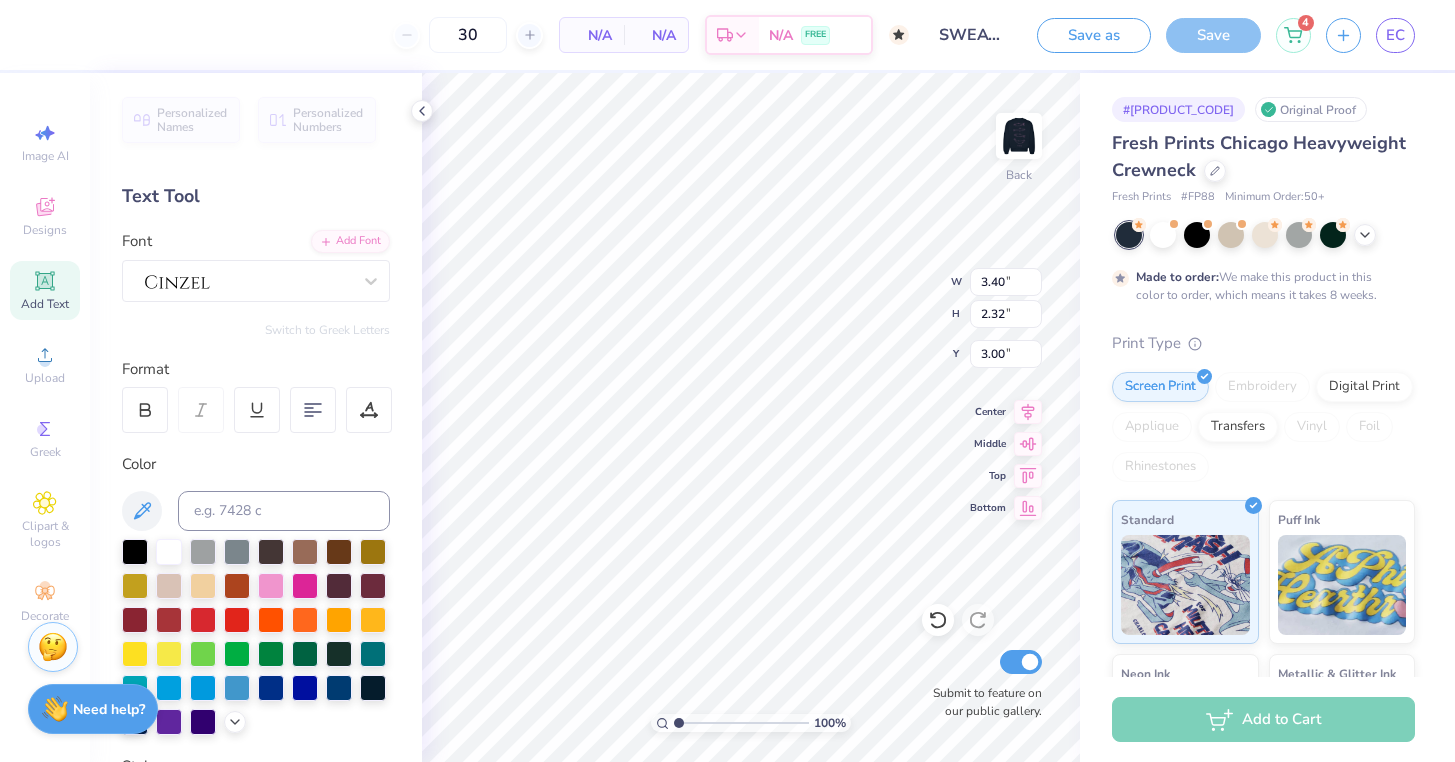 scroll, scrollTop: 1, scrollLeft: 2, axis: both 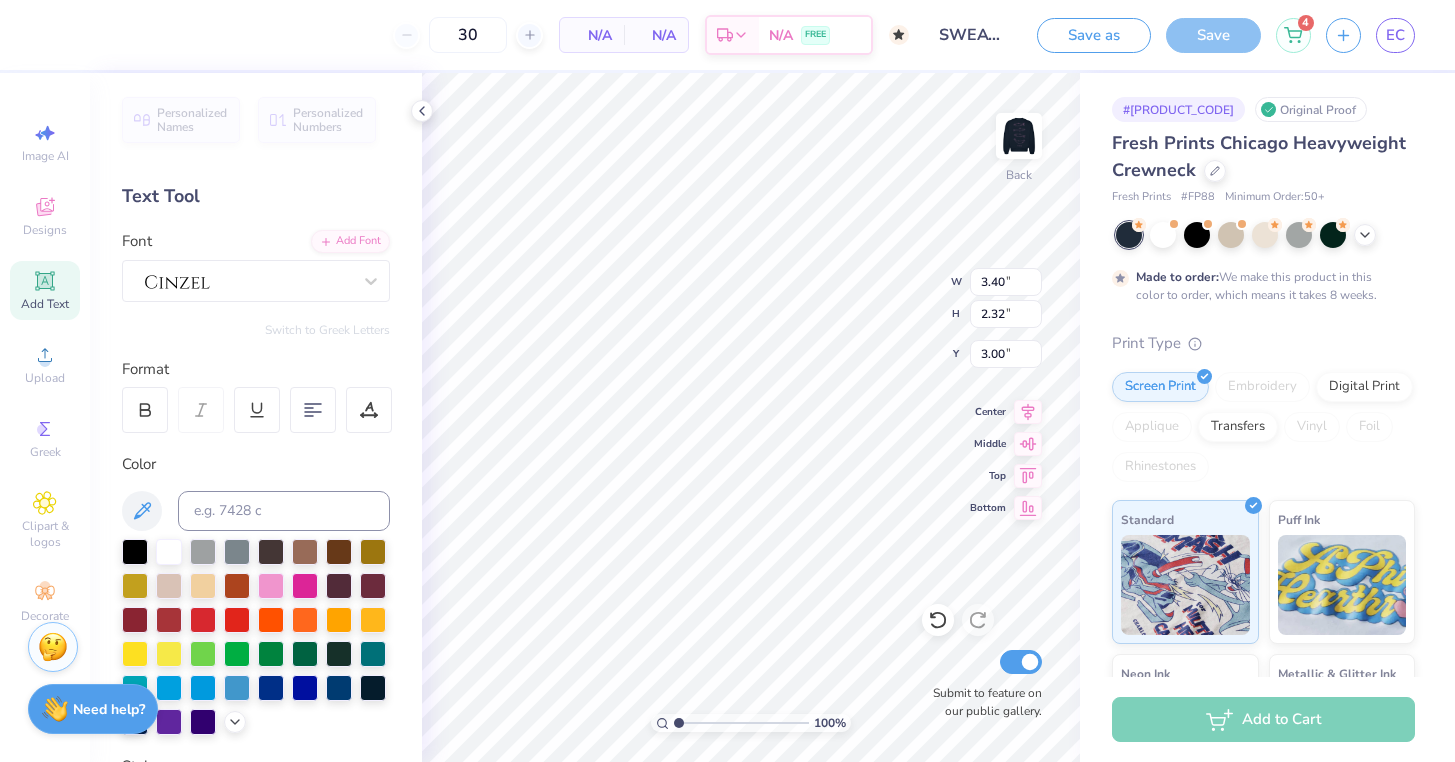 click on "Personalized Names Personalized Numbers Text Tool  Add Font Font Switch to Greek Letters Format Color Styles Text Shape" at bounding box center [256, 417] 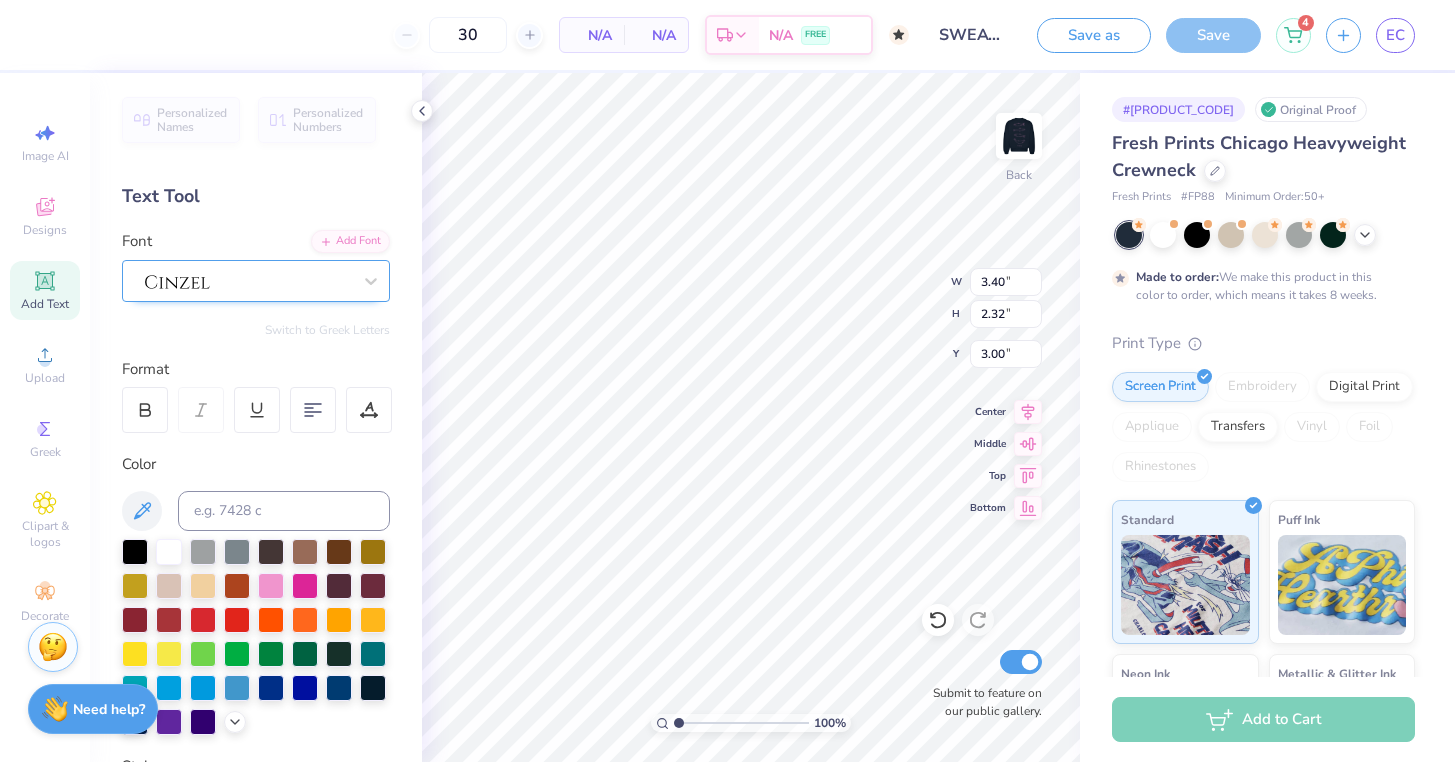 click at bounding box center (248, 280) 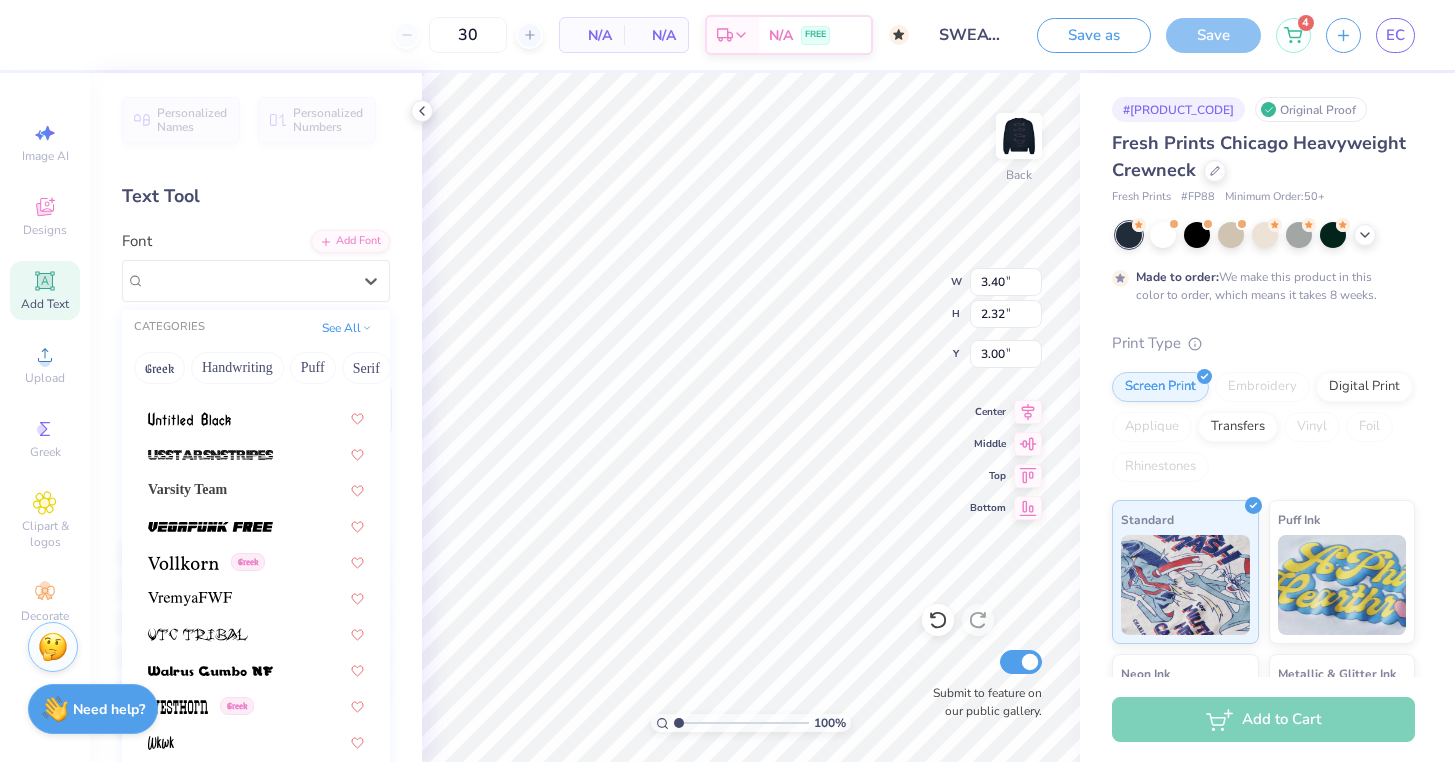 scroll, scrollTop: 10676, scrollLeft: 0, axis: vertical 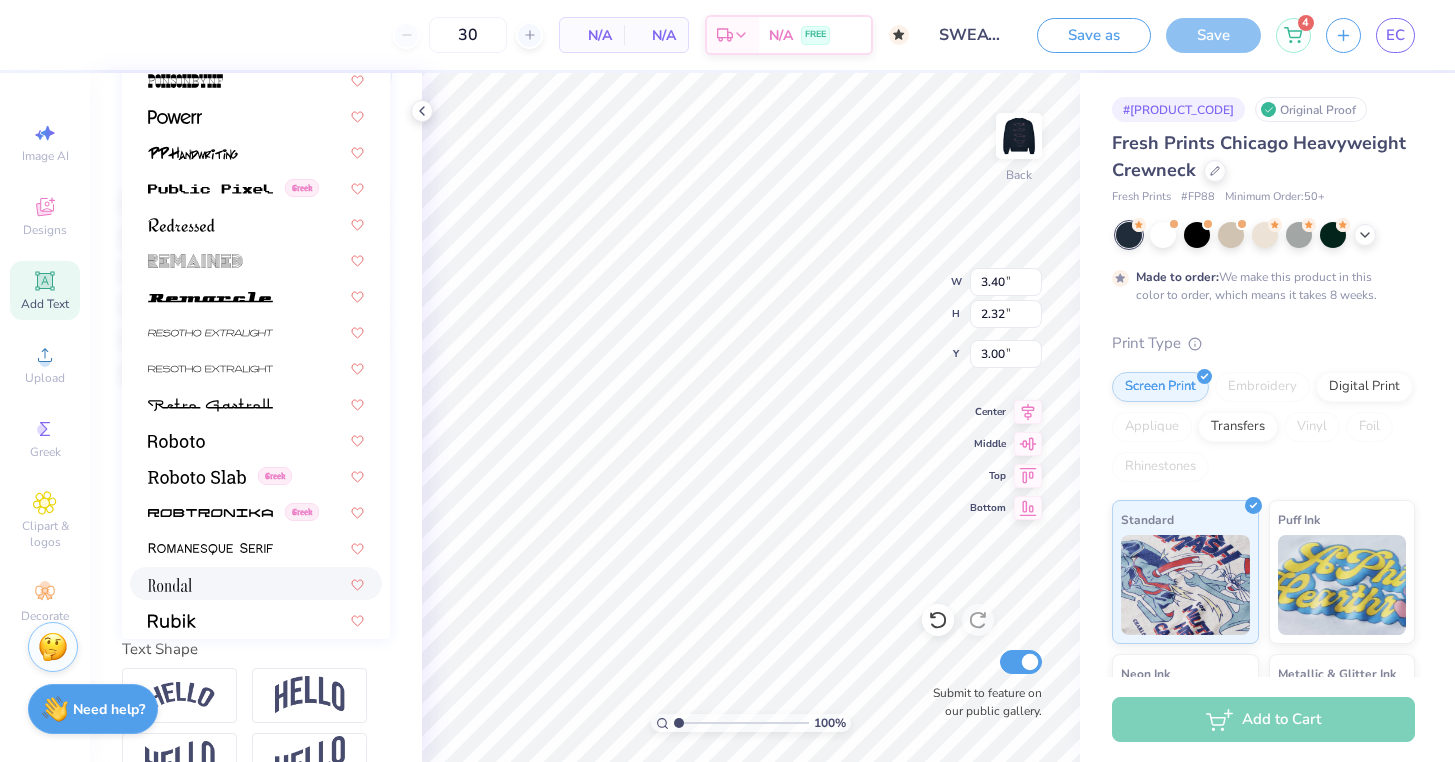 click at bounding box center (256, 583) 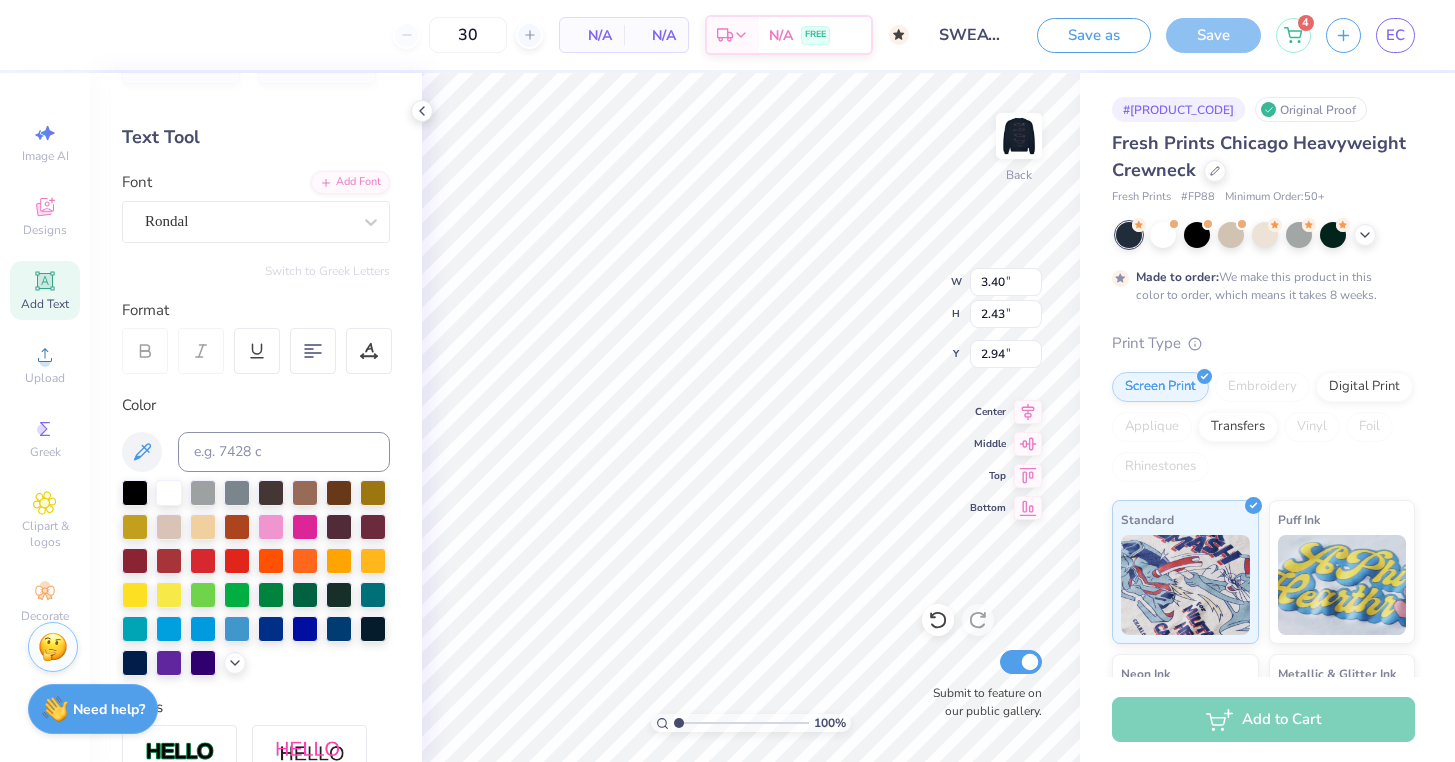 scroll, scrollTop: 24, scrollLeft: 0, axis: vertical 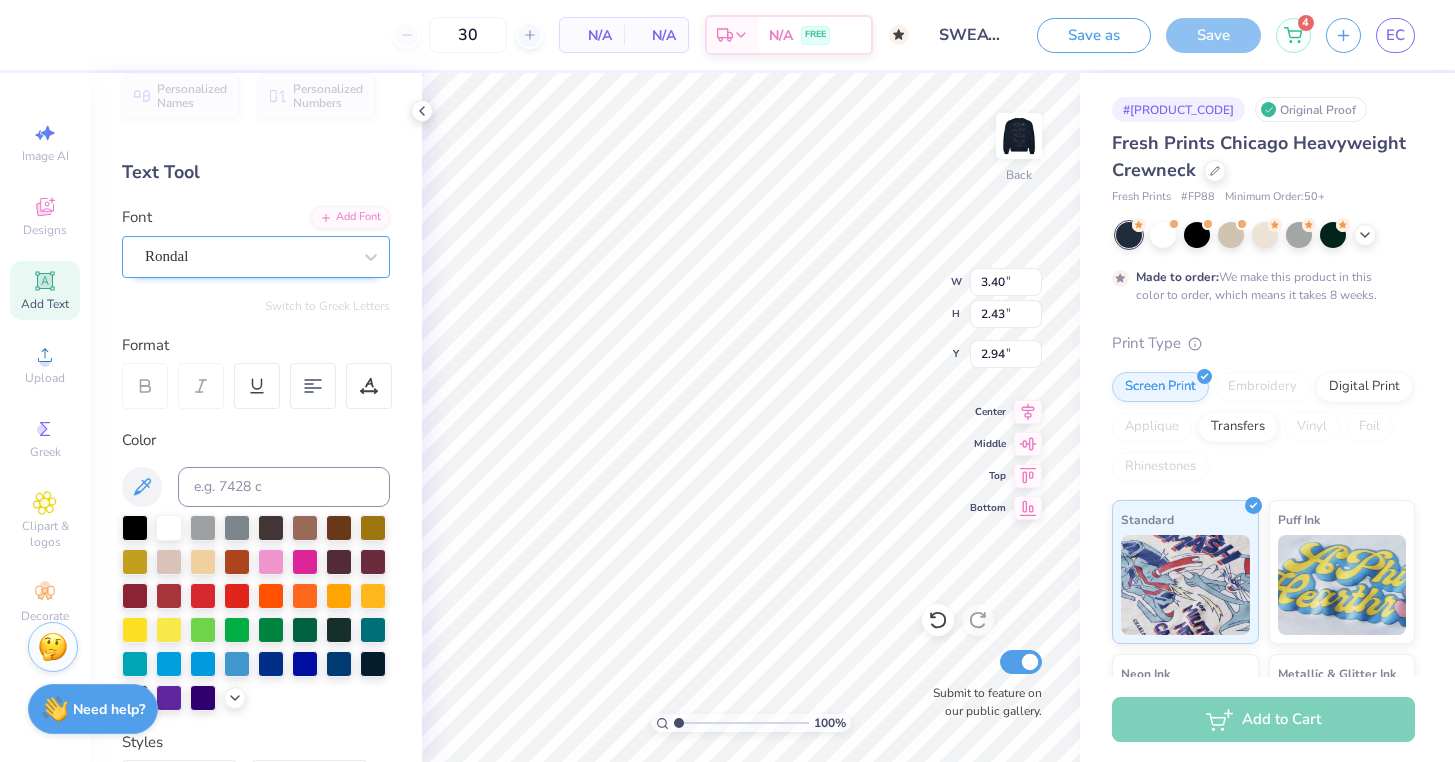 click on "Rondal" at bounding box center (248, 256) 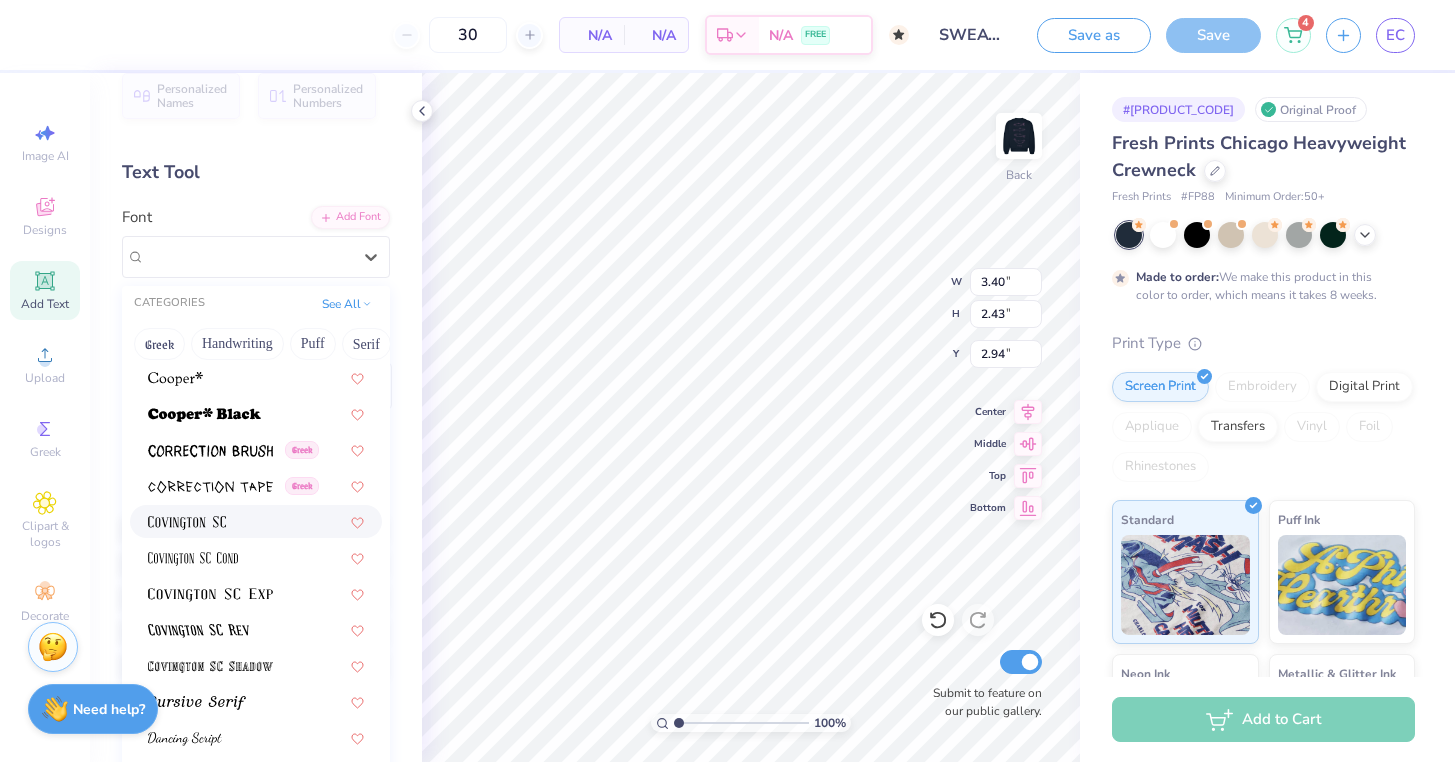scroll, scrollTop: 3296, scrollLeft: 0, axis: vertical 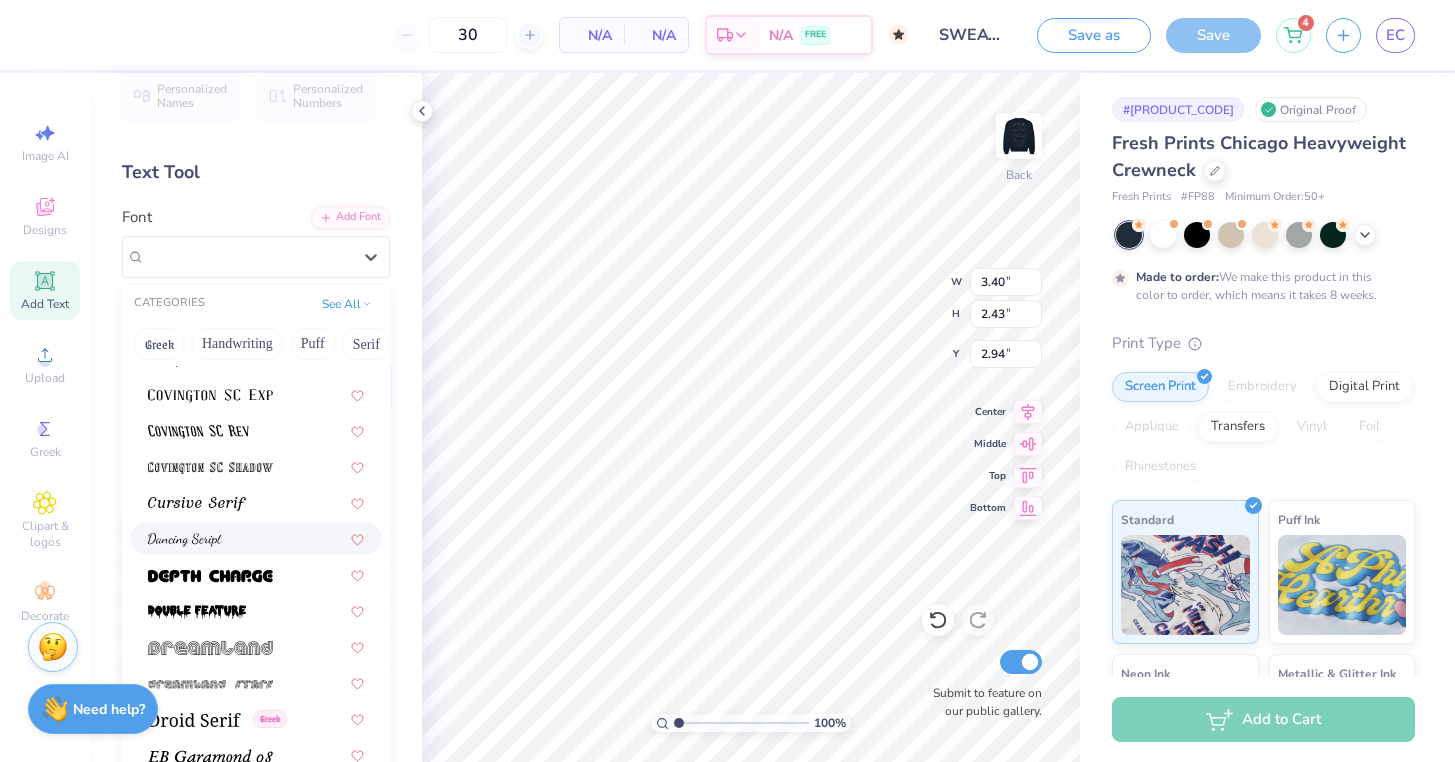 click at bounding box center [256, 538] 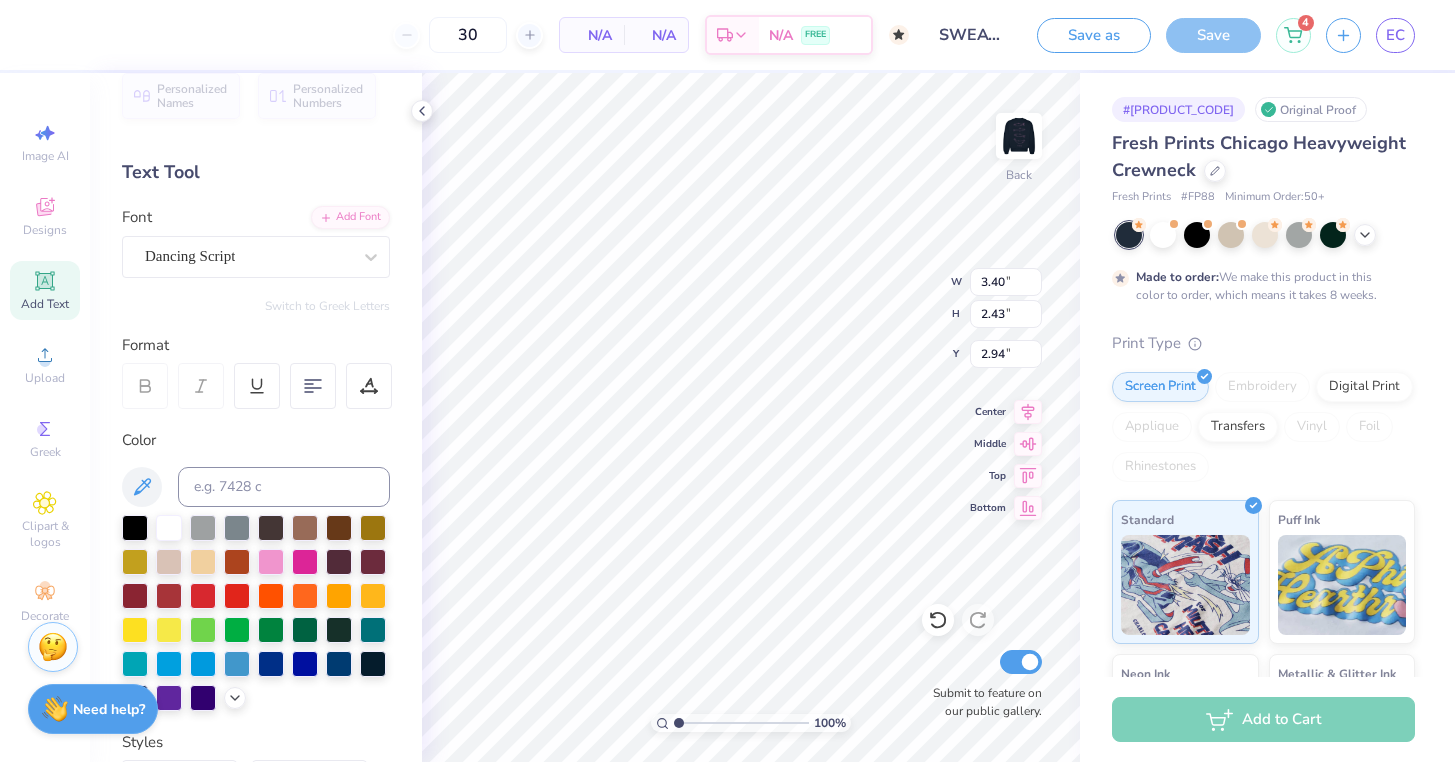 type on "4.00" 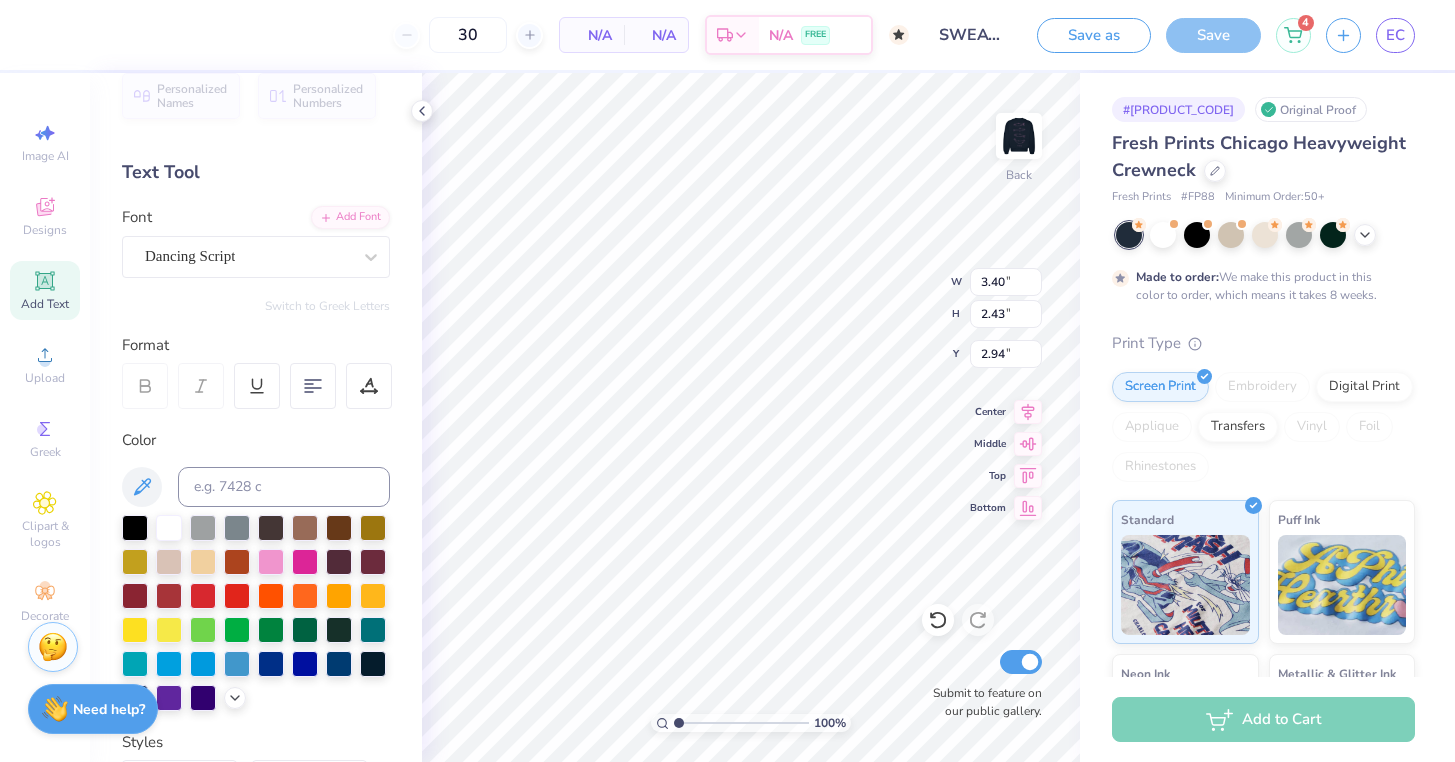type on "2.66" 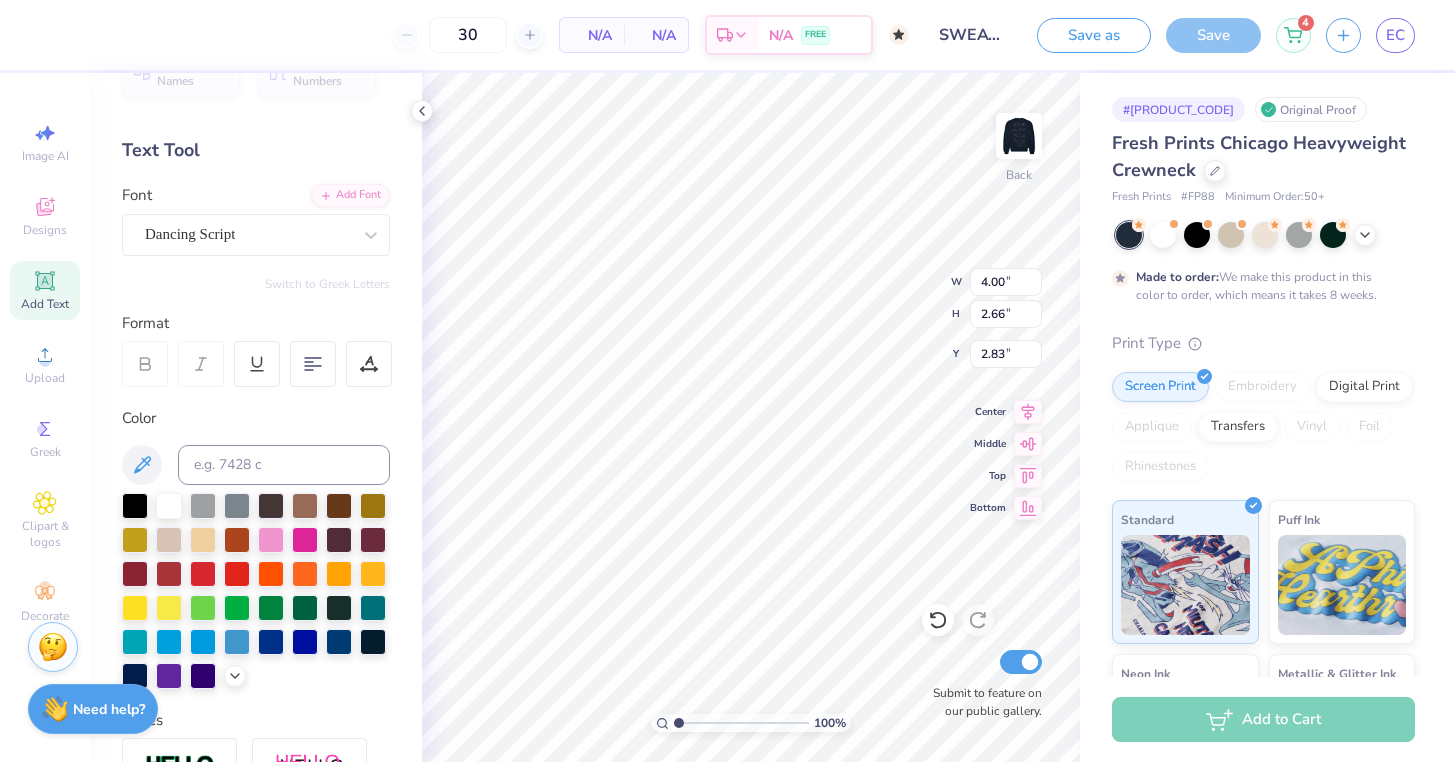scroll, scrollTop: 53, scrollLeft: 0, axis: vertical 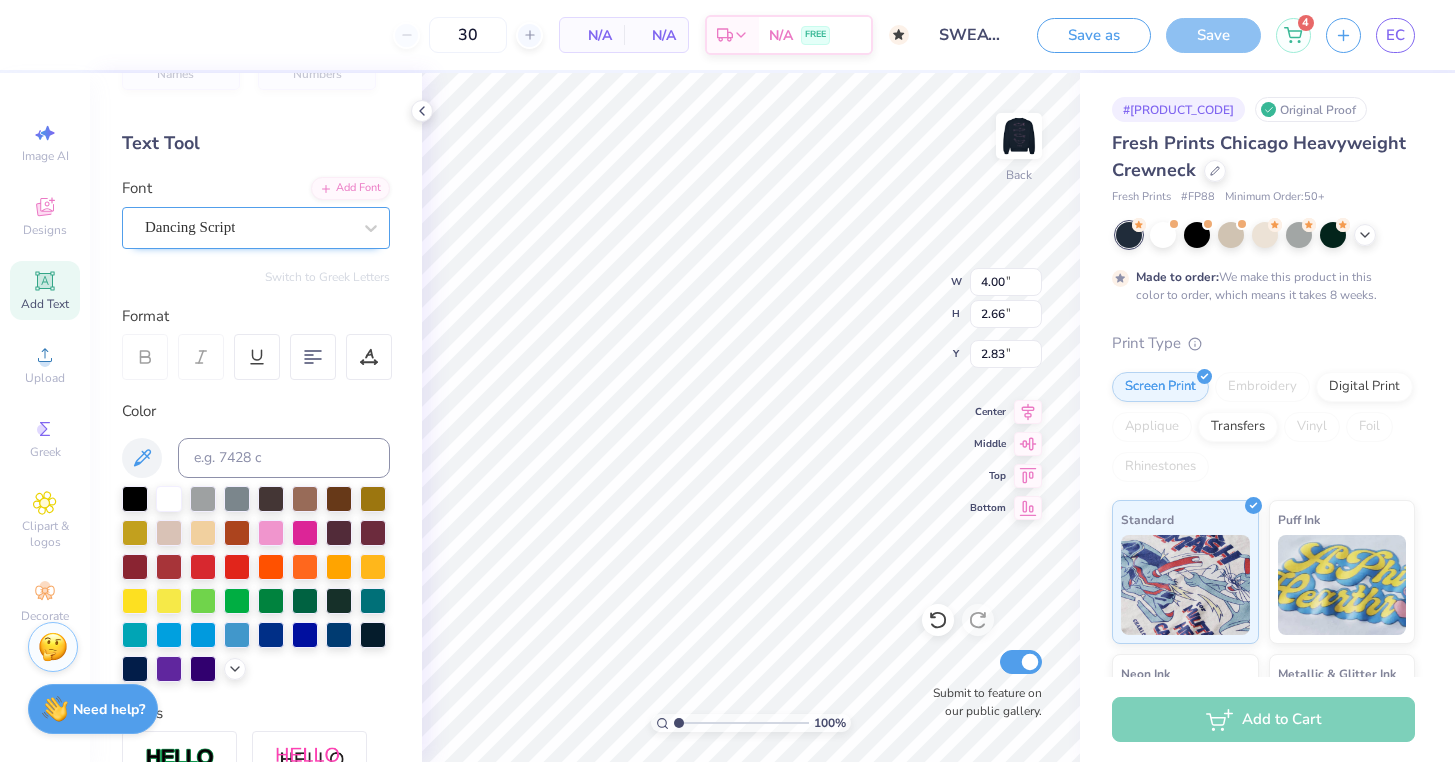 click at bounding box center (248, 227) 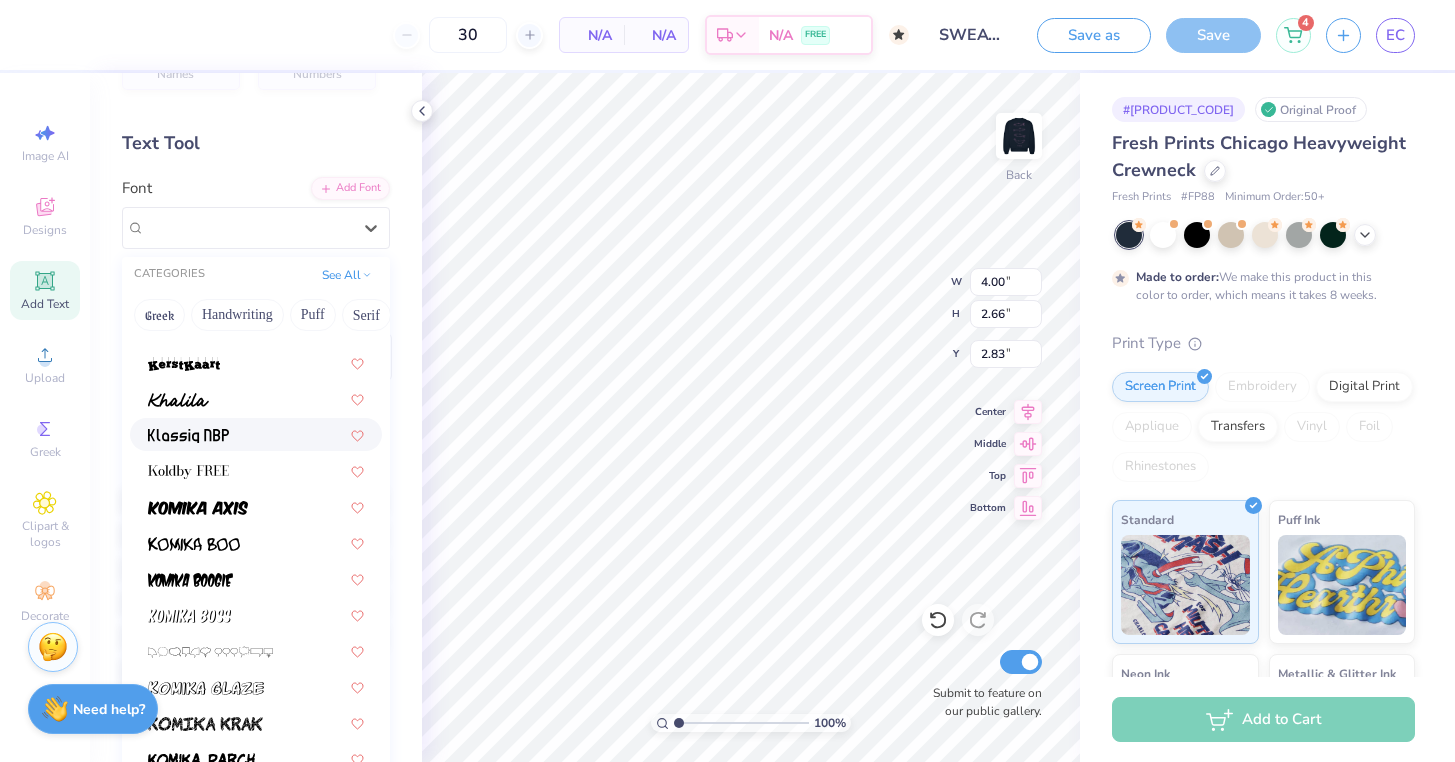 scroll, scrollTop: 5677, scrollLeft: 0, axis: vertical 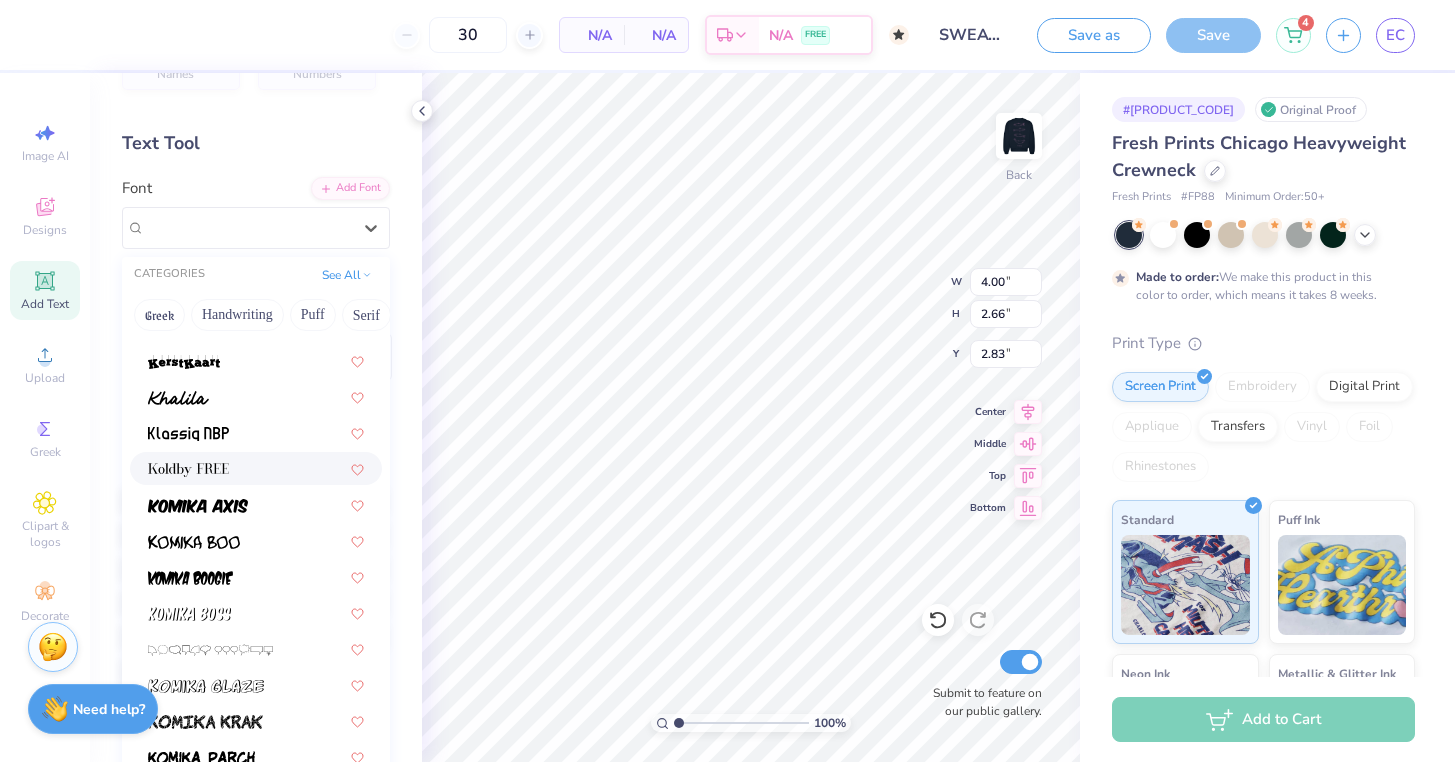 click at bounding box center (256, 468) 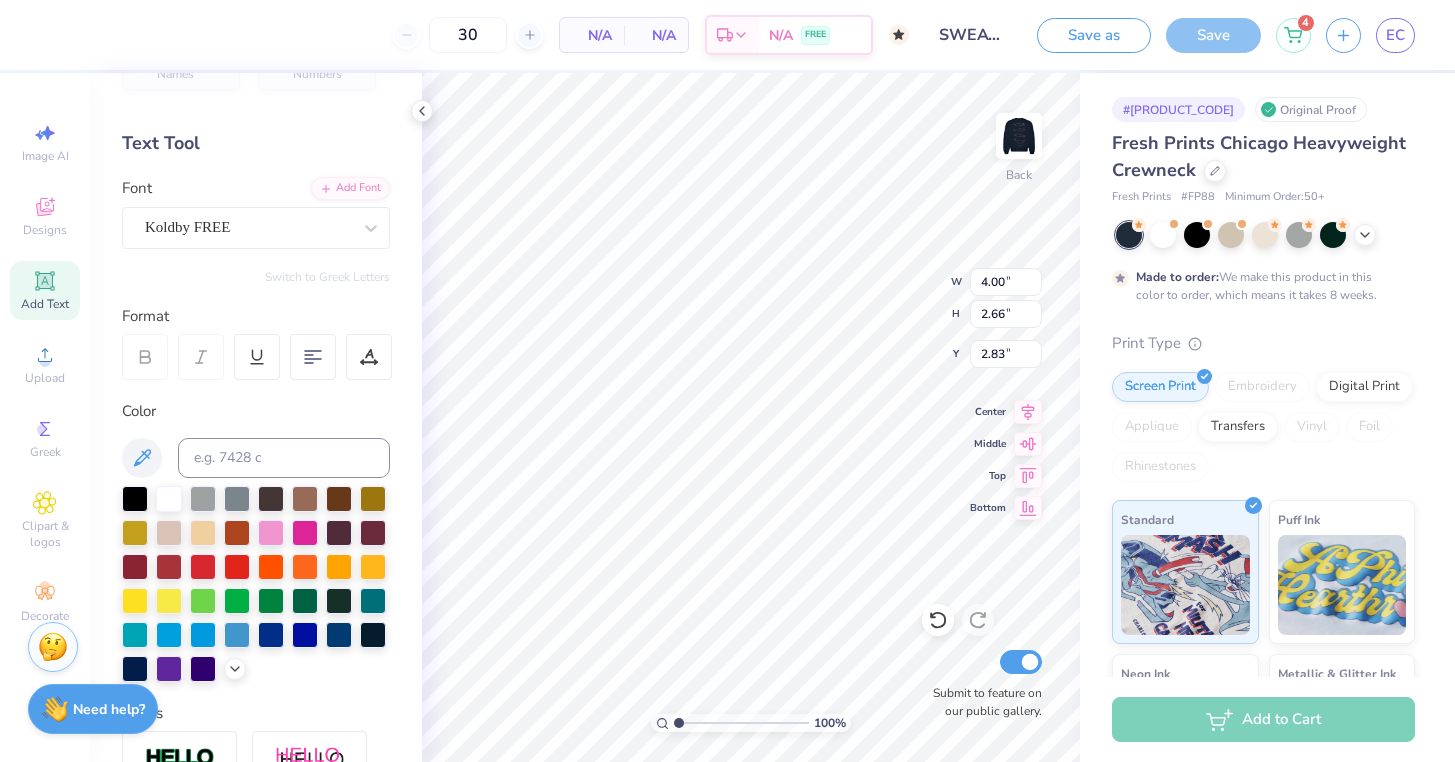 type on "3.67" 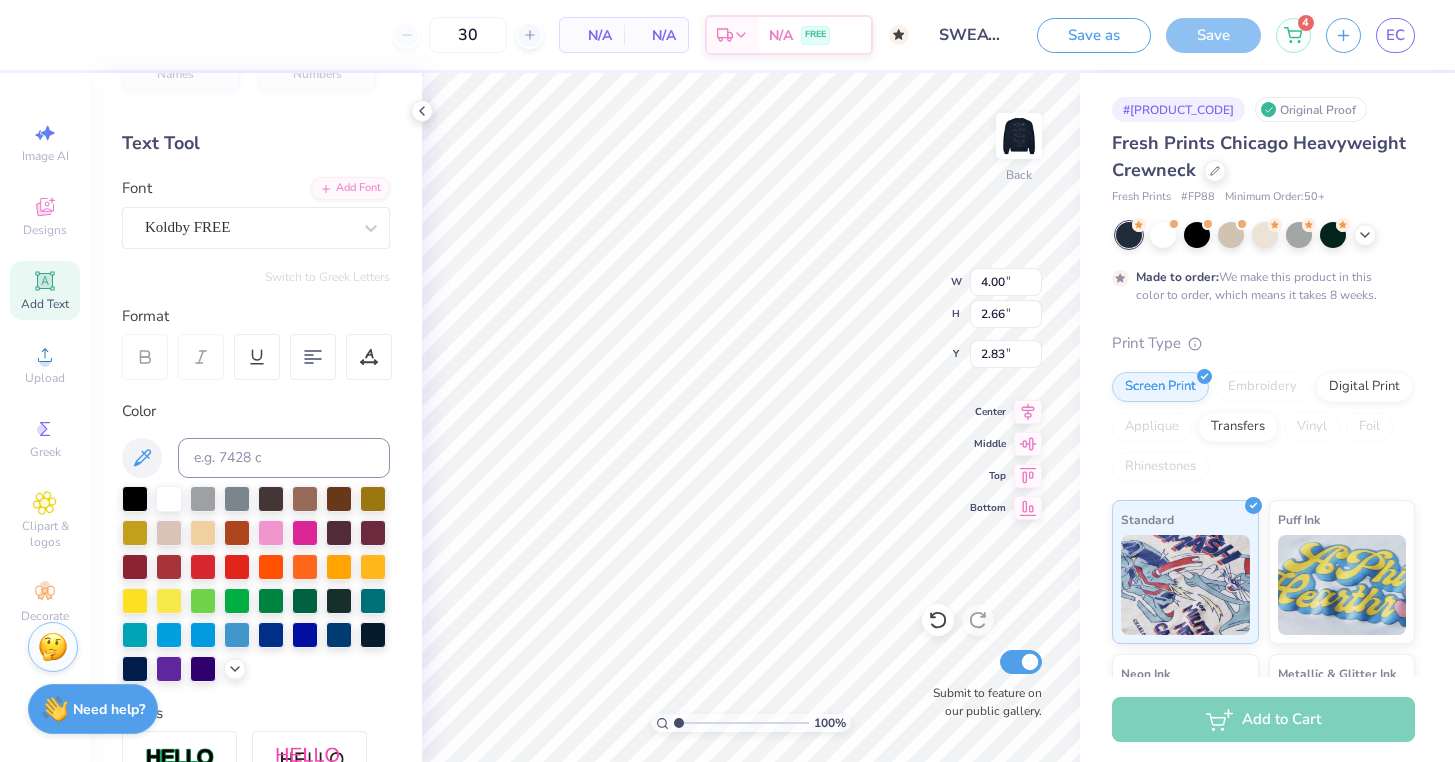 type on "2.27" 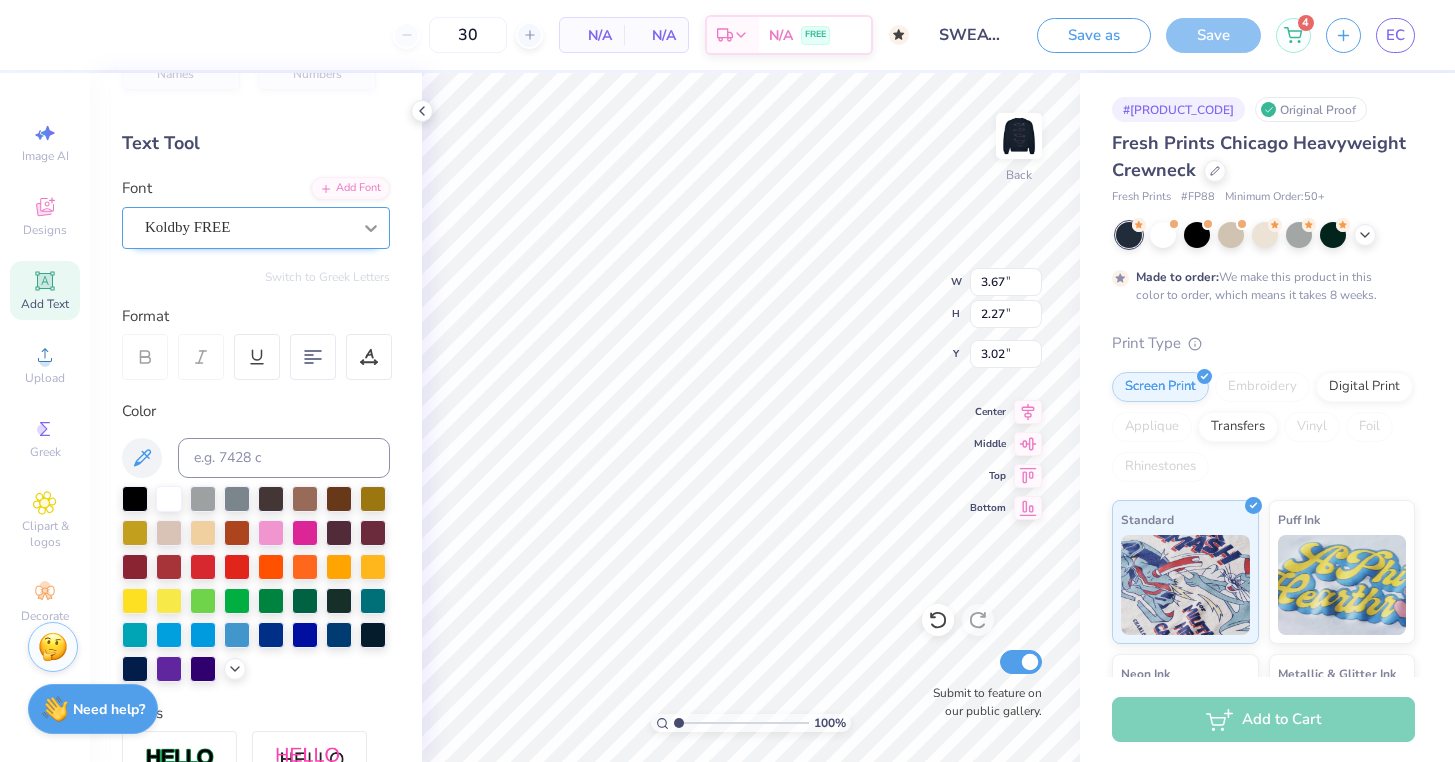 click 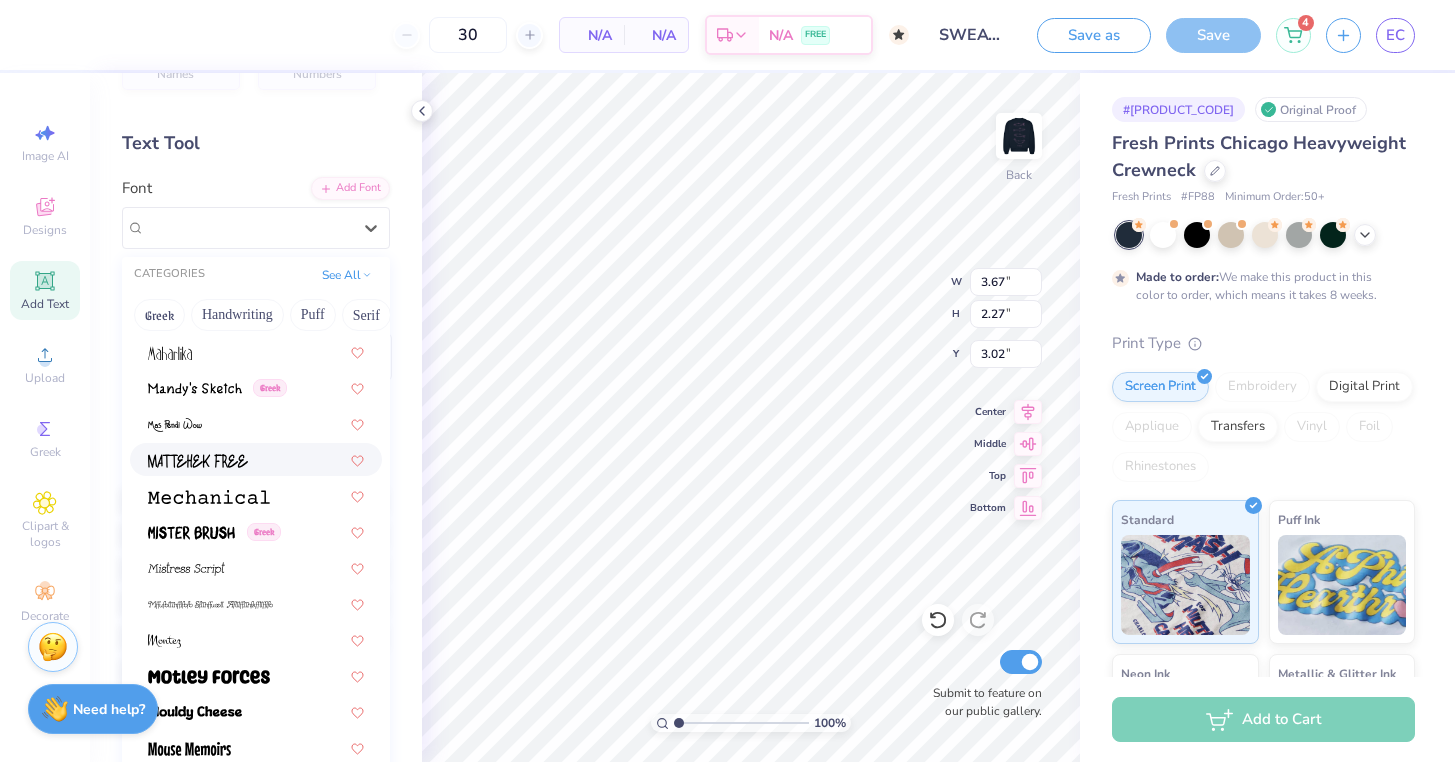 scroll, scrollTop: 7170, scrollLeft: 0, axis: vertical 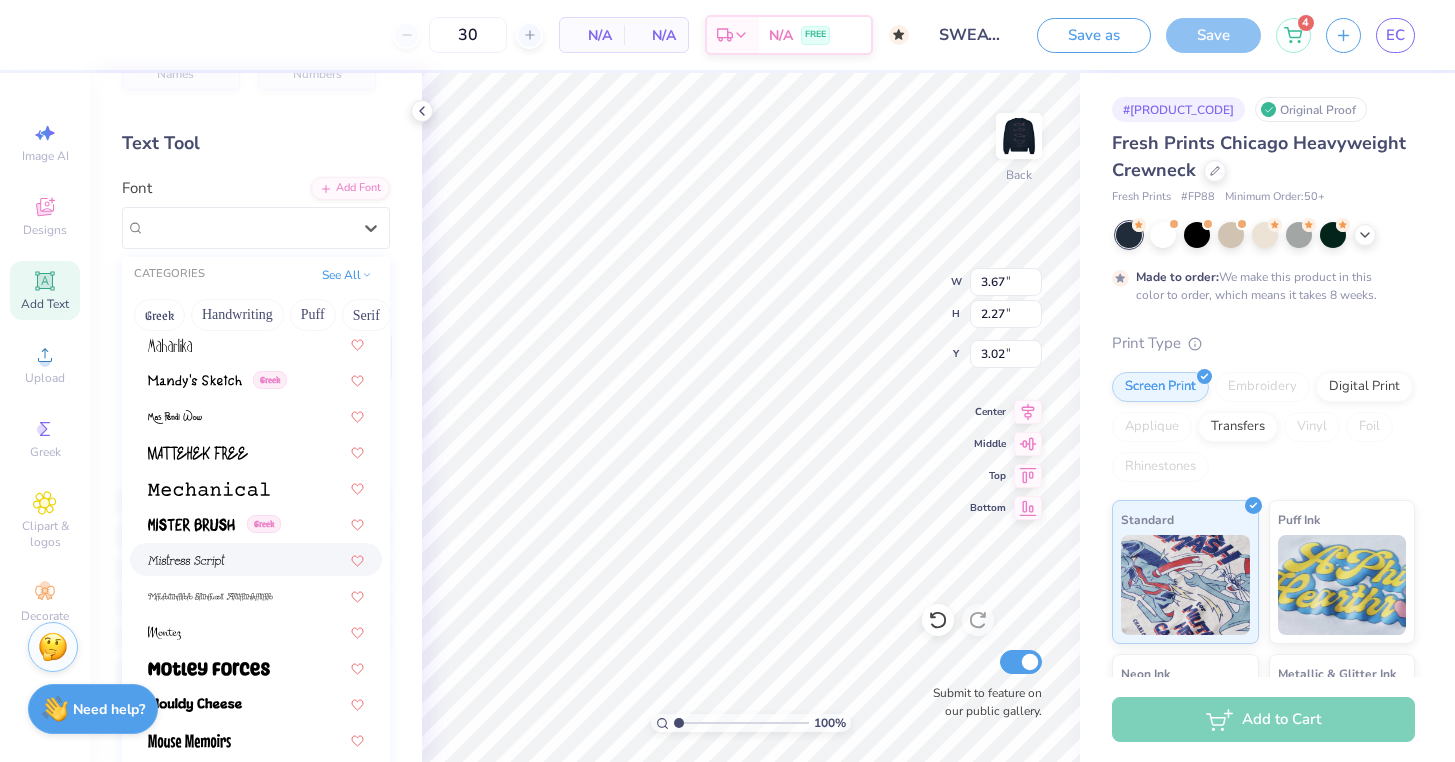 click at bounding box center (256, 559) 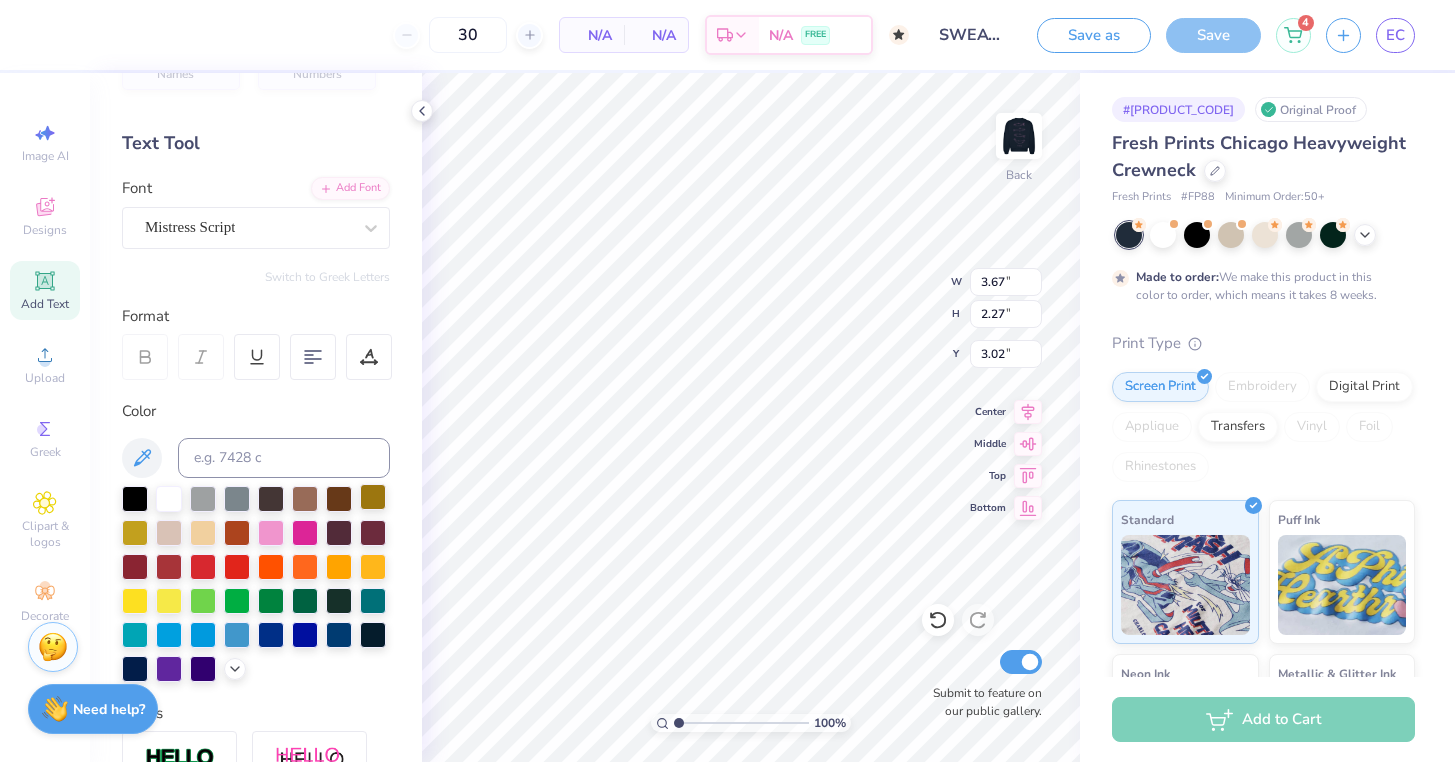 type on "3.82" 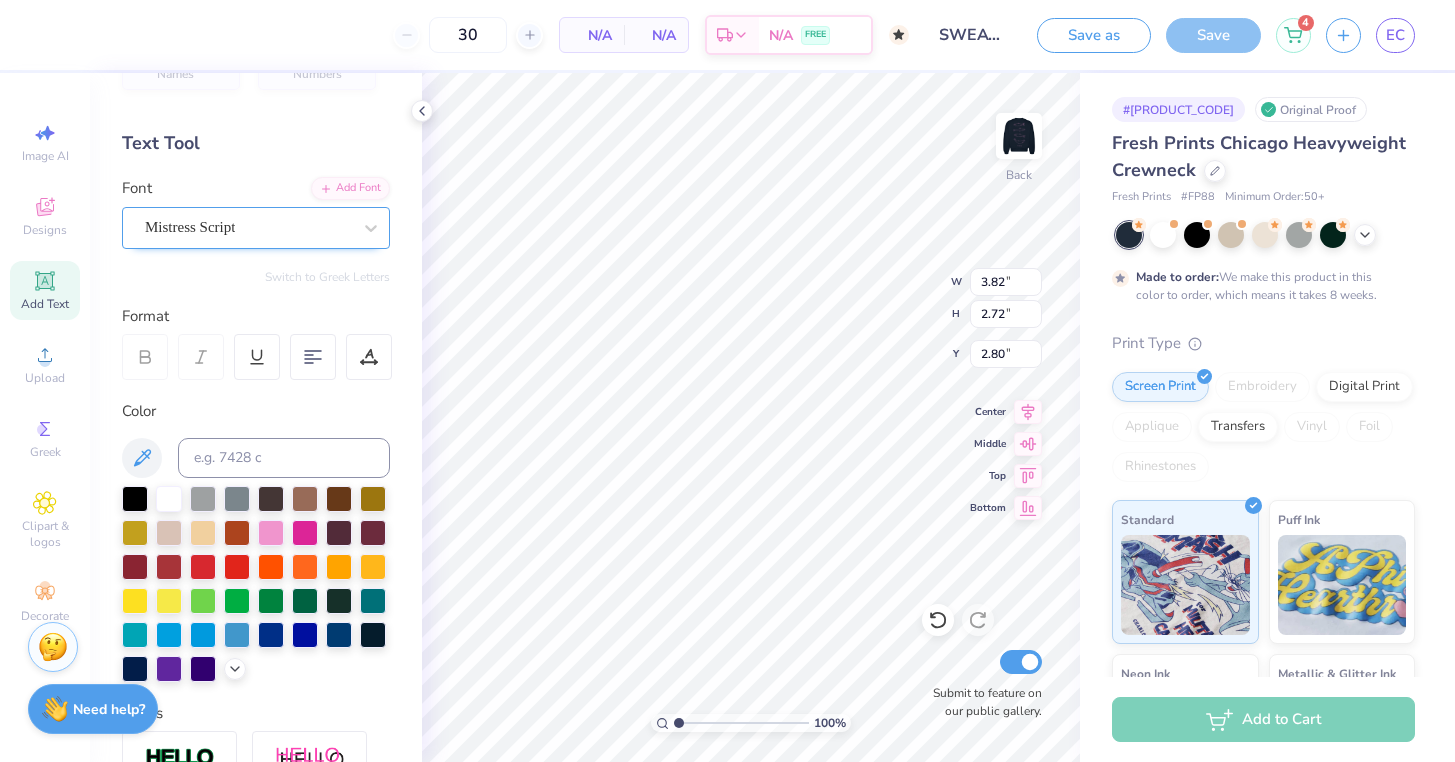 click on "Mistress Script" at bounding box center (248, 227) 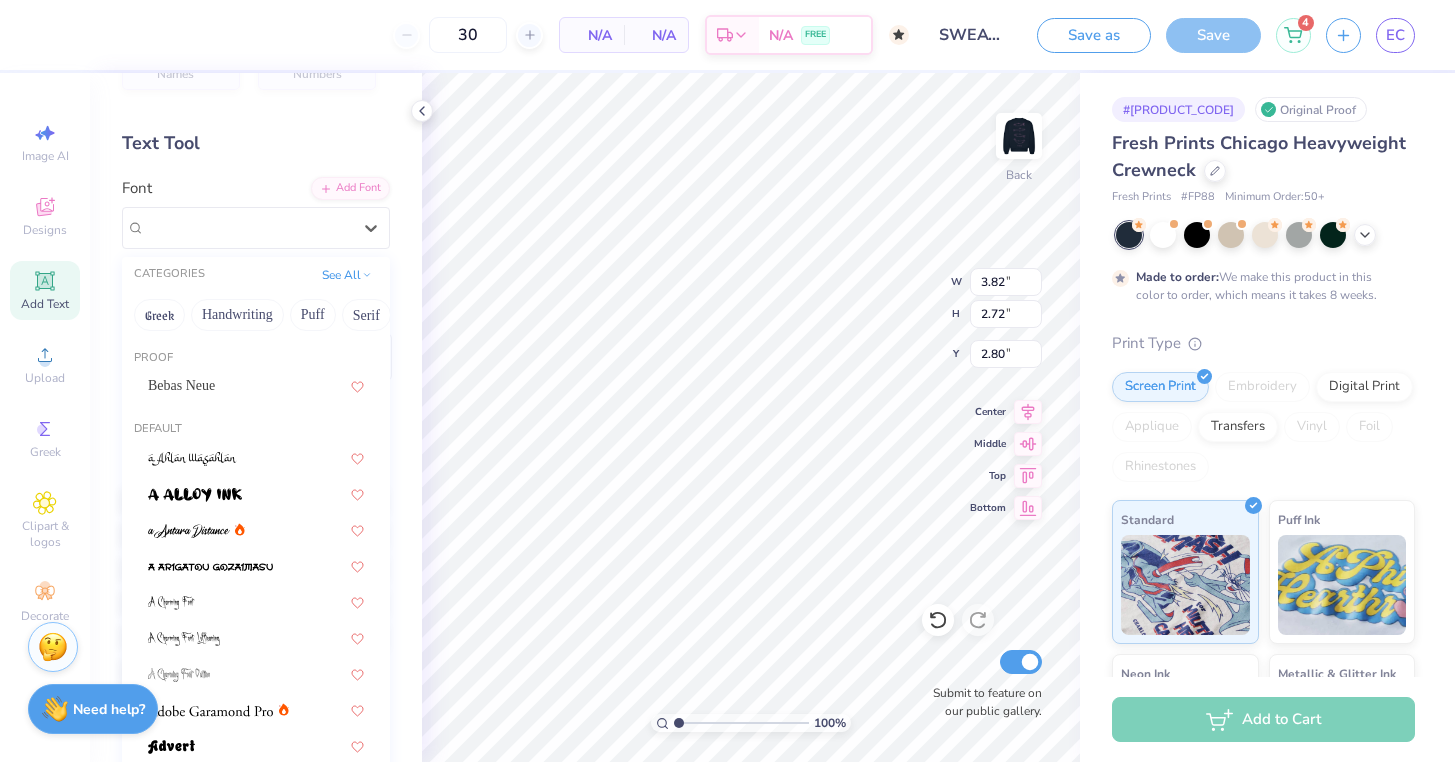 scroll, scrollTop: 0, scrollLeft: 0, axis: both 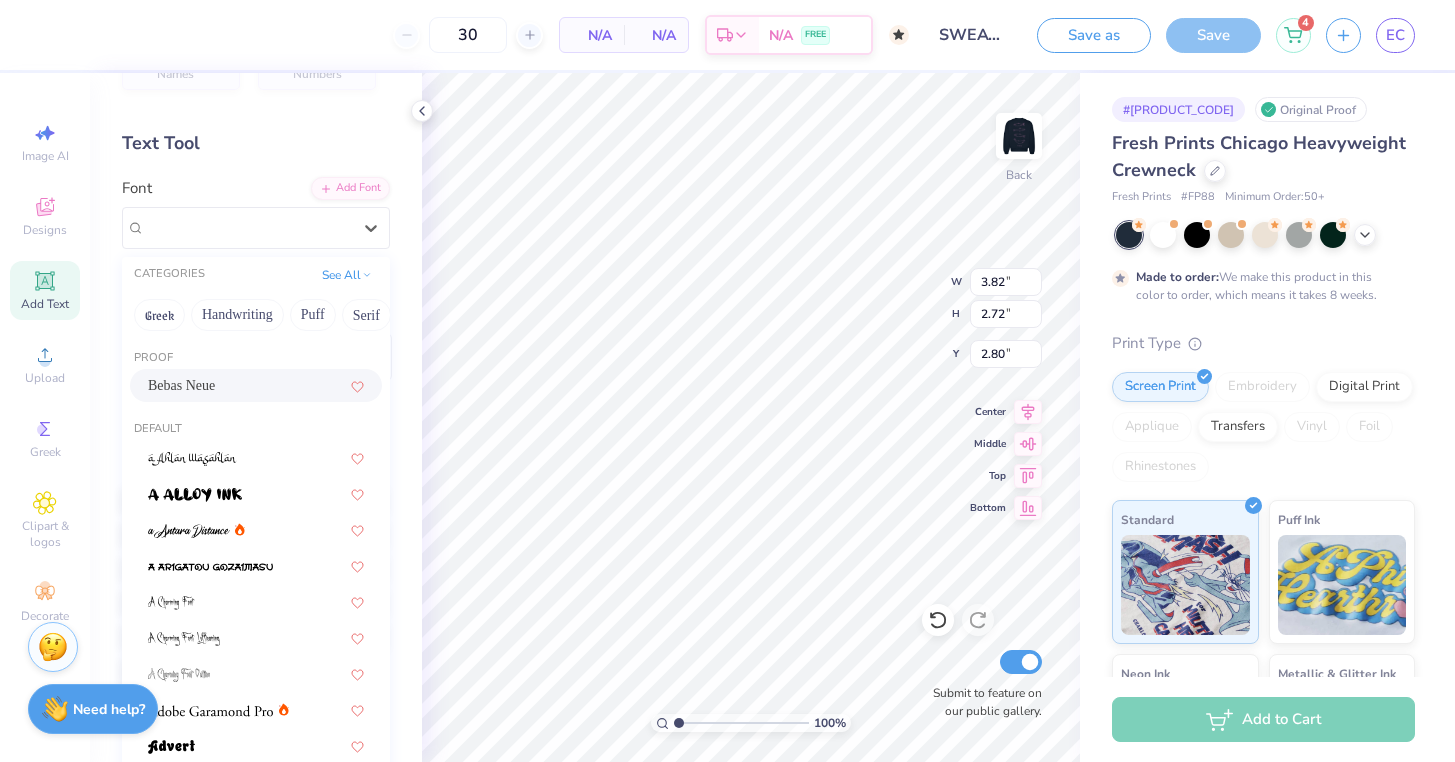 click on "Bebas Neue" at bounding box center [256, 385] 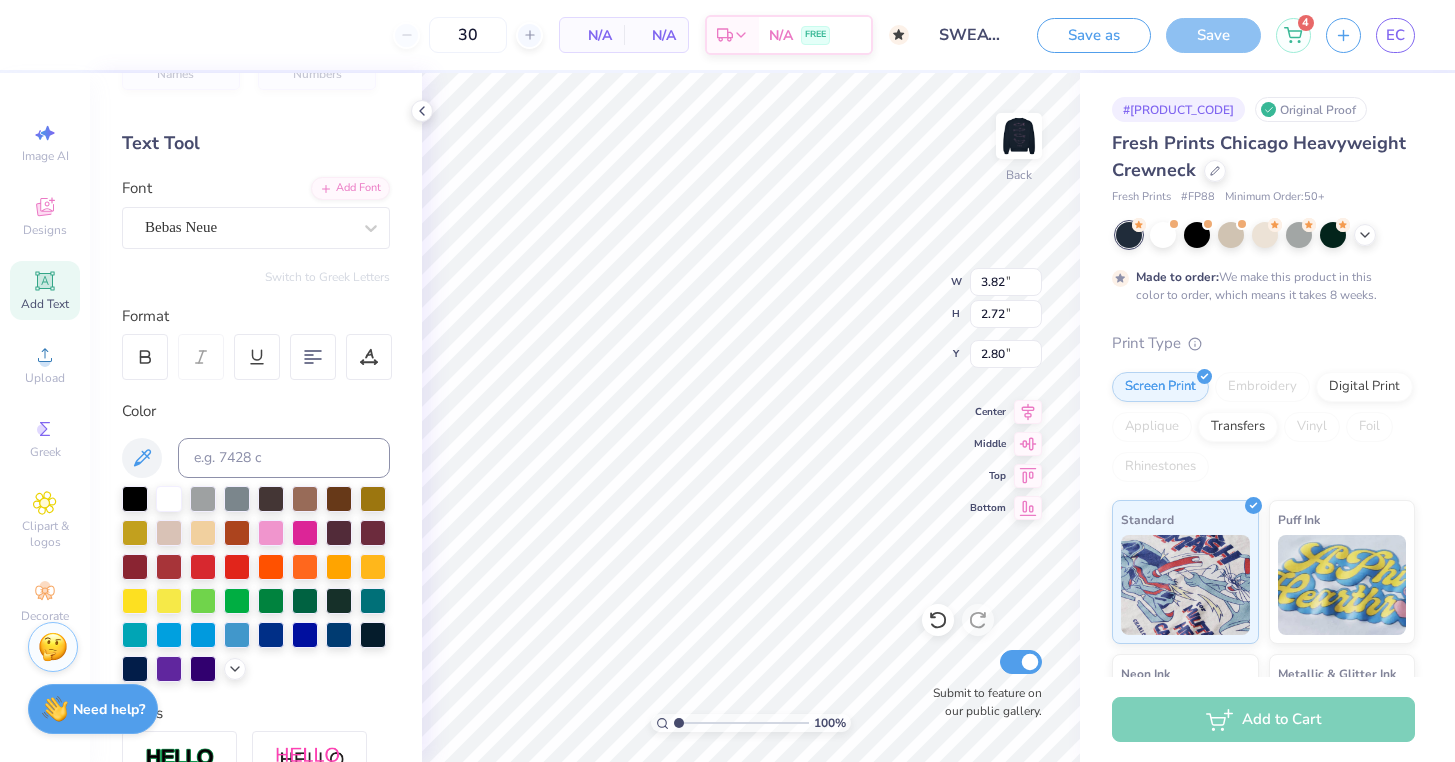 type on "3.22" 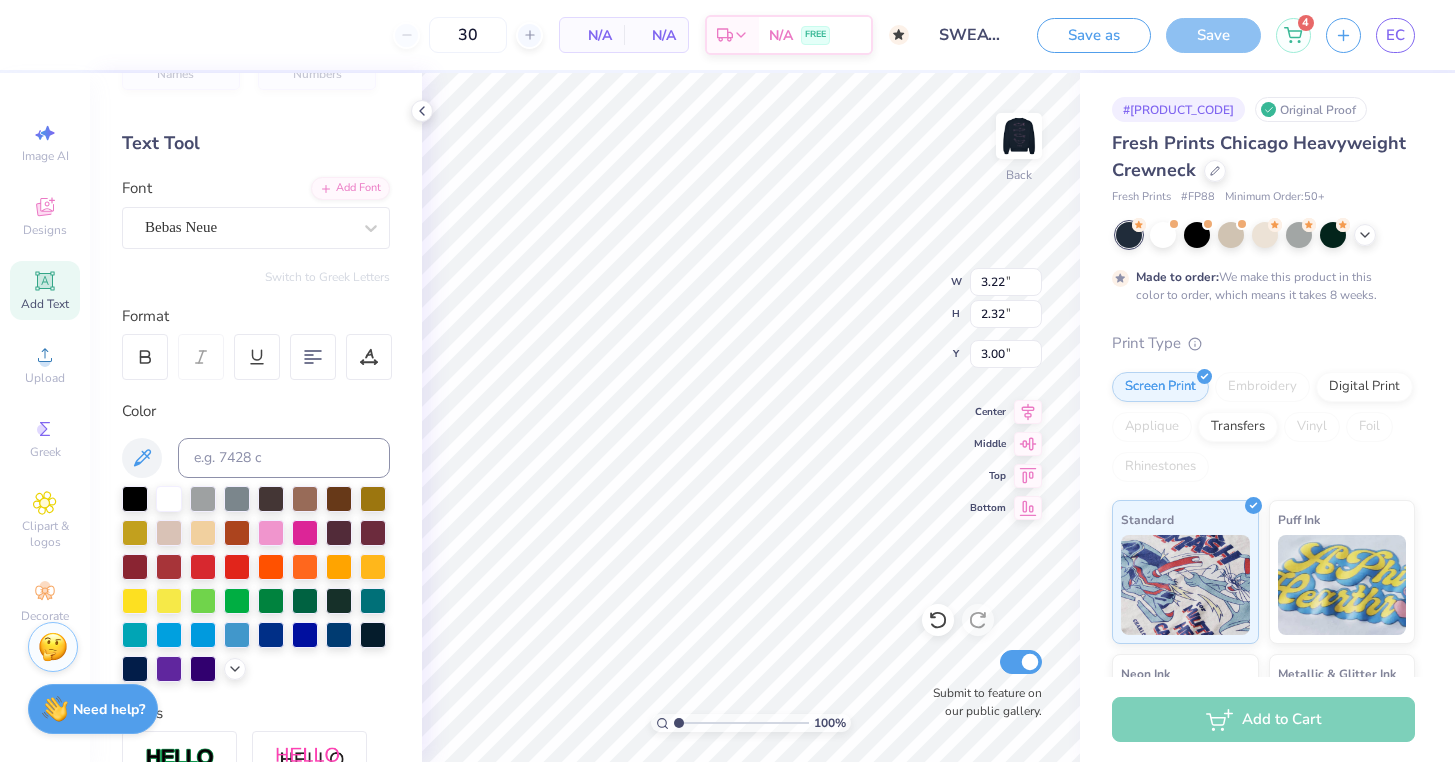 type on "Girls
Staff '[YEAR]'" 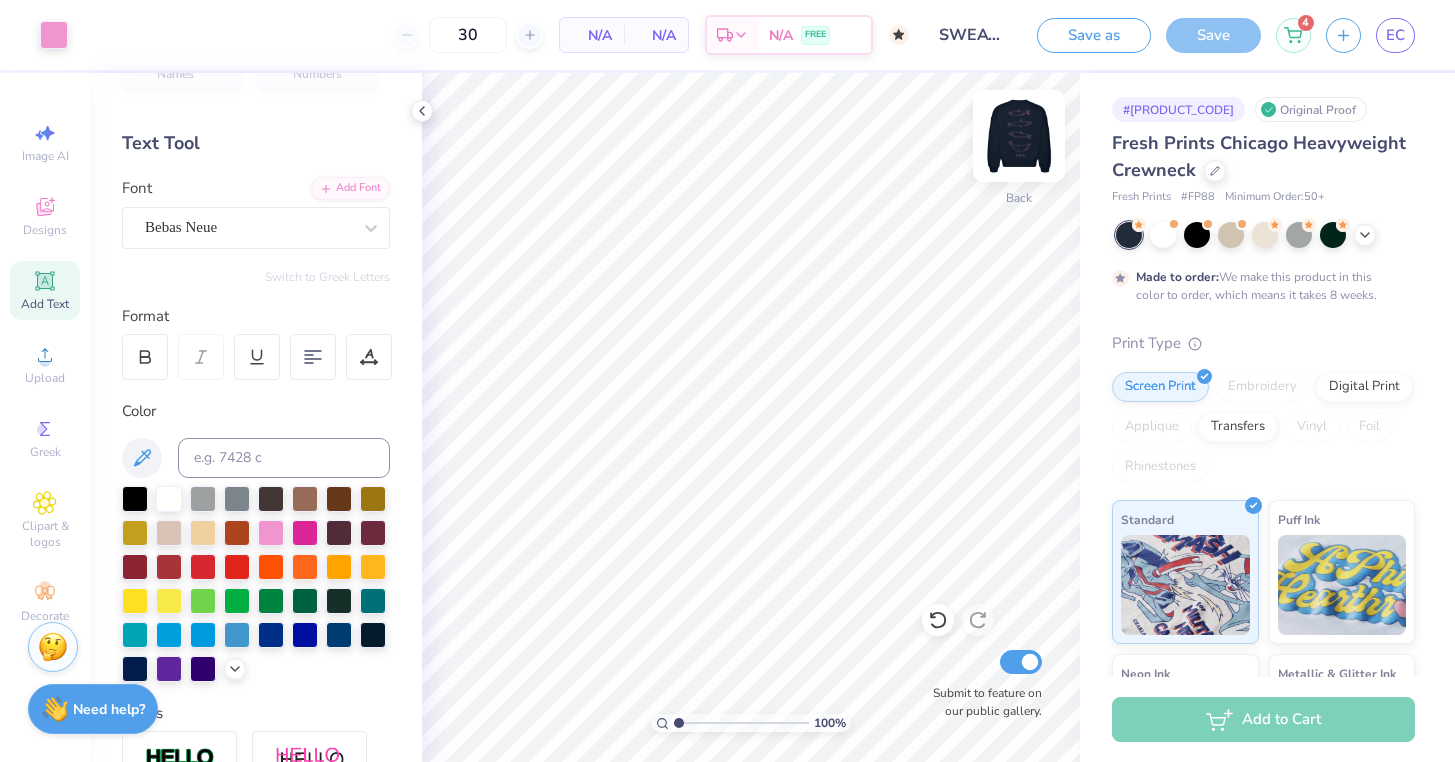 click at bounding box center [1019, 136] 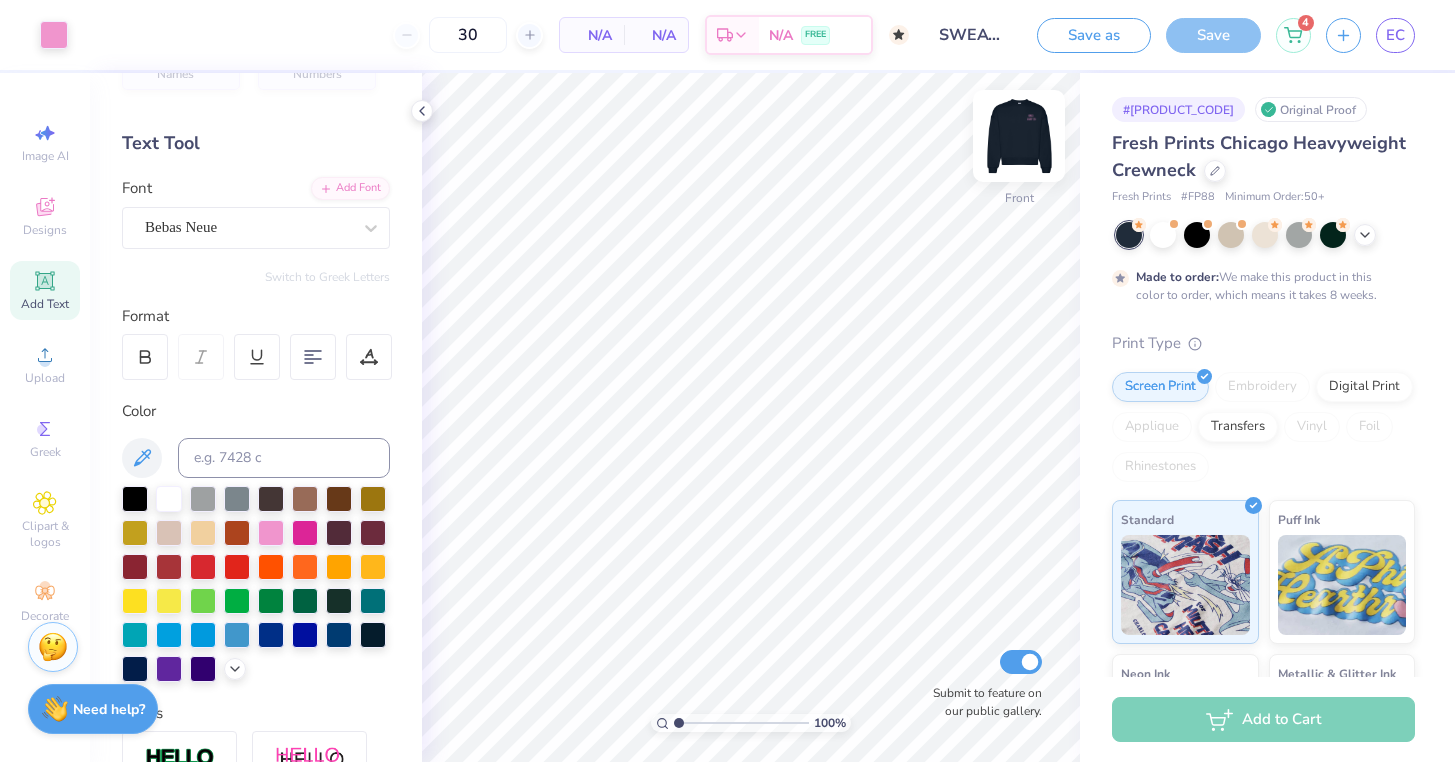 click at bounding box center (1019, 136) 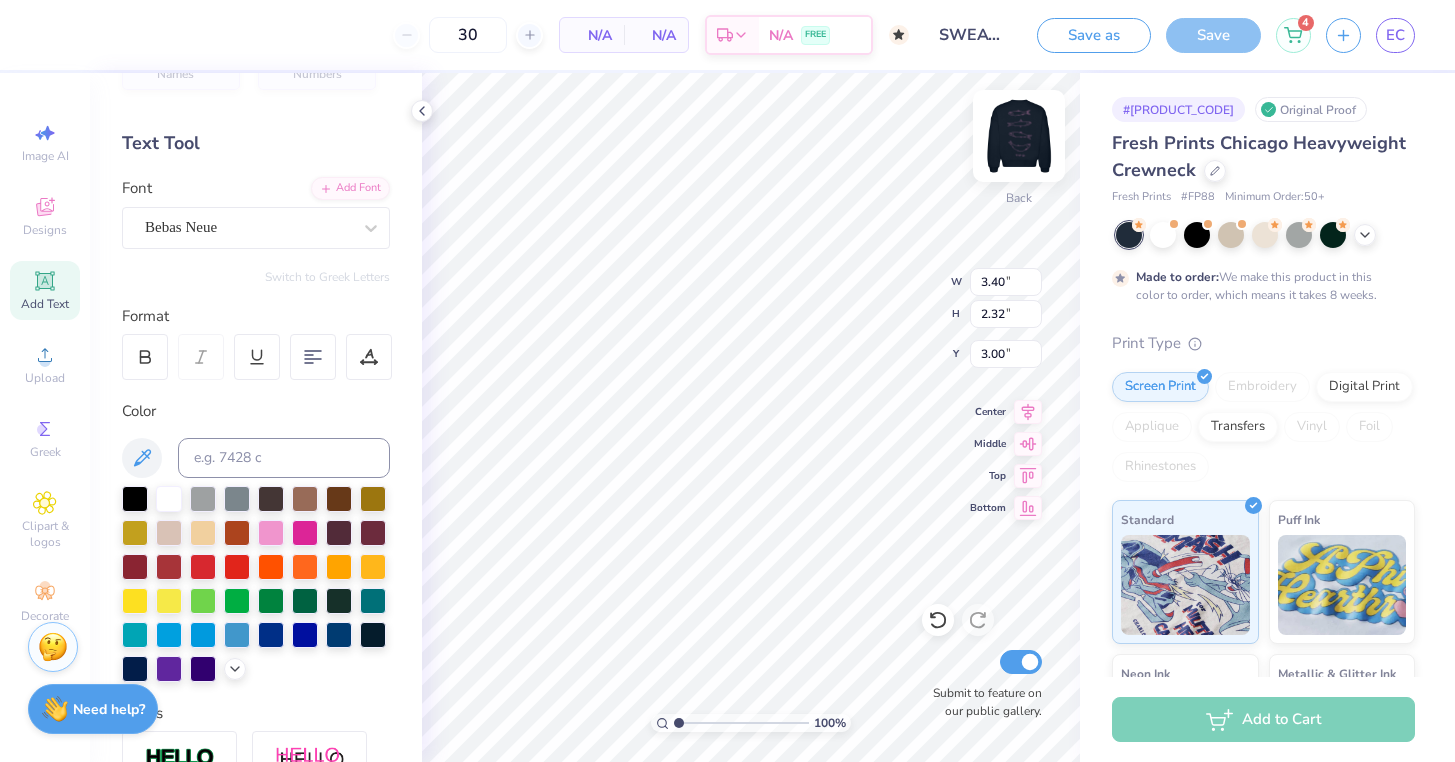 type on "4.28" 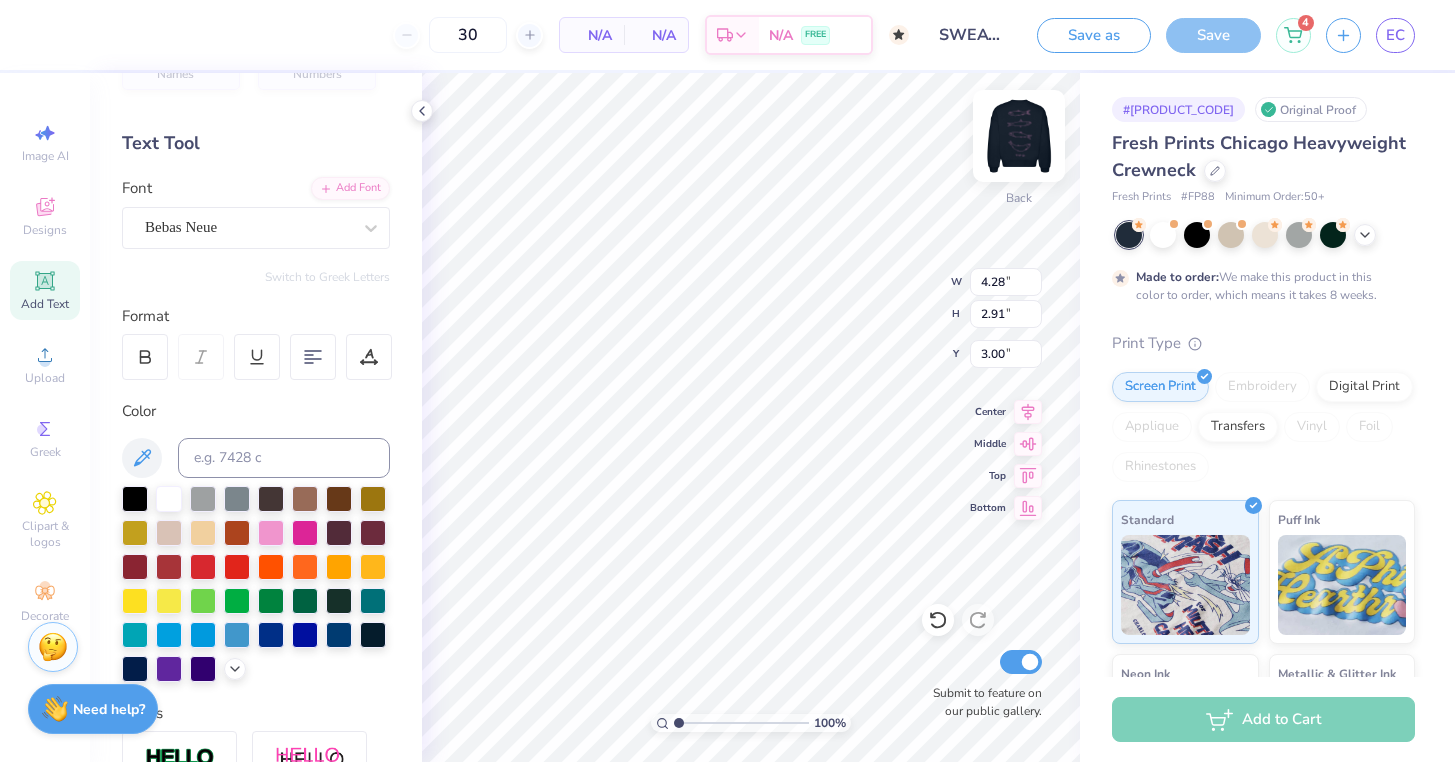 type on "Girls Staff '[YEAR]'" 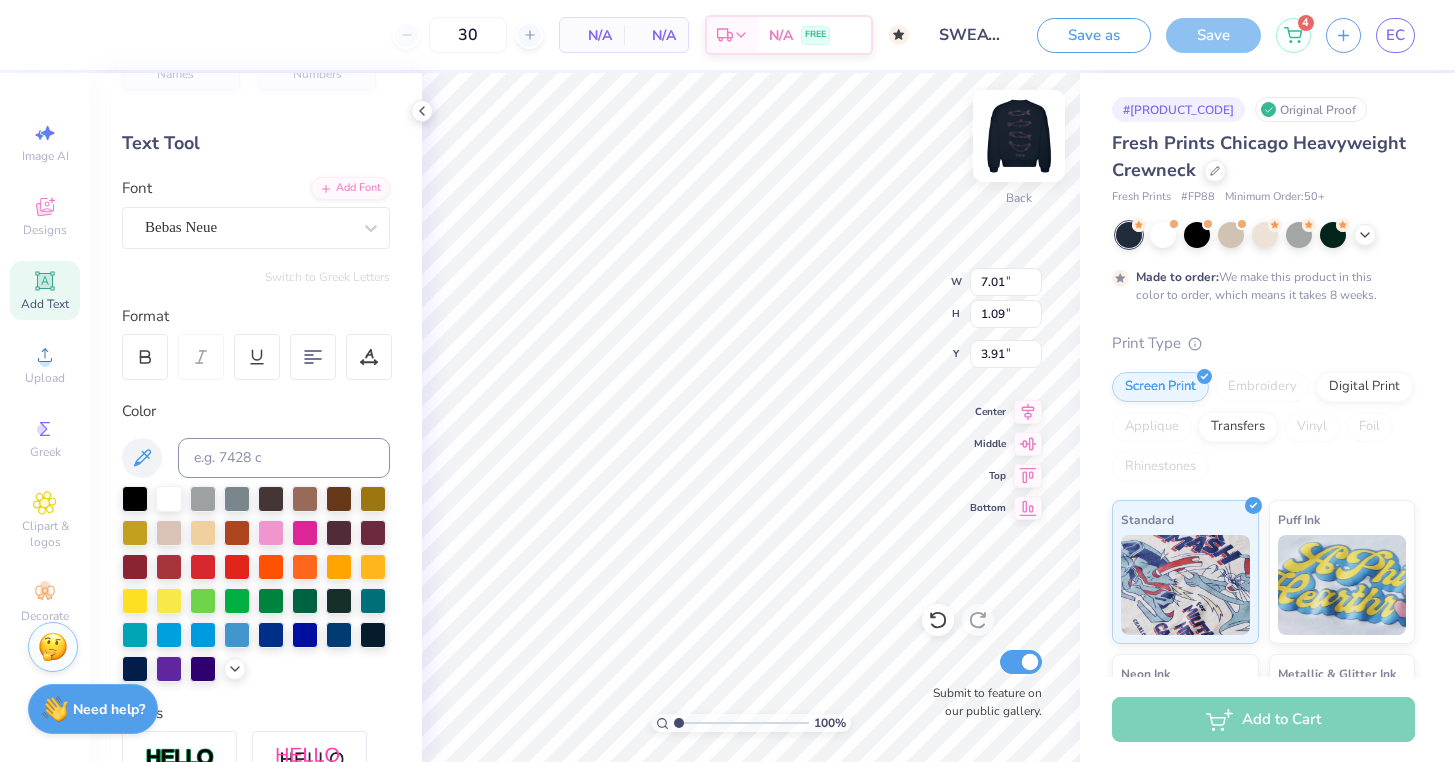 type on "3.87" 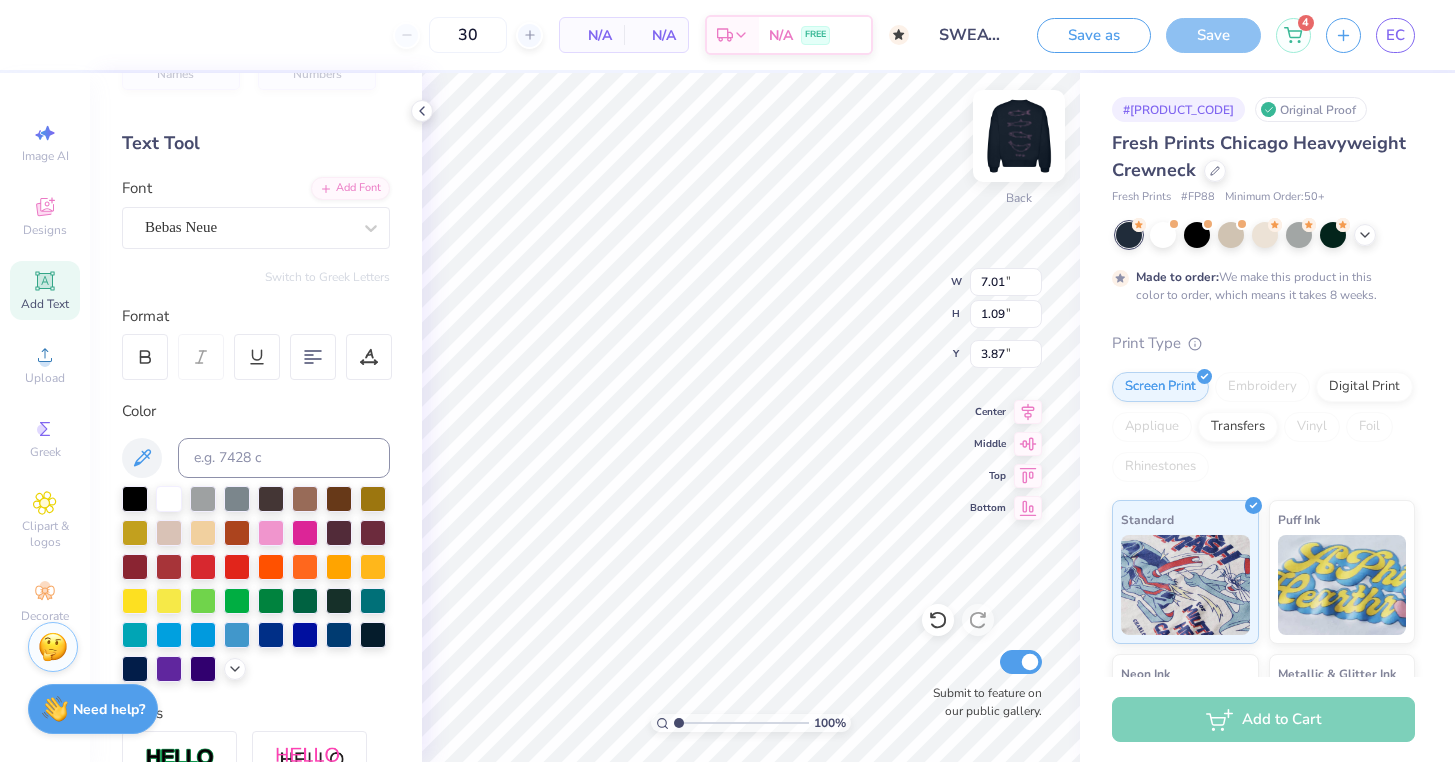 type on "3.37" 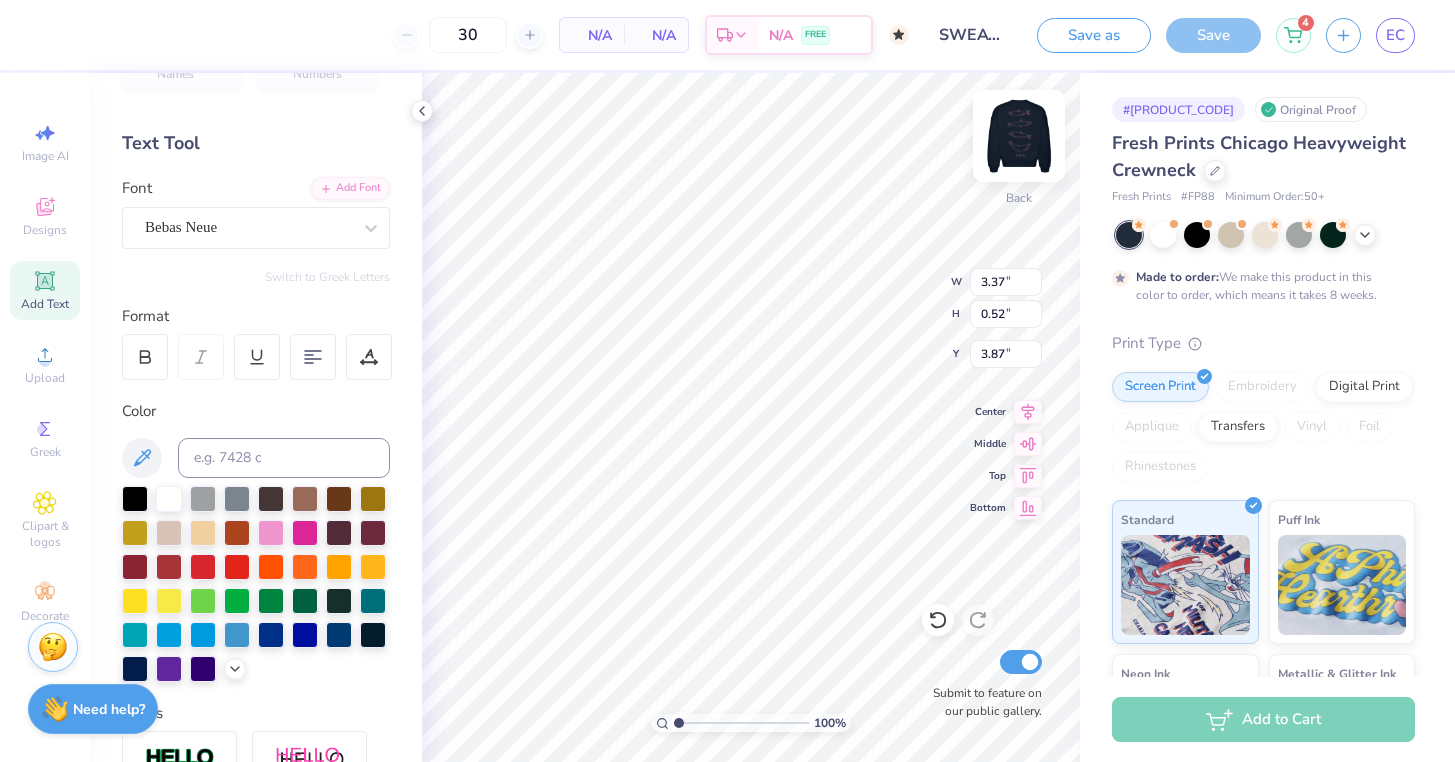type on "3.00" 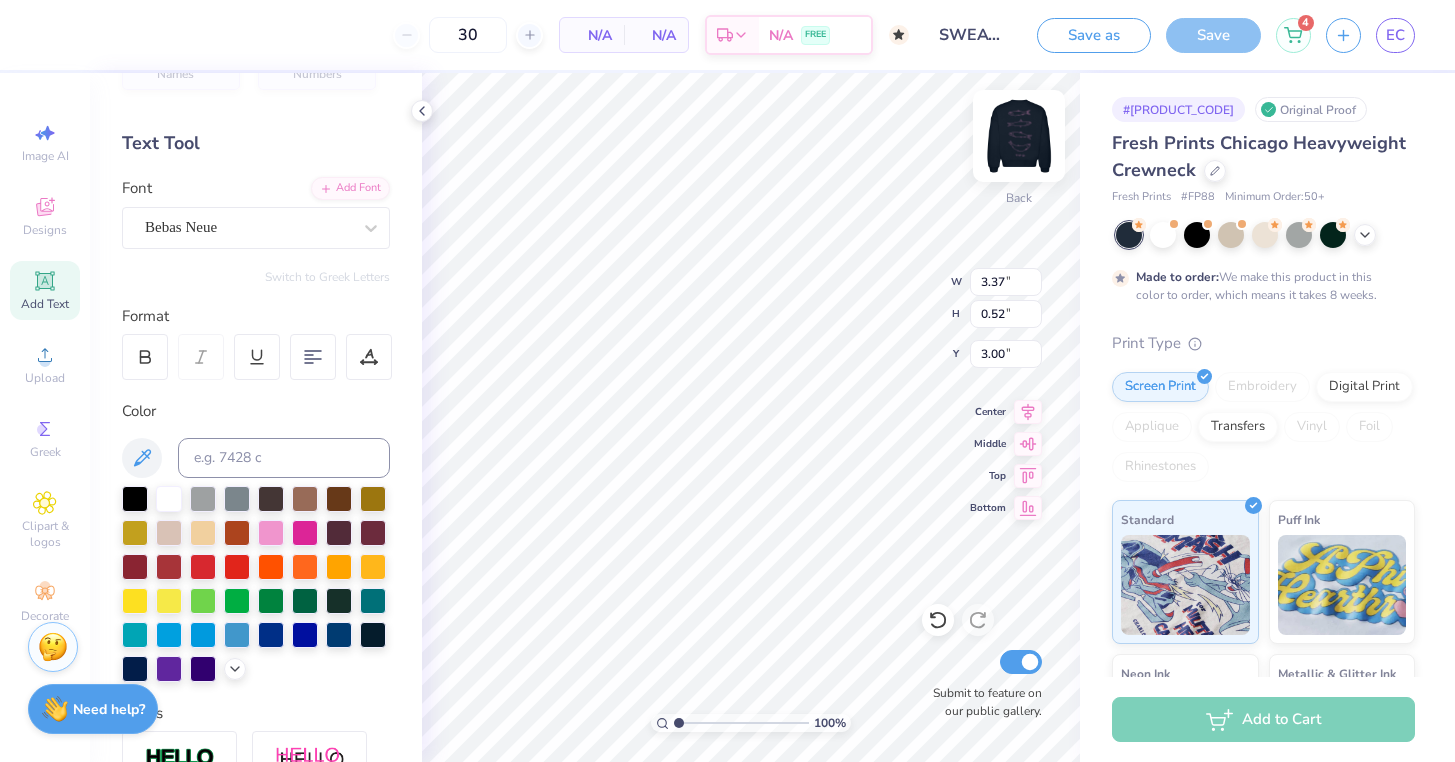 type on "4.65" 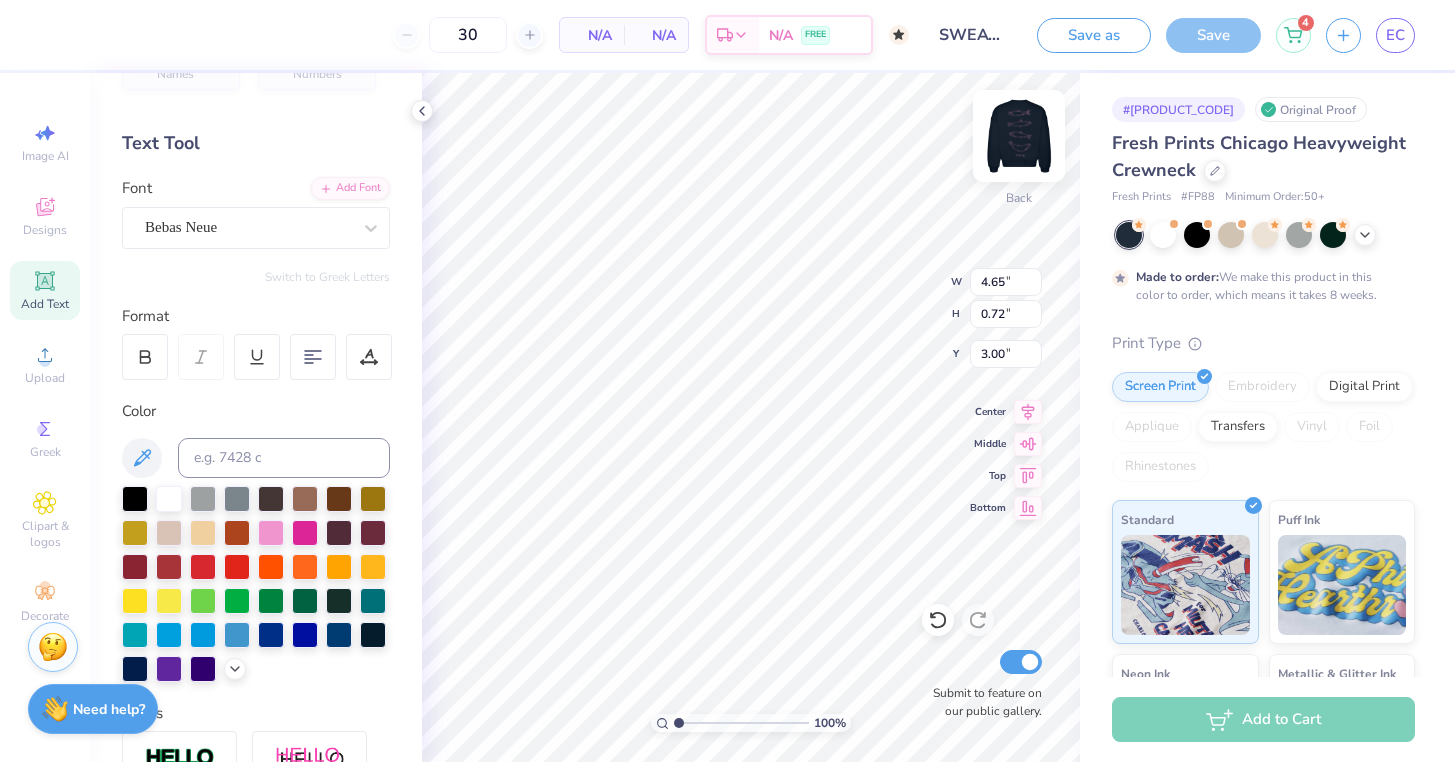 scroll, scrollTop: 0, scrollLeft: 1, axis: horizontal 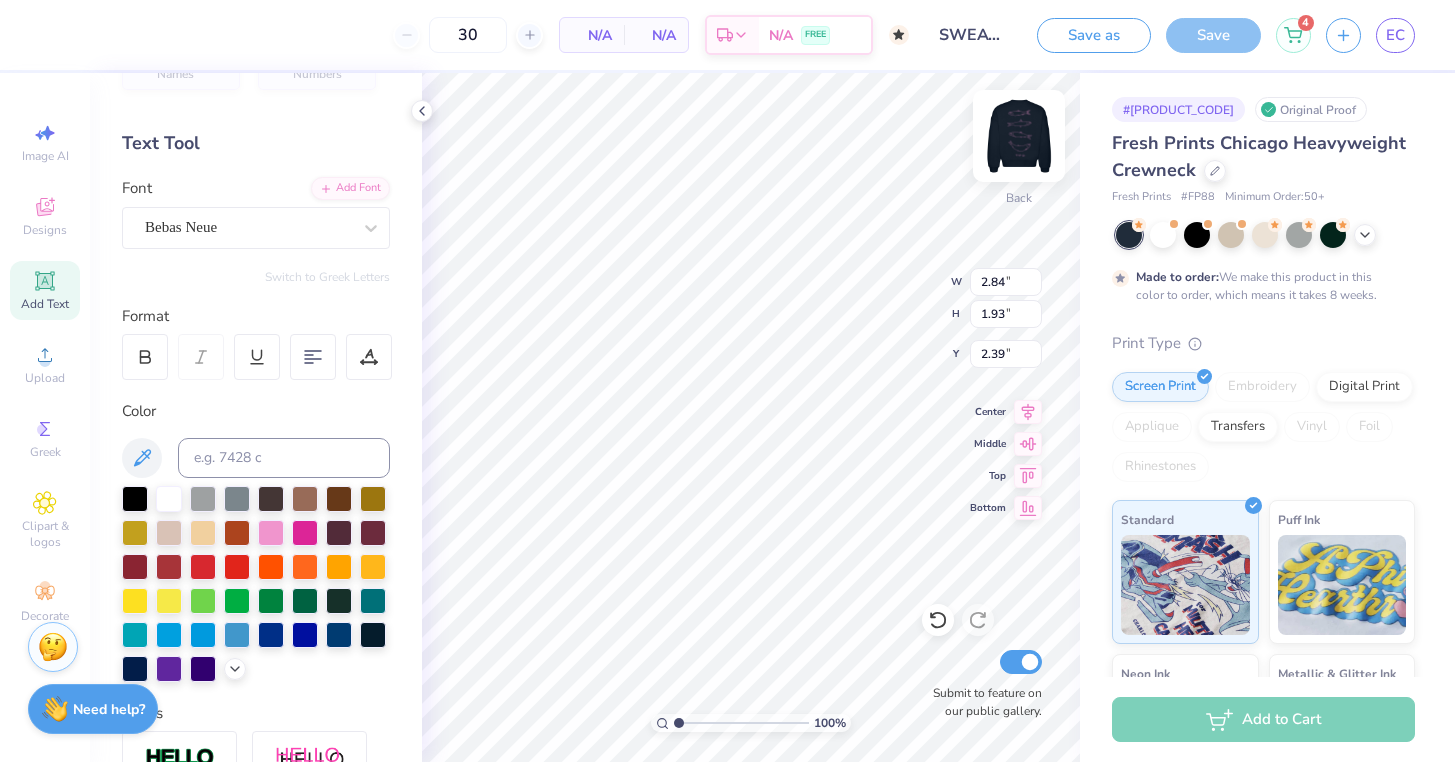 type on "2.68" 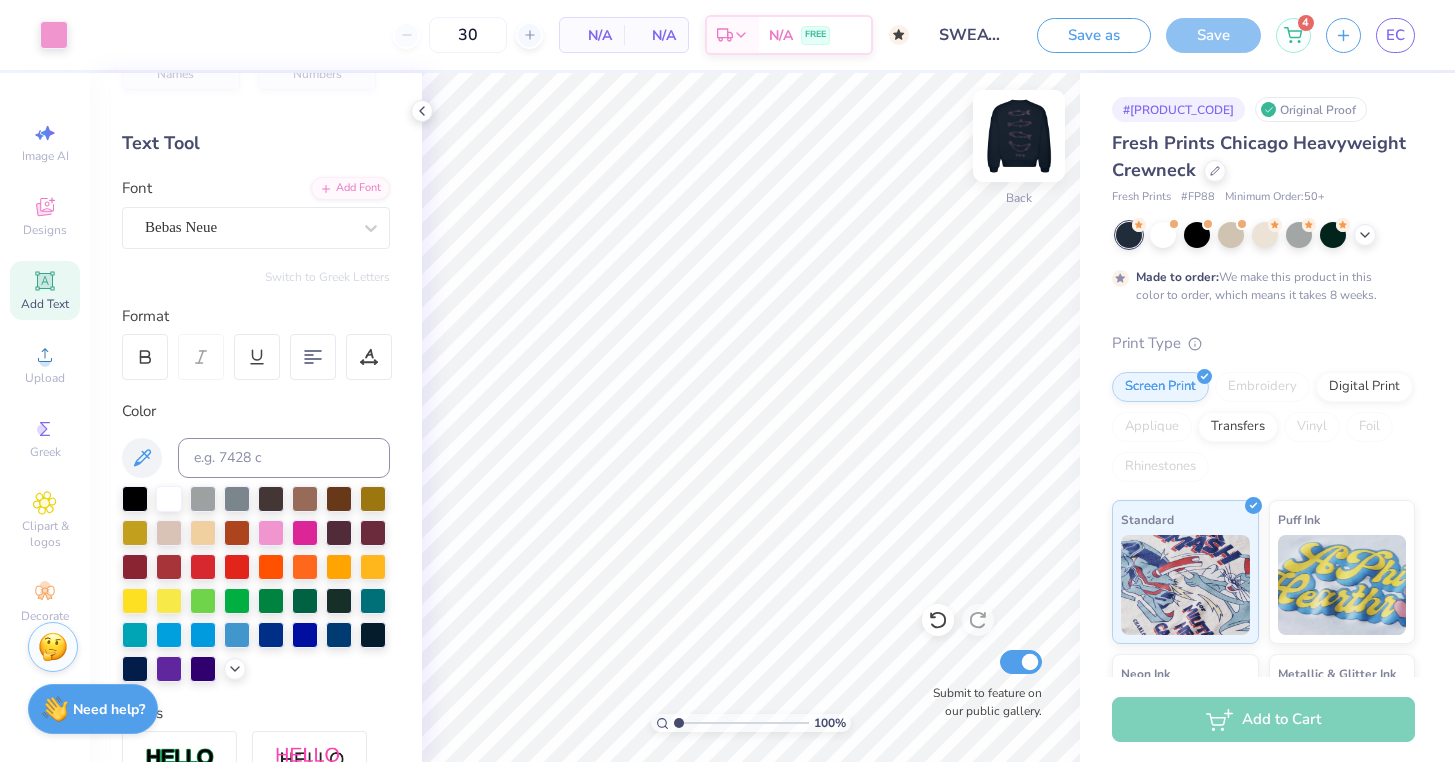 click at bounding box center (1019, 136) 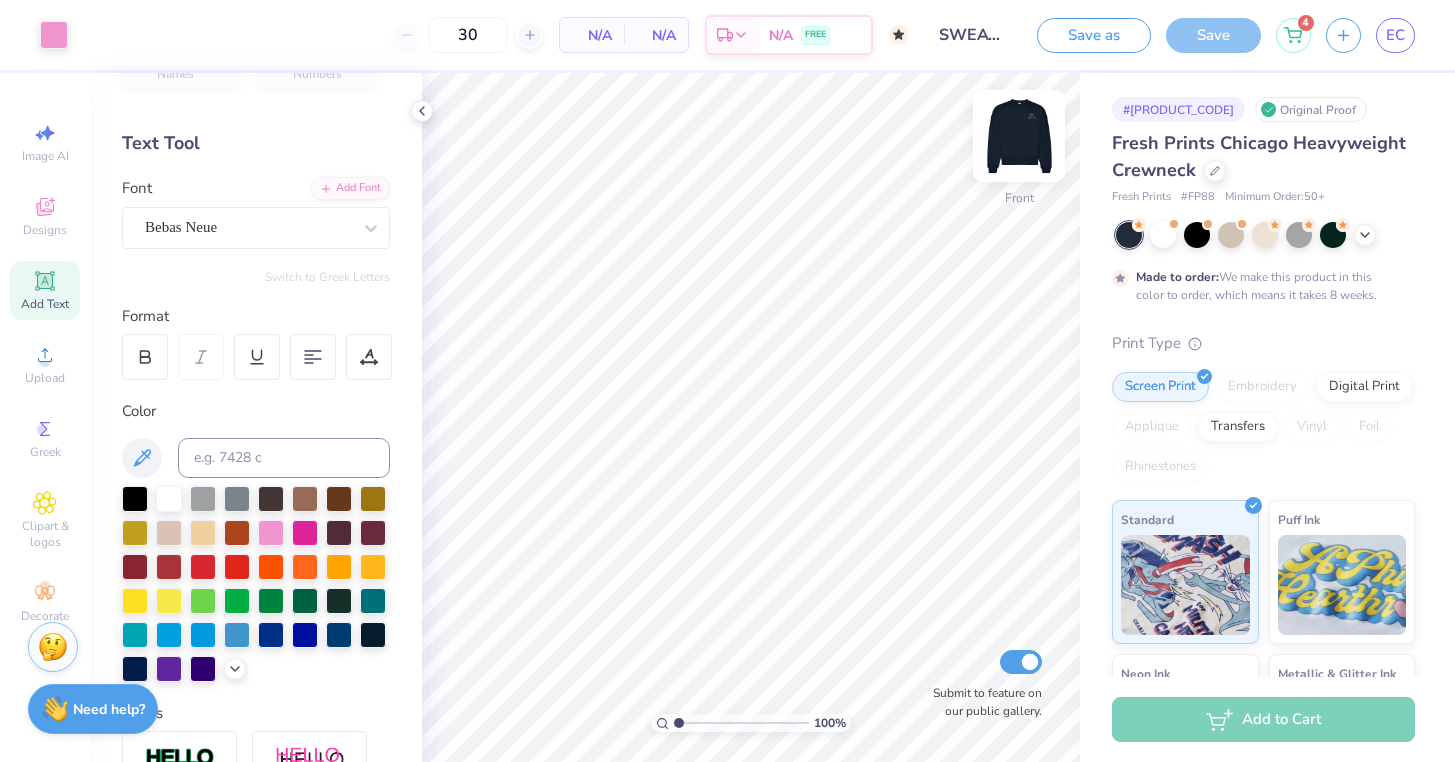 click at bounding box center [1019, 136] 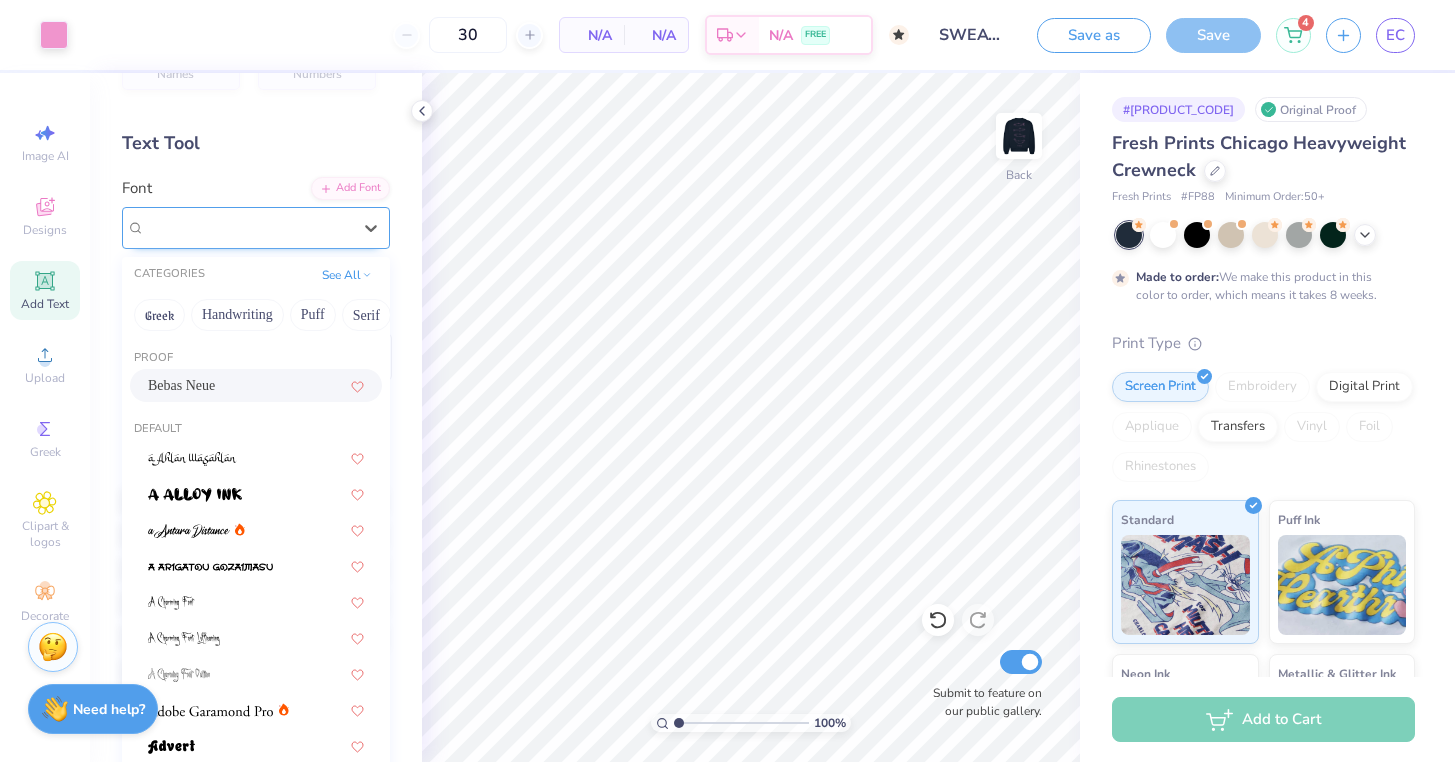 click on "Bebas Neue" at bounding box center (256, 228) 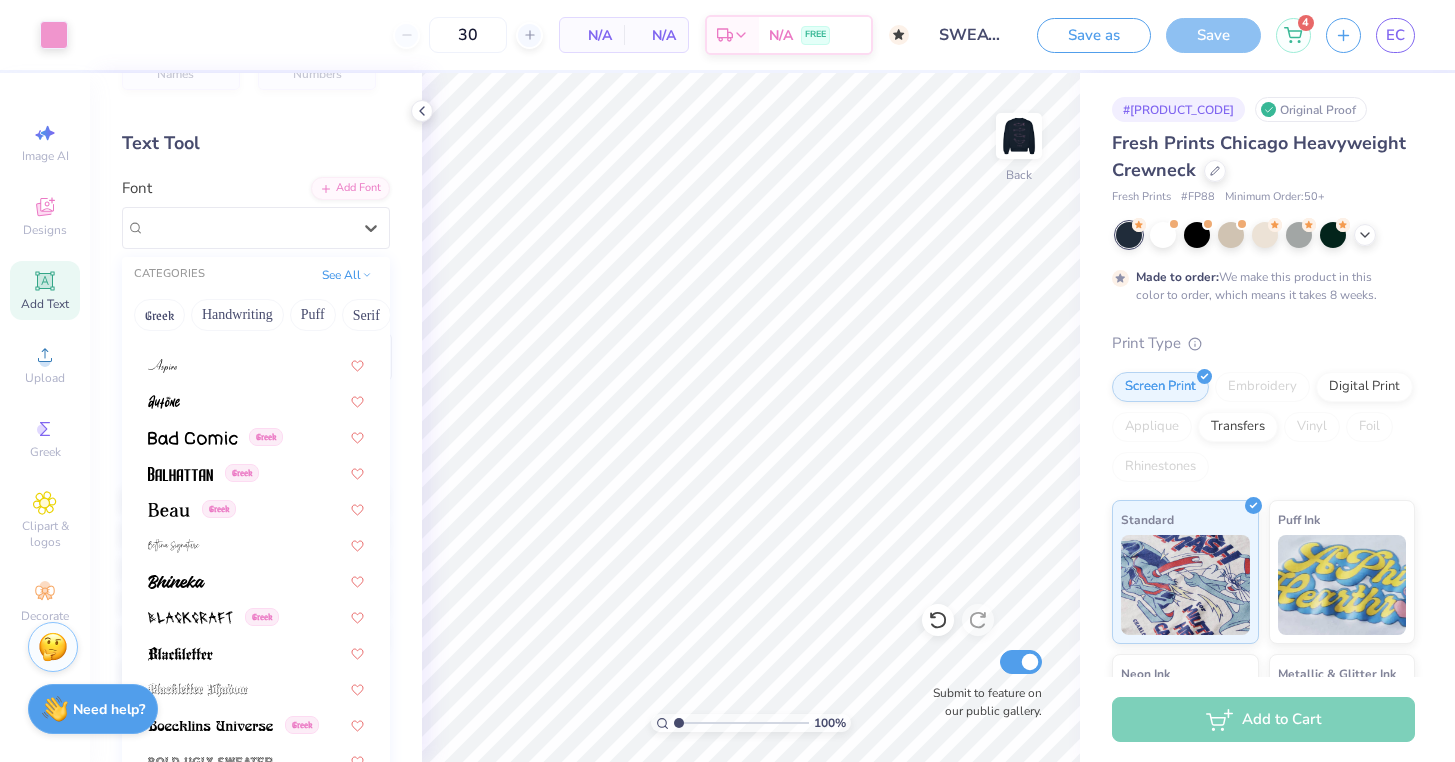 scroll, scrollTop: 795, scrollLeft: 0, axis: vertical 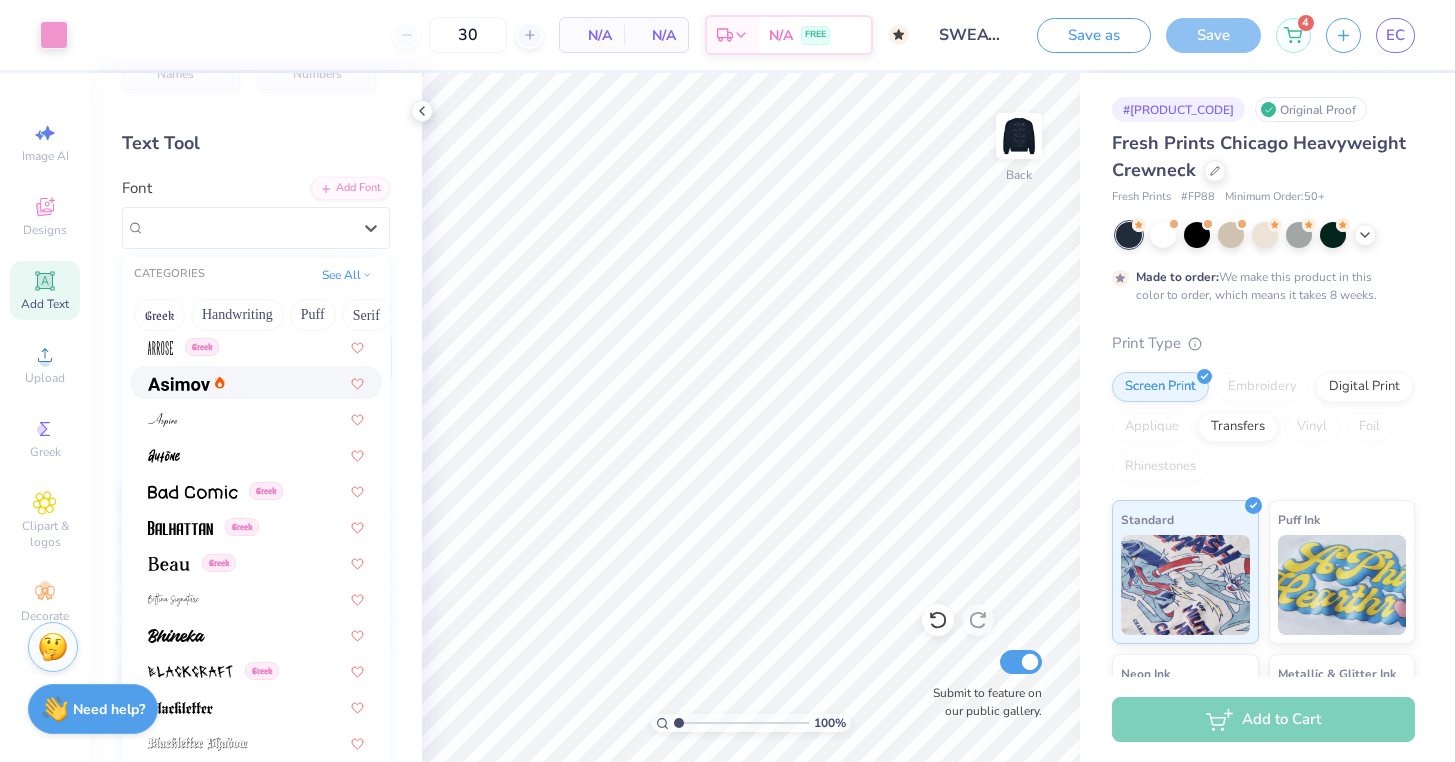 click at bounding box center (256, 382) 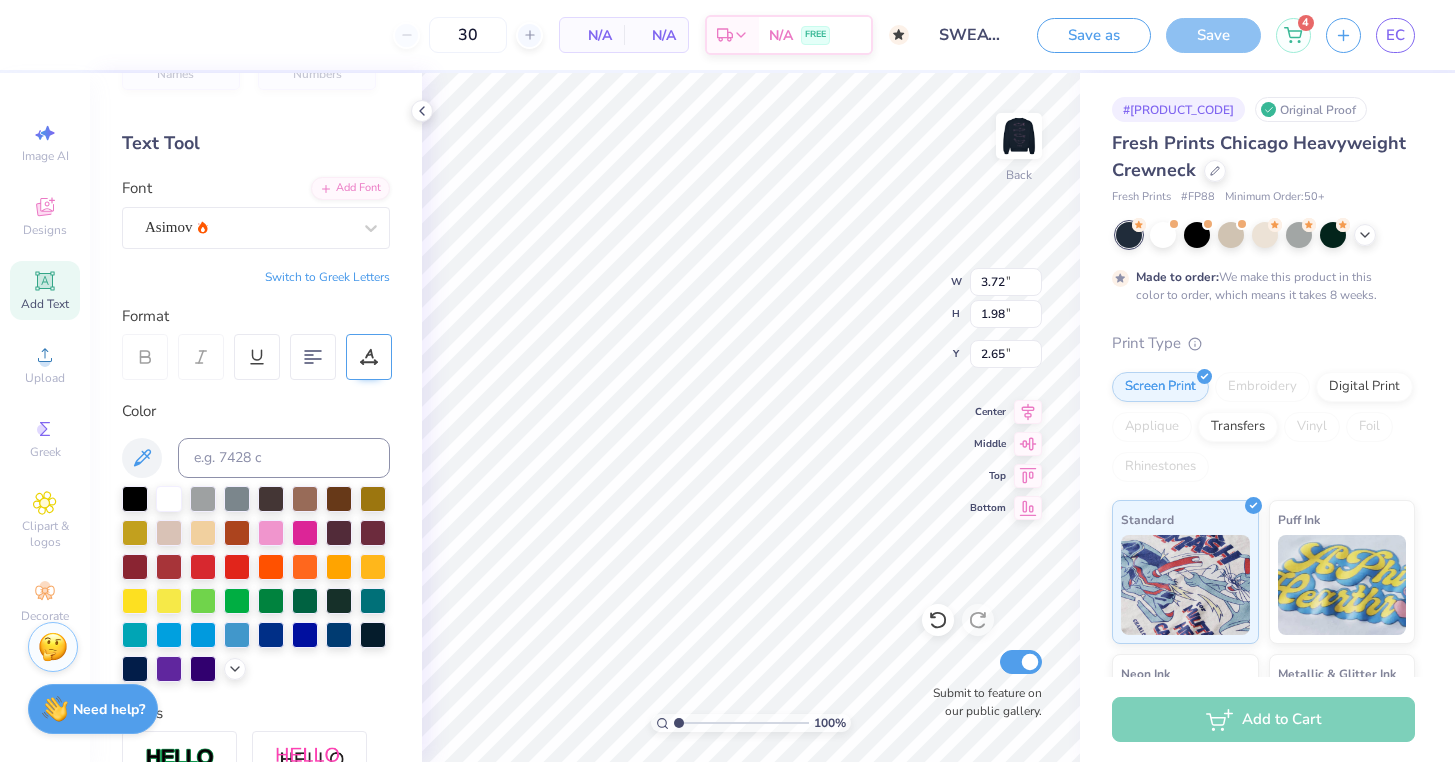 type on "Staff '[YEAR]'" 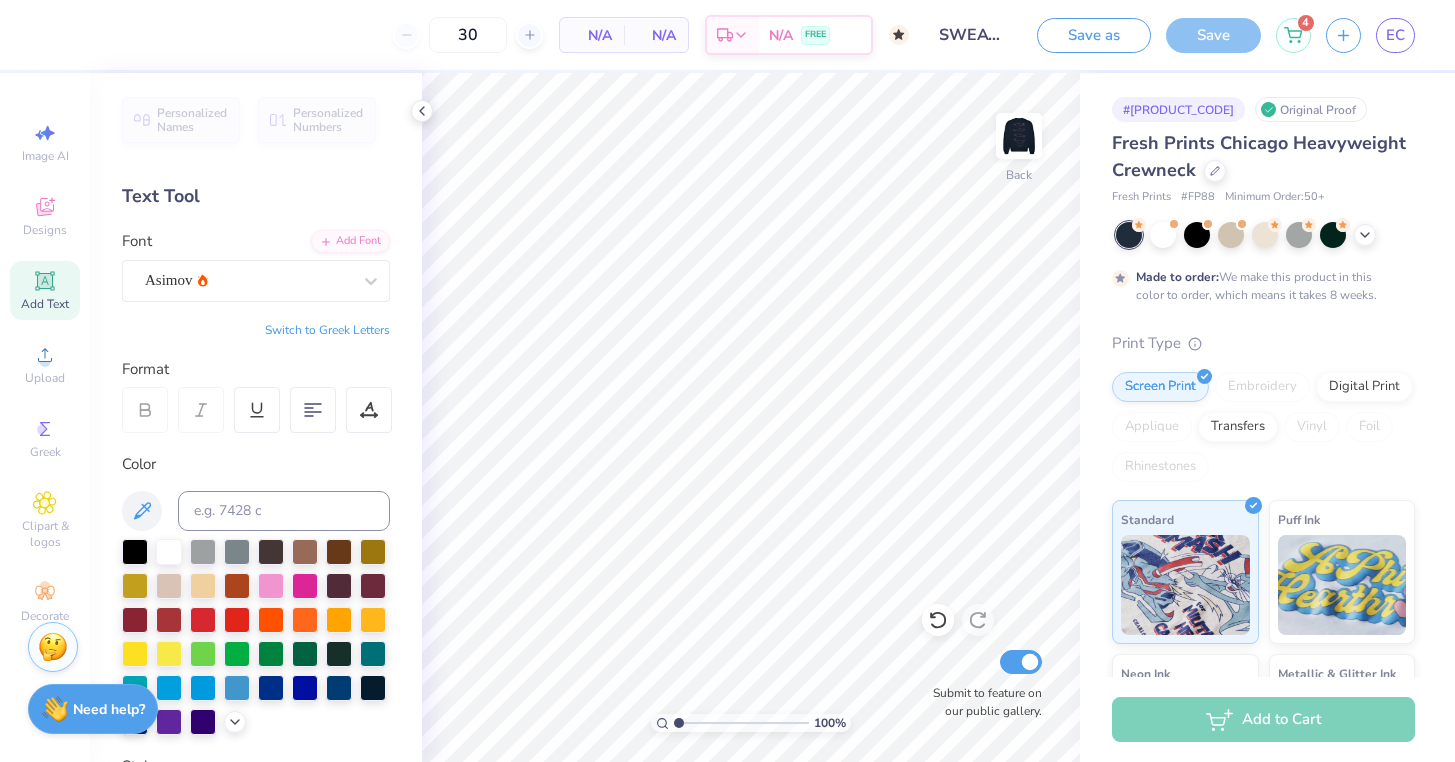 scroll, scrollTop: 0, scrollLeft: 0, axis: both 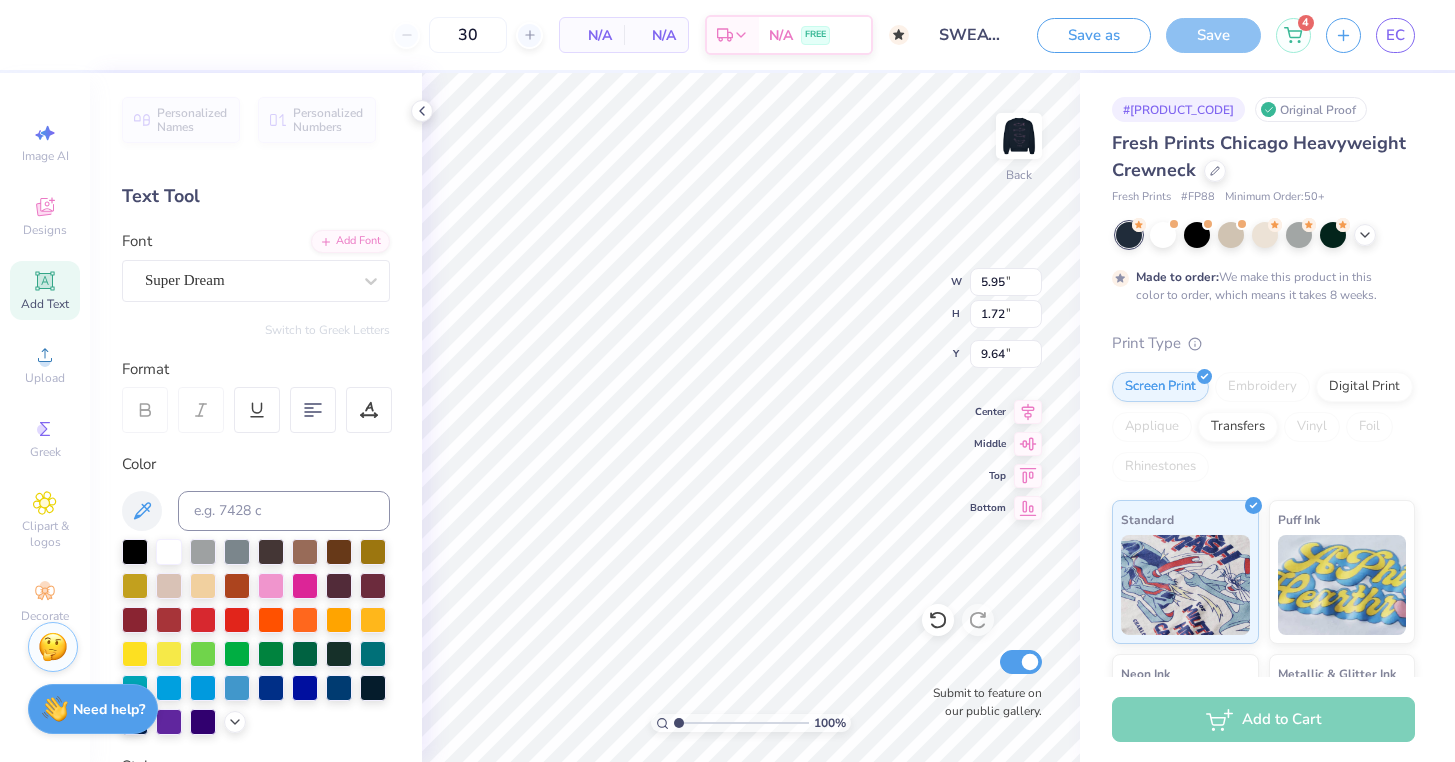 type on "T" 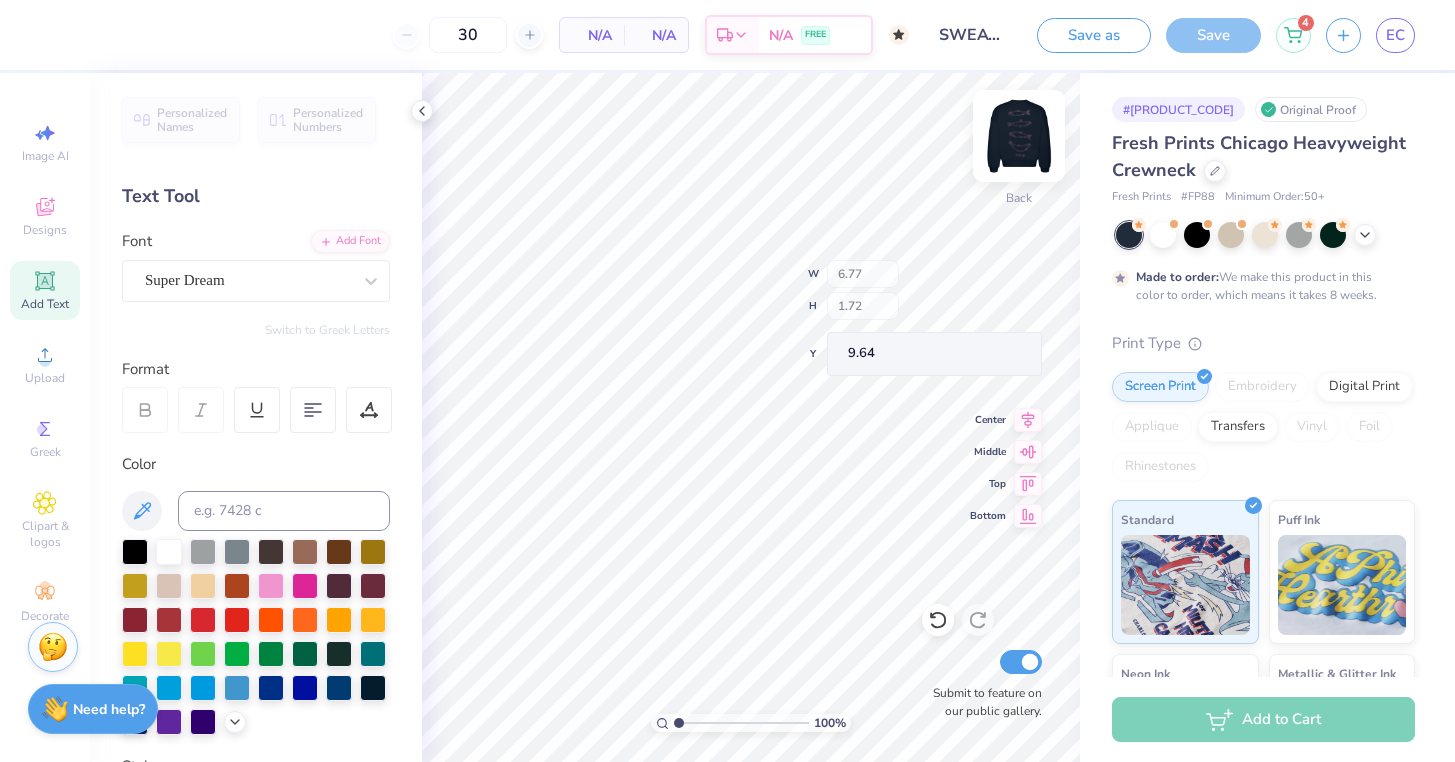 click at bounding box center (1019, 136) 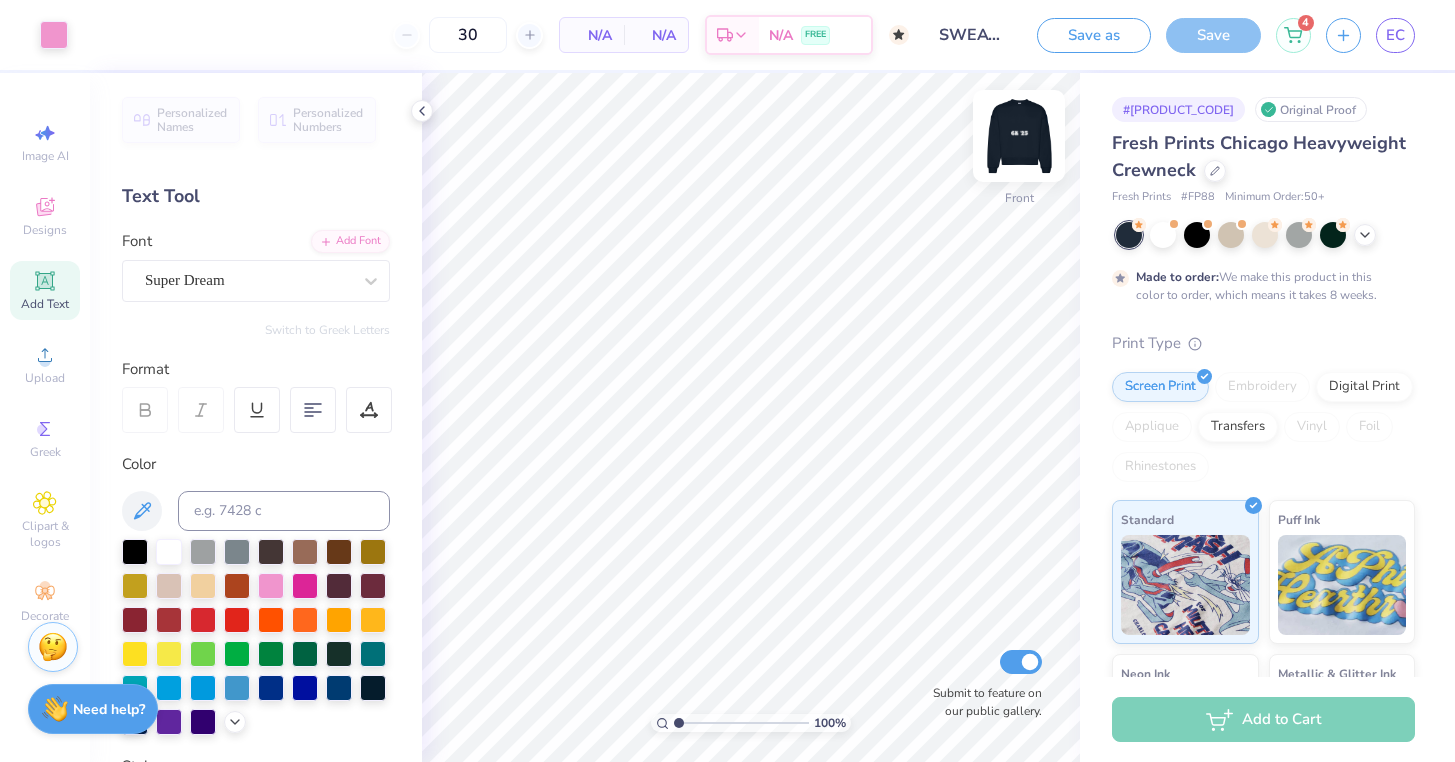 click at bounding box center [1019, 136] 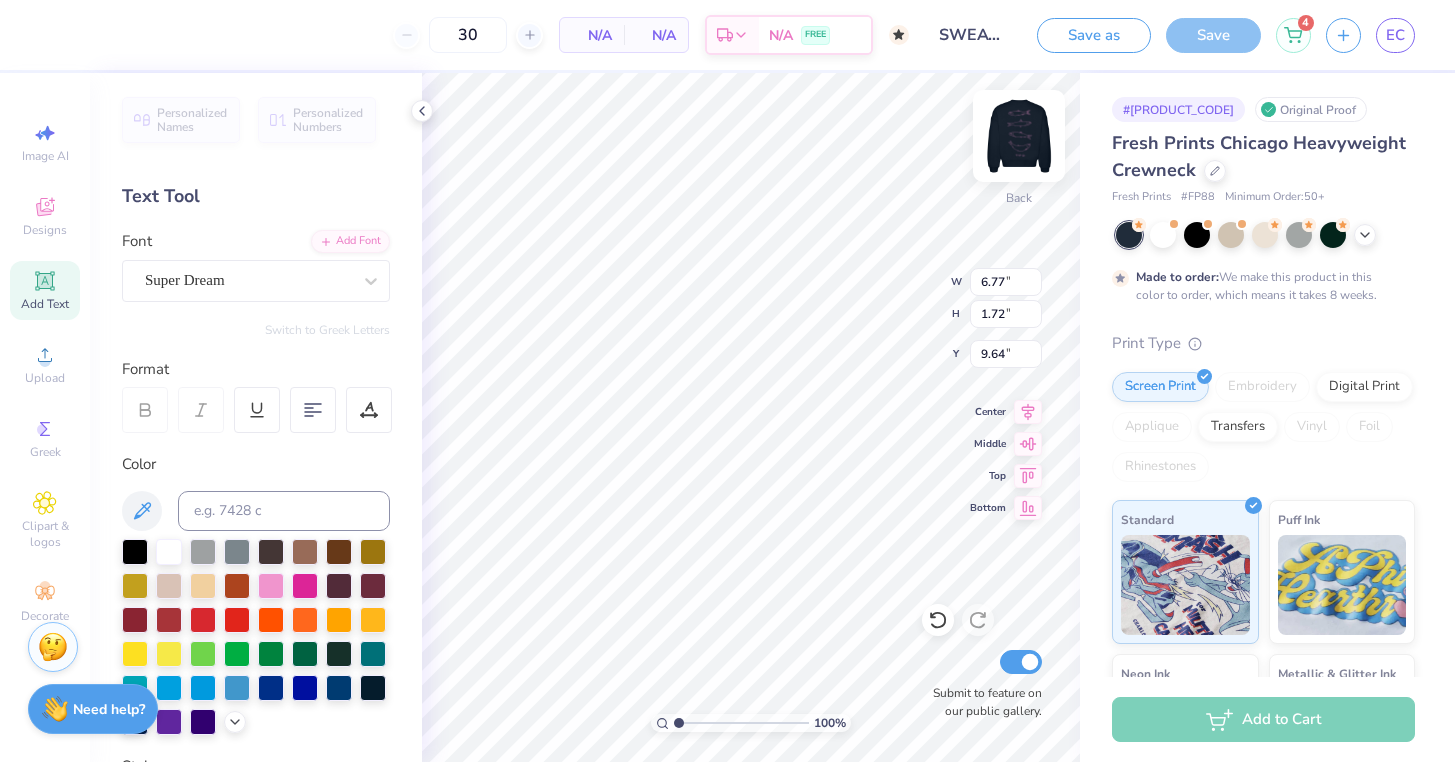 type on "G" 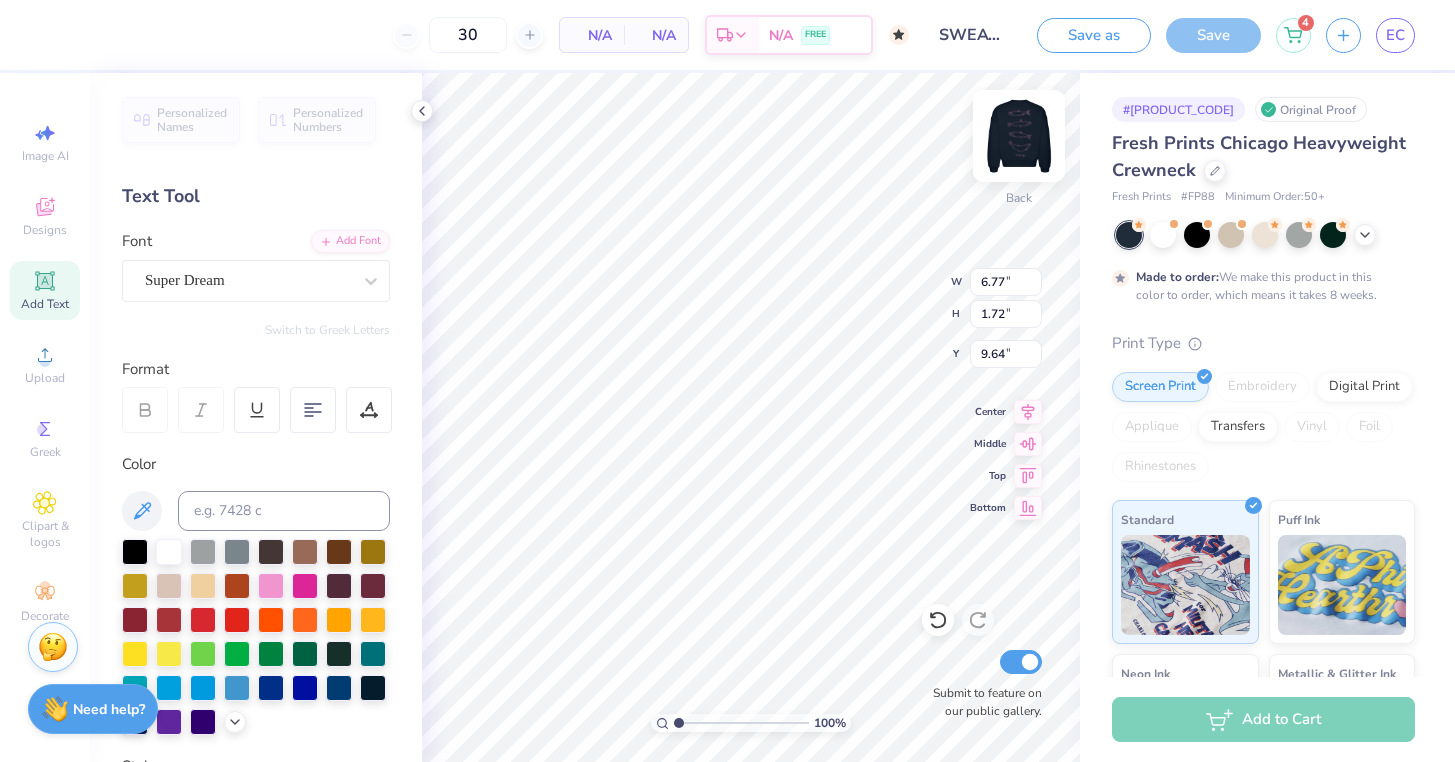 type on "GK '" 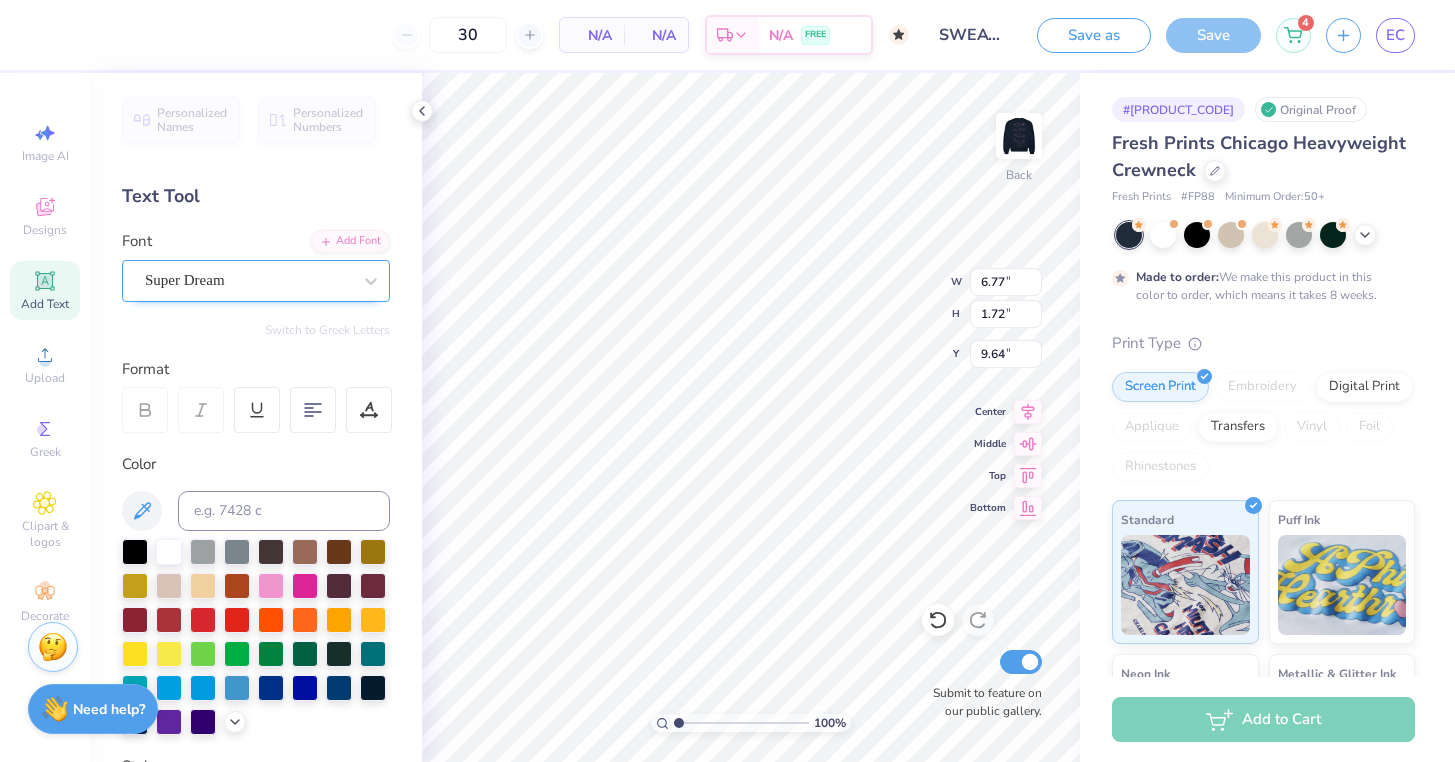 click on "Super Dream" at bounding box center [248, 280] 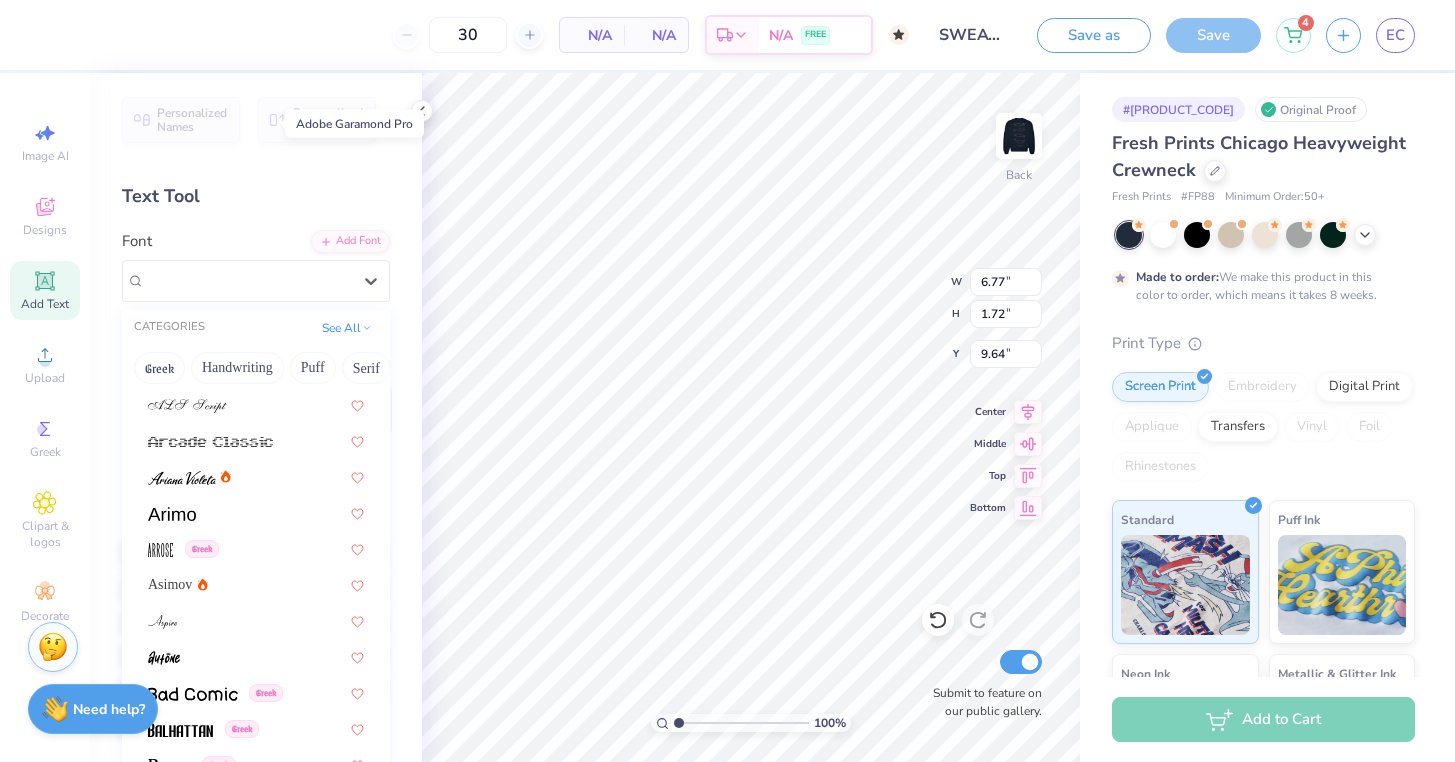 scroll, scrollTop: 686, scrollLeft: 0, axis: vertical 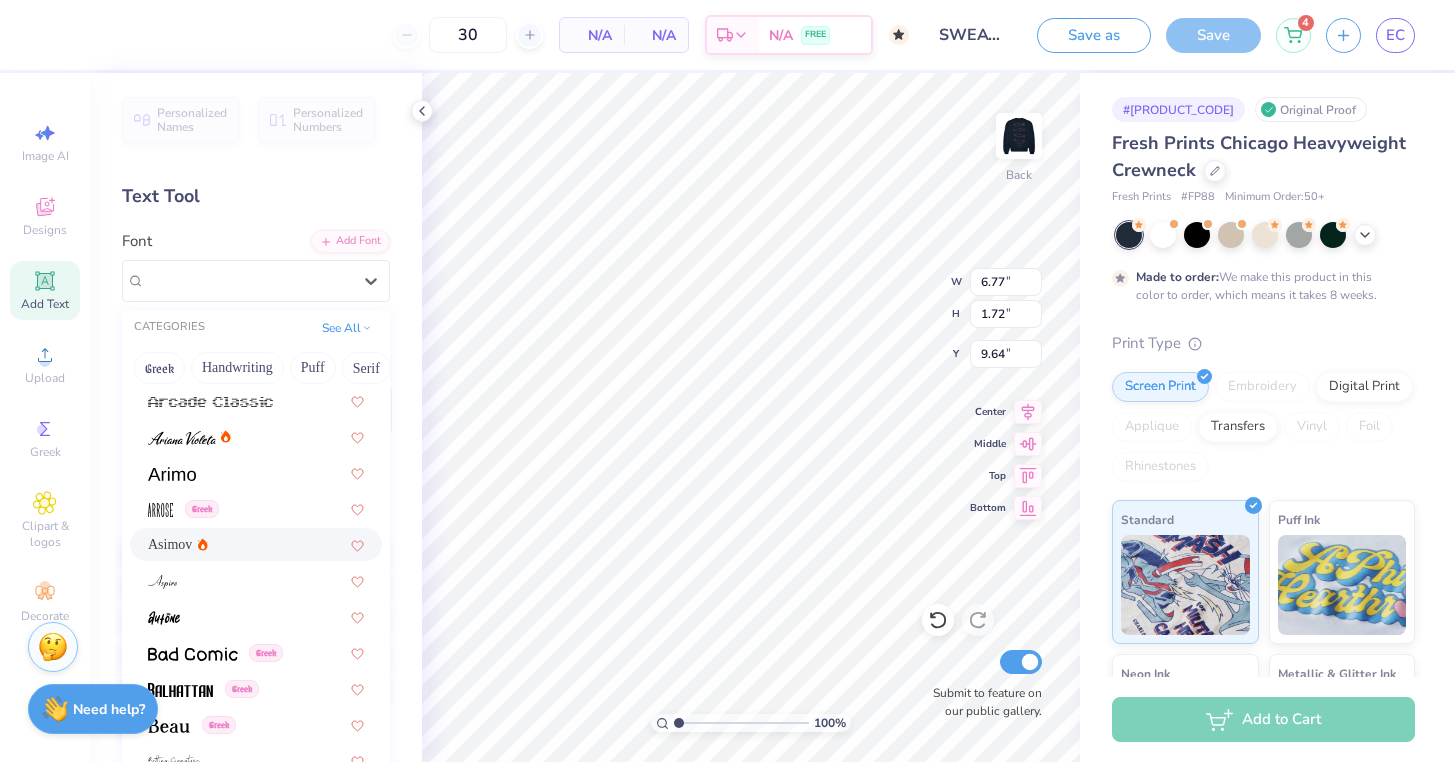 click on "Asimov" at bounding box center [256, 544] 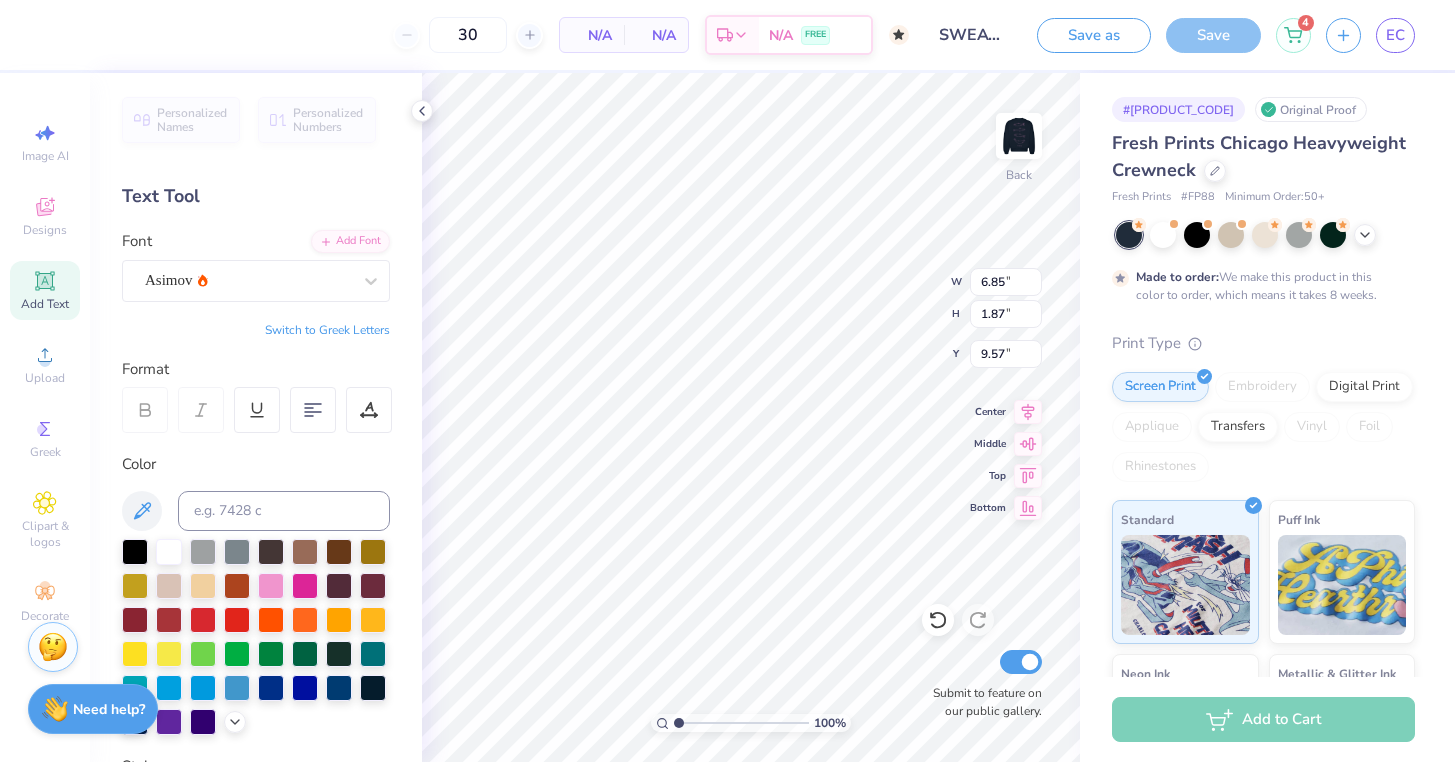 type on "6.85" 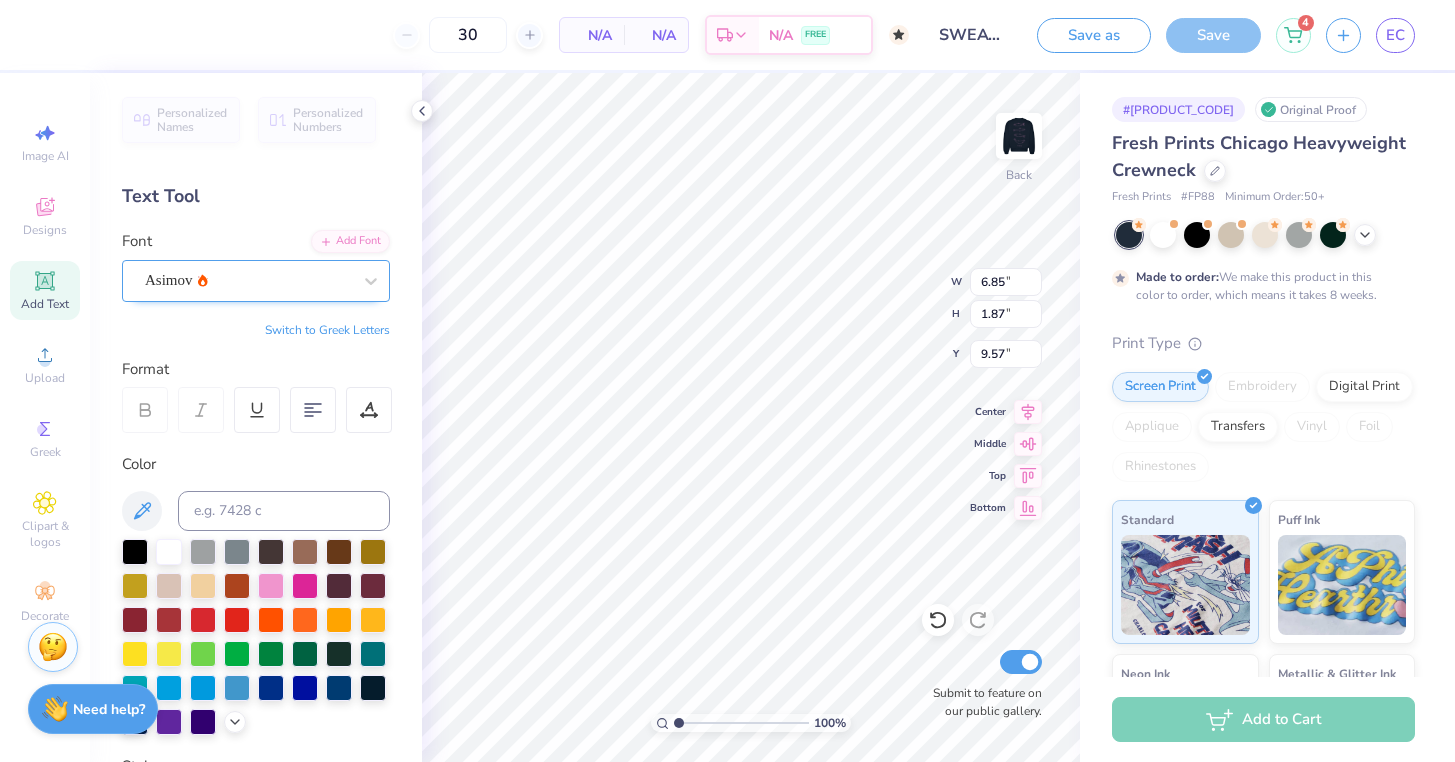click on "Asimov" at bounding box center (248, 280) 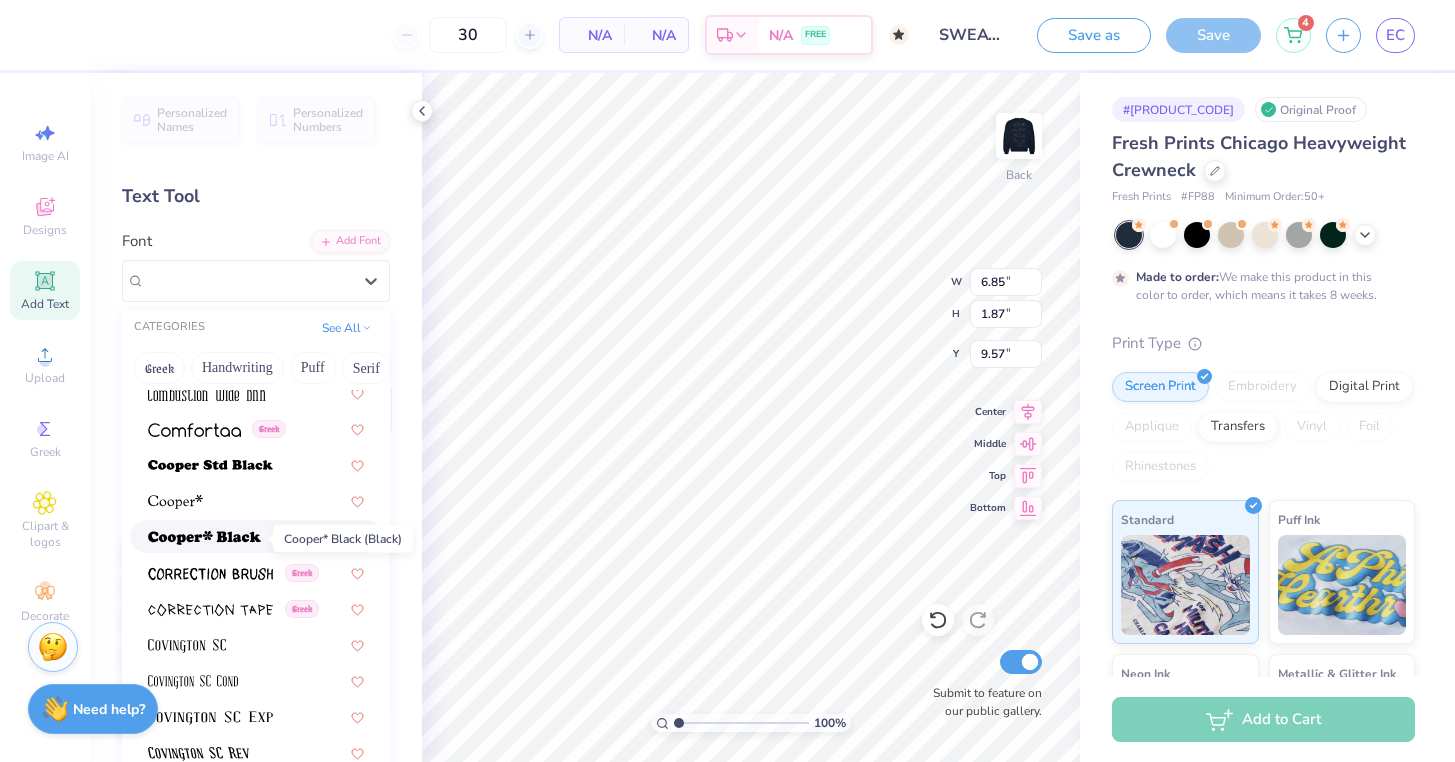 scroll, scrollTop: 2997, scrollLeft: 0, axis: vertical 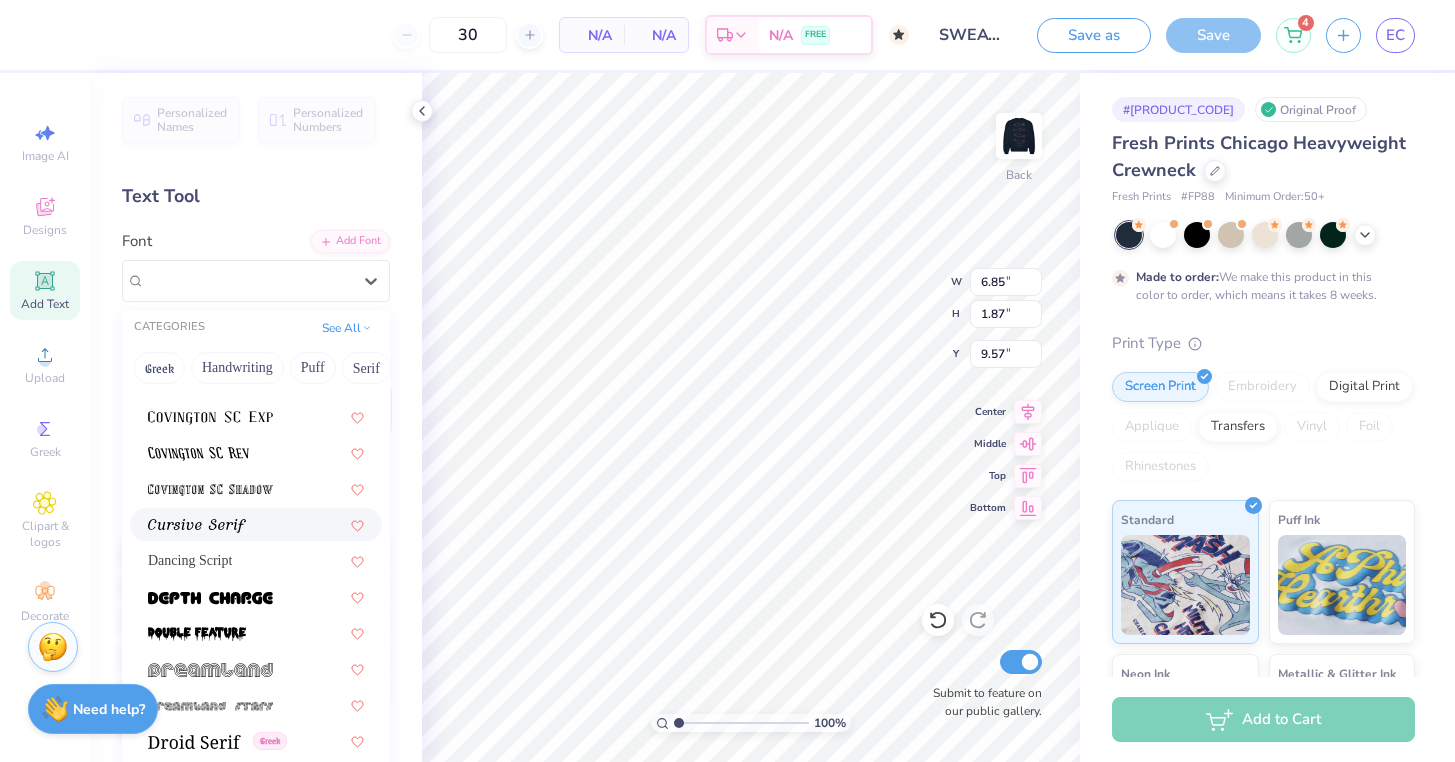 click at bounding box center (256, 524) 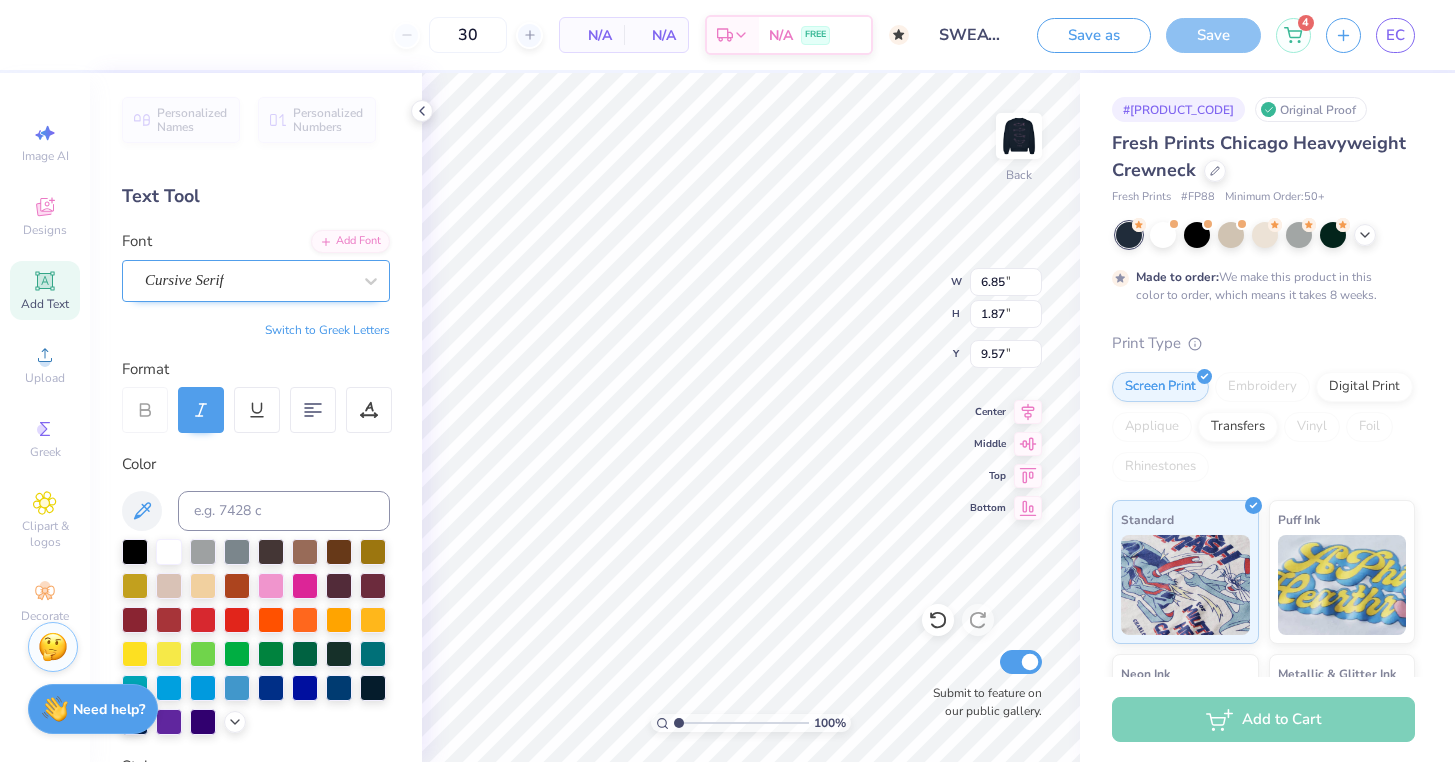 type on "8.11" 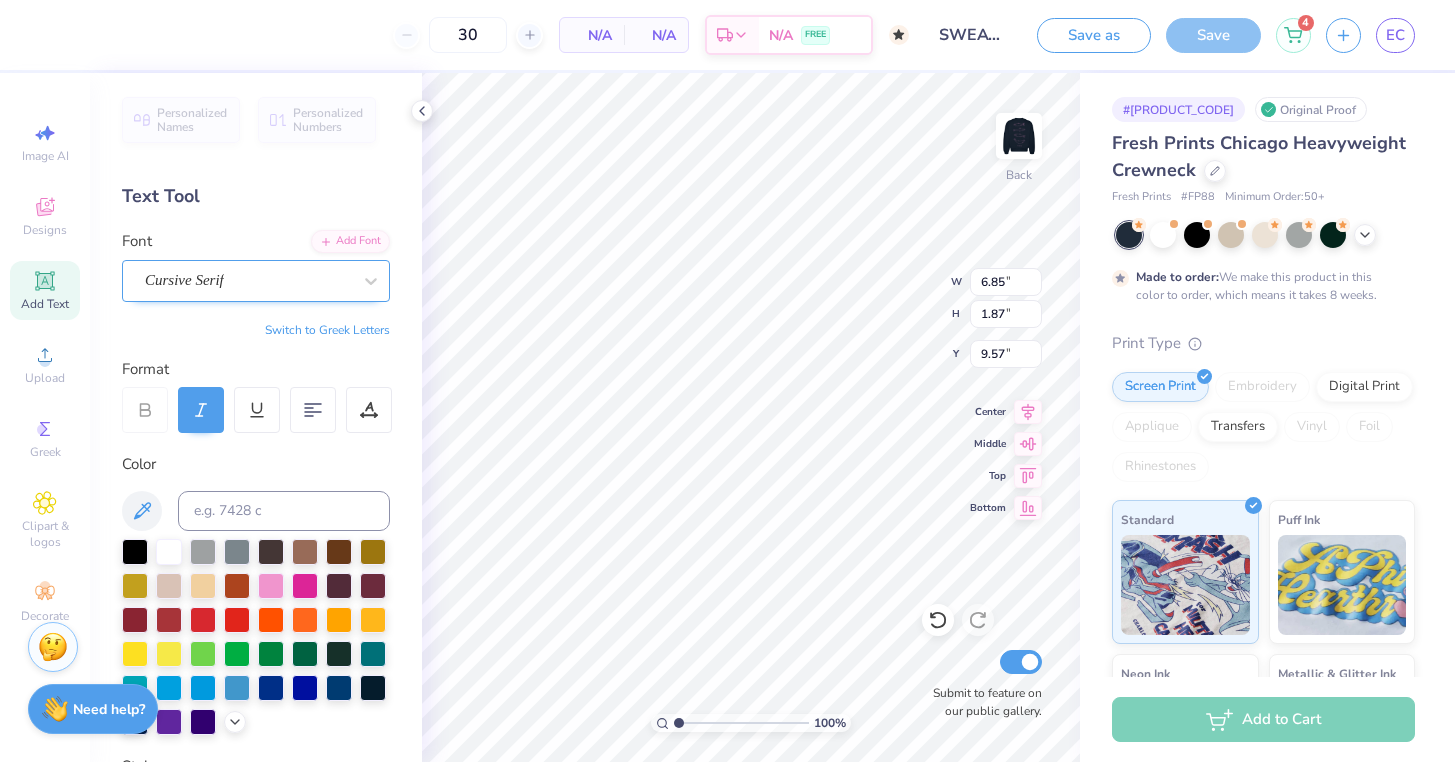 type on "2.01" 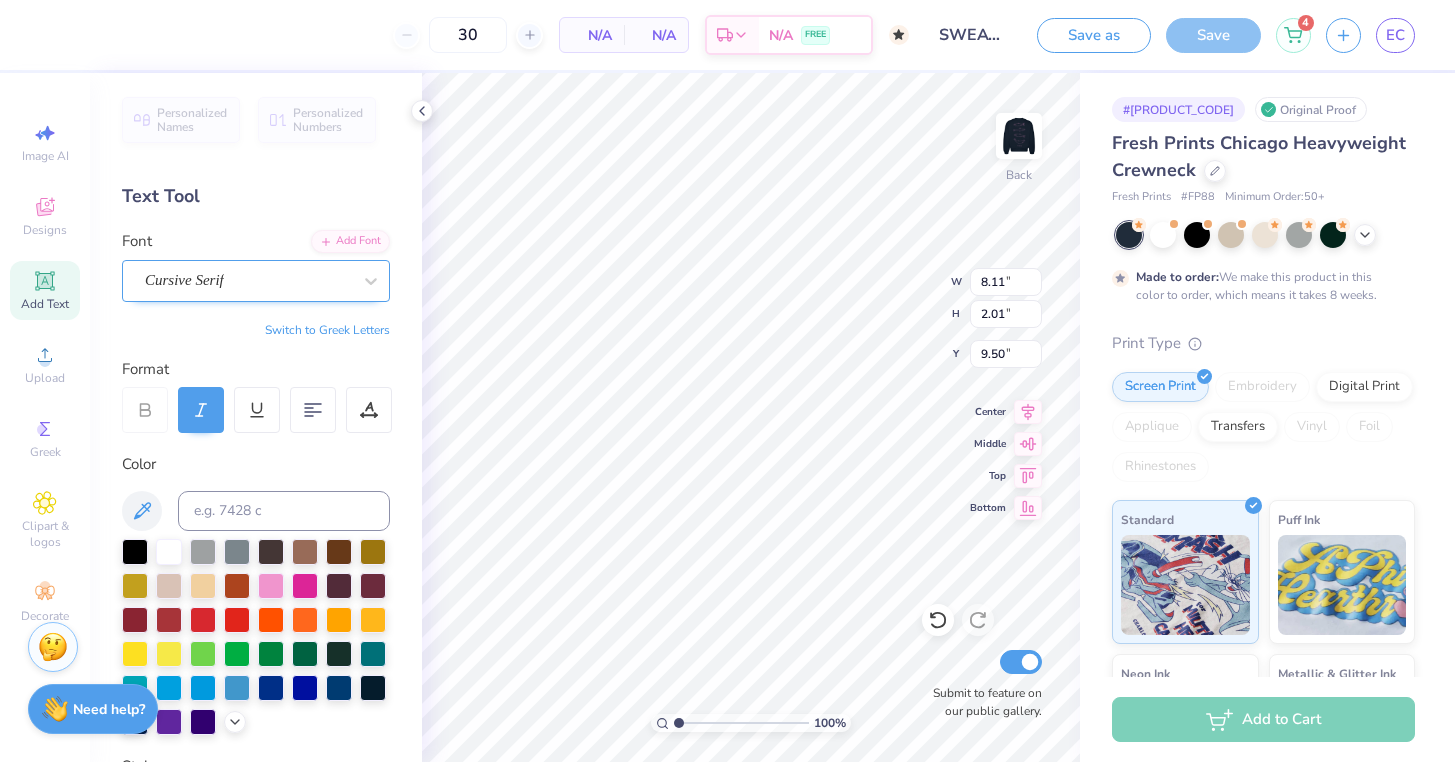 click on "Cursive Serif" at bounding box center [248, 280] 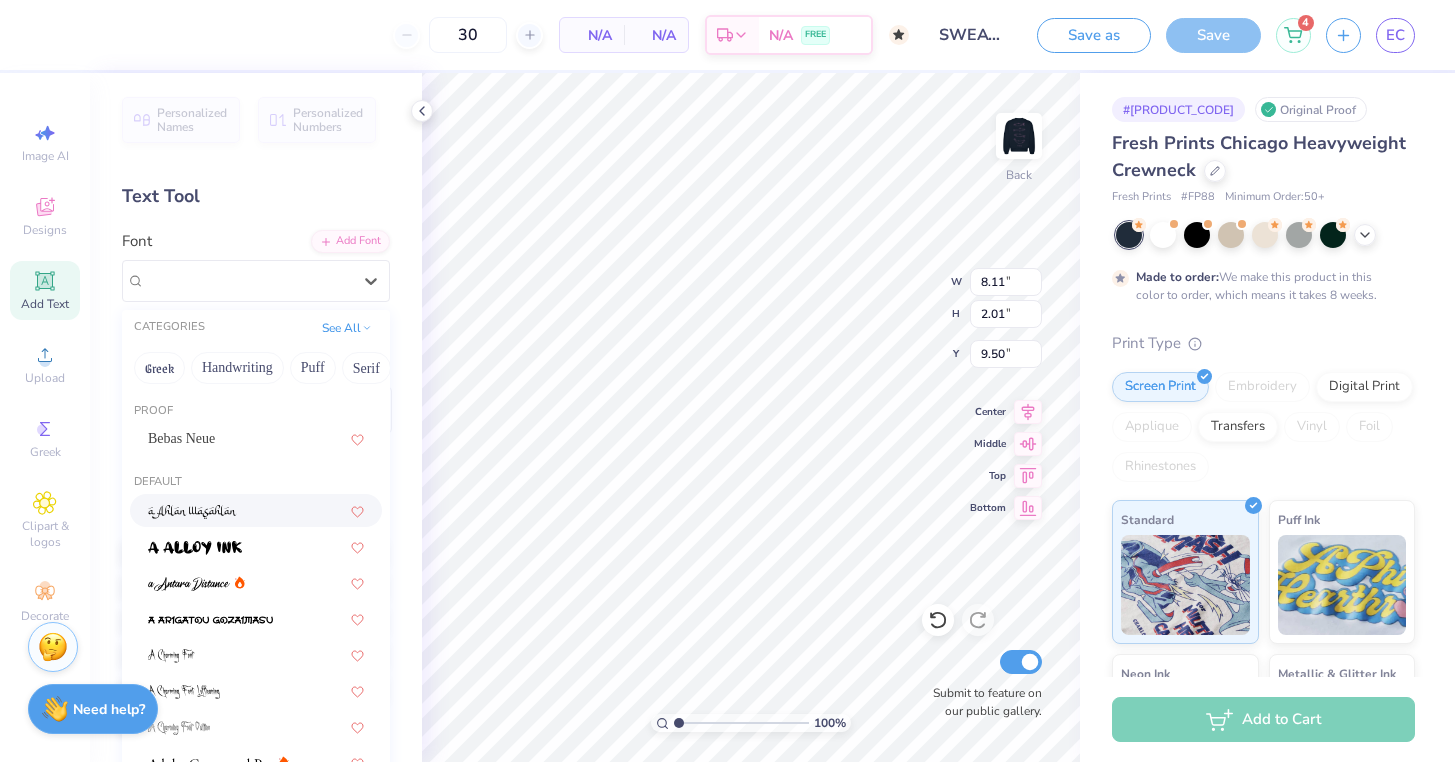 click at bounding box center (256, 510) 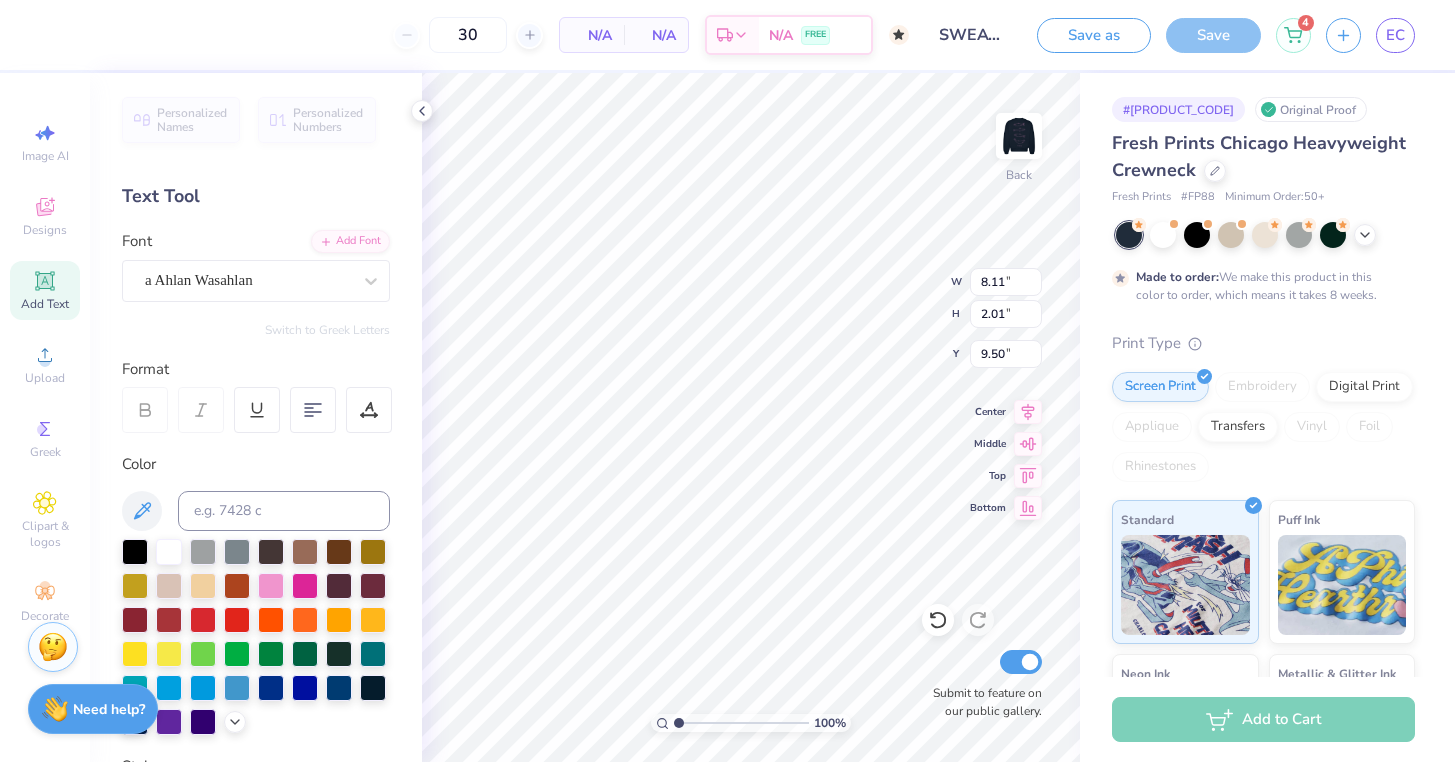 type on "6.30" 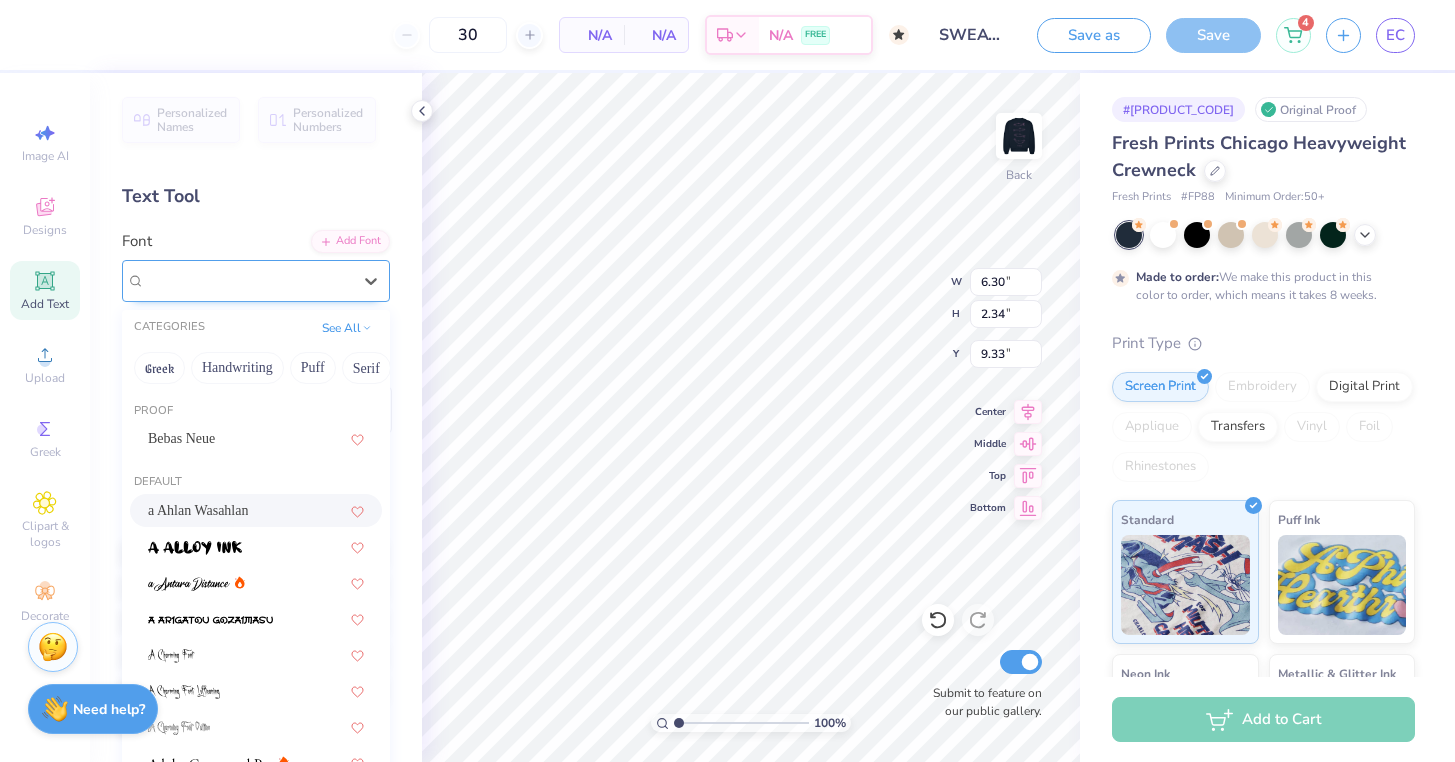 click on "a Ahlan Wasahlan" at bounding box center [248, 280] 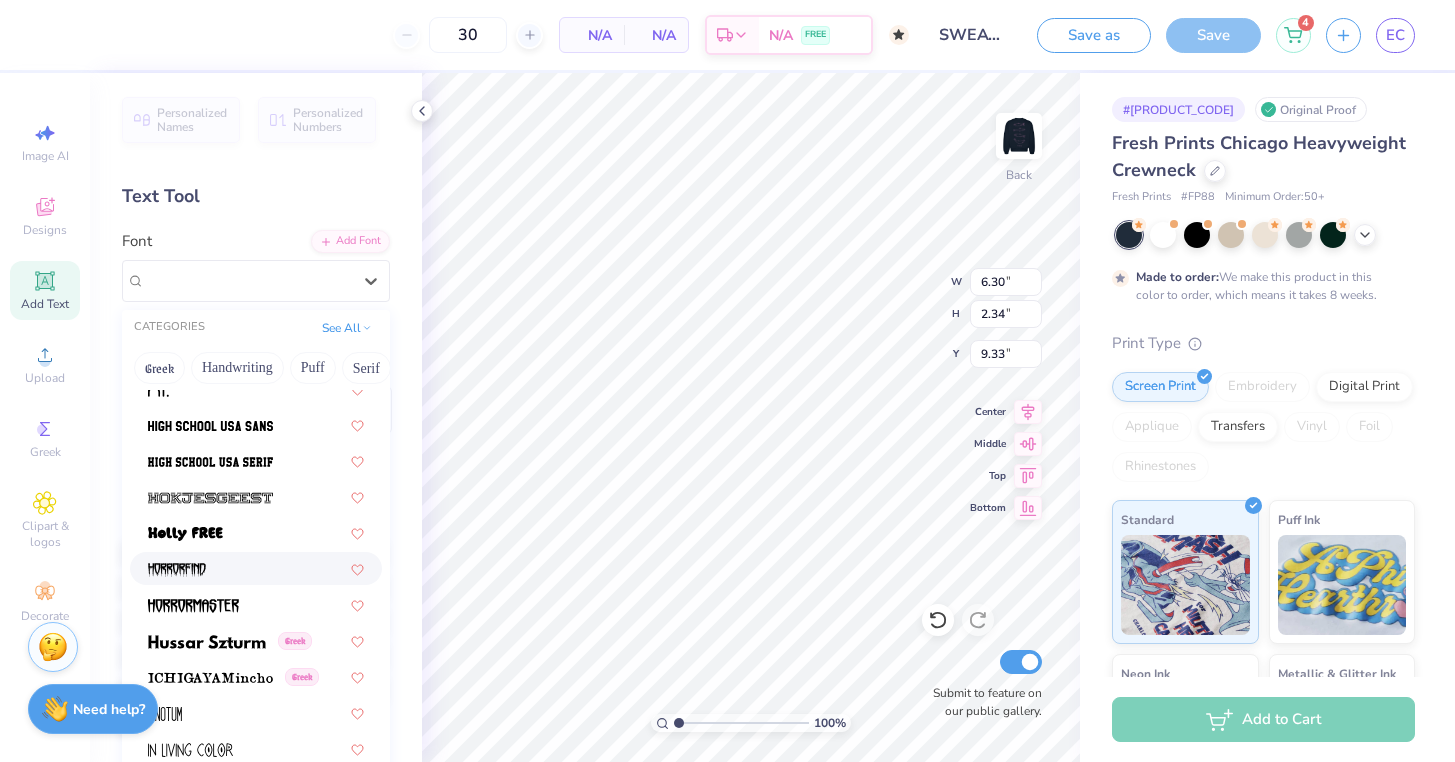scroll, scrollTop: 5481, scrollLeft: 0, axis: vertical 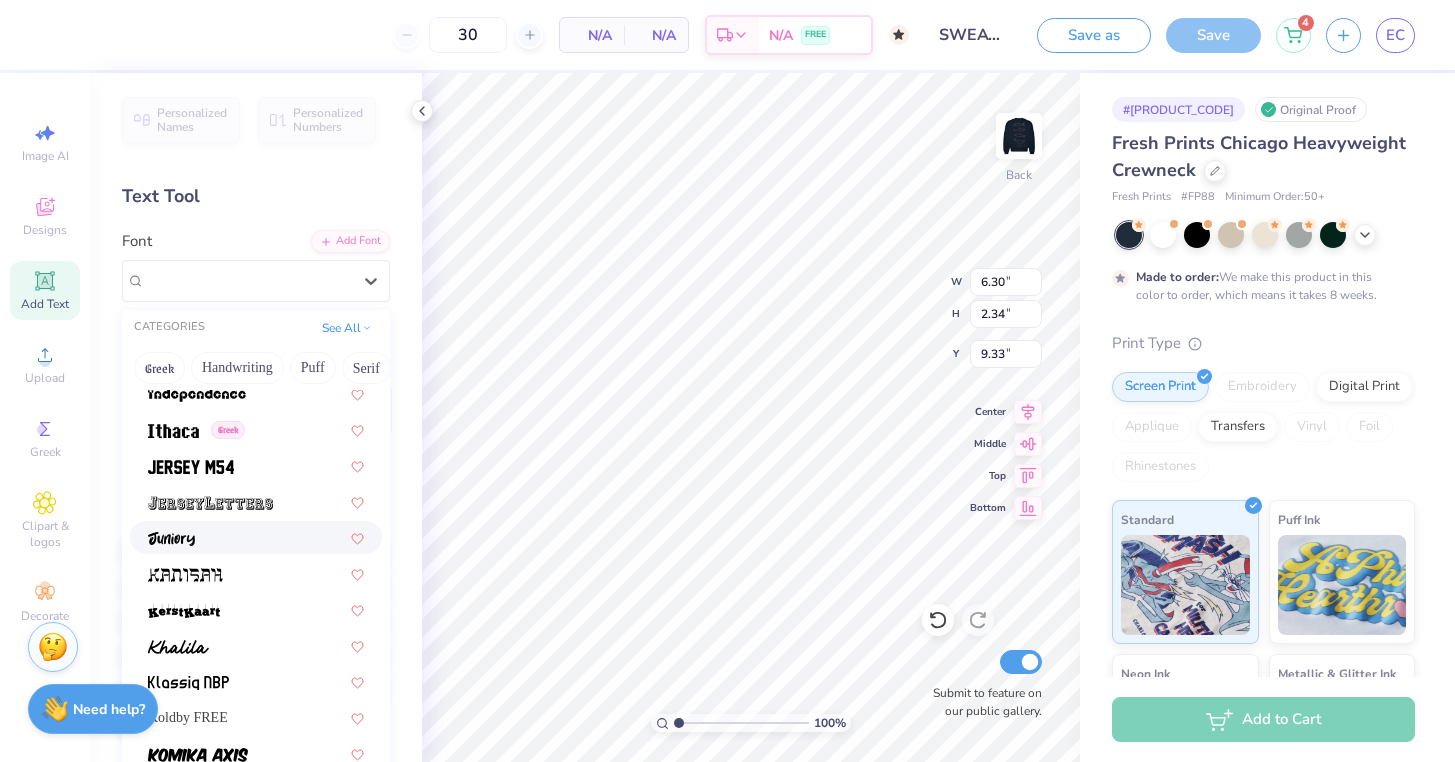 click at bounding box center [256, 537] 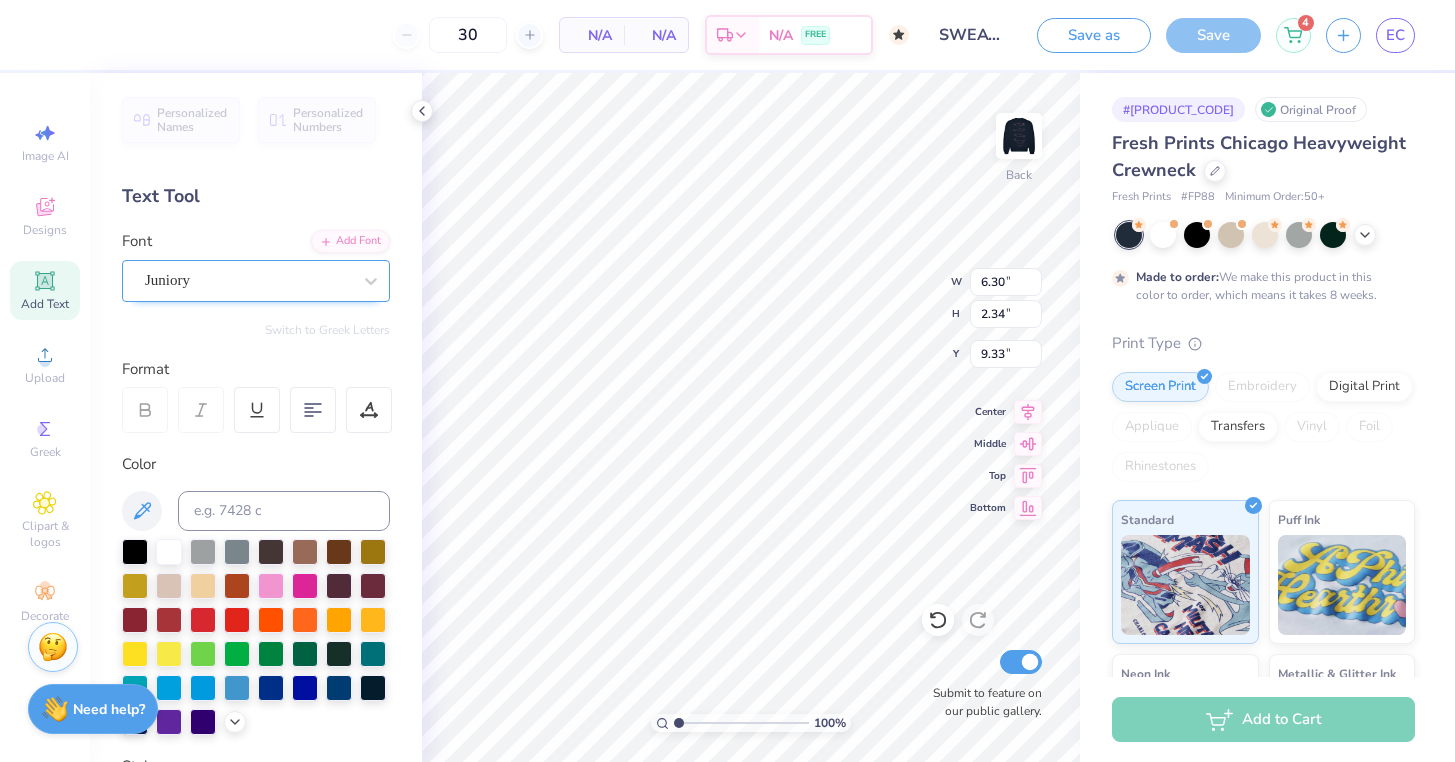 type on "6.61" 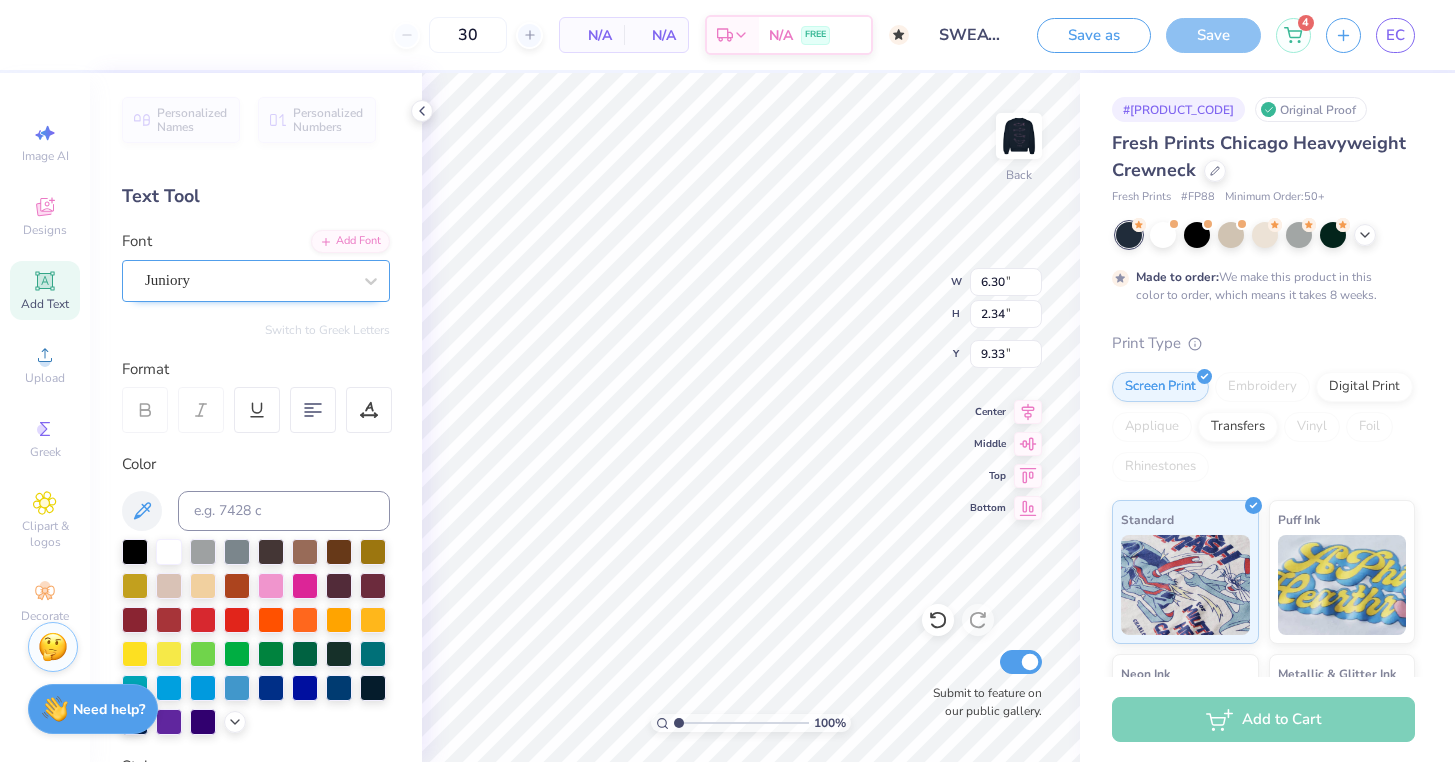 type on "2.01" 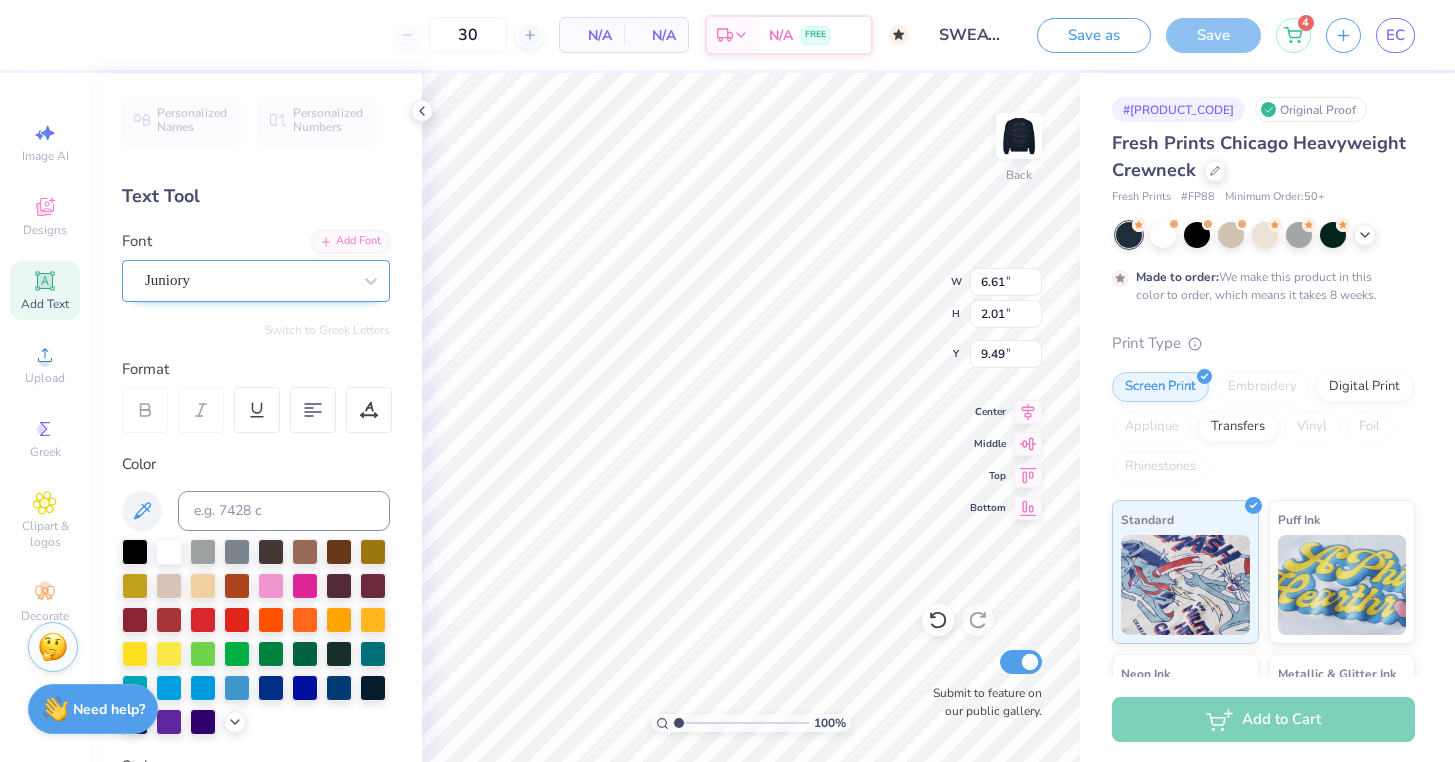 click on "Juniory" at bounding box center (248, 280) 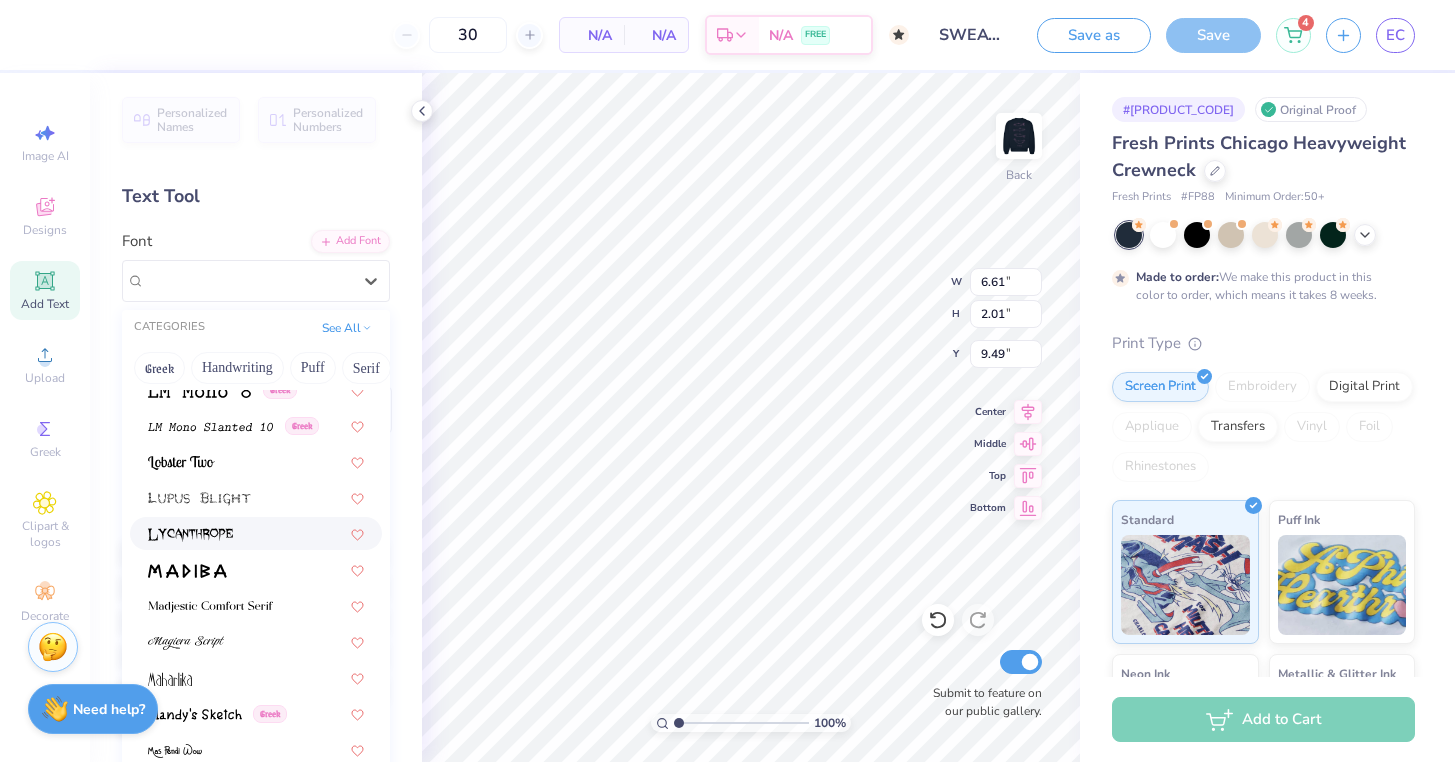 scroll, scrollTop: 6893, scrollLeft: 0, axis: vertical 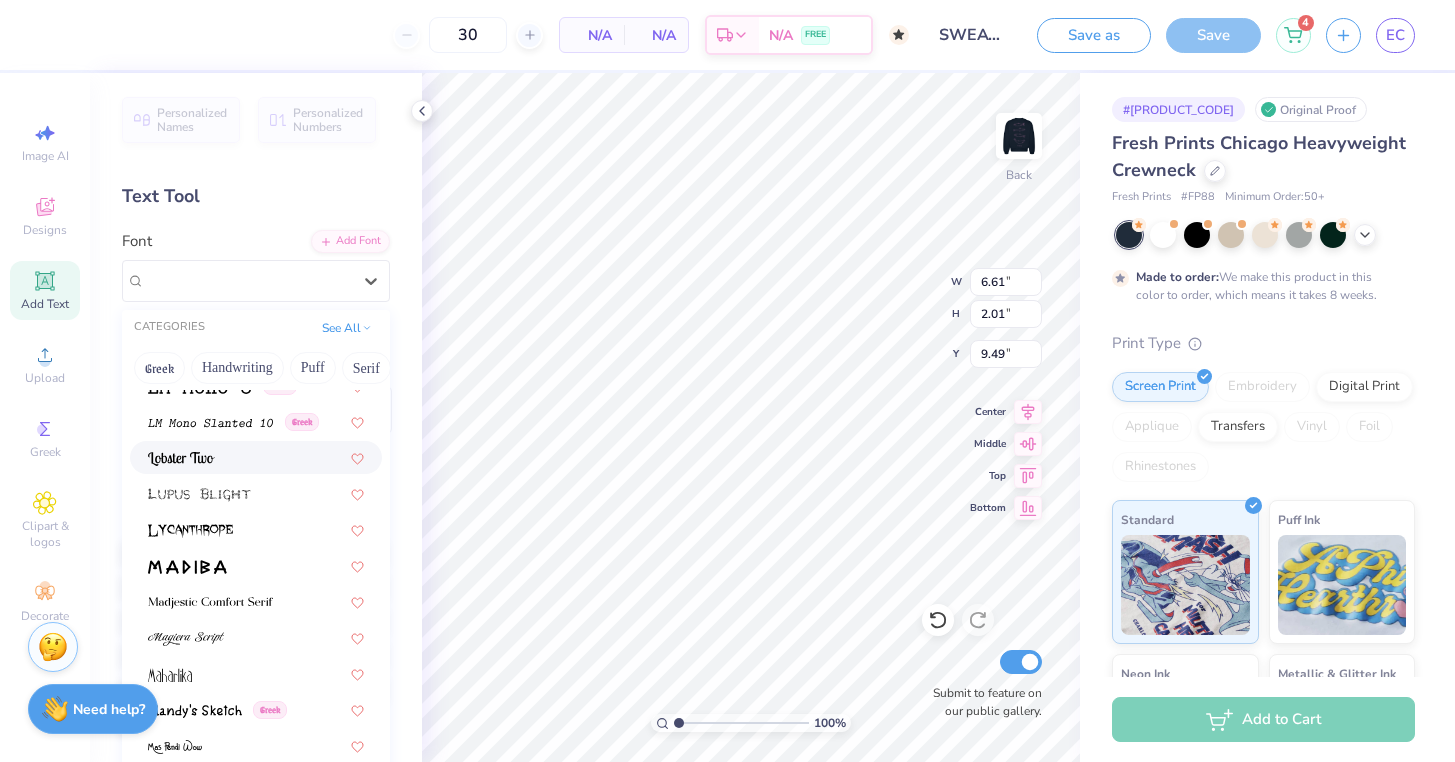 click at bounding box center (256, 457) 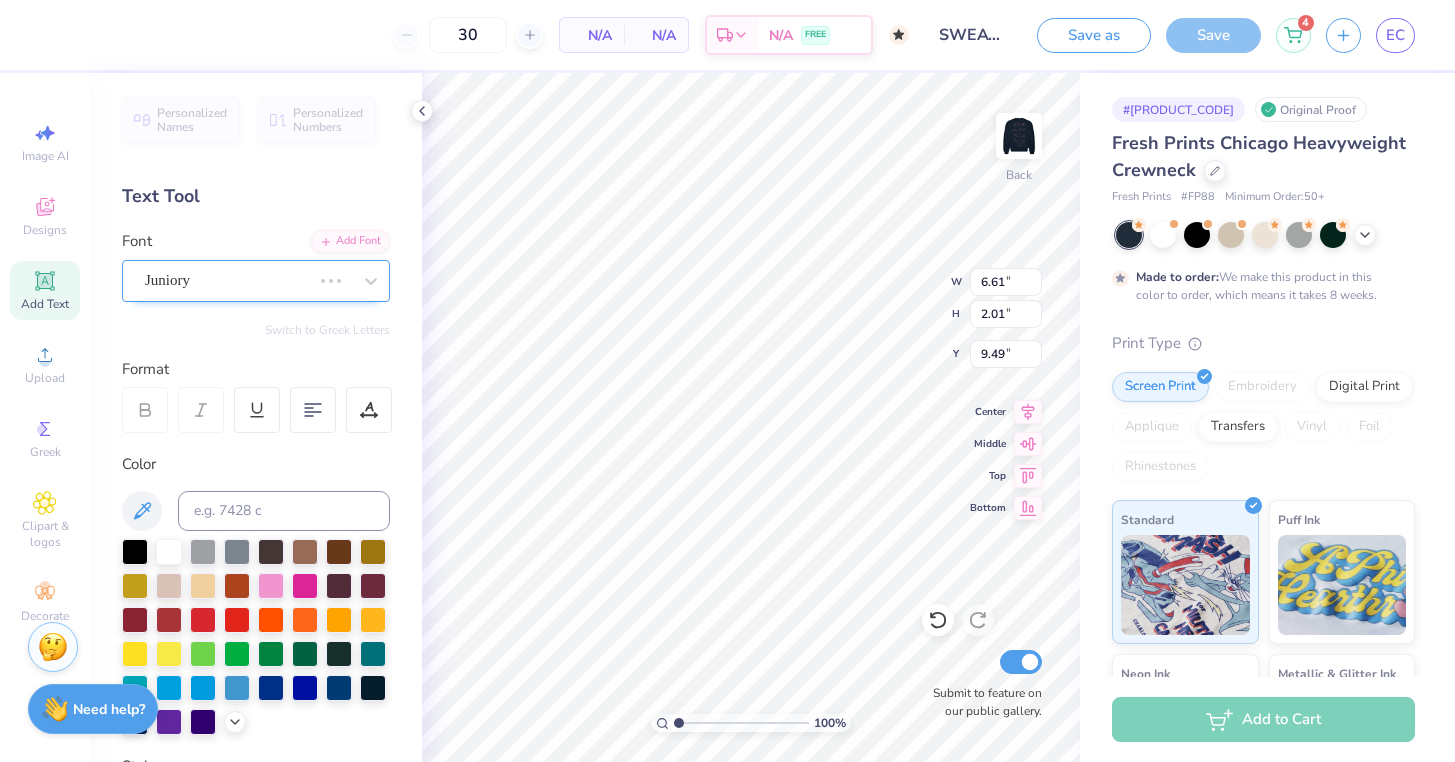 click at bounding box center [331, 281] 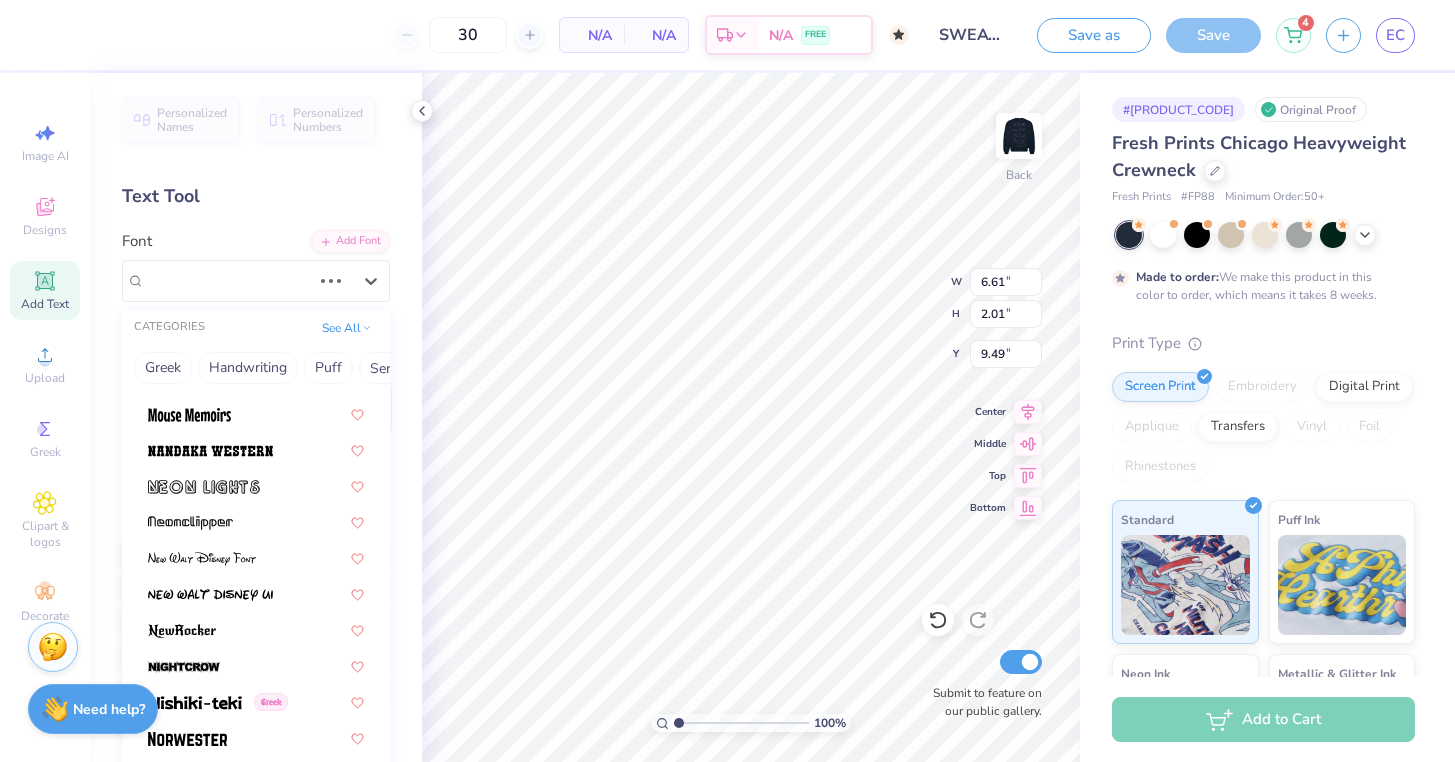 scroll, scrollTop: 7552, scrollLeft: 0, axis: vertical 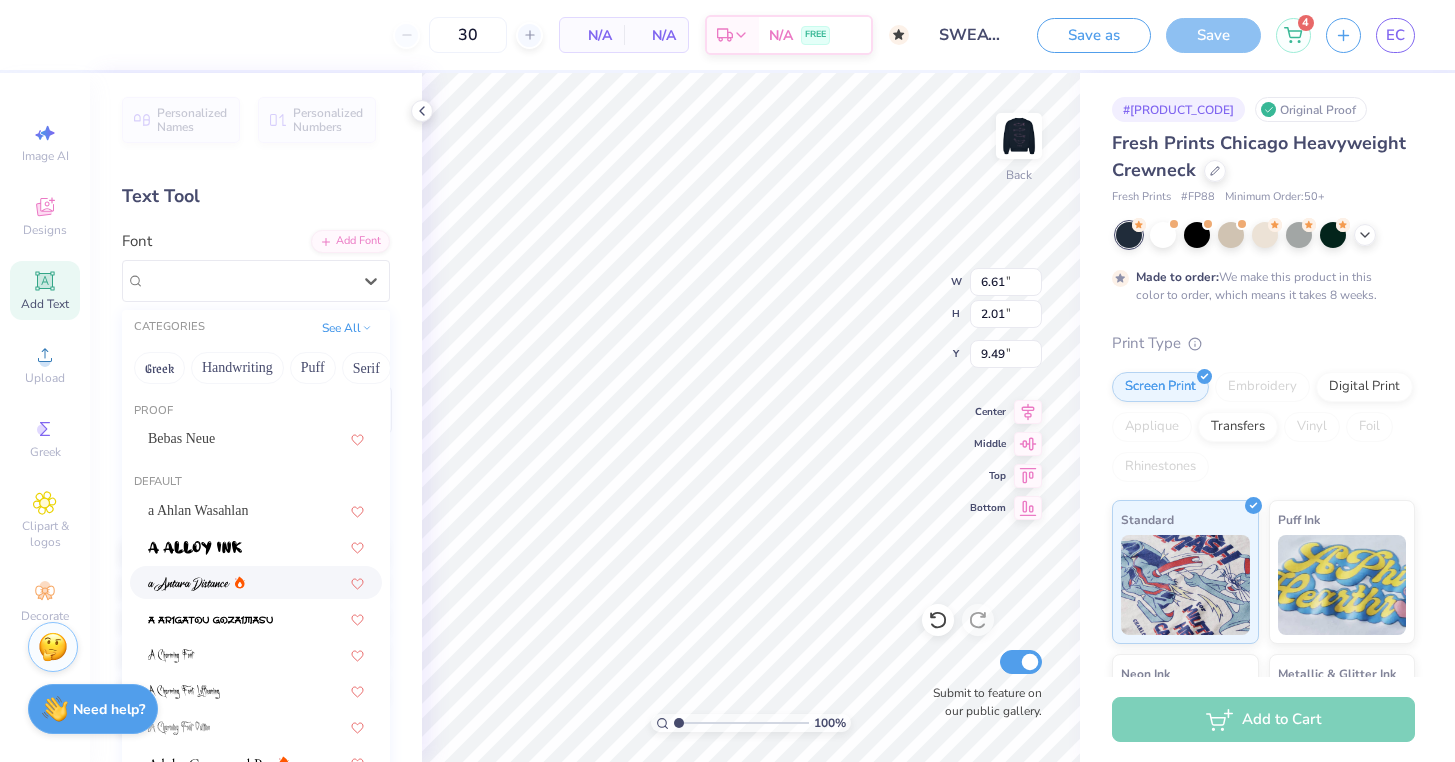 type on "6.32" 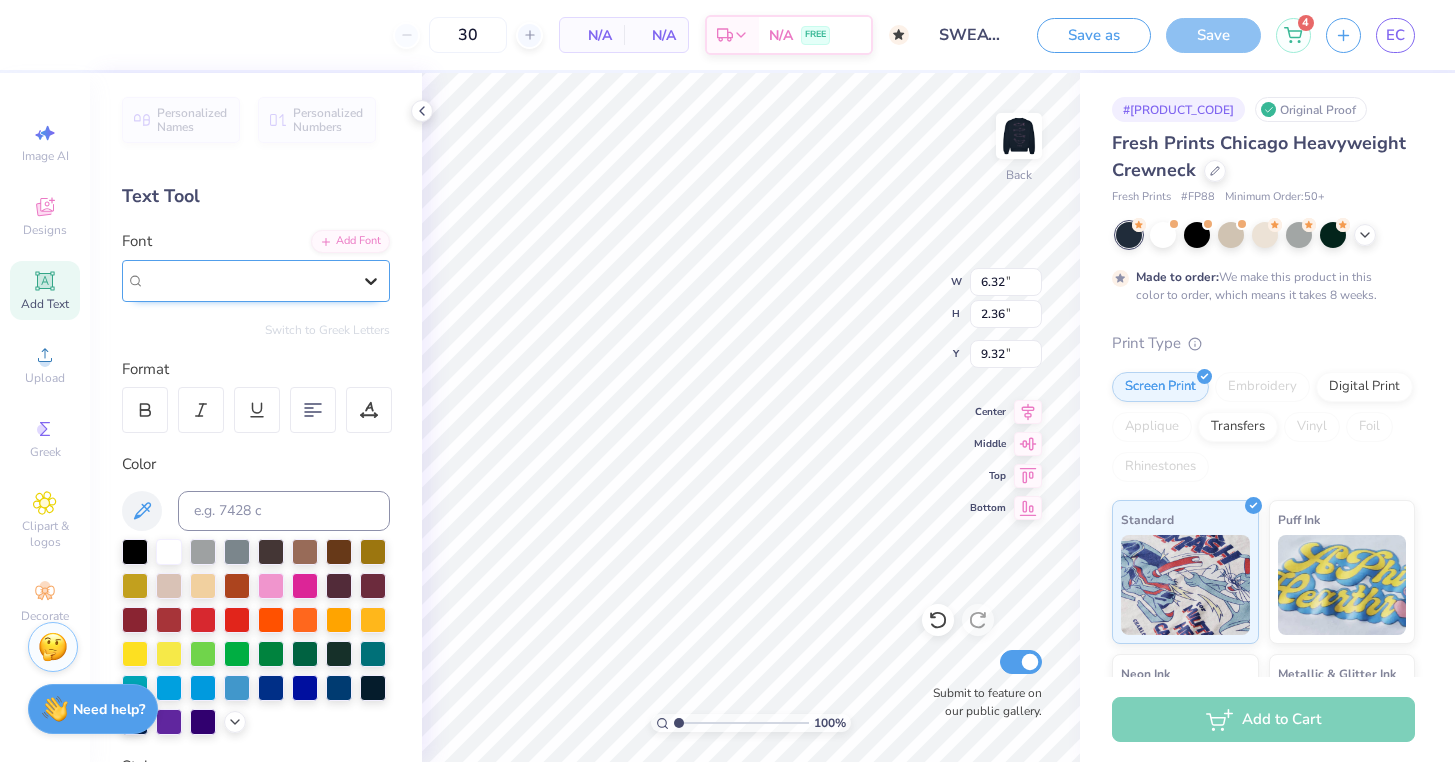 click 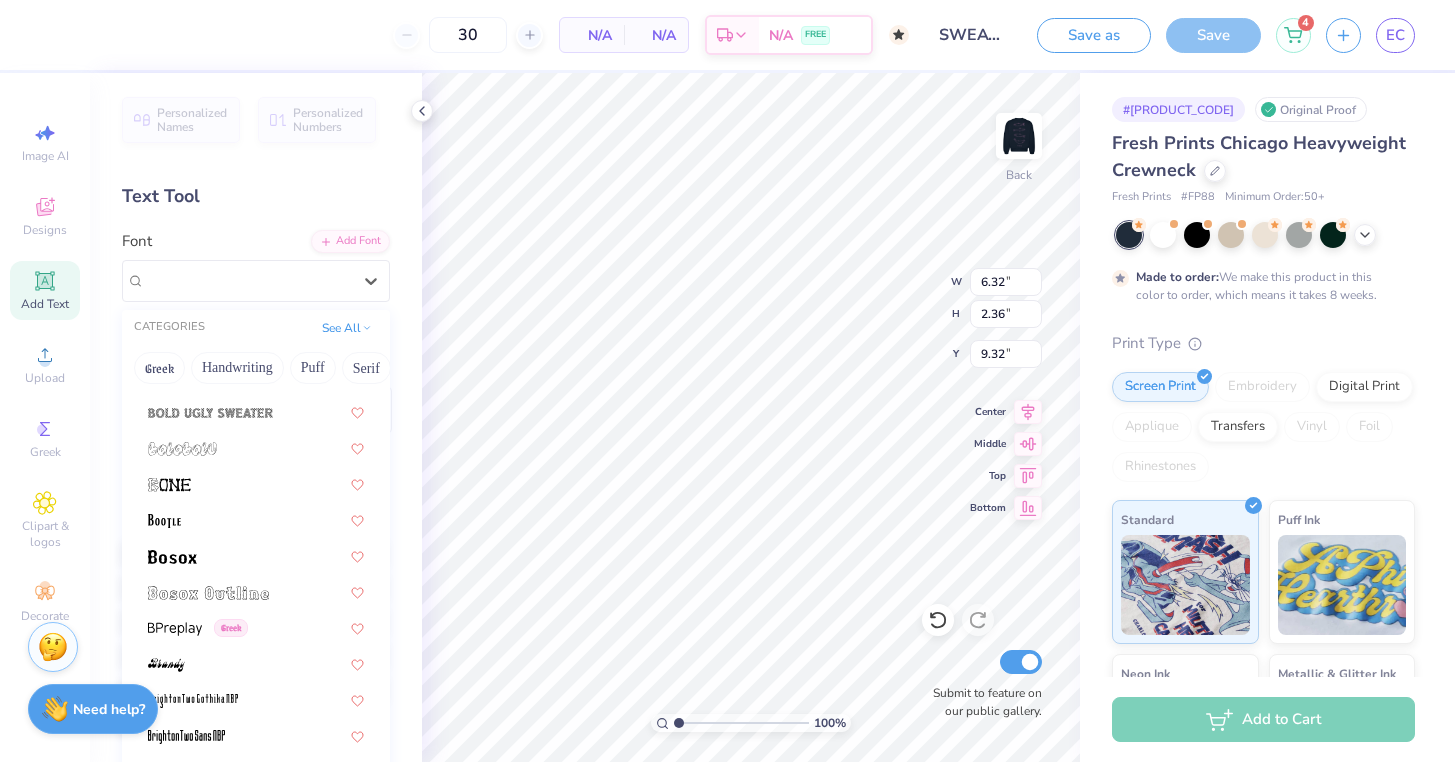 scroll, scrollTop: 2018, scrollLeft: 0, axis: vertical 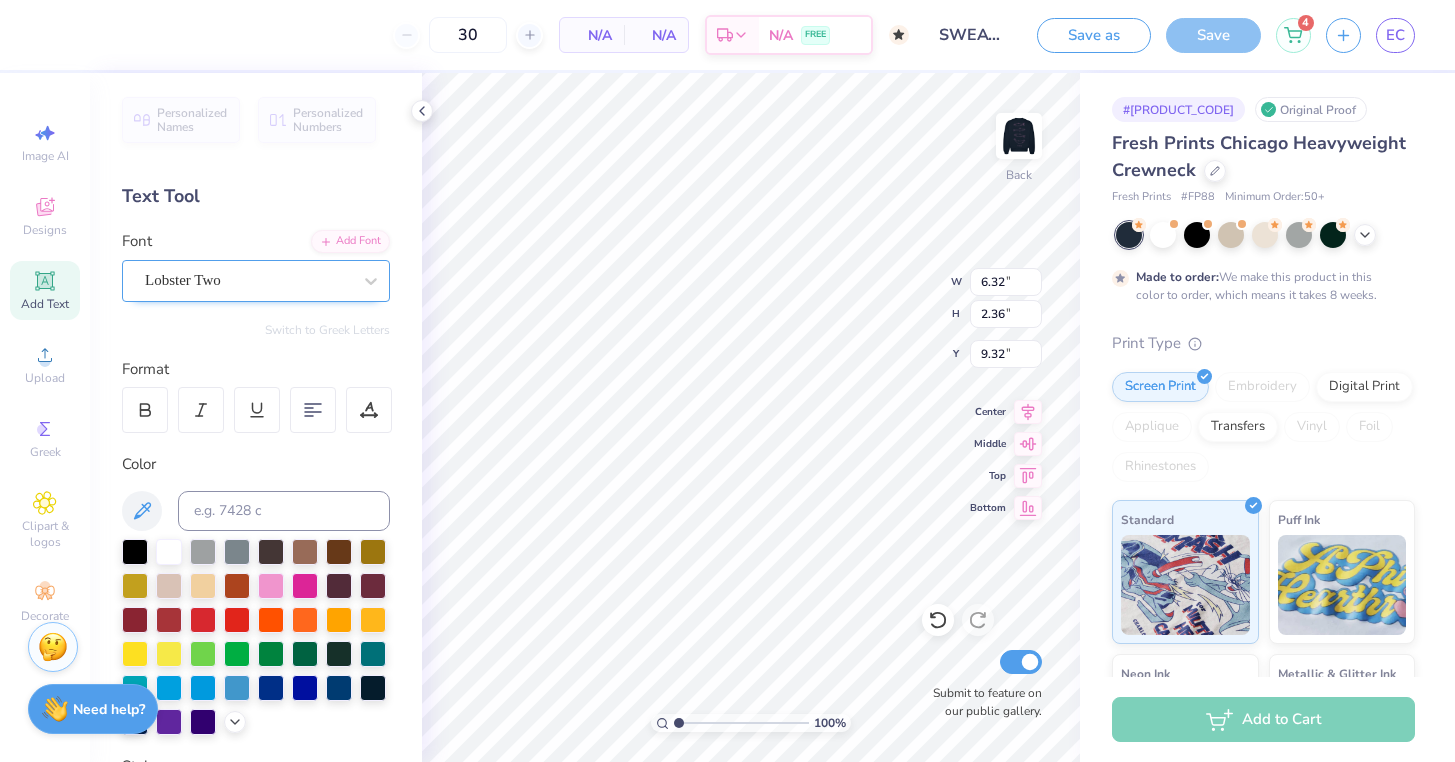click on "Lobster Two" at bounding box center [248, 280] 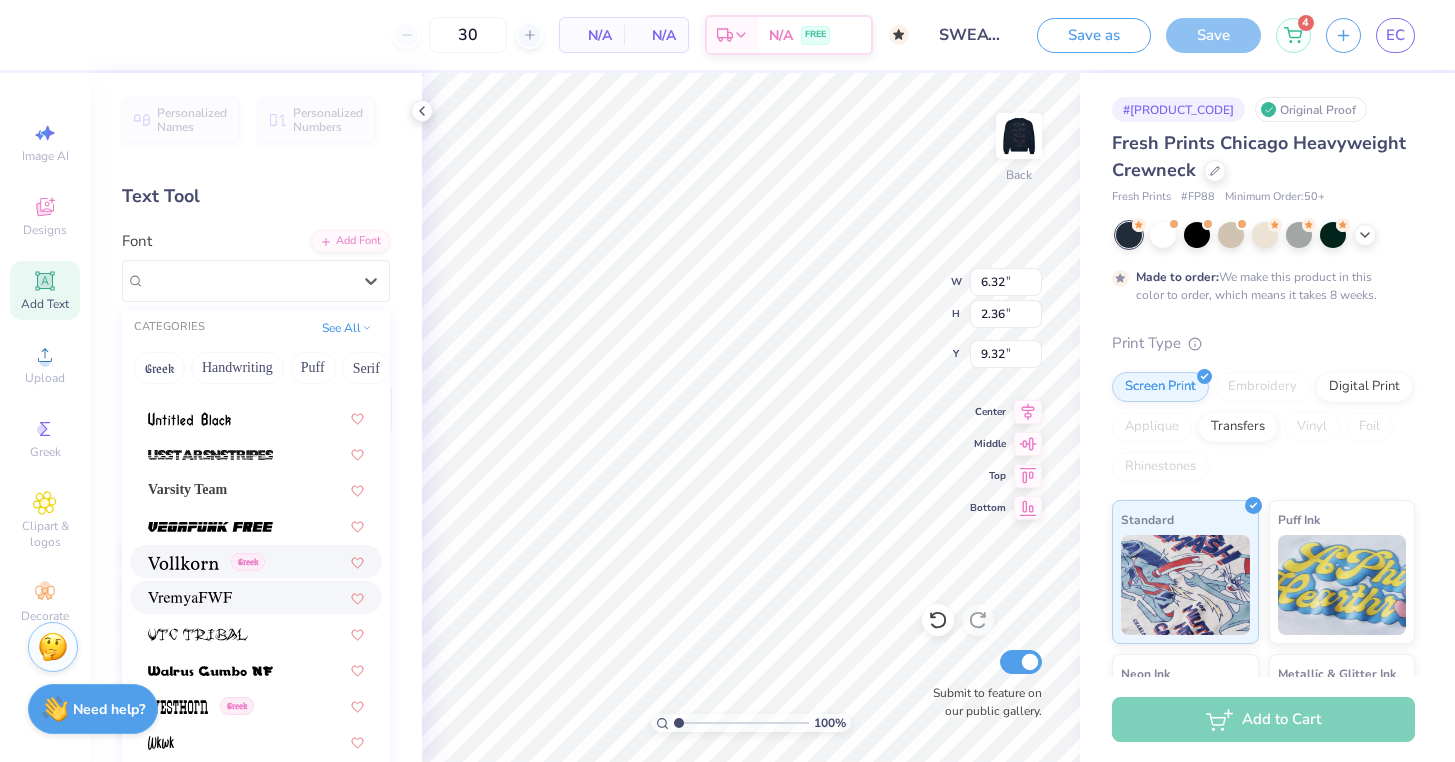 scroll, scrollTop: 10676, scrollLeft: 0, axis: vertical 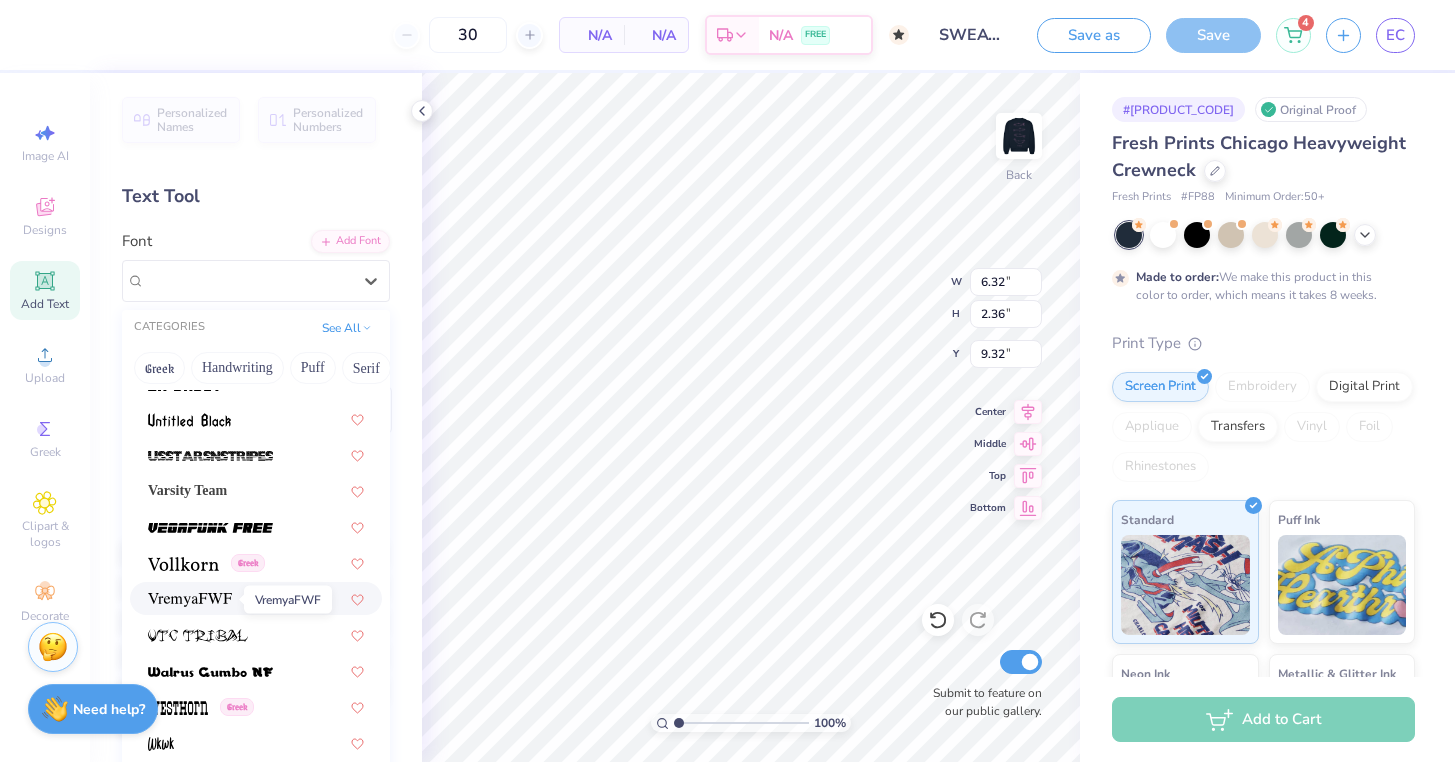 click at bounding box center (190, 598) 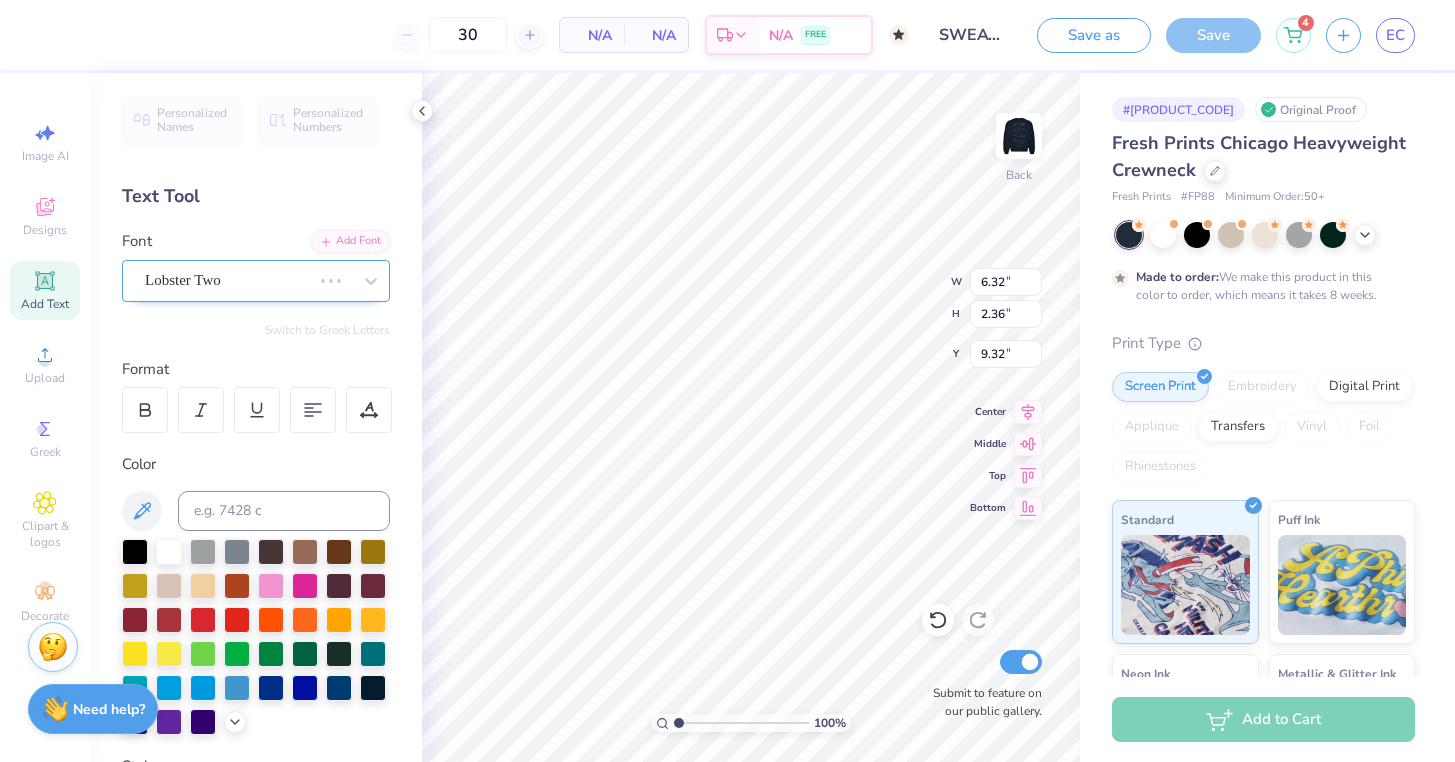 scroll, scrollTop: 0, scrollLeft: 1, axis: horizontal 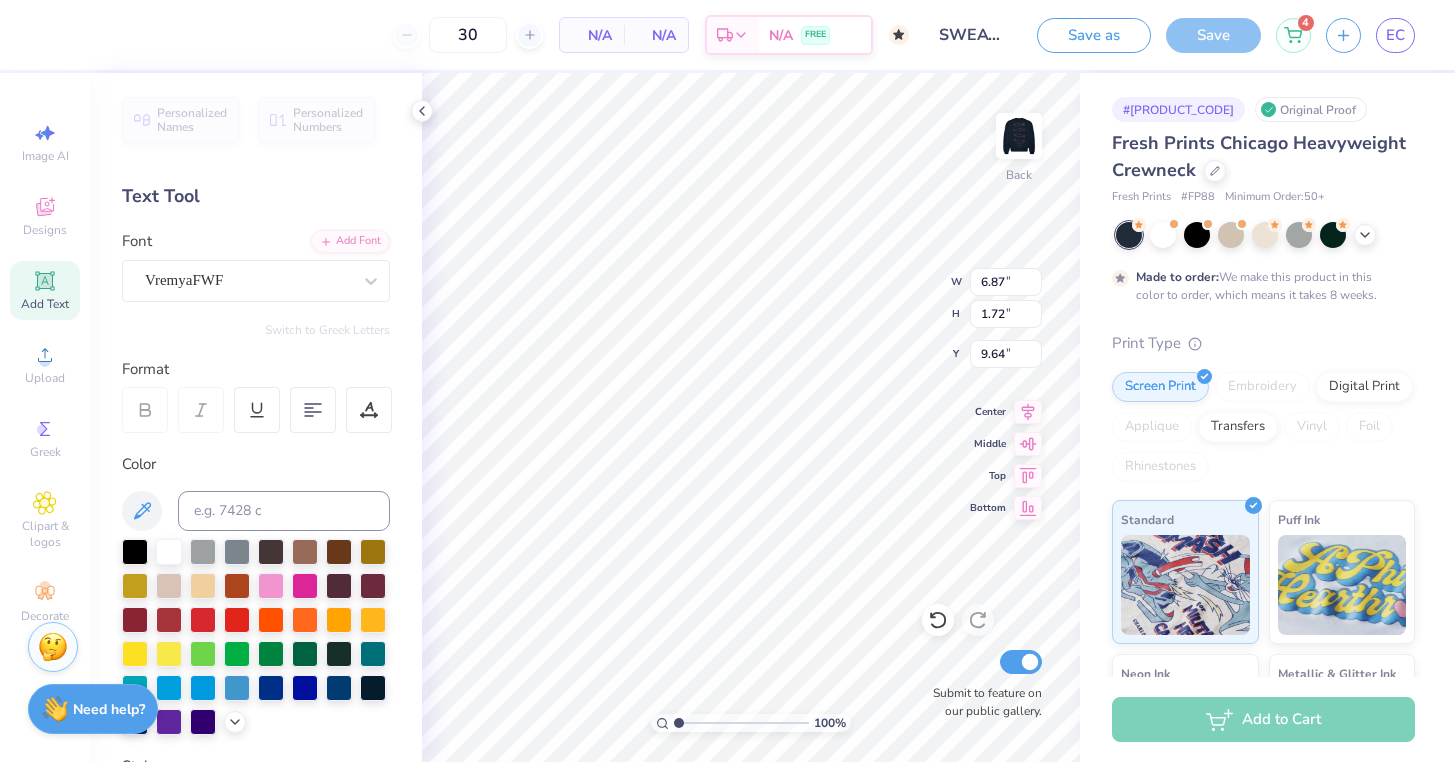 type on "5.70" 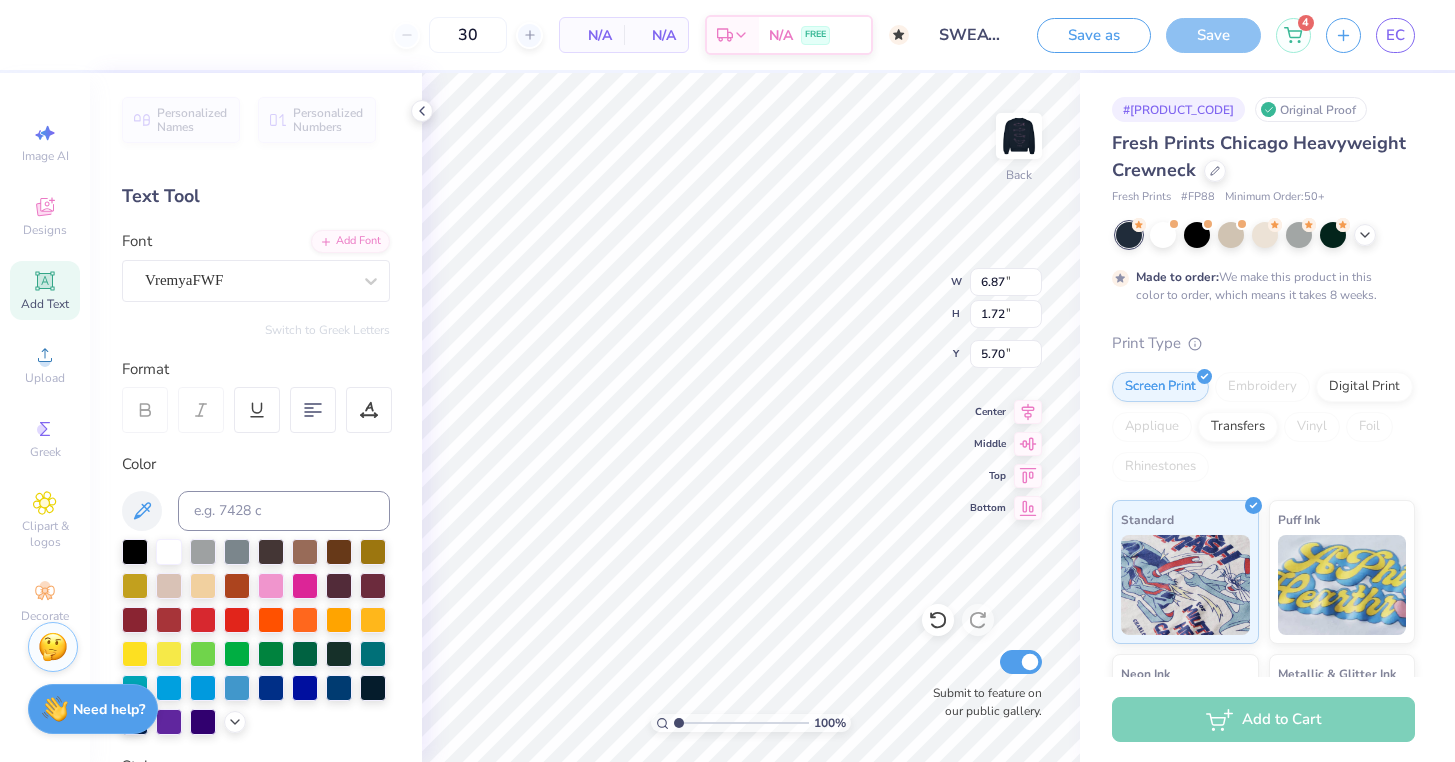 type on "9.82" 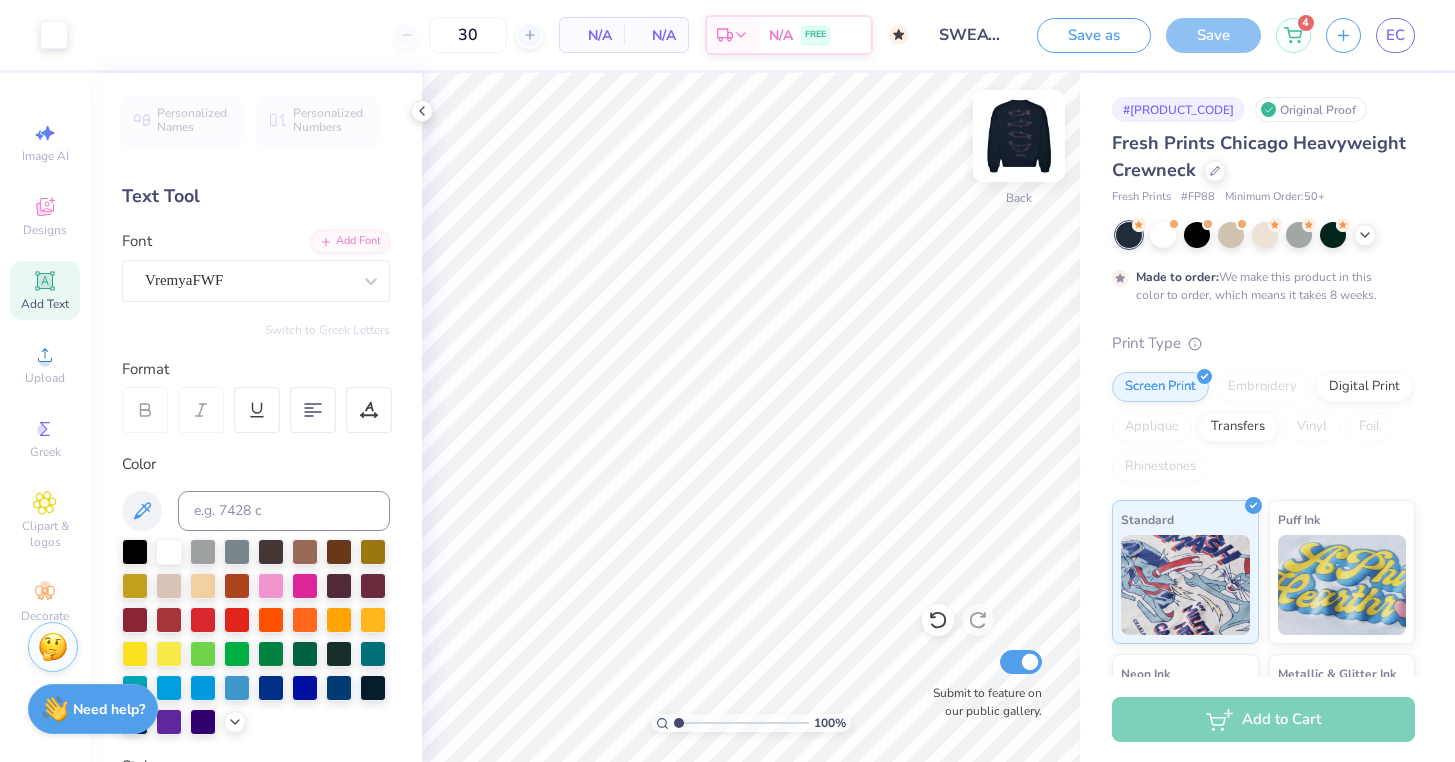 click at bounding box center (1019, 136) 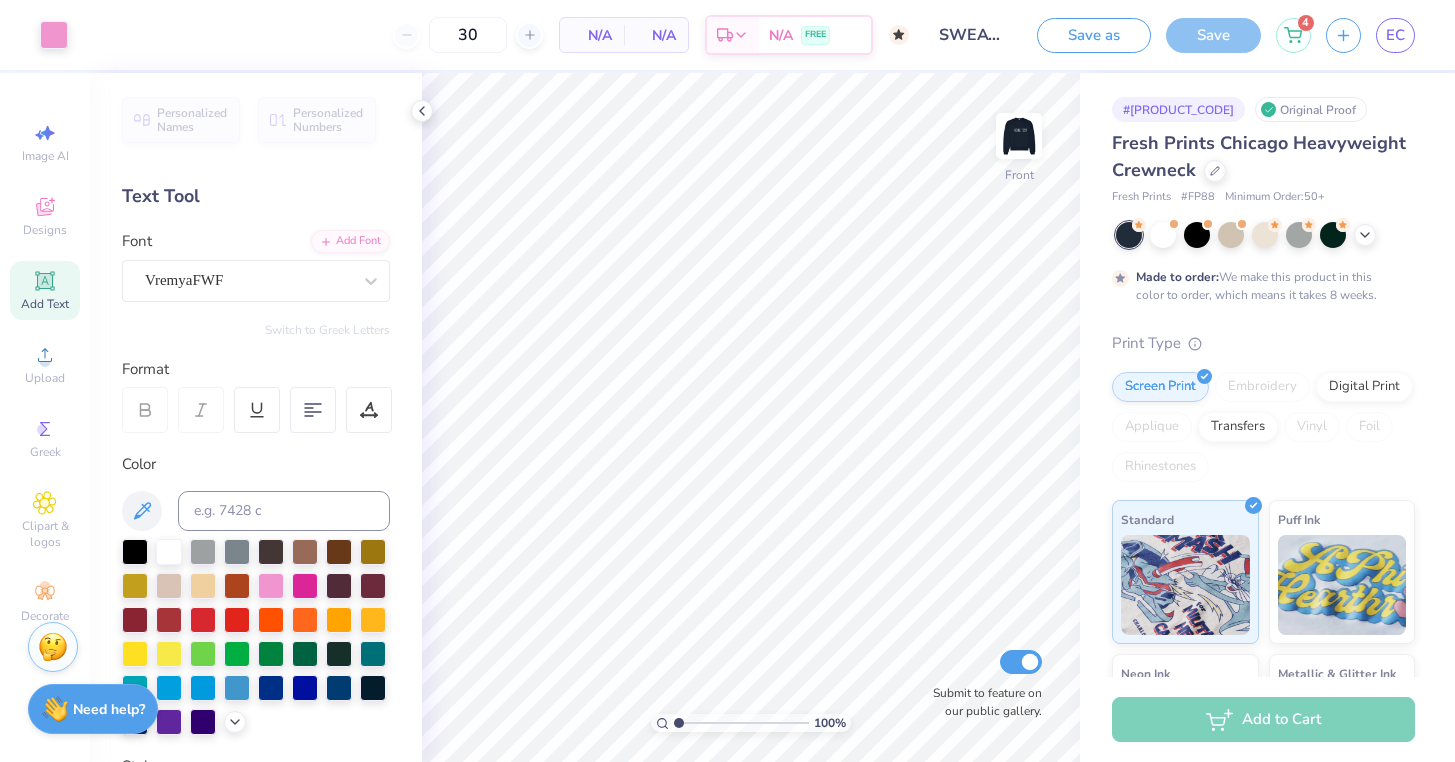 click at bounding box center (1019, 136) 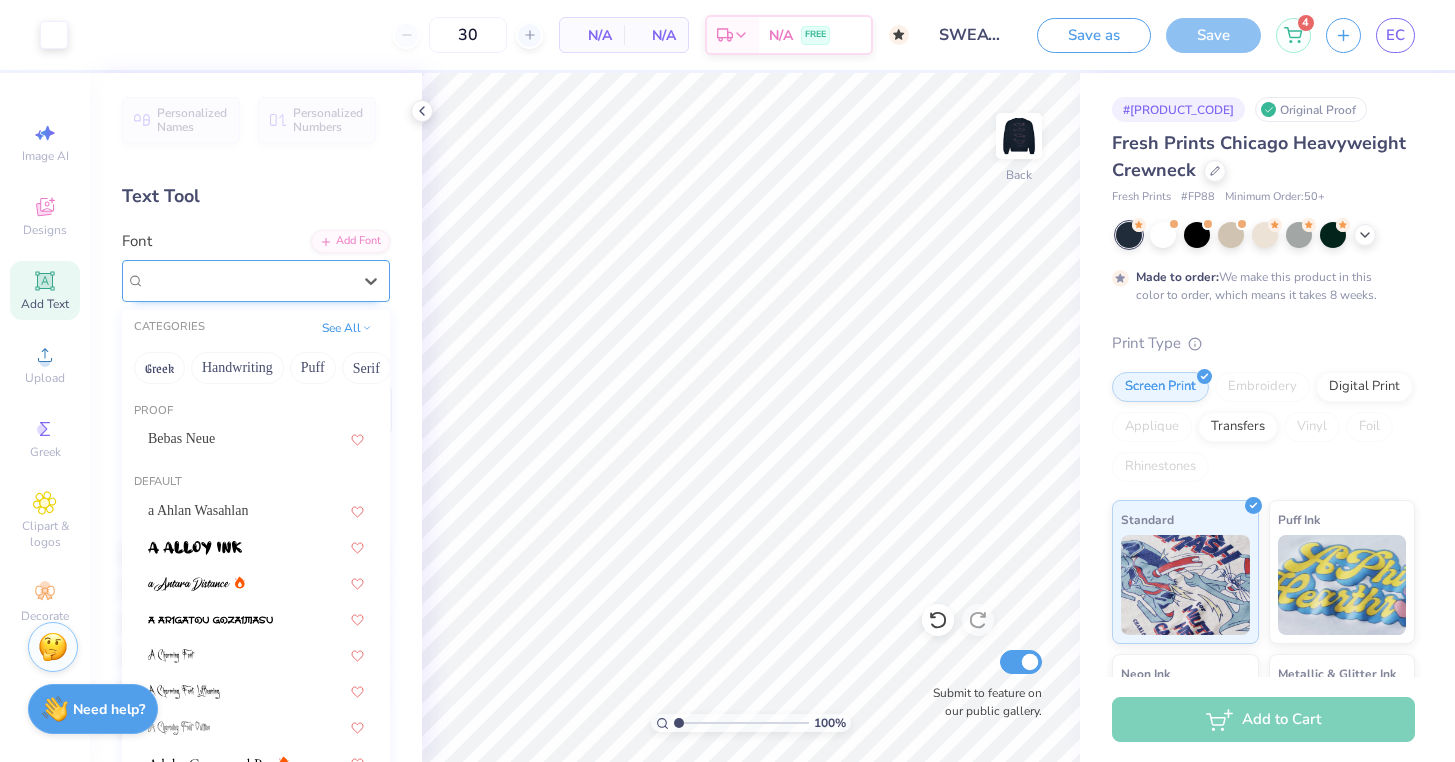 click on "VremyaFWF" at bounding box center (248, 280) 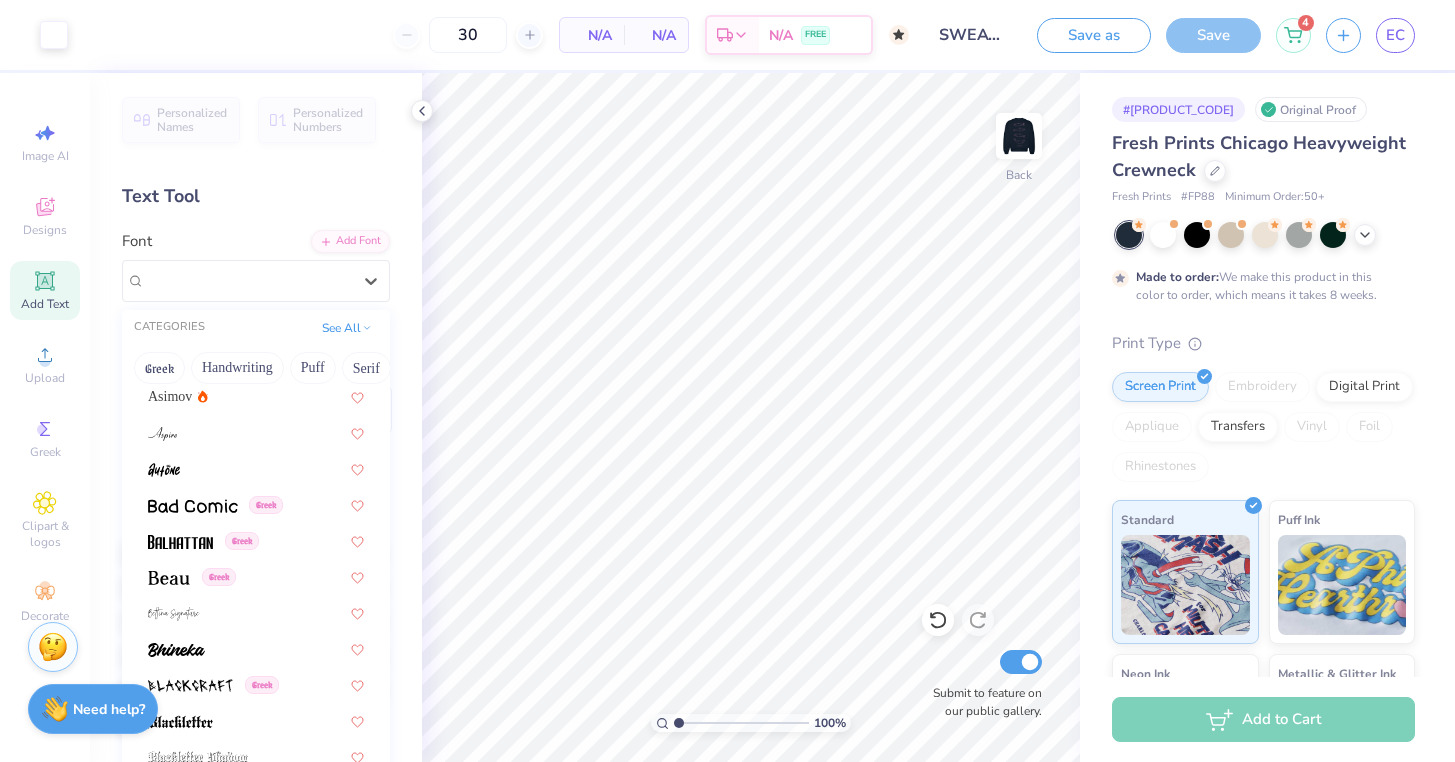 scroll, scrollTop: 833, scrollLeft: 0, axis: vertical 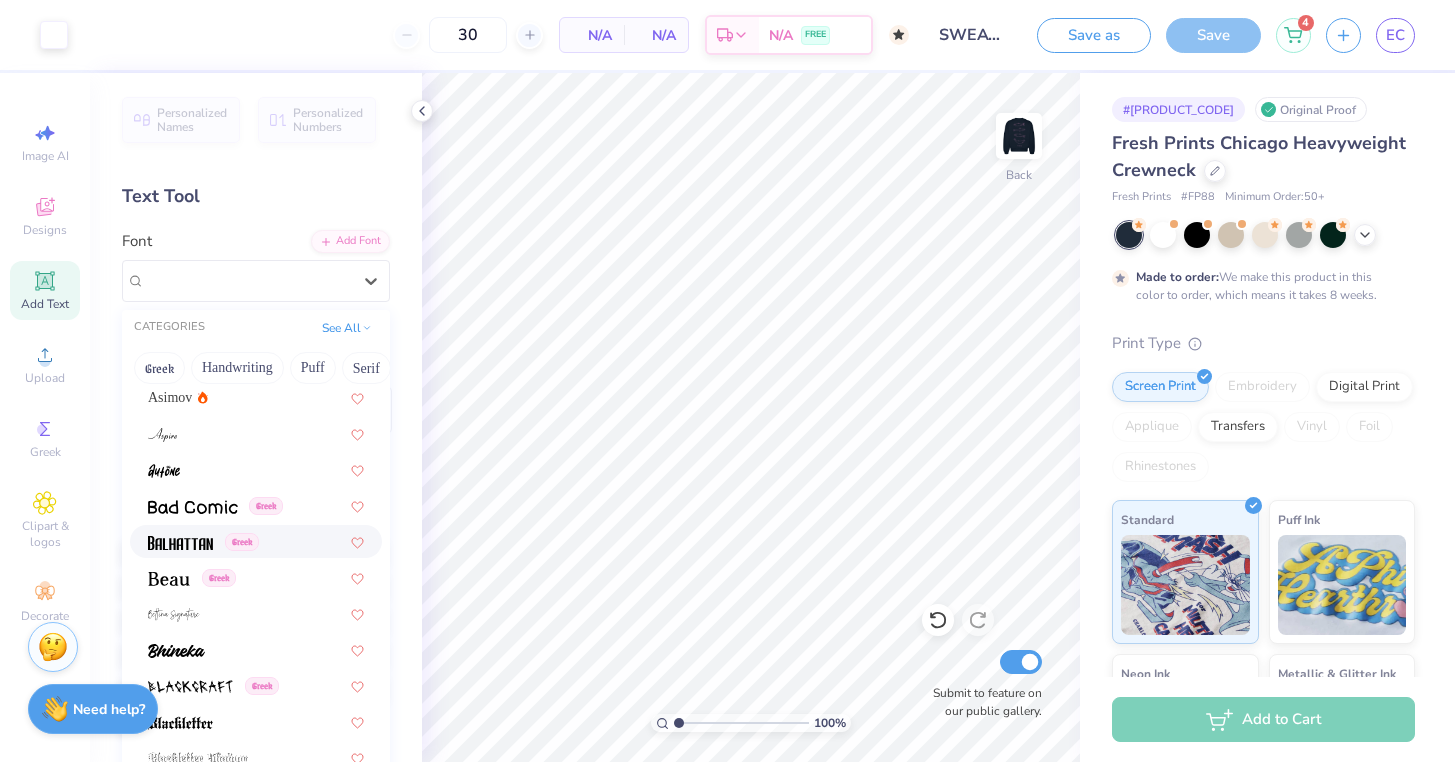 click on "Greek" at bounding box center [256, 541] 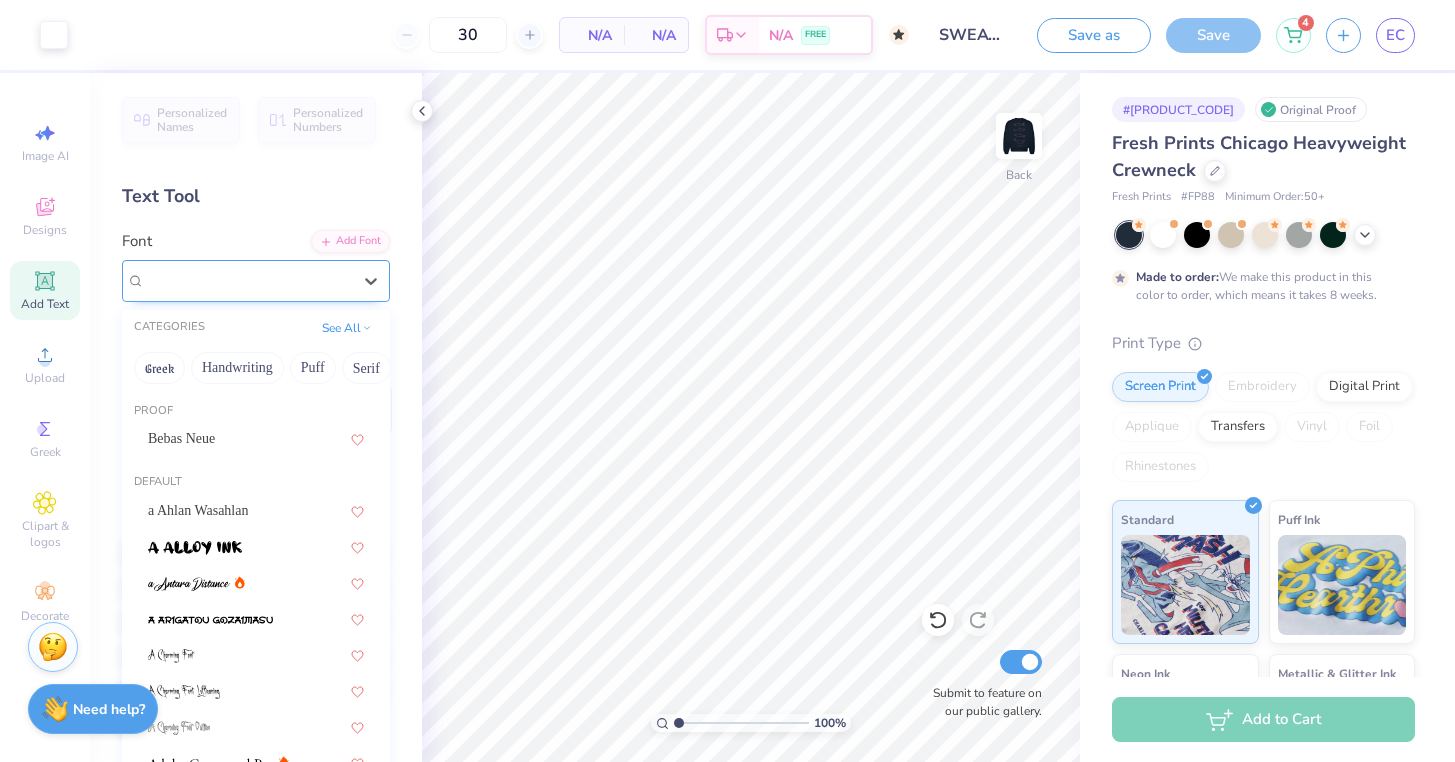 click on "Greek" at bounding box center (231, 281) 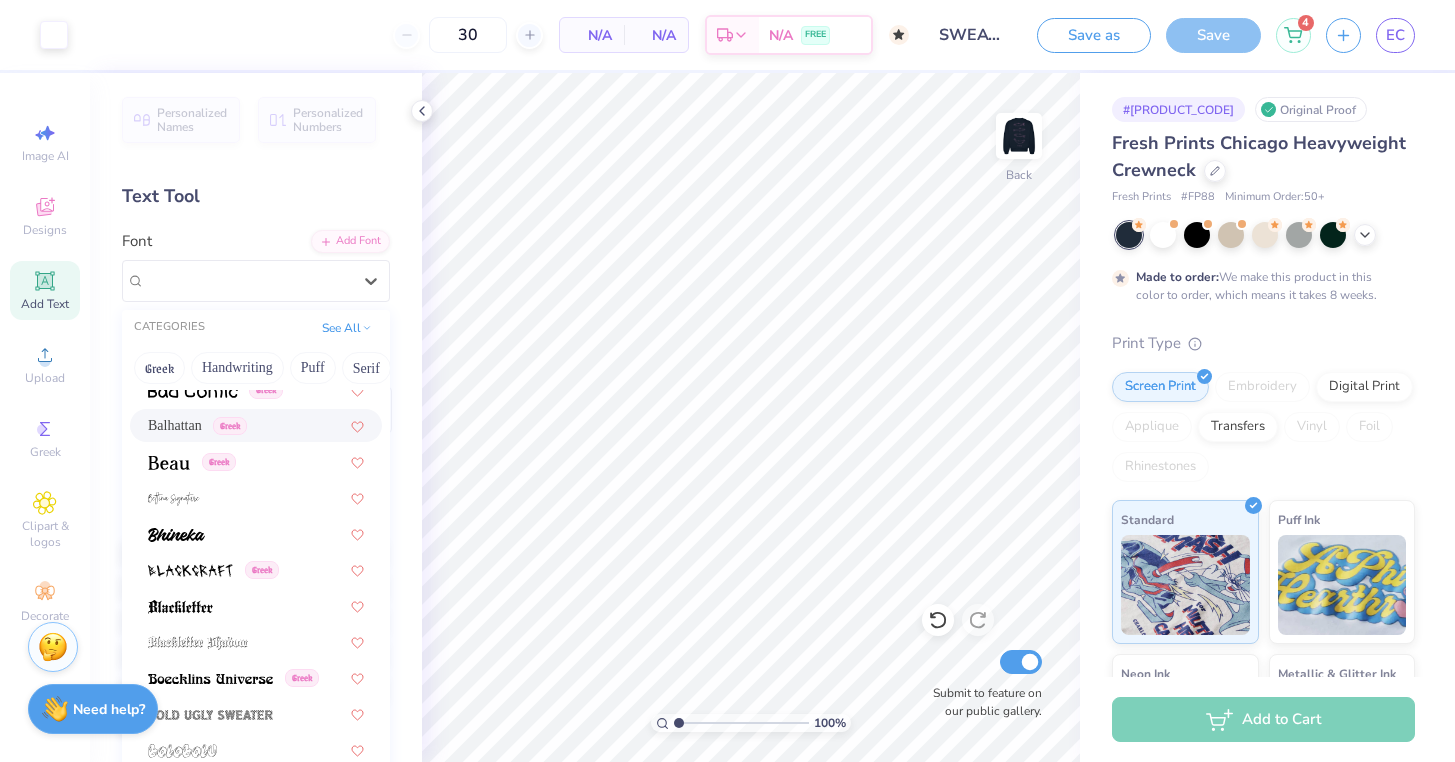 scroll, scrollTop: 951, scrollLeft: 0, axis: vertical 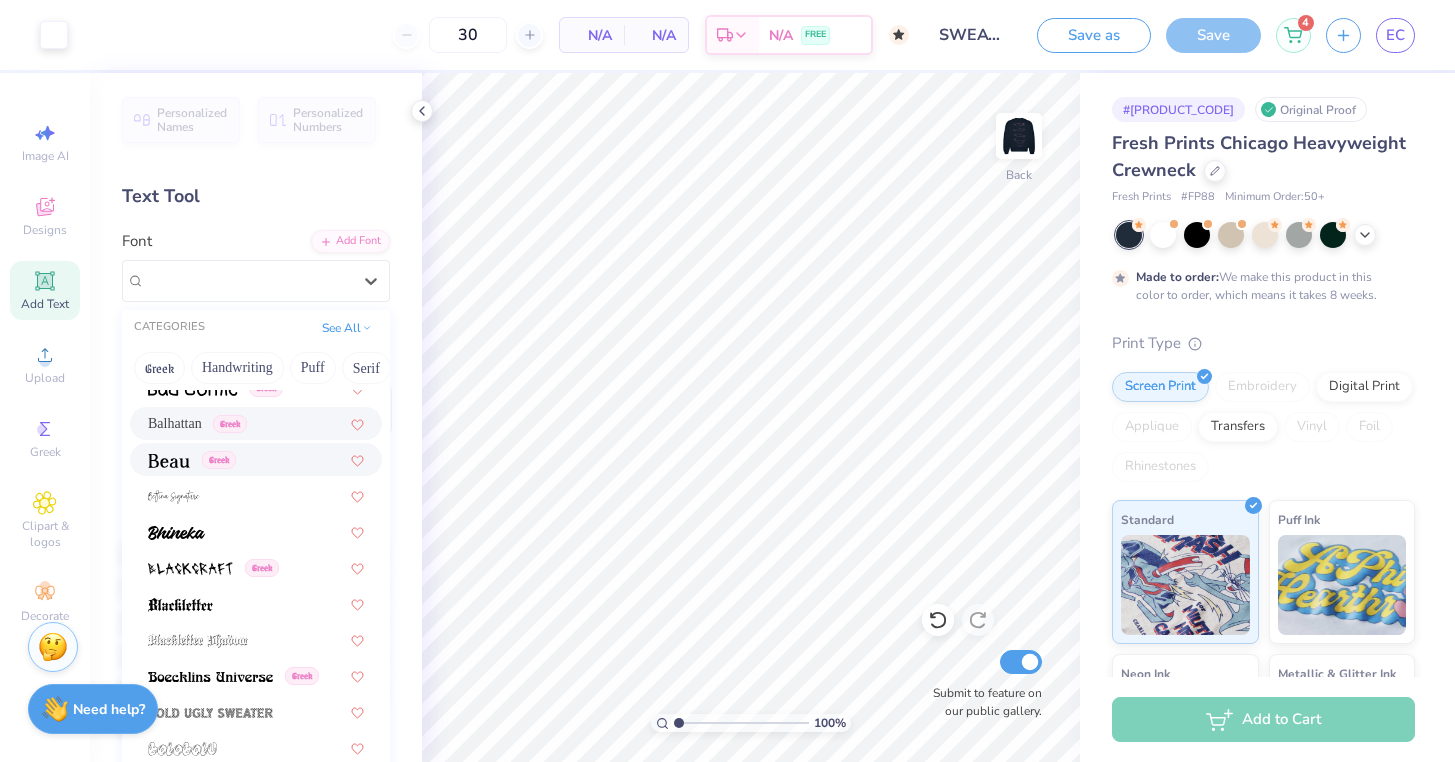 click at bounding box center [169, 461] 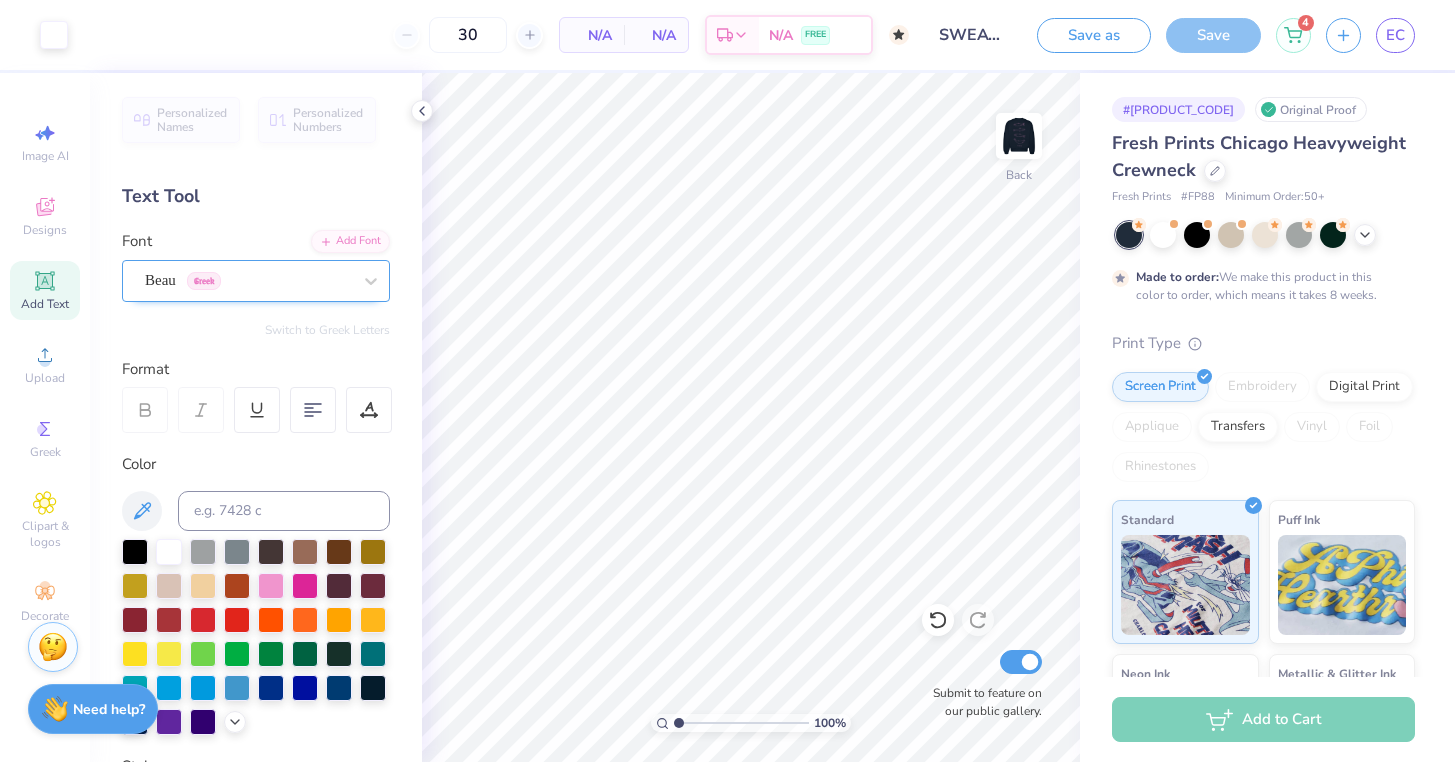 click on "Beau Greek" at bounding box center [248, 280] 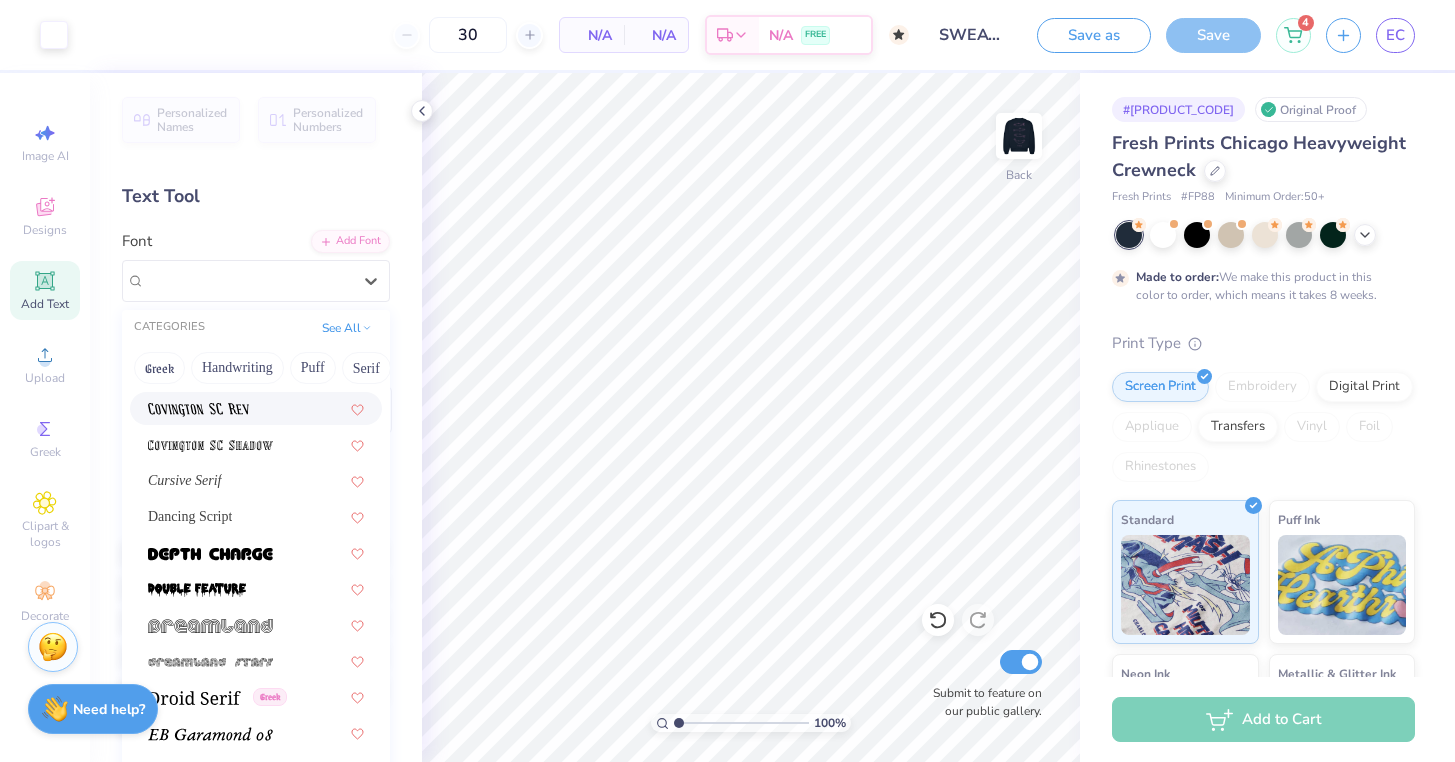 scroll, scrollTop: 3341, scrollLeft: 0, axis: vertical 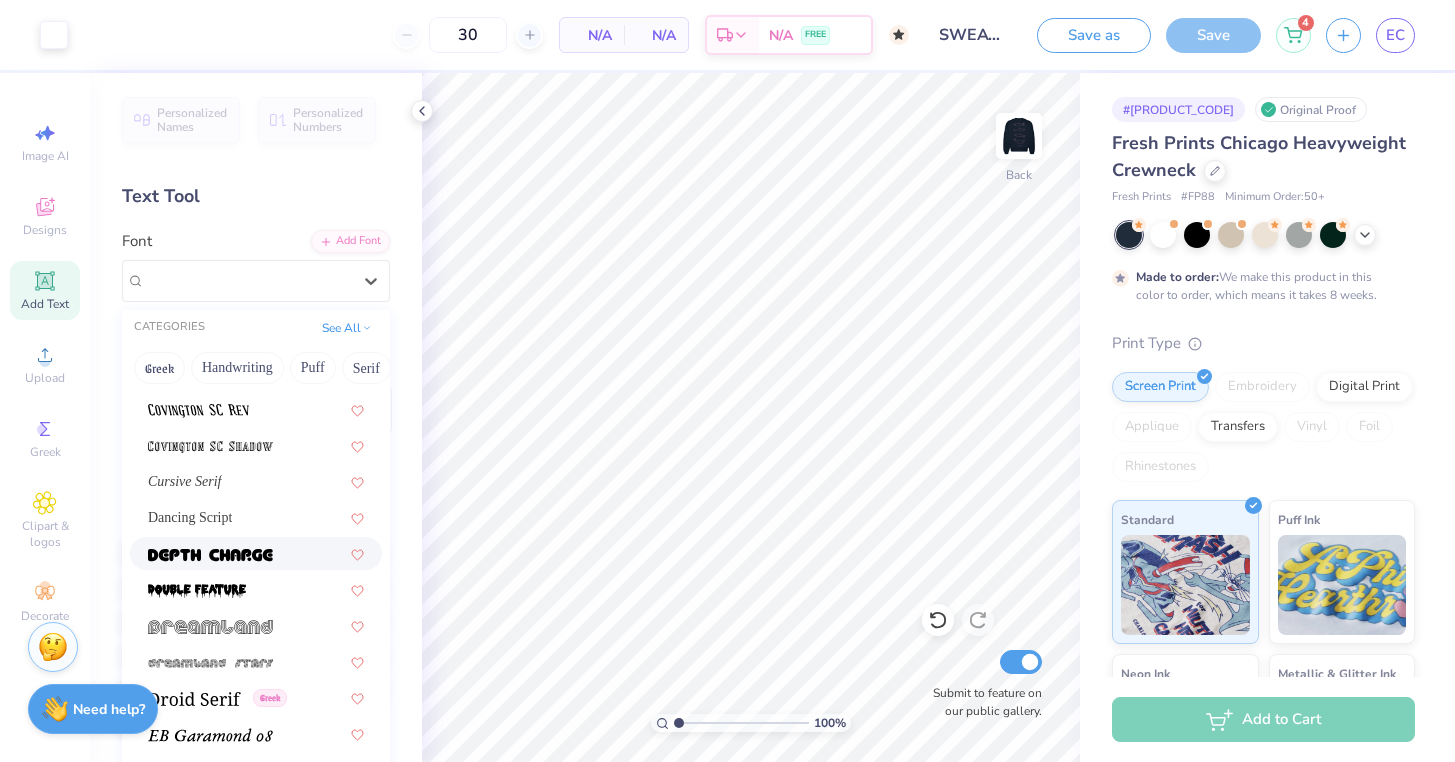click at bounding box center (210, 555) 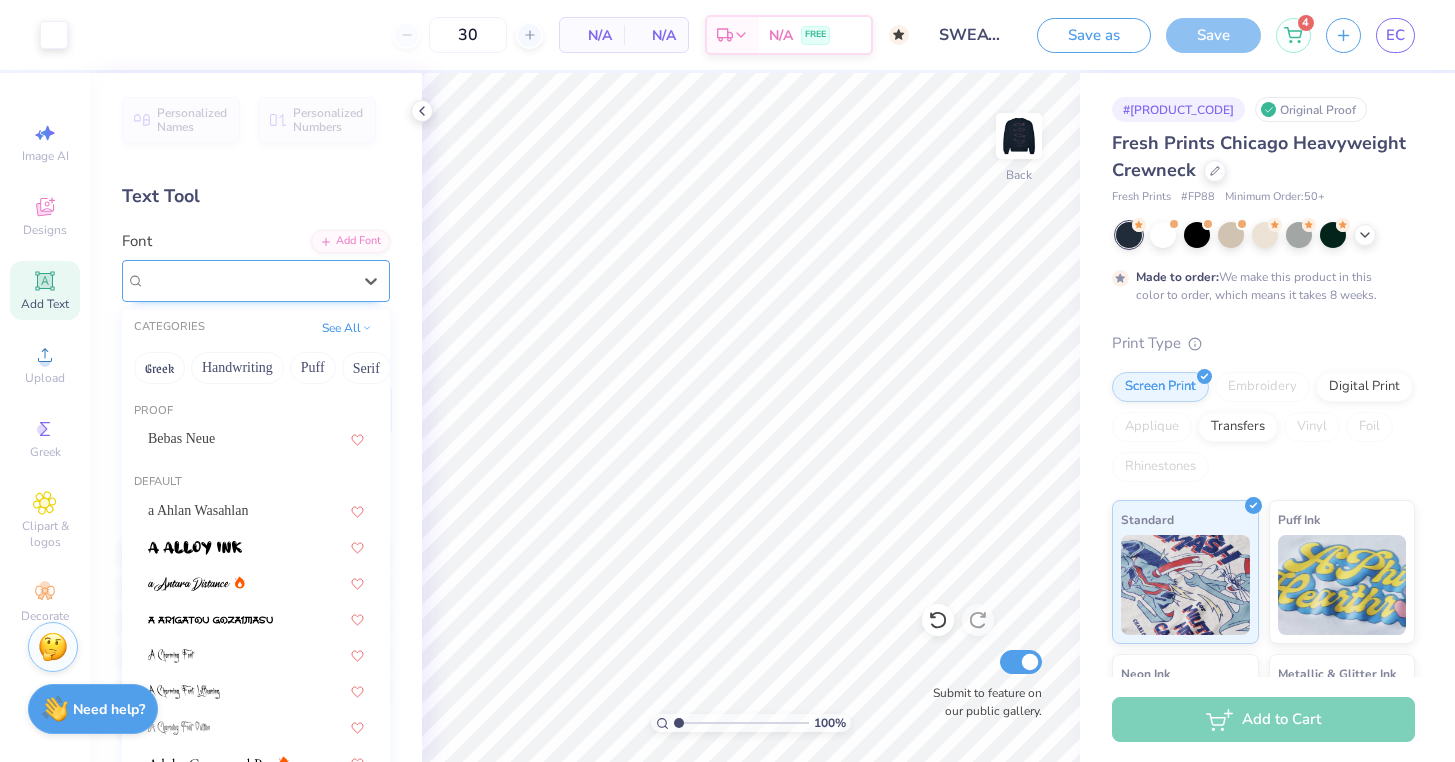 click on "depth charge" at bounding box center (248, 280) 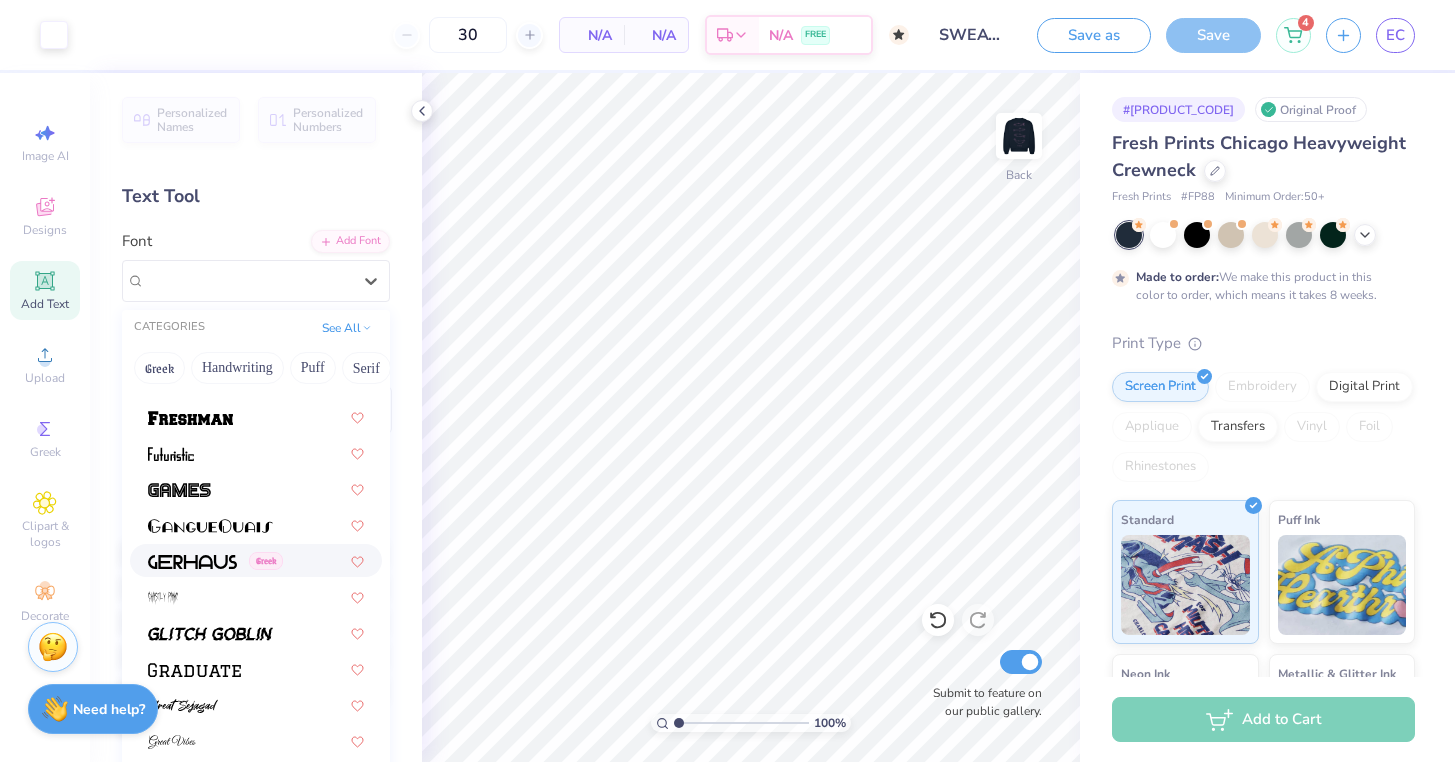 scroll, scrollTop: 4520, scrollLeft: 0, axis: vertical 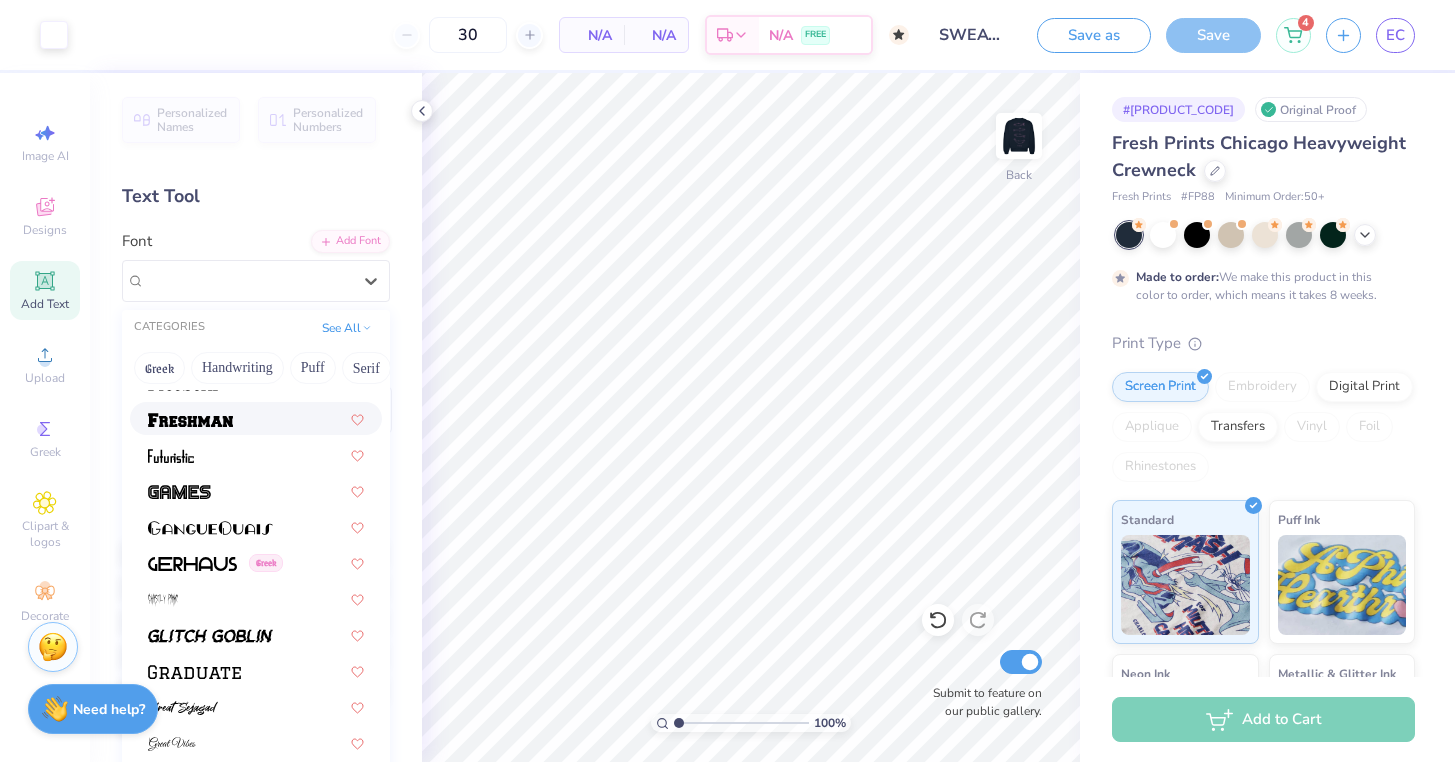 click at bounding box center (256, 418) 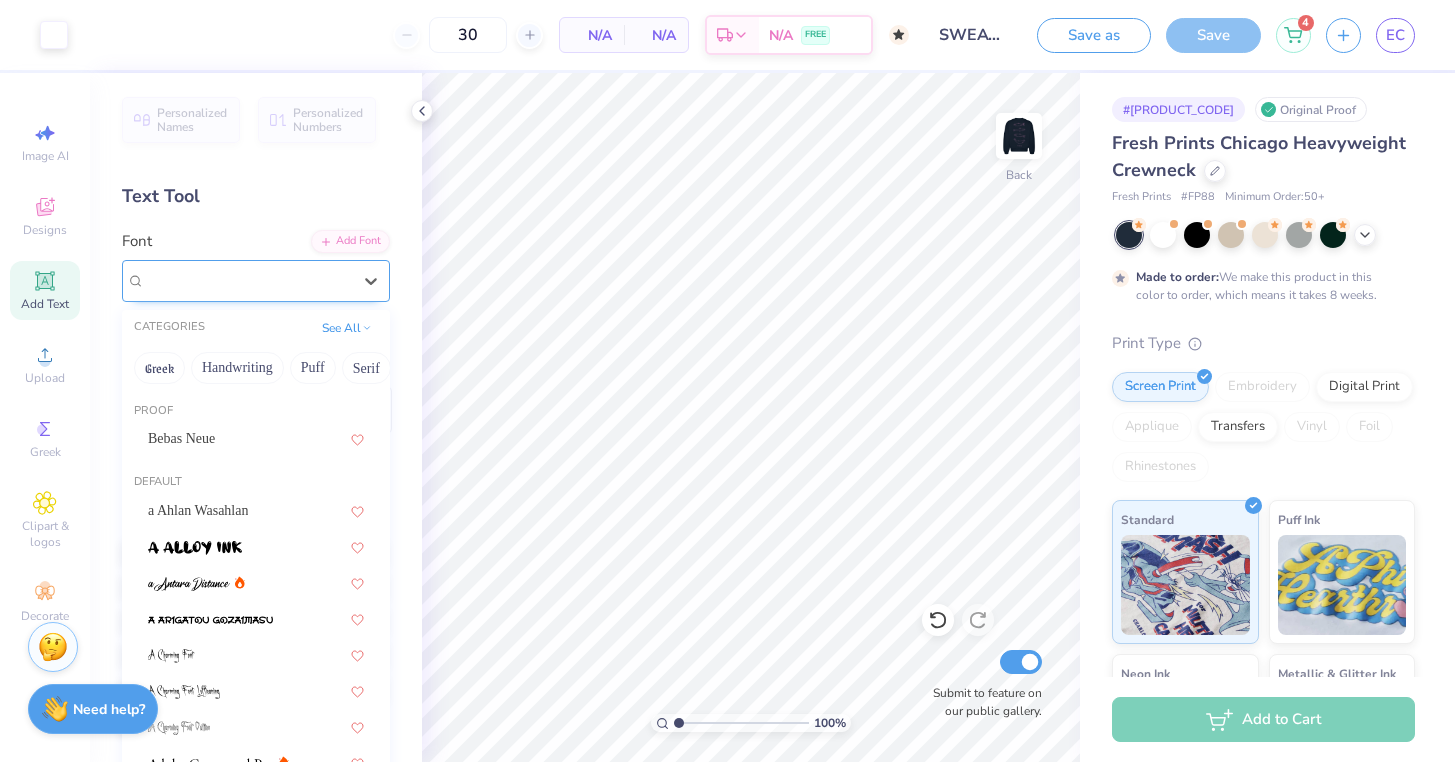click on "Freshman" at bounding box center (248, 280) 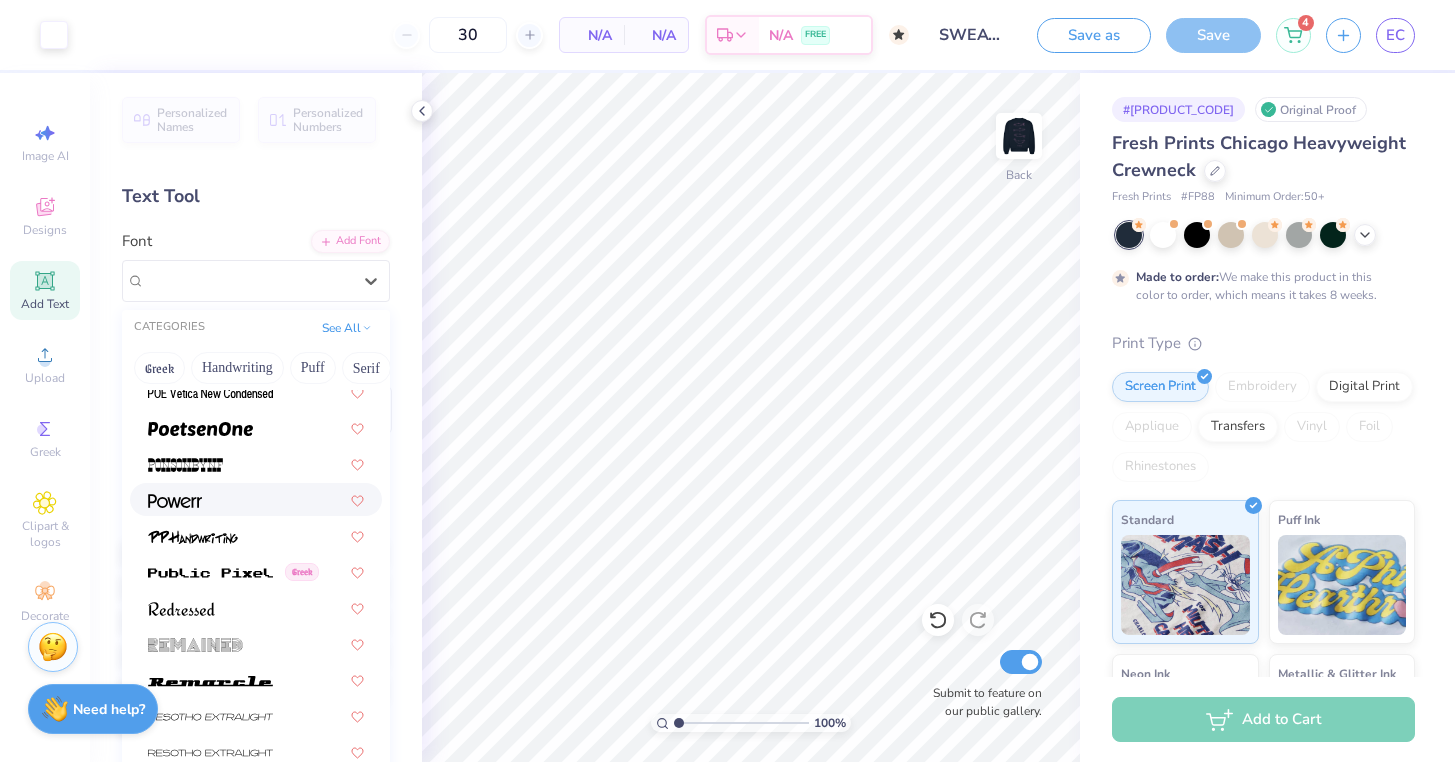 scroll, scrollTop: 8632, scrollLeft: 0, axis: vertical 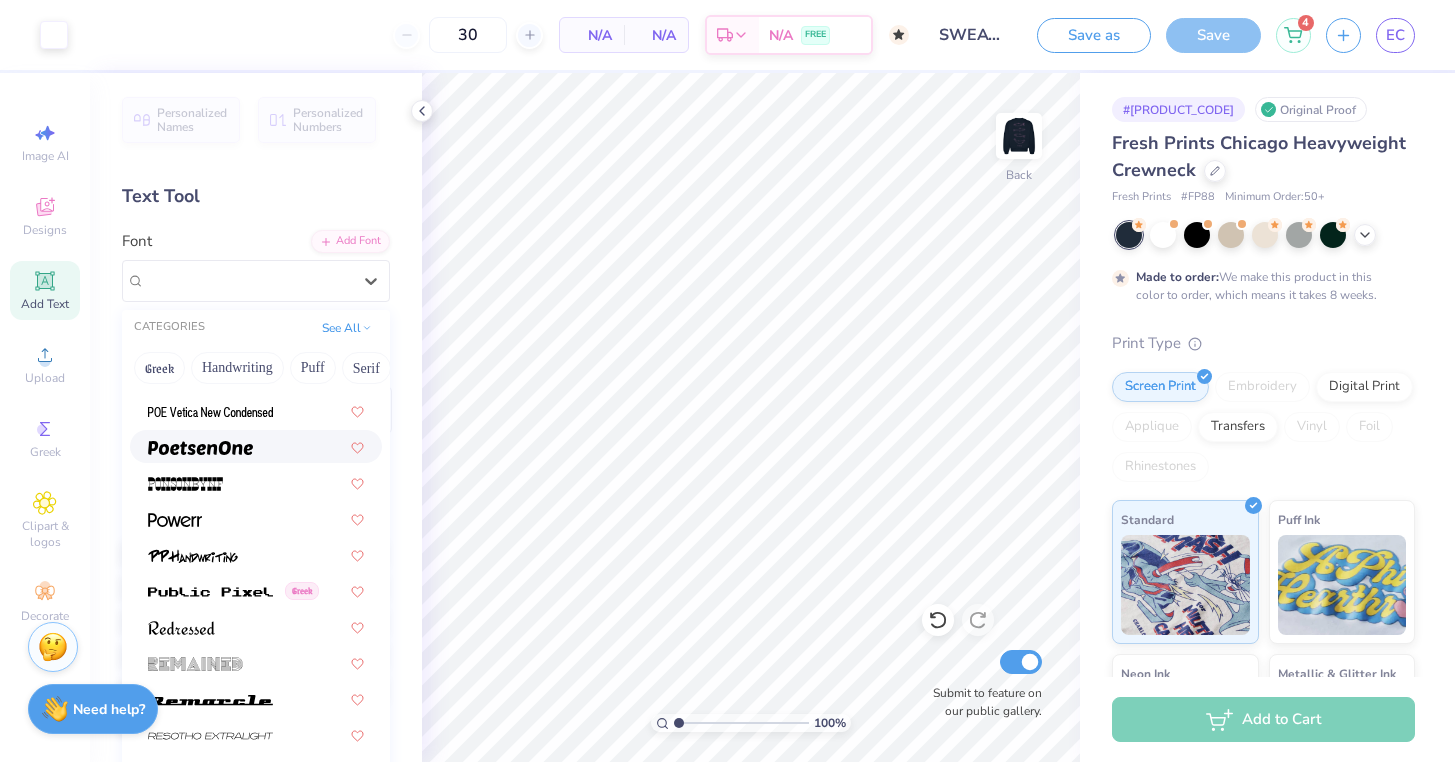 click at bounding box center (256, 446) 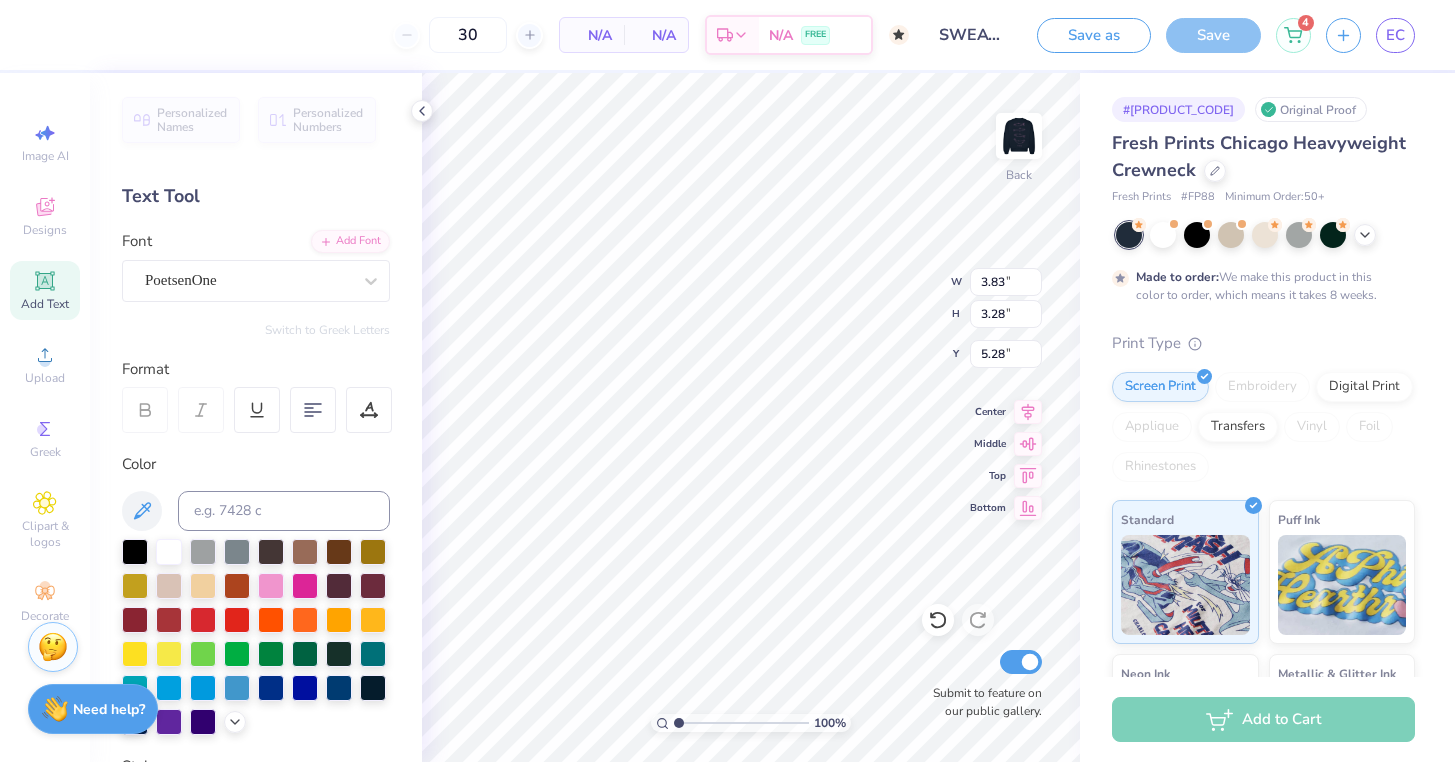 type on "gk '[YEAR]'" 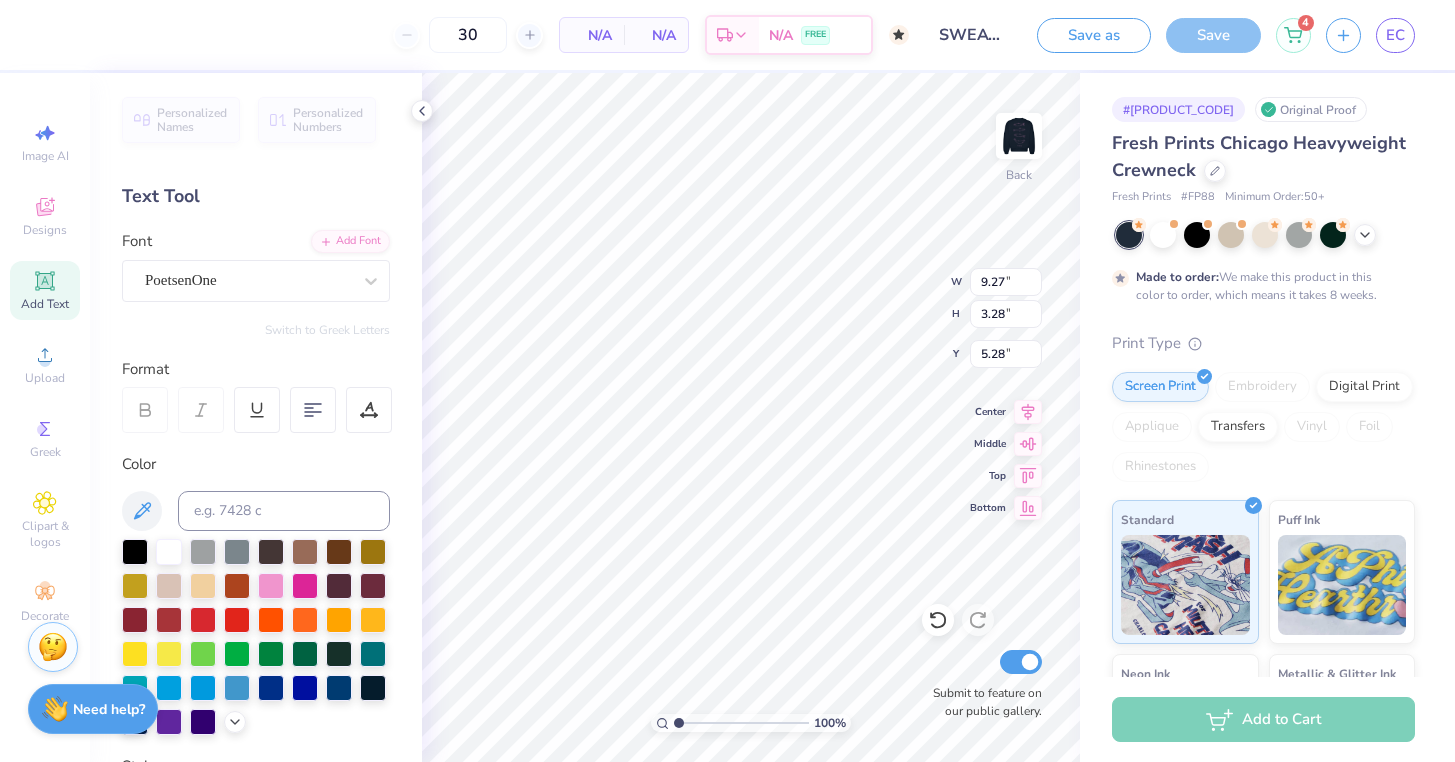 type on "GK '[YEAR]'" 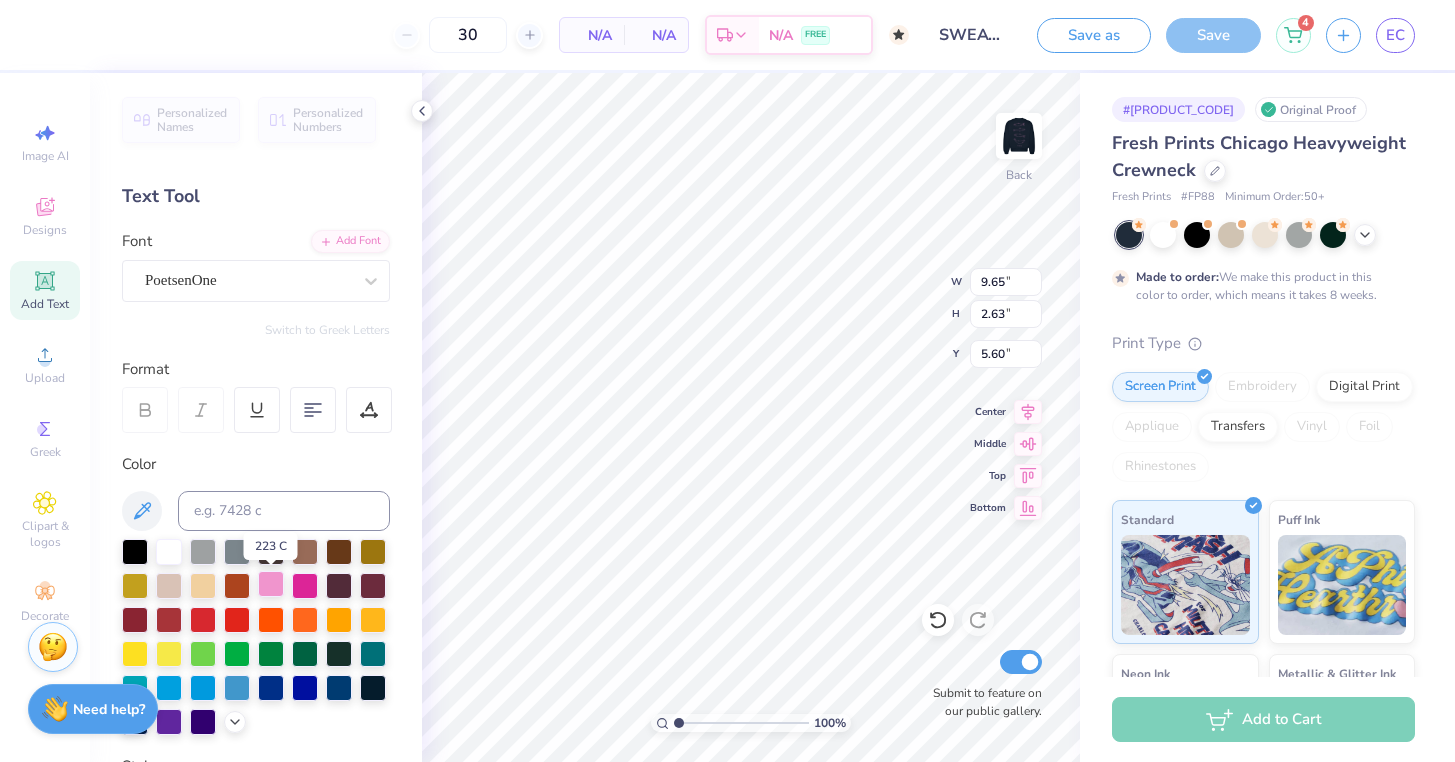 click at bounding box center [271, 584] 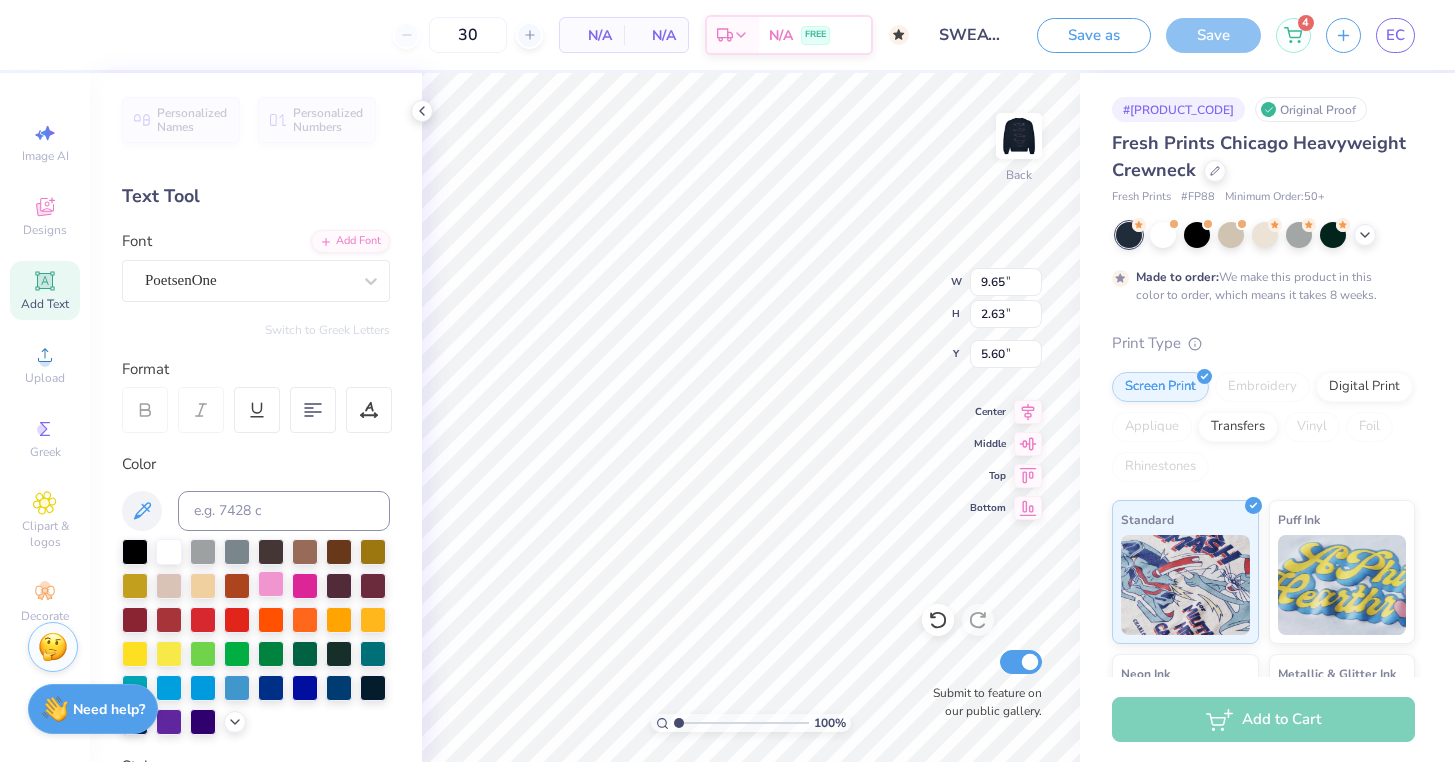 type on "4.04" 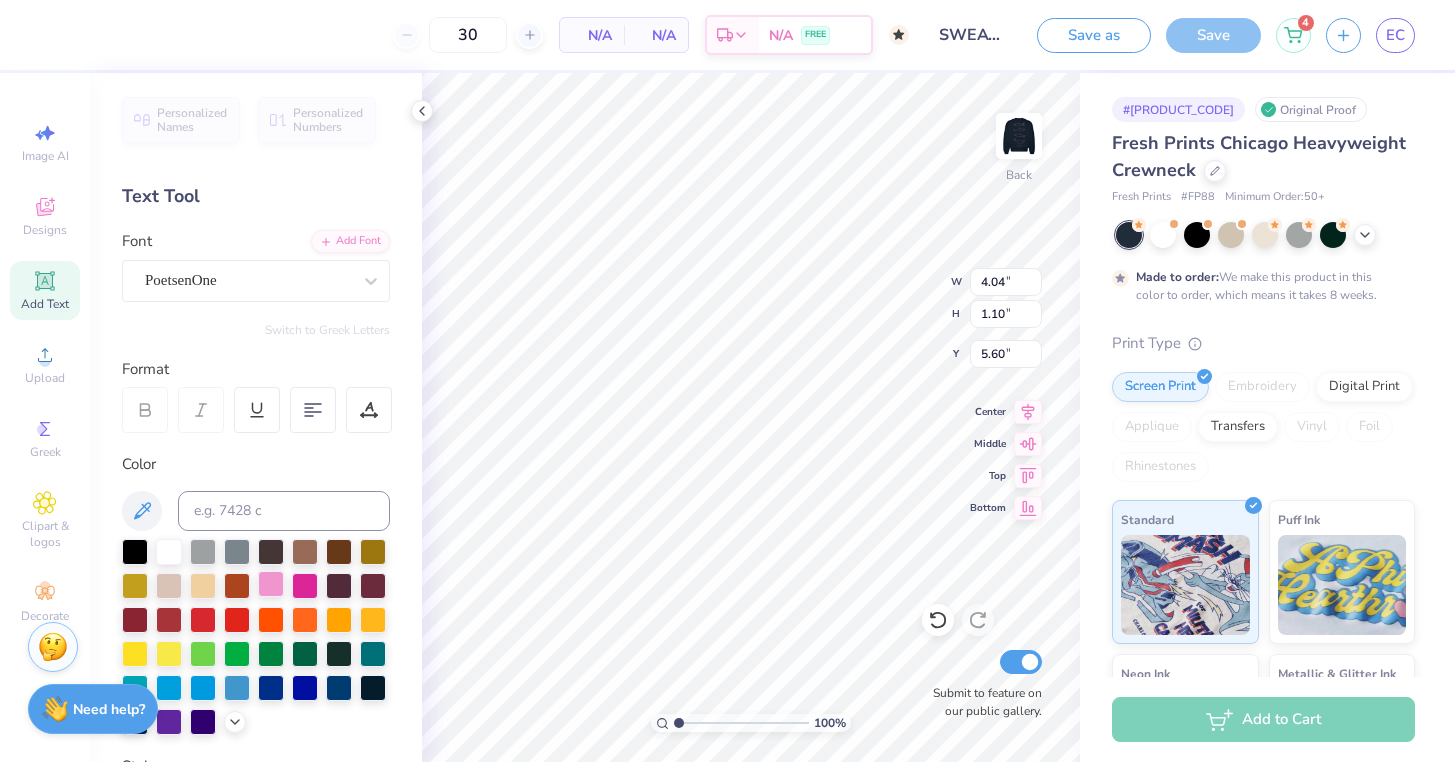 type on "3.00" 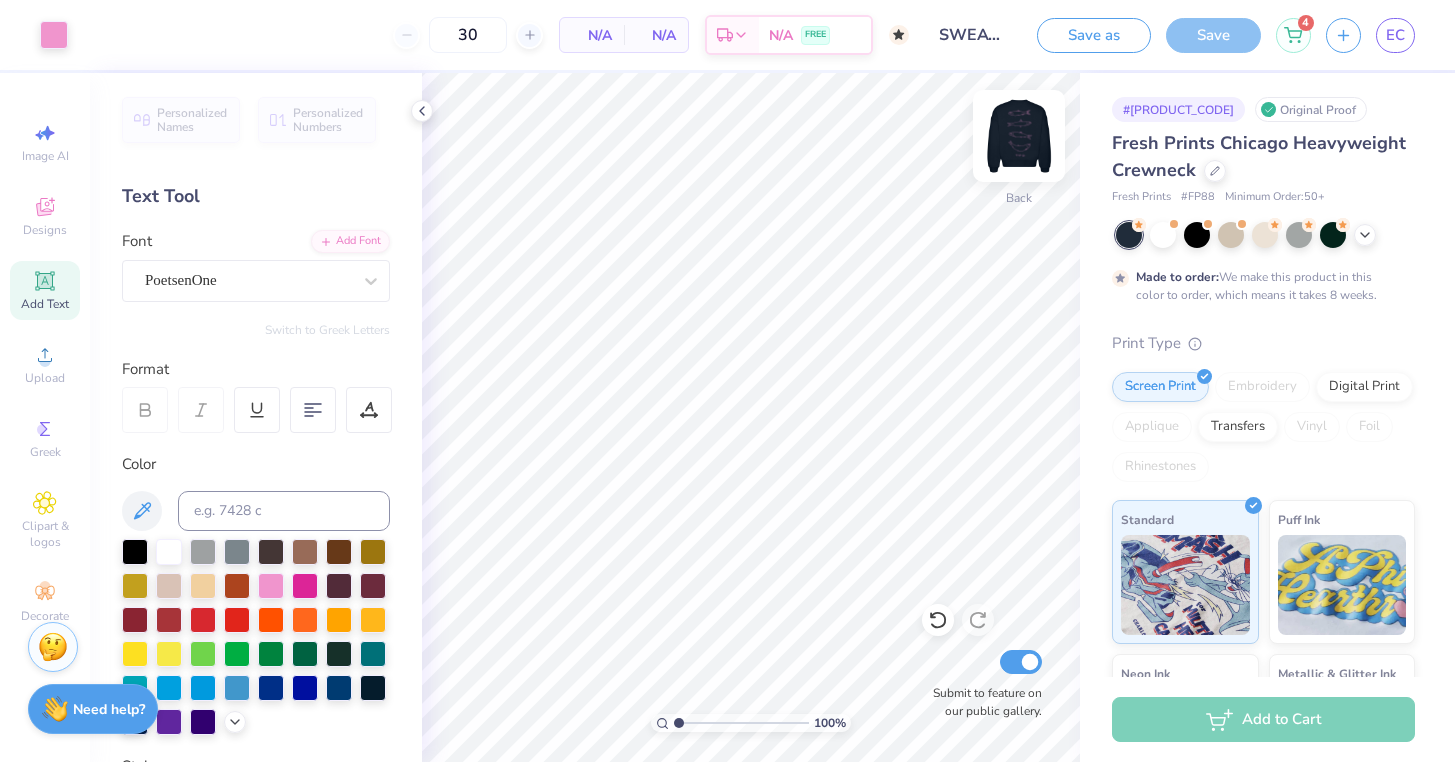 click at bounding box center [1019, 136] 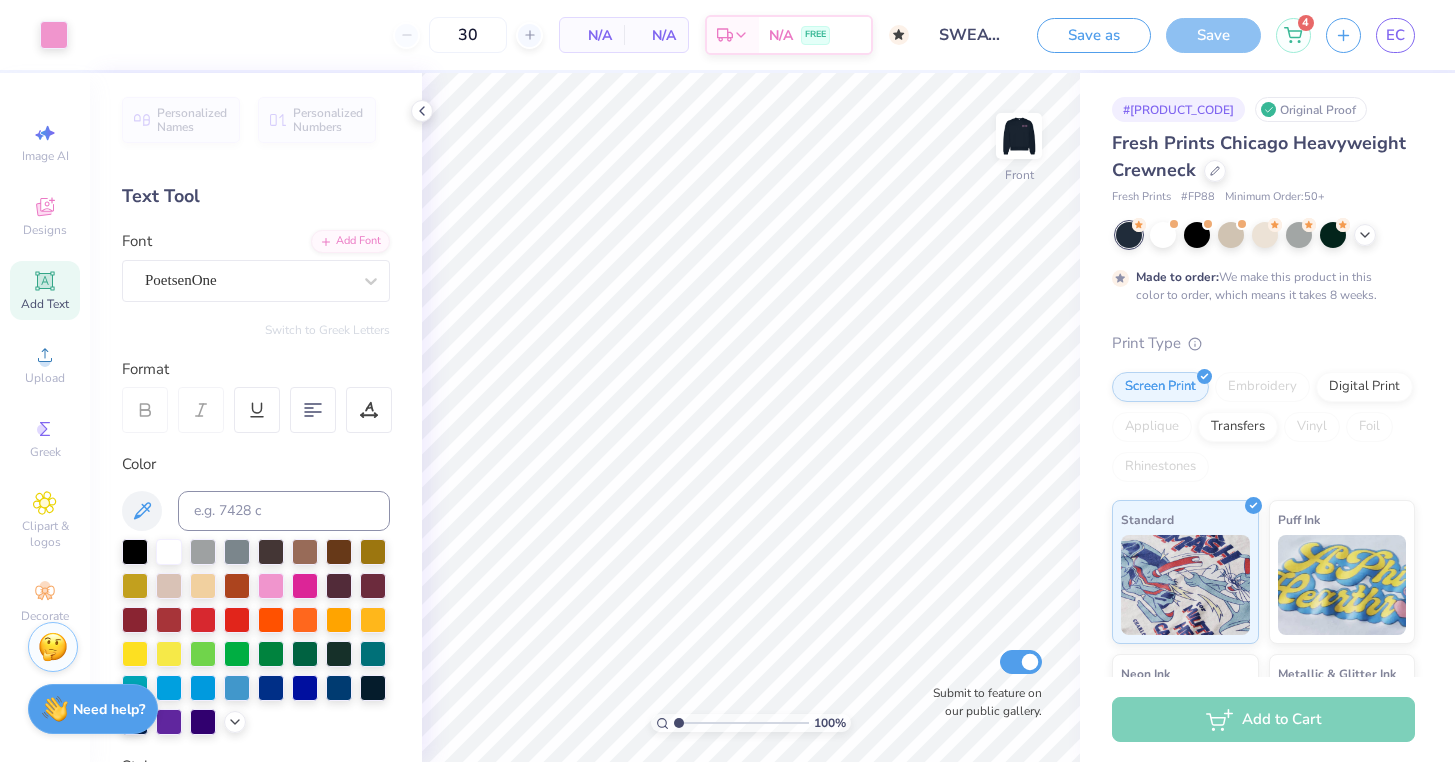 click at bounding box center (1019, 136) 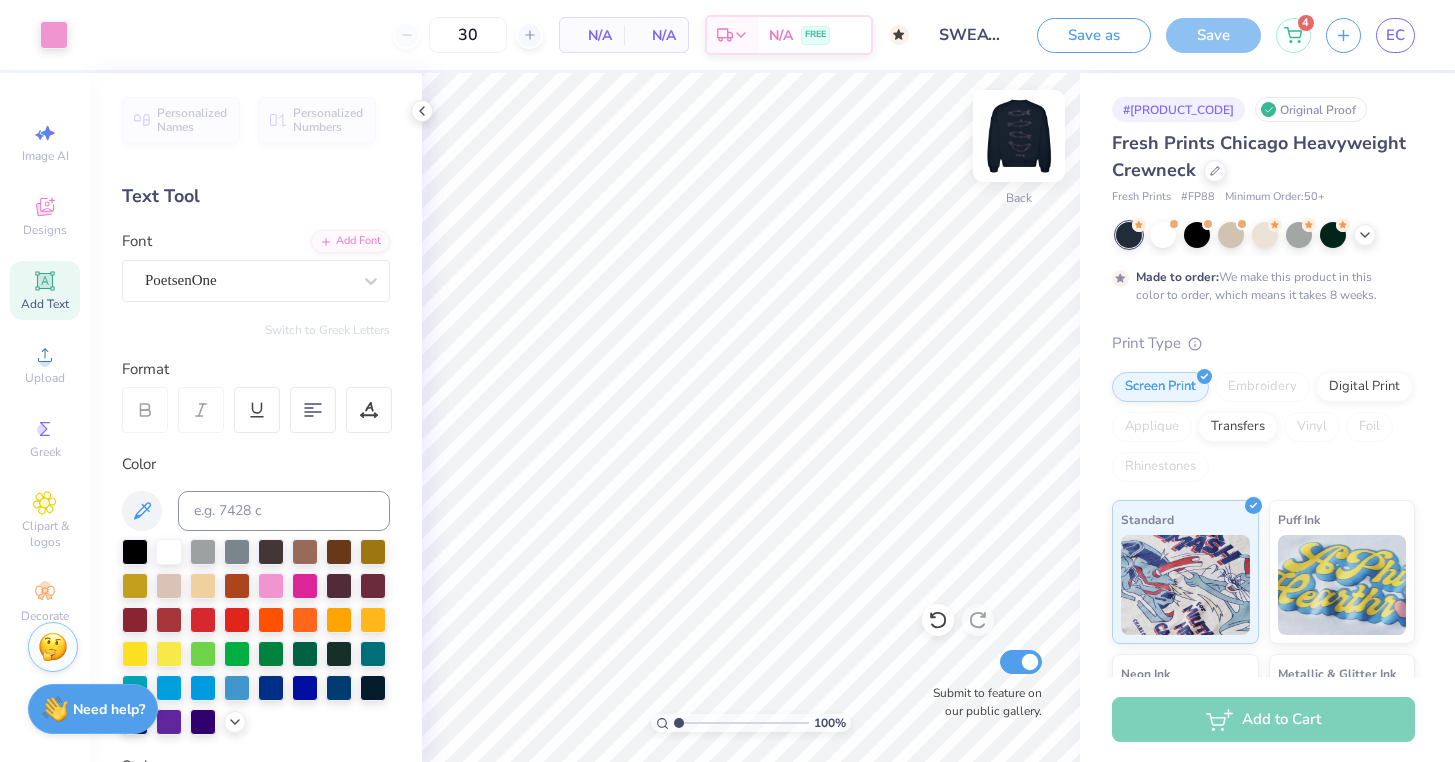 click at bounding box center (1019, 136) 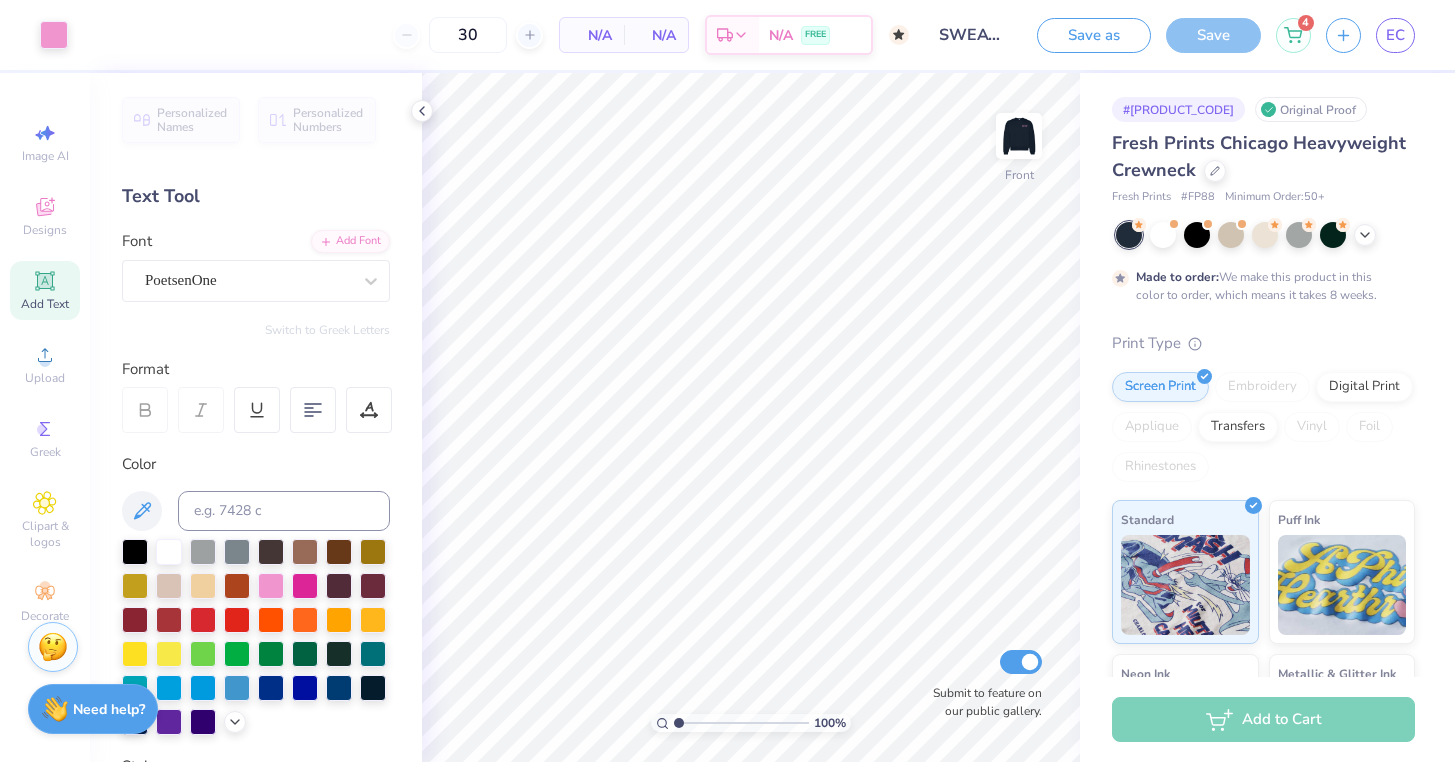 click at bounding box center [1019, 136] 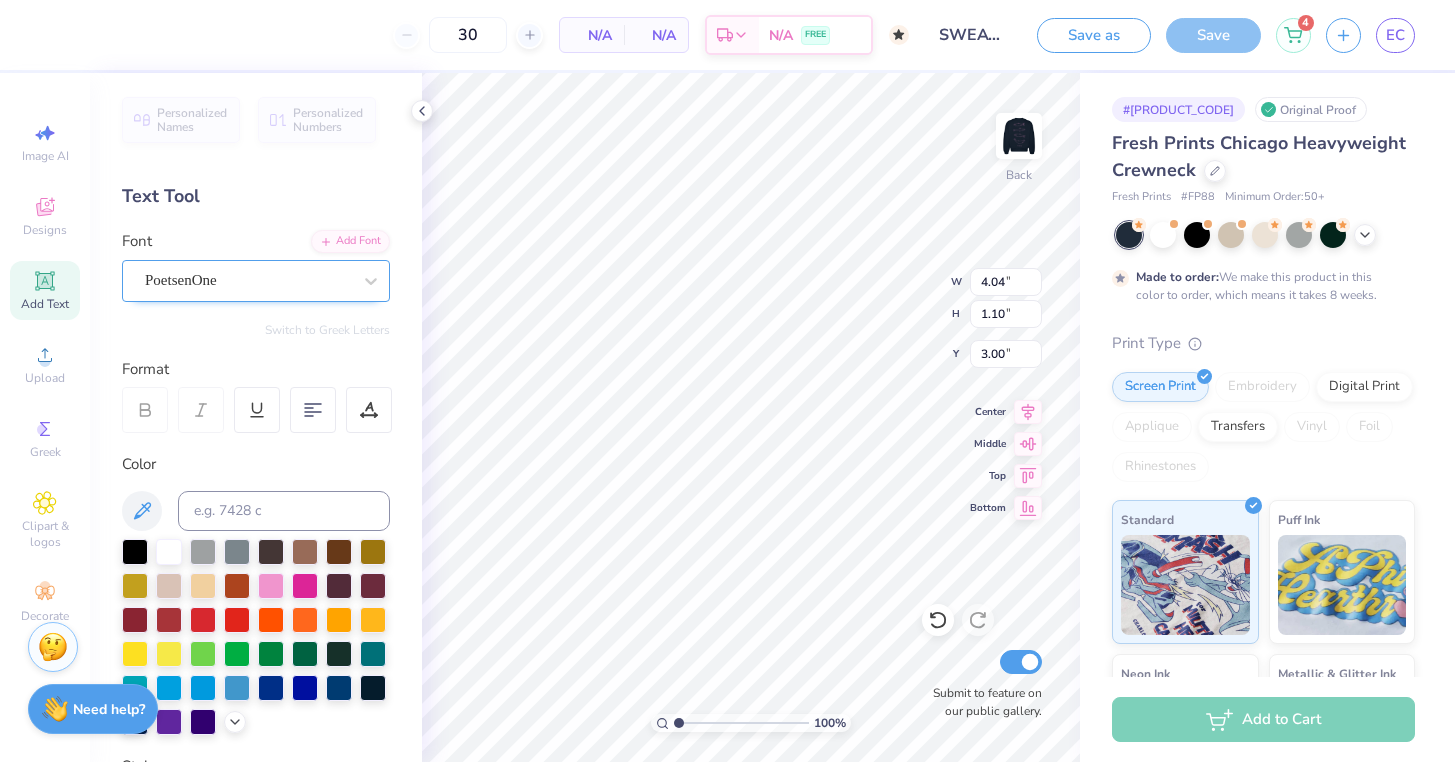 click on "PoetsenOne" at bounding box center [256, 281] 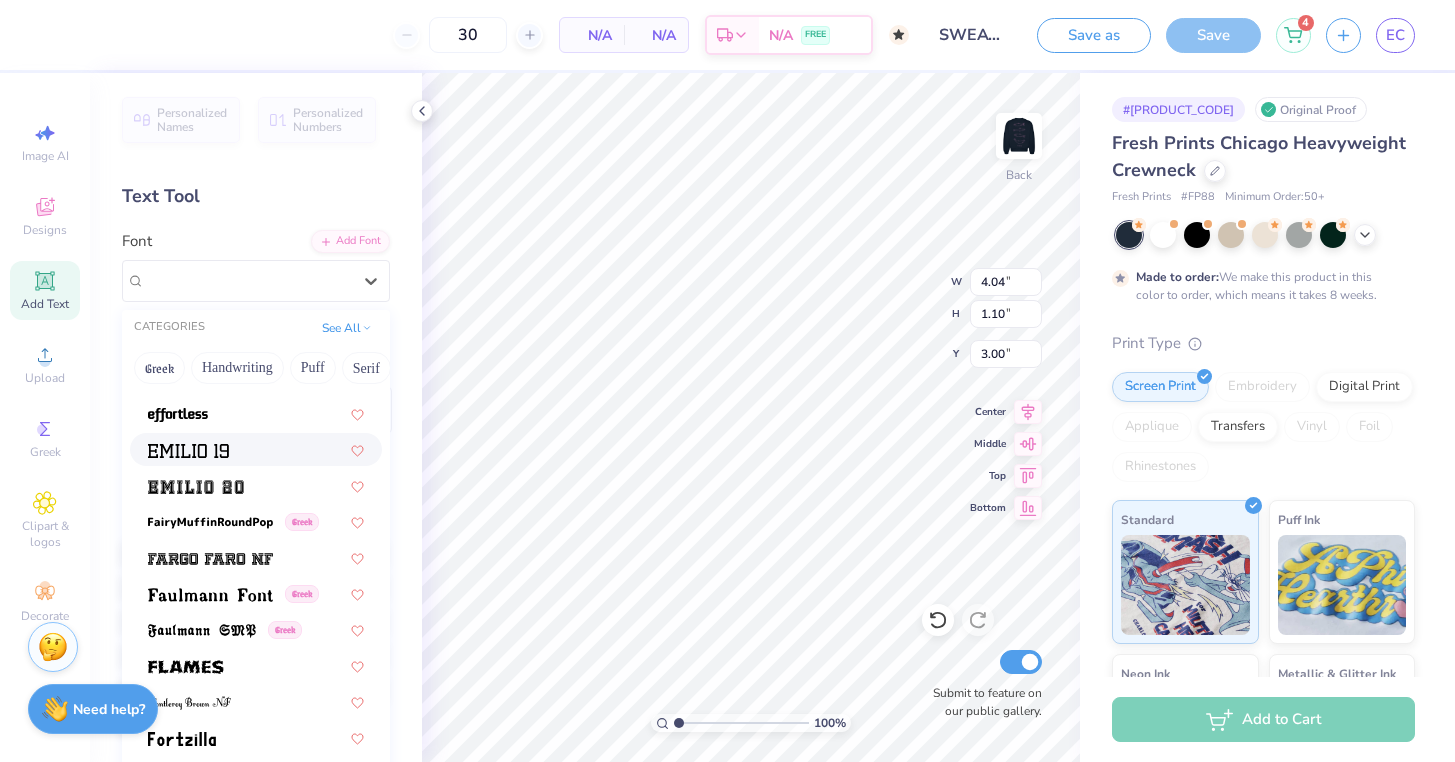 scroll, scrollTop: 4109, scrollLeft: 0, axis: vertical 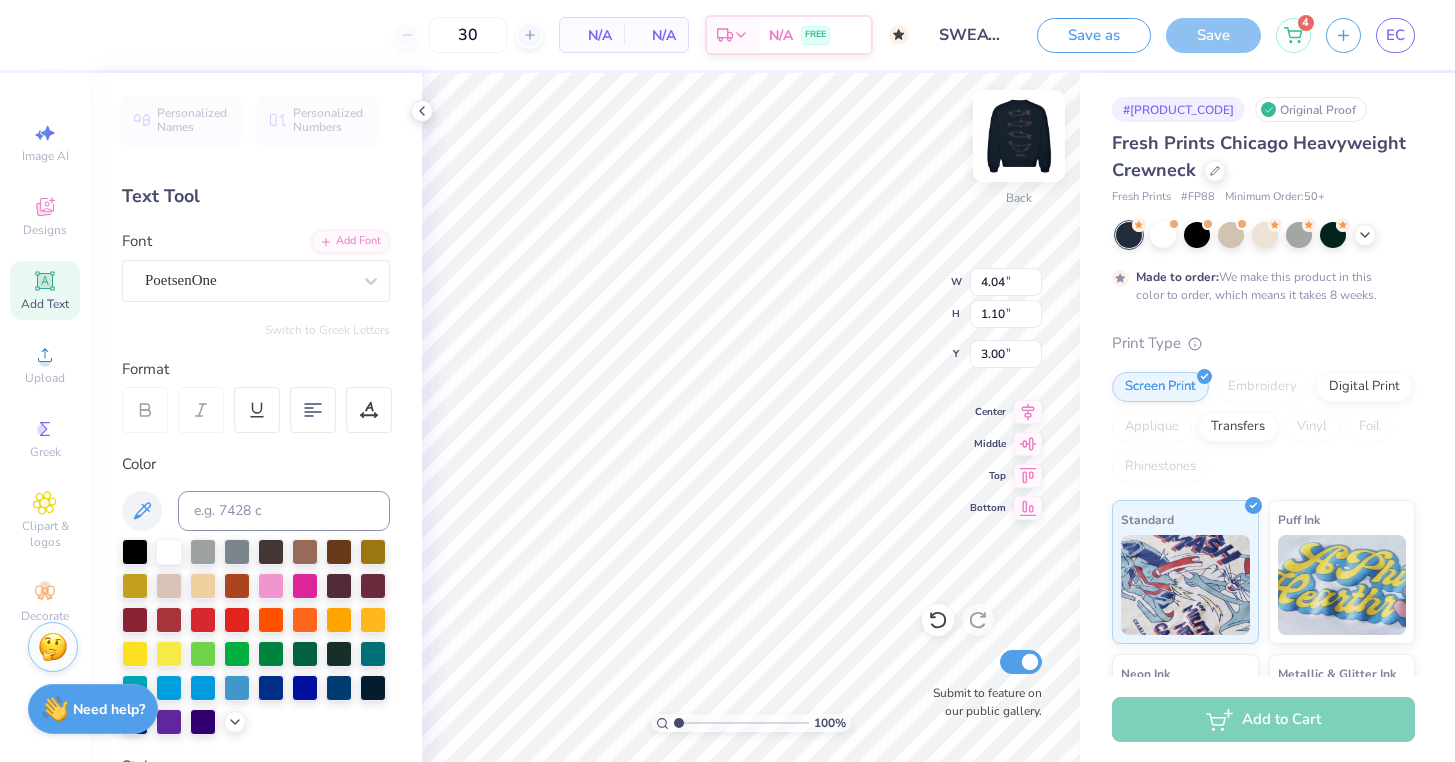 click at bounding box center [1019, 136] 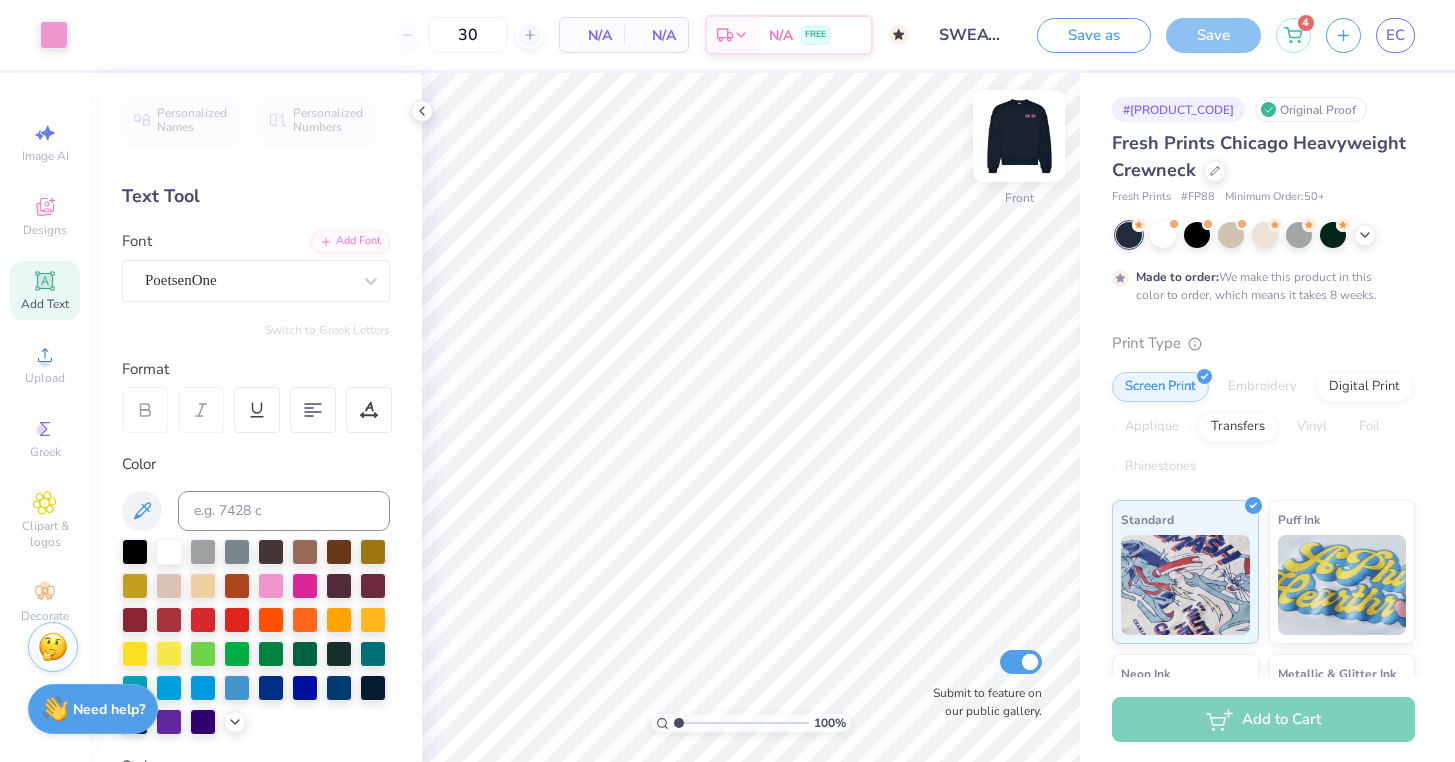 click at bounding box center [1019, 136] 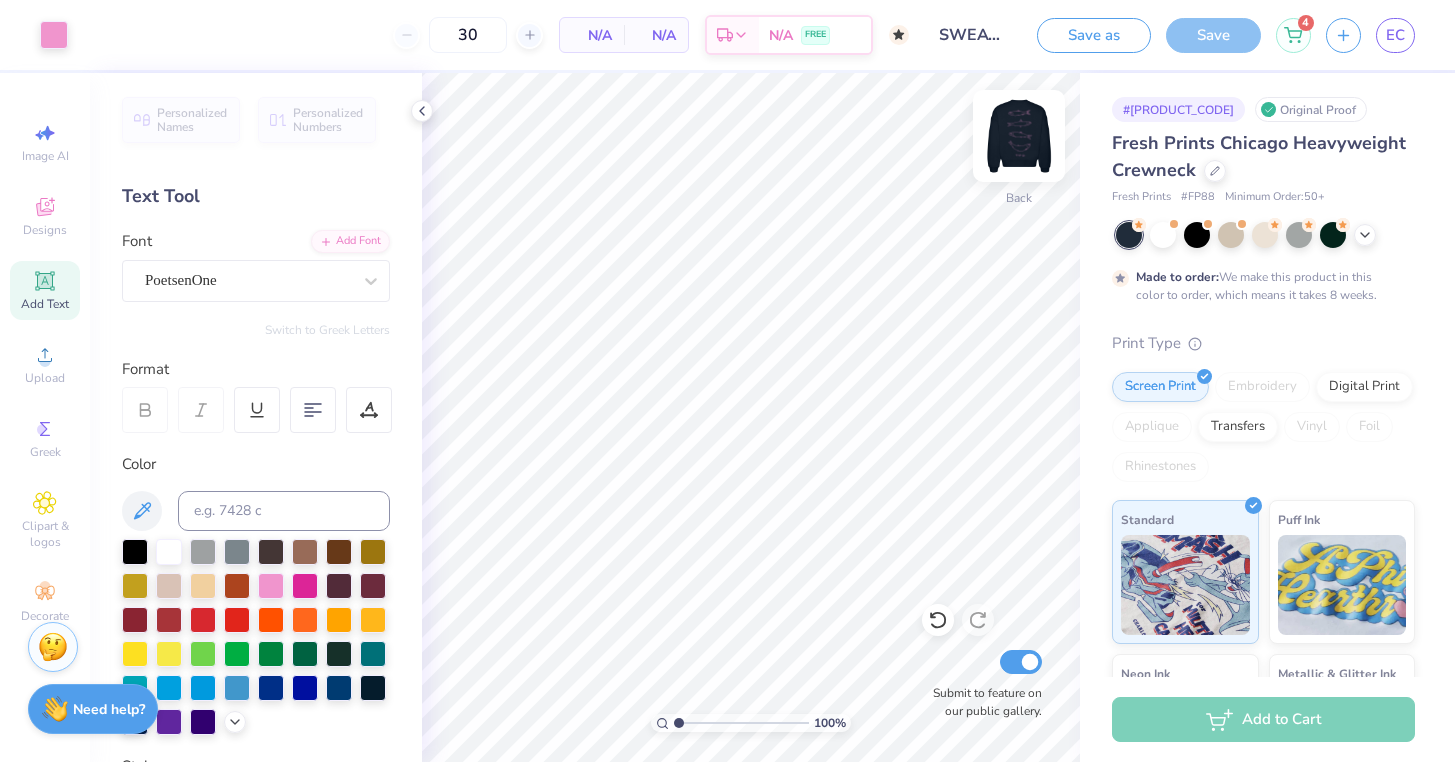 click at bounding box center (1019, 136) 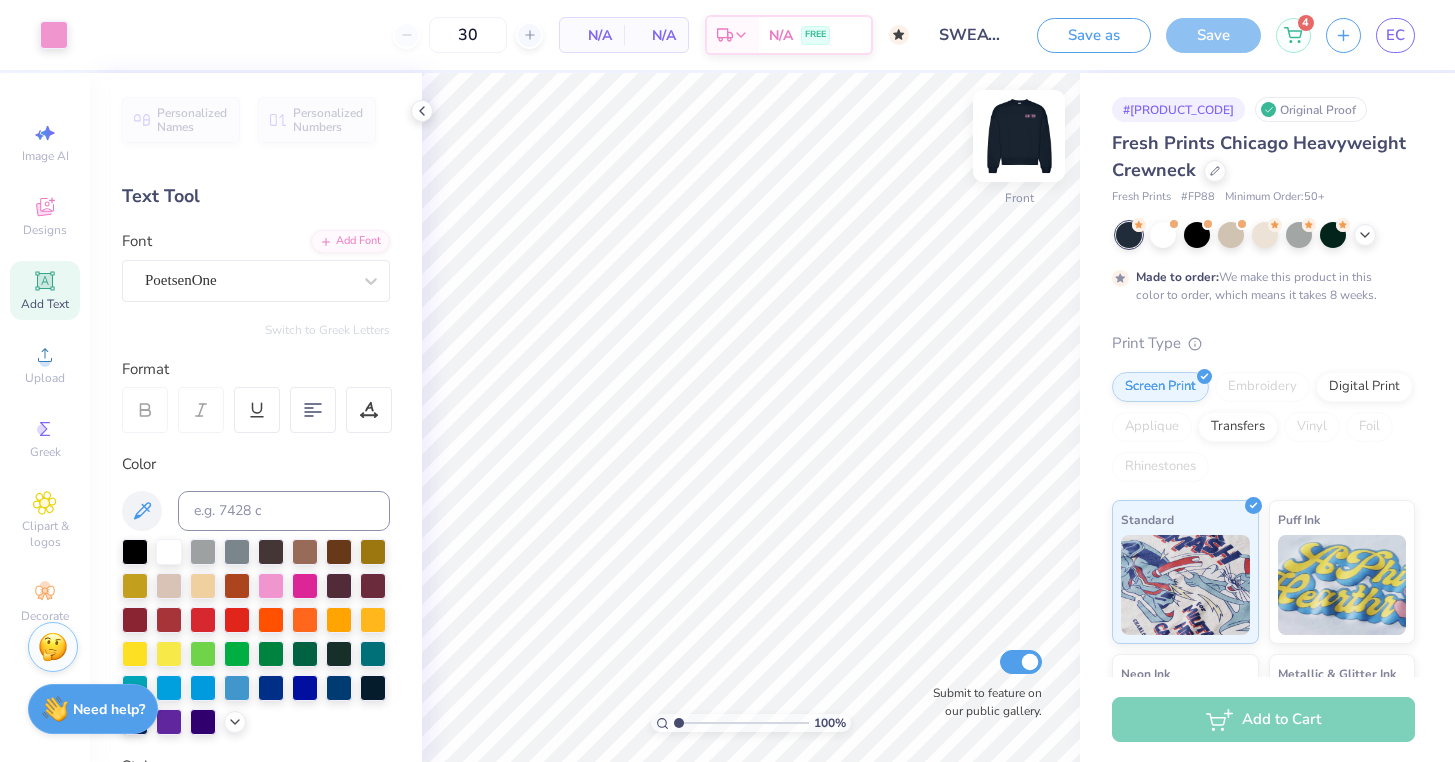 click at bounding box center (1019, 136) 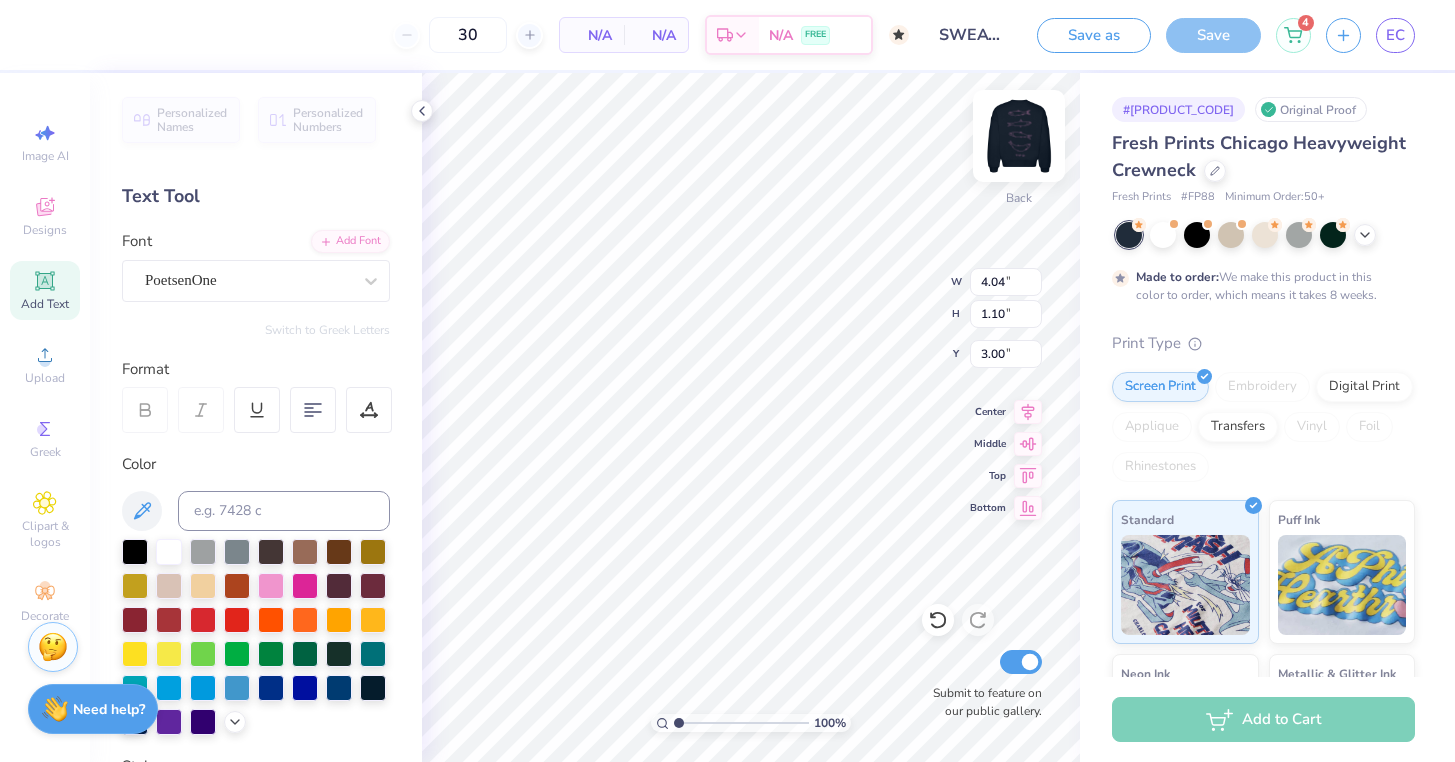 scroll, scrollTop: 0, scrollLeft: 0, axis: both 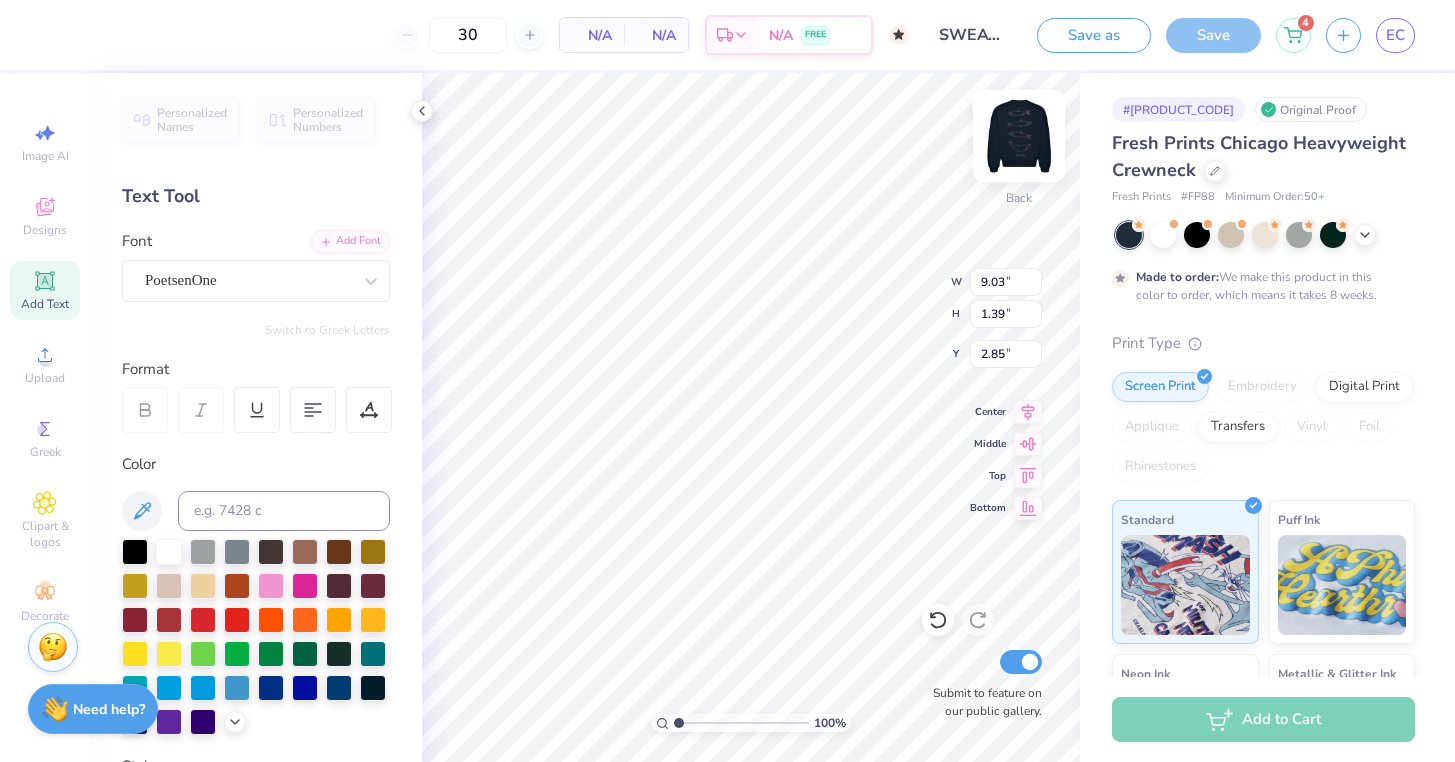 type on "5.58" 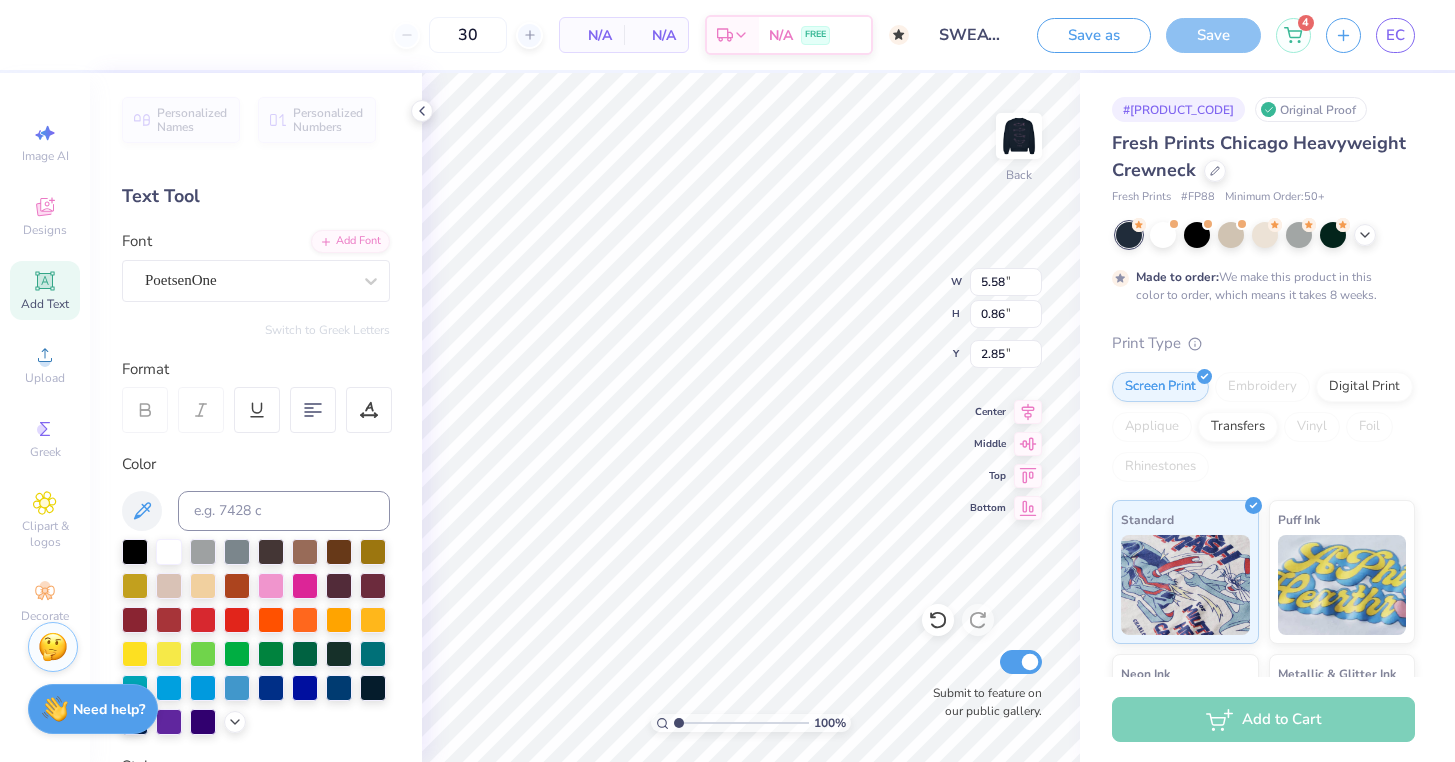 type on "3.00" 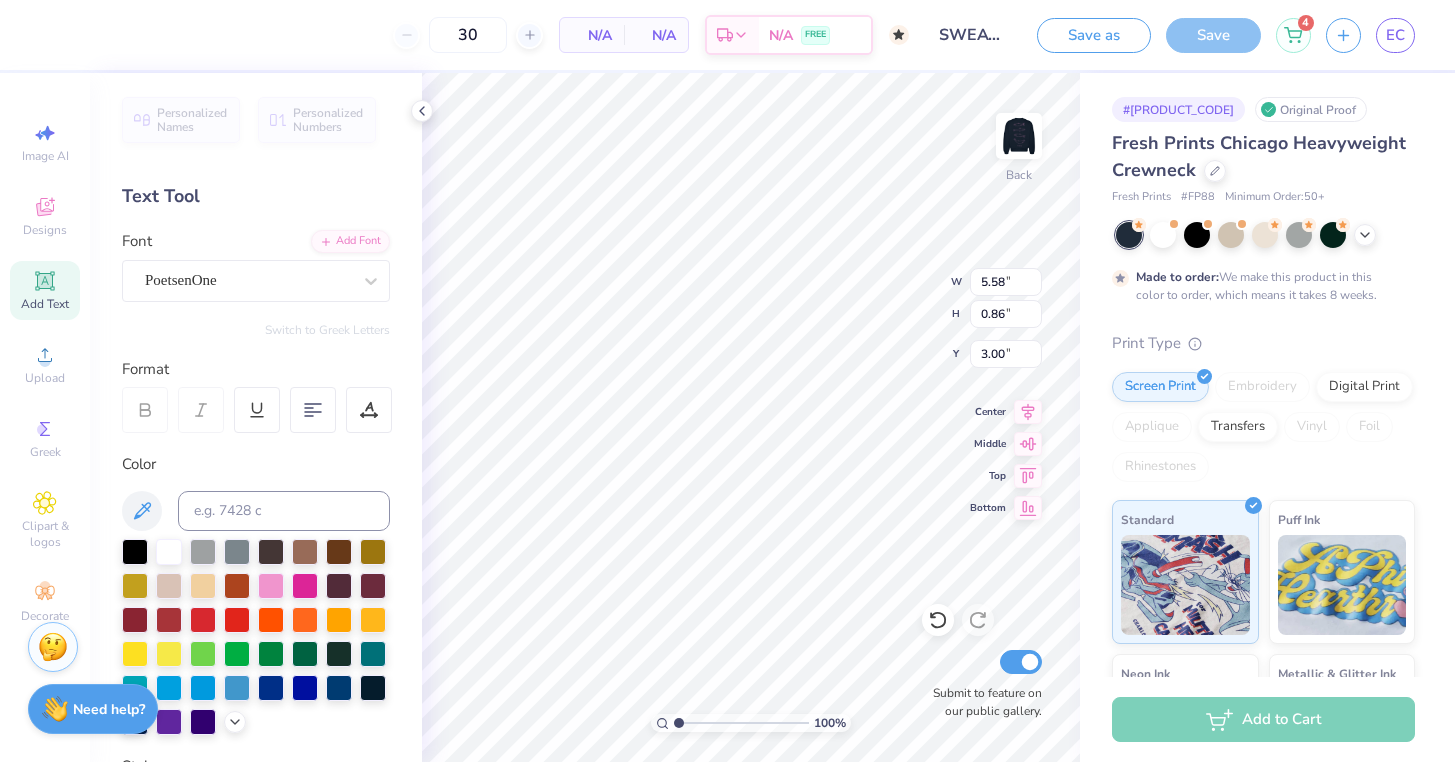 type on "4.35" 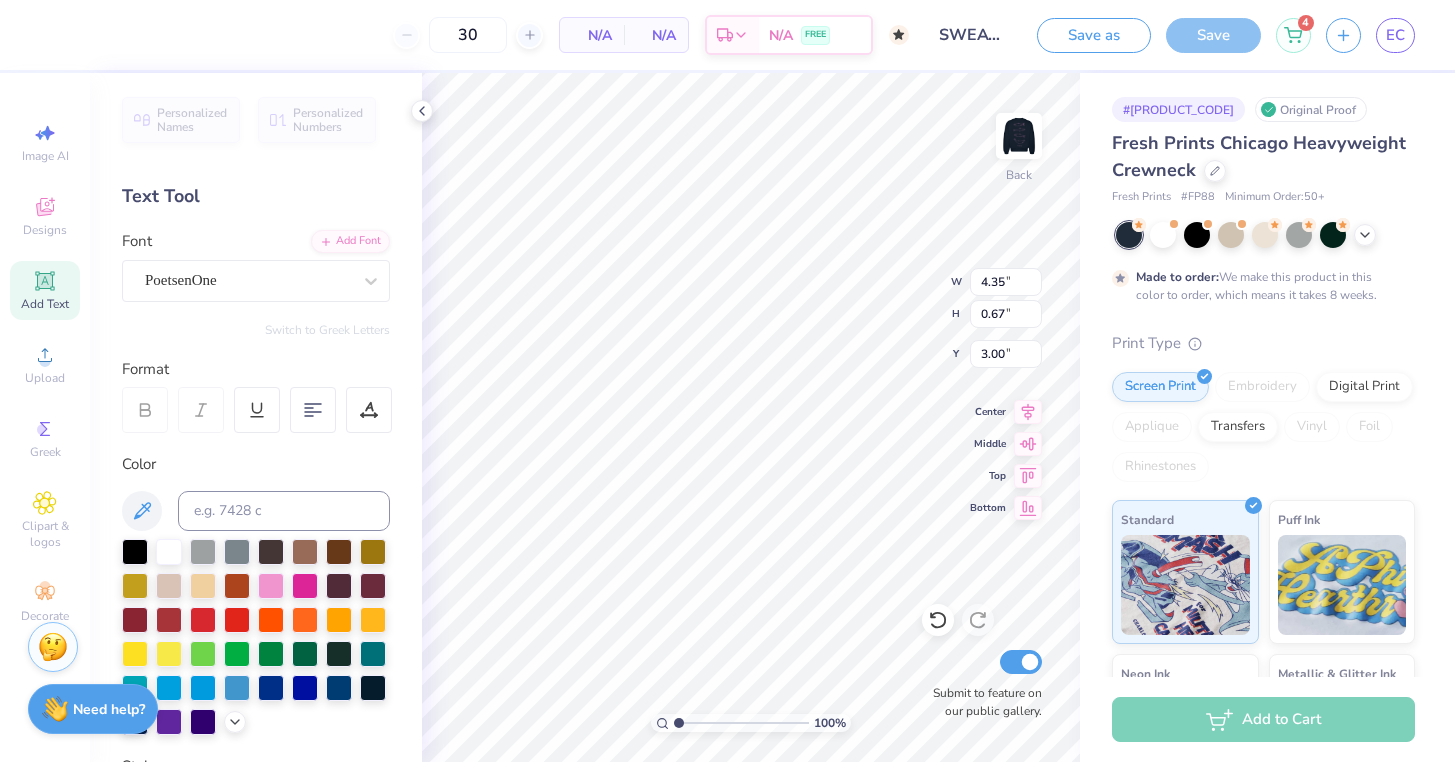 scroll, scrollTop: 0, scrollLeft: 1, axis: horizontal 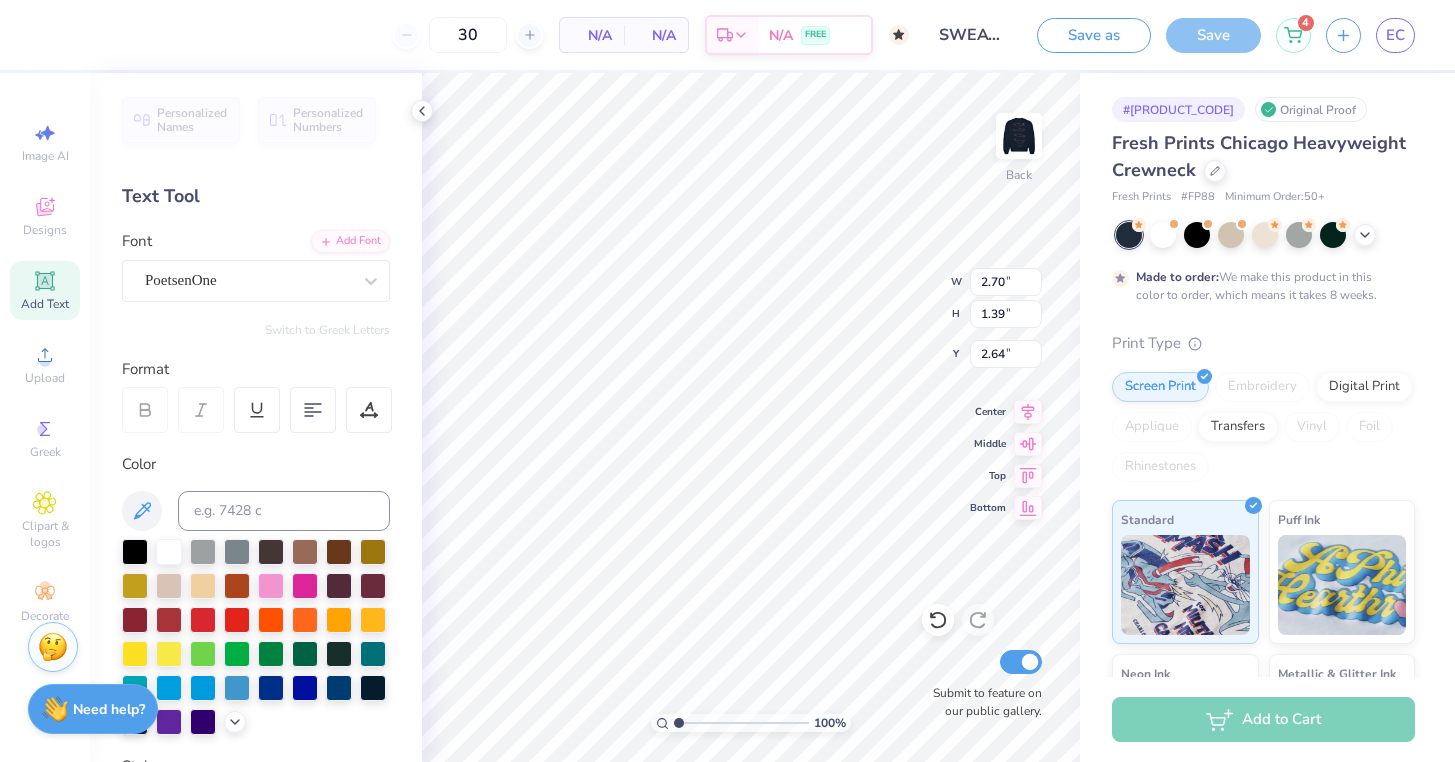 type on "girls
staff '[YEAR]'" 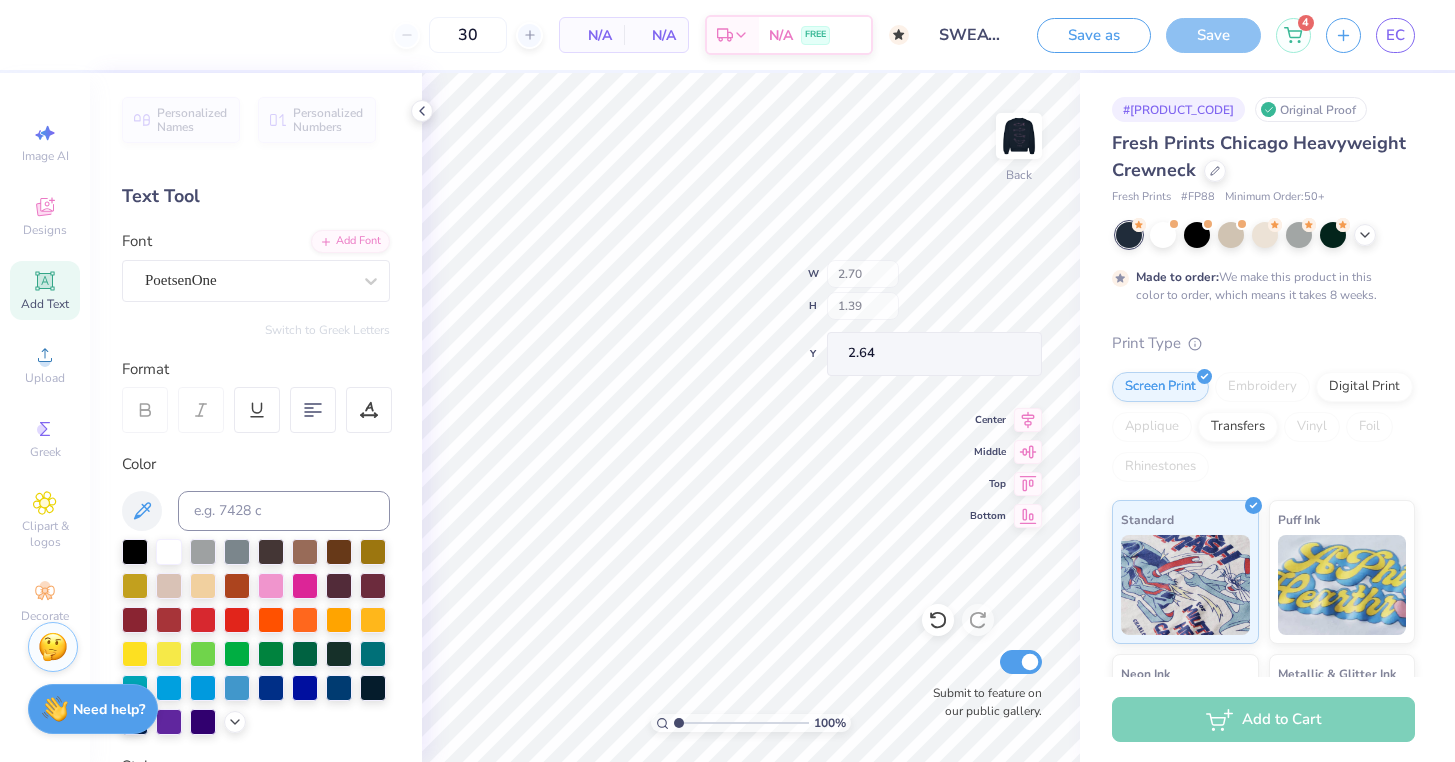 click on "100  % Back W 2.70 H 1.39 Y 2.64 Center Middle Top Bottom Submit to feature on our public gallery." at bounding box center (751, 417) 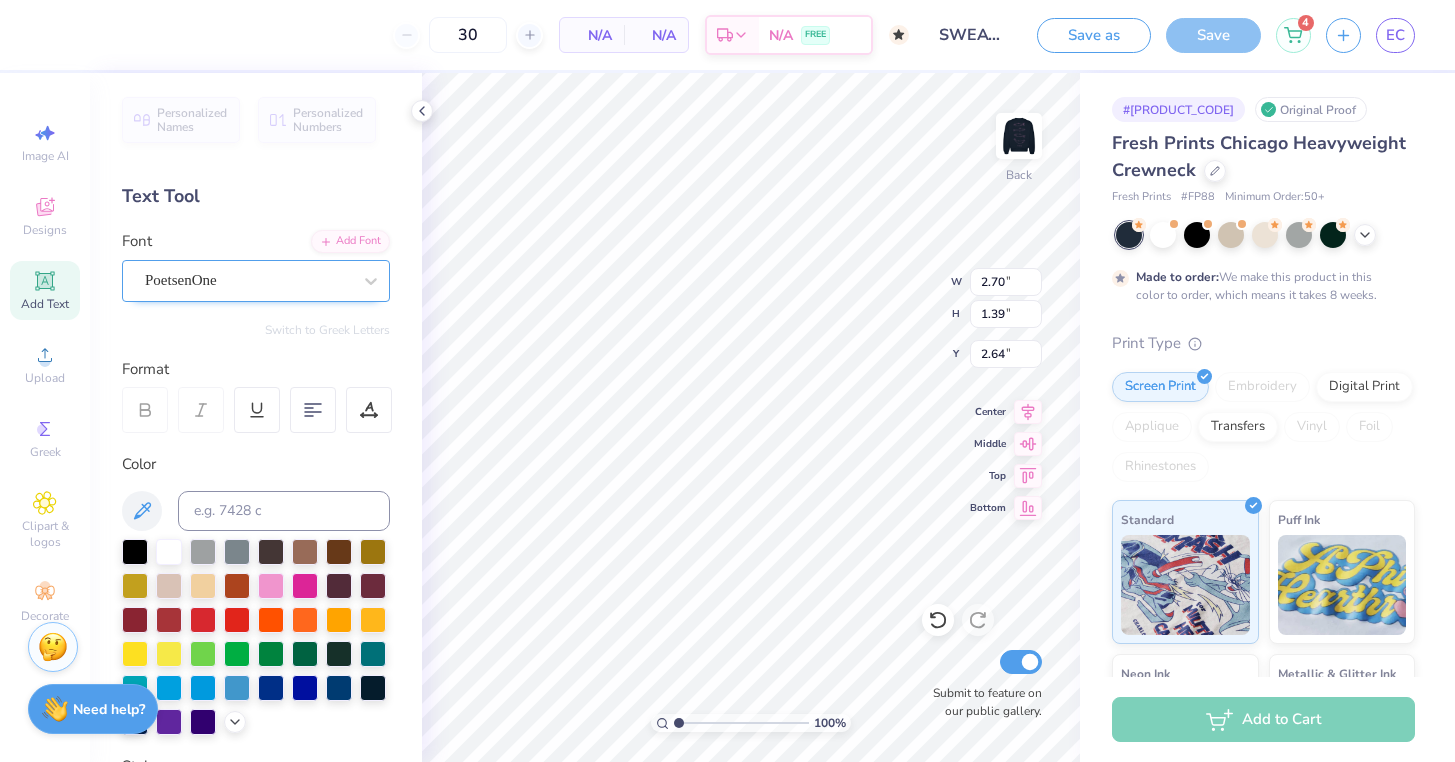 click on "PoetsenOne" at bounding box center [248, 280] 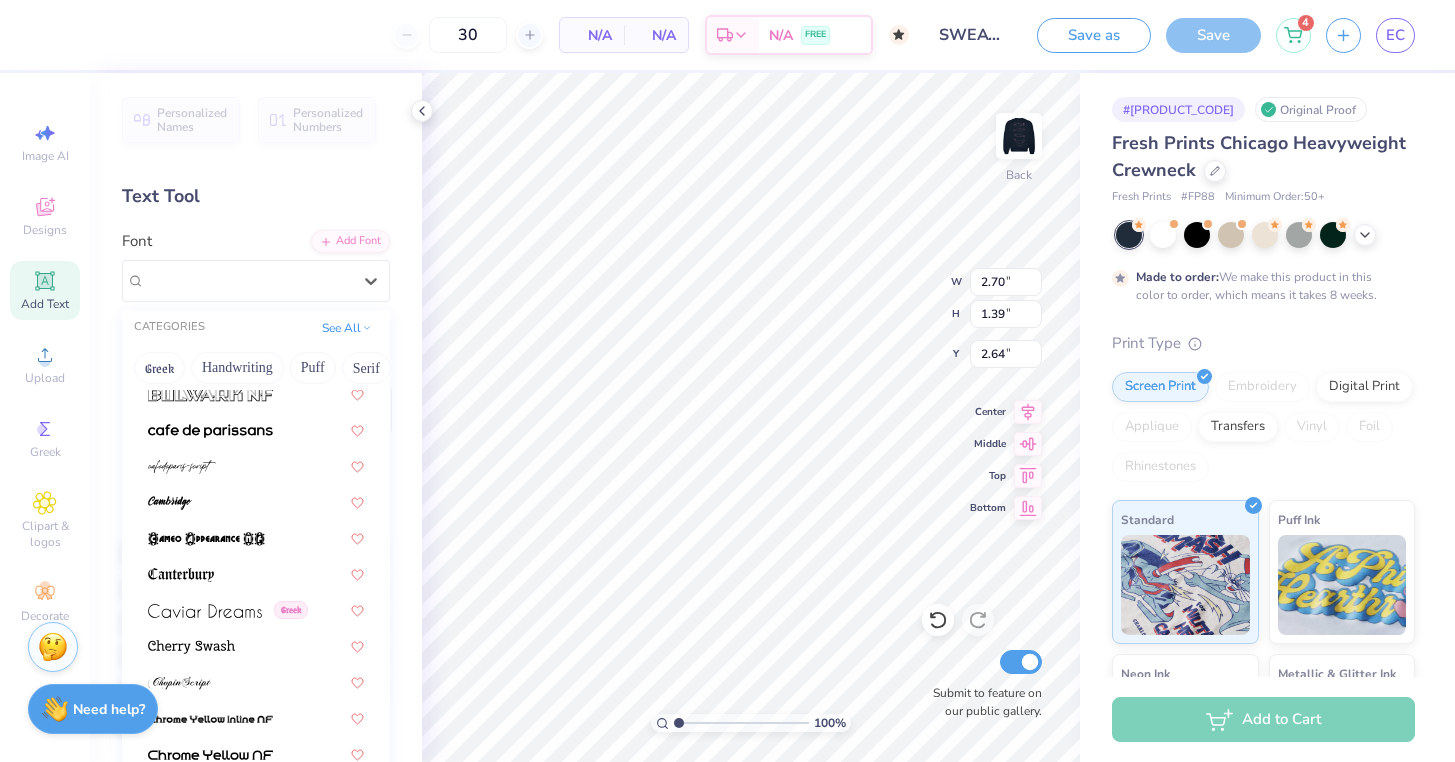 scroll, scrollTop: 2028, scrollLeft: 0, axis: vertical 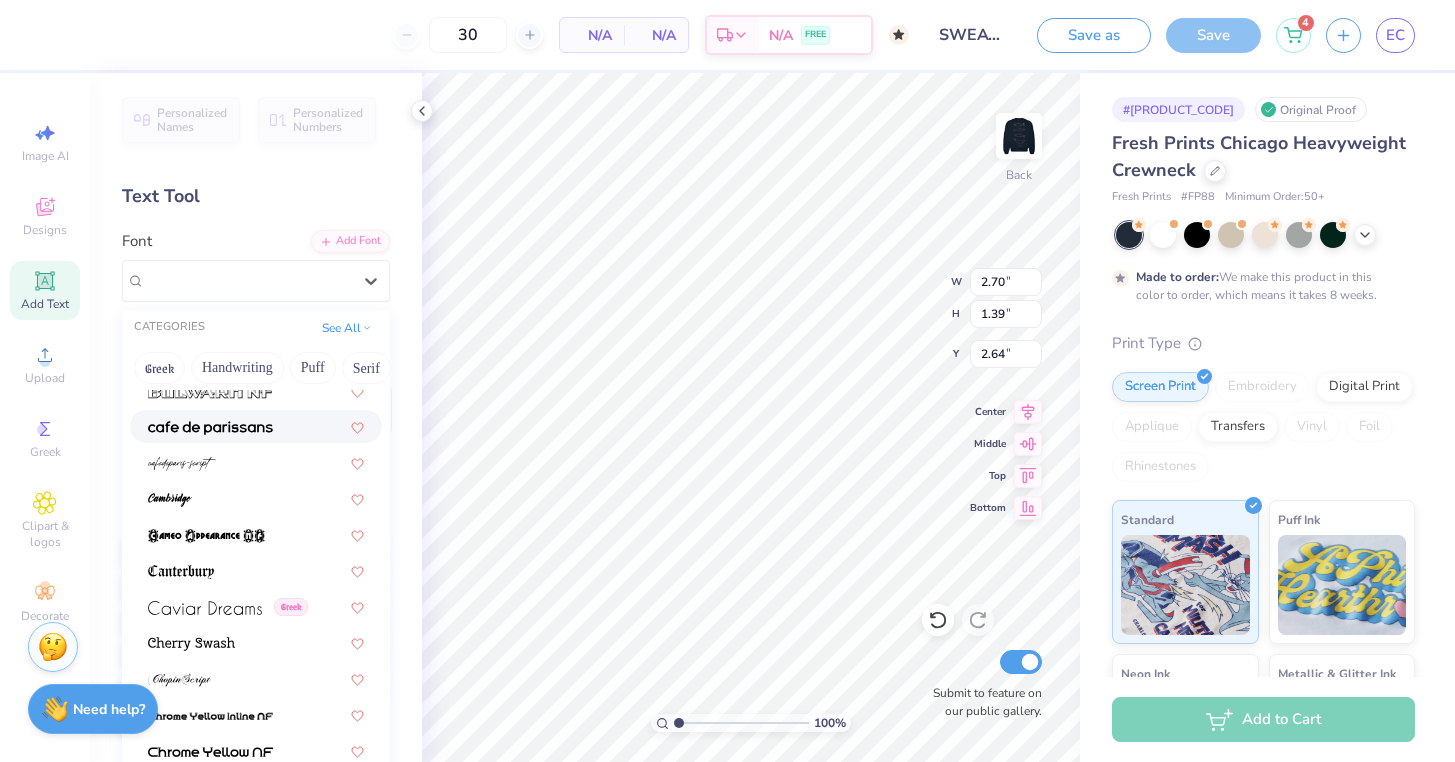 click at bounding box center (210, 428) 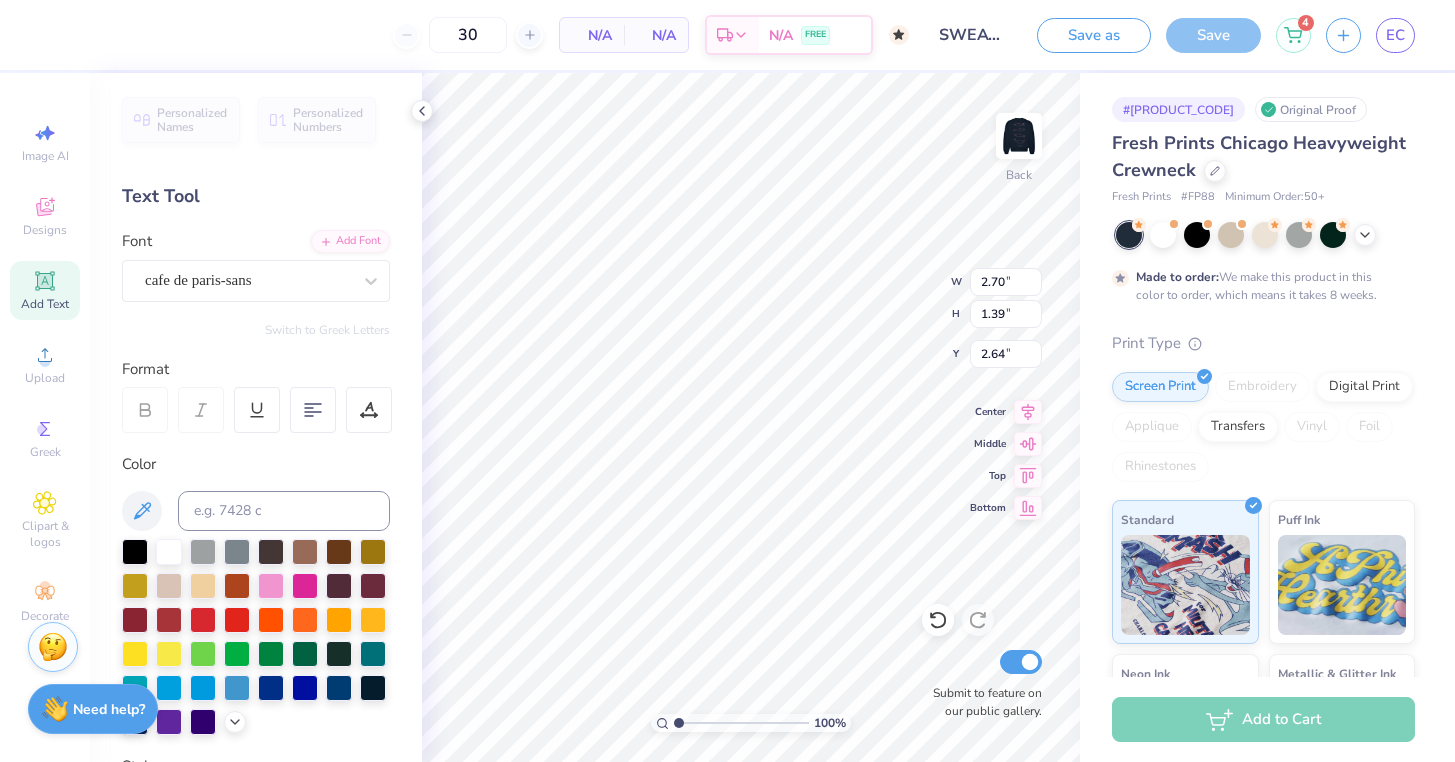 scroll, scrollTop: 0, scrollLeft: 2, axis: horizontal 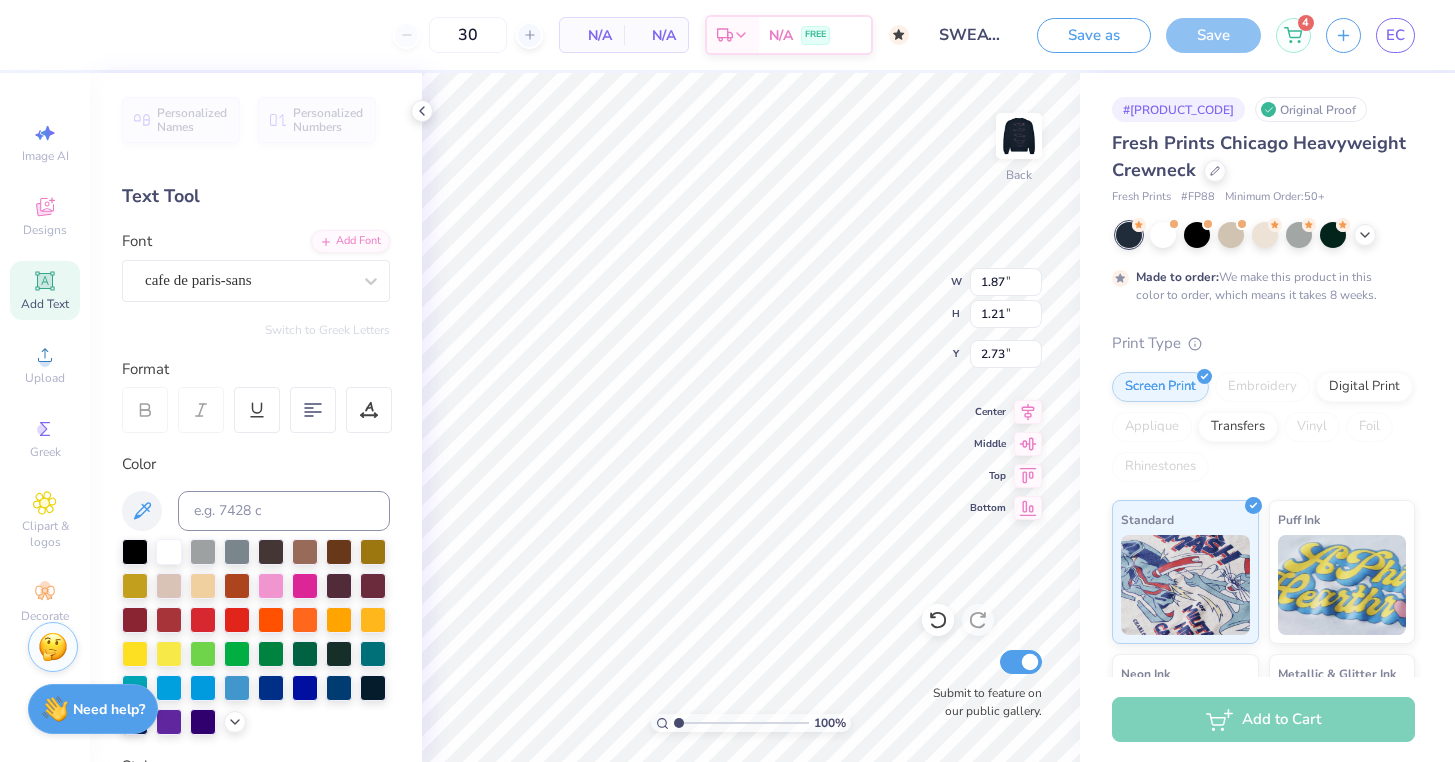 click on "Personalized Names Personalized Numbers Text Tool  Add Font Font cafe de paris-sans Switch to Greek Letters Format Color Styles Text Shape" at bounding box center [256, 417] 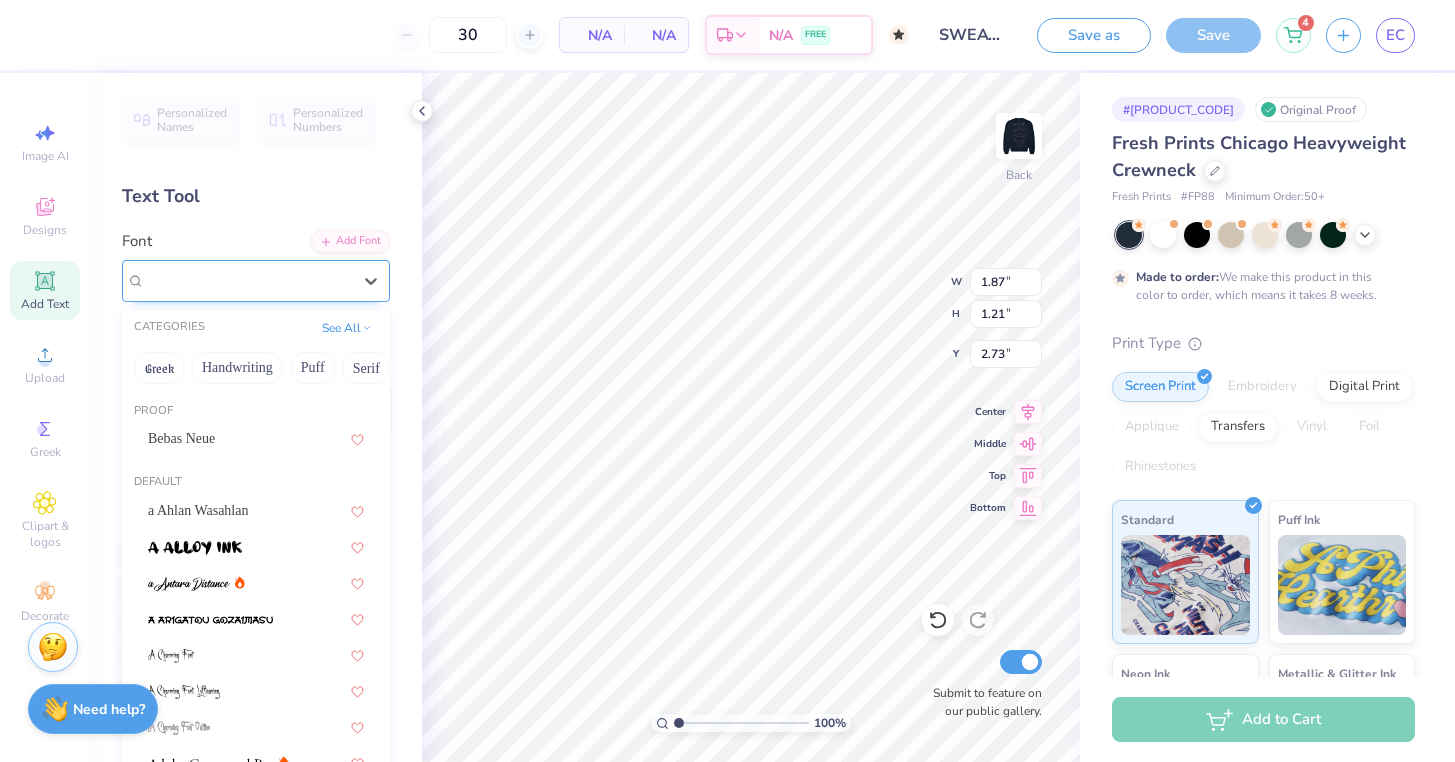 click on "cafe de paris-sans" at bounding box center [248, 280] 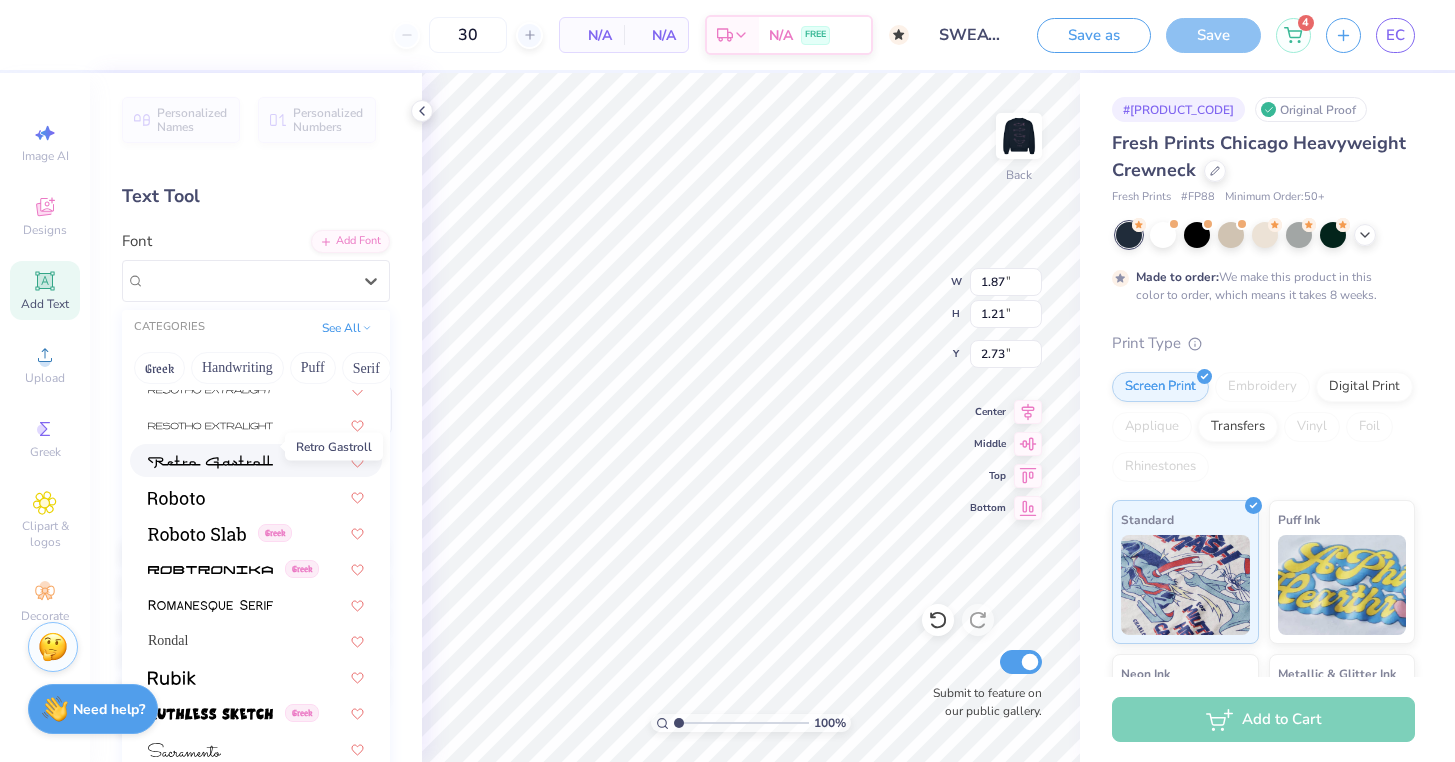 scroll, scrollTop: 8994, scrollLeft: 0, axis: vertical 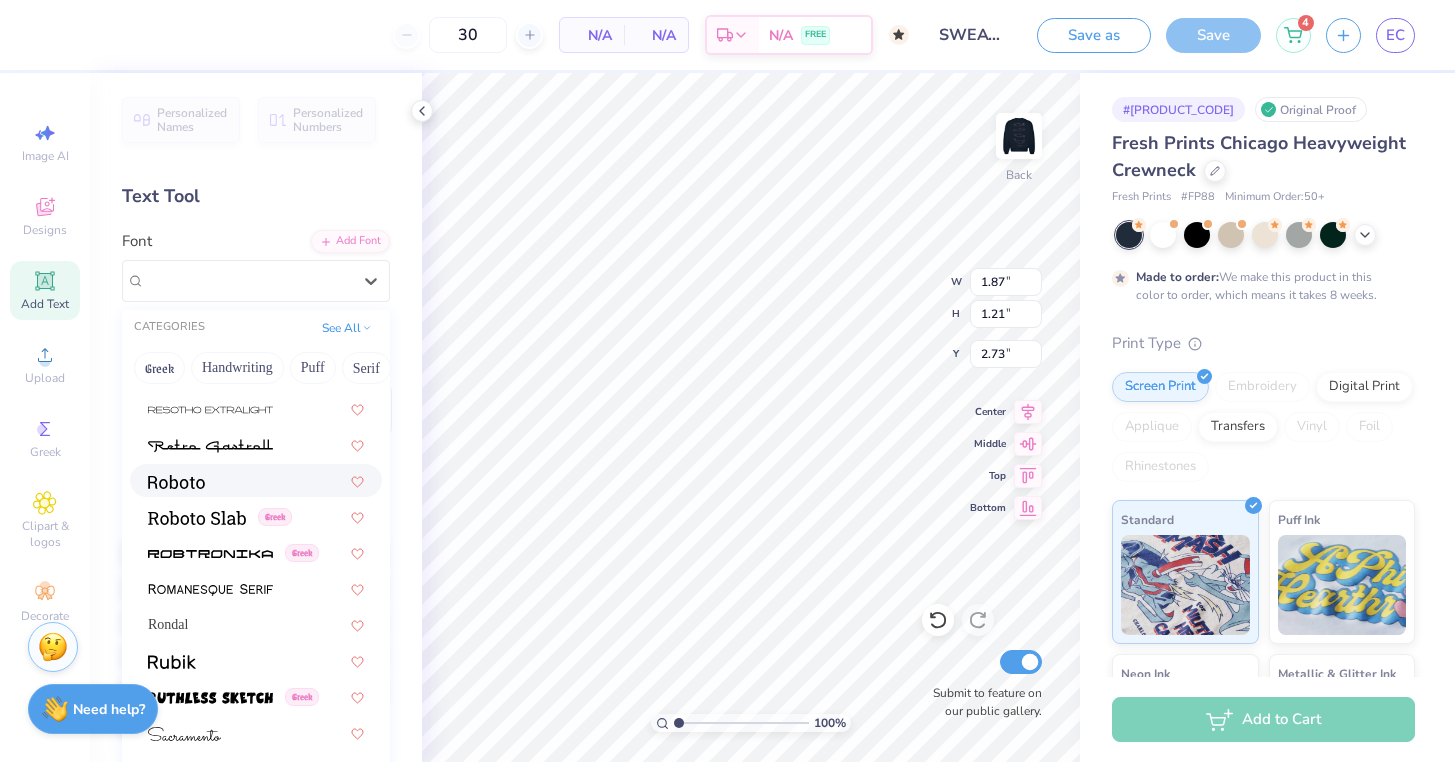 click at bounding box center [256, 480] 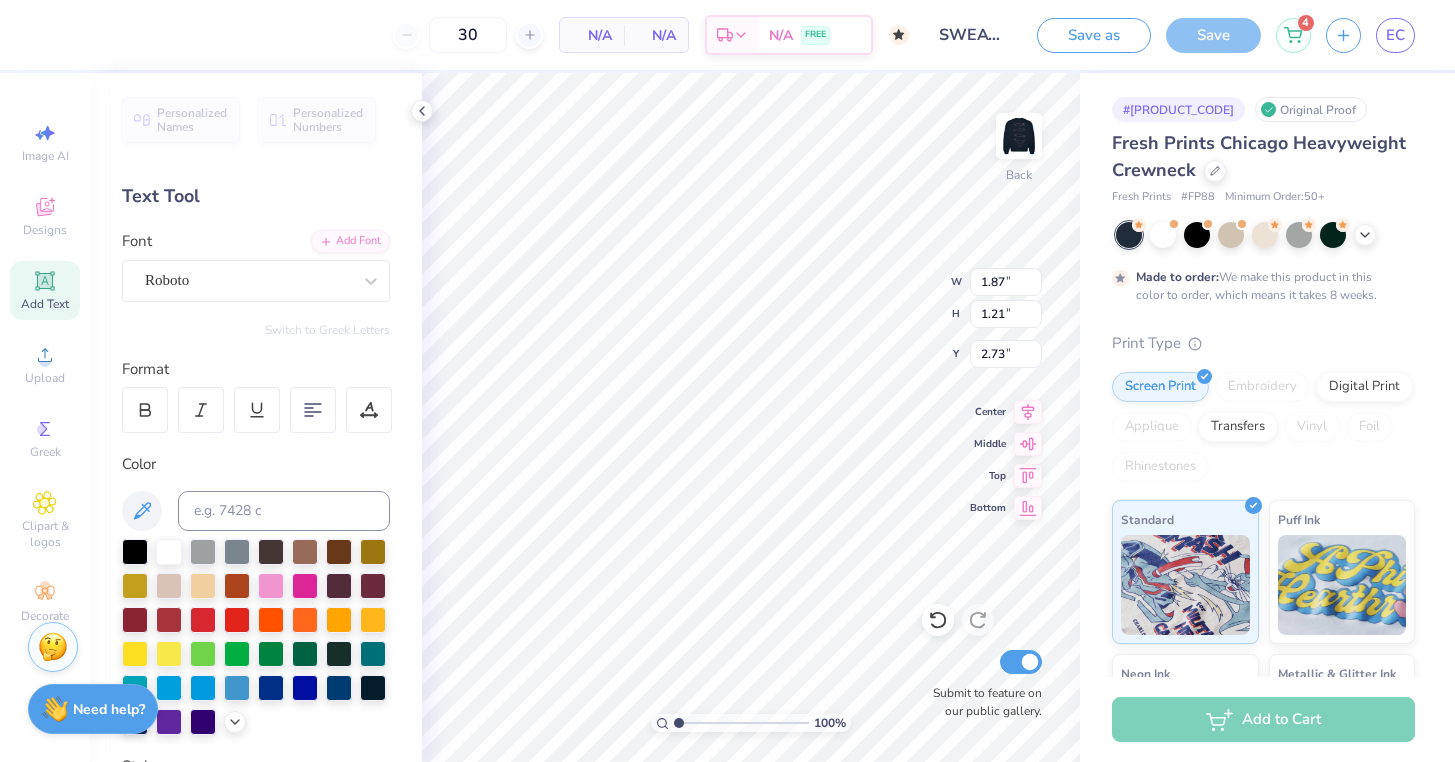 type on "2.52" 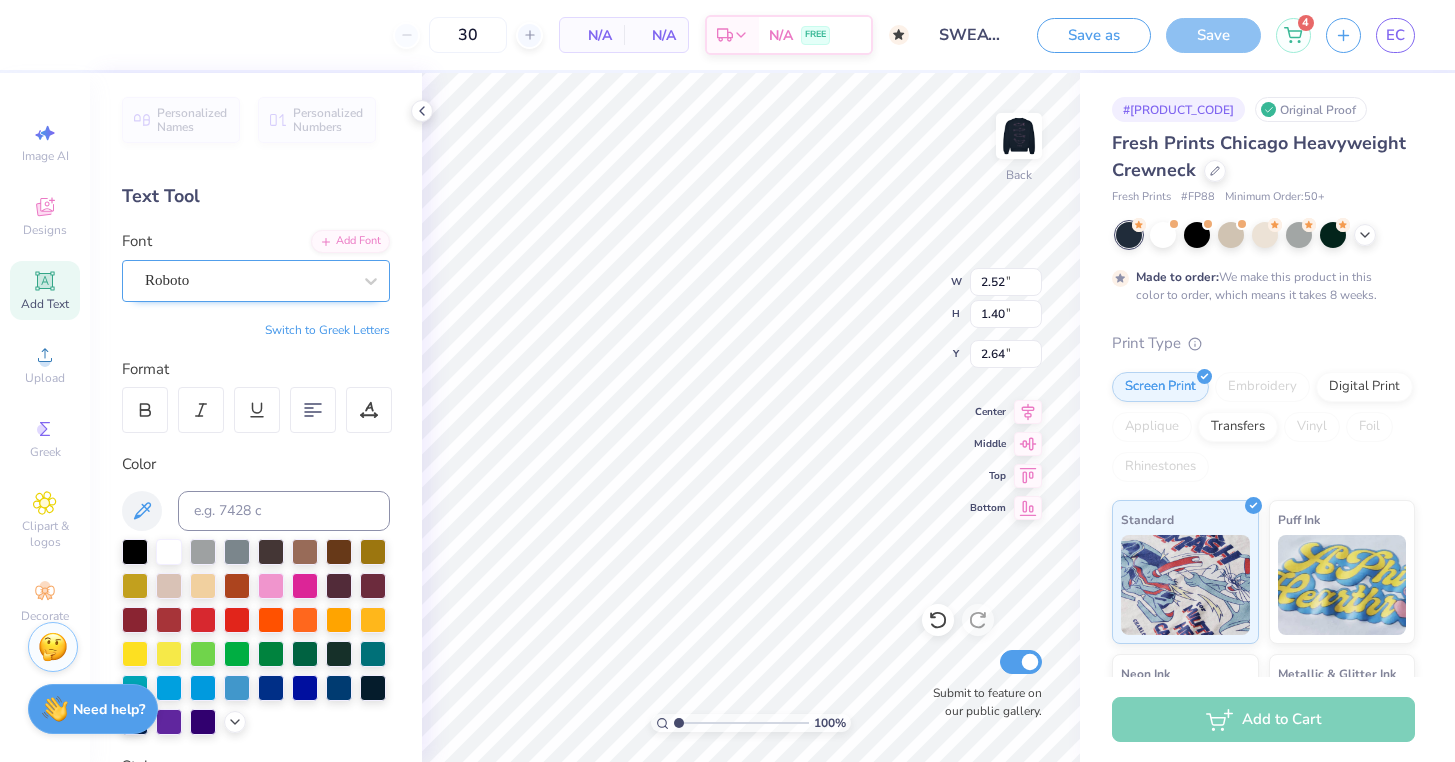 click on "Roboto" at bounding box center [248, 280] 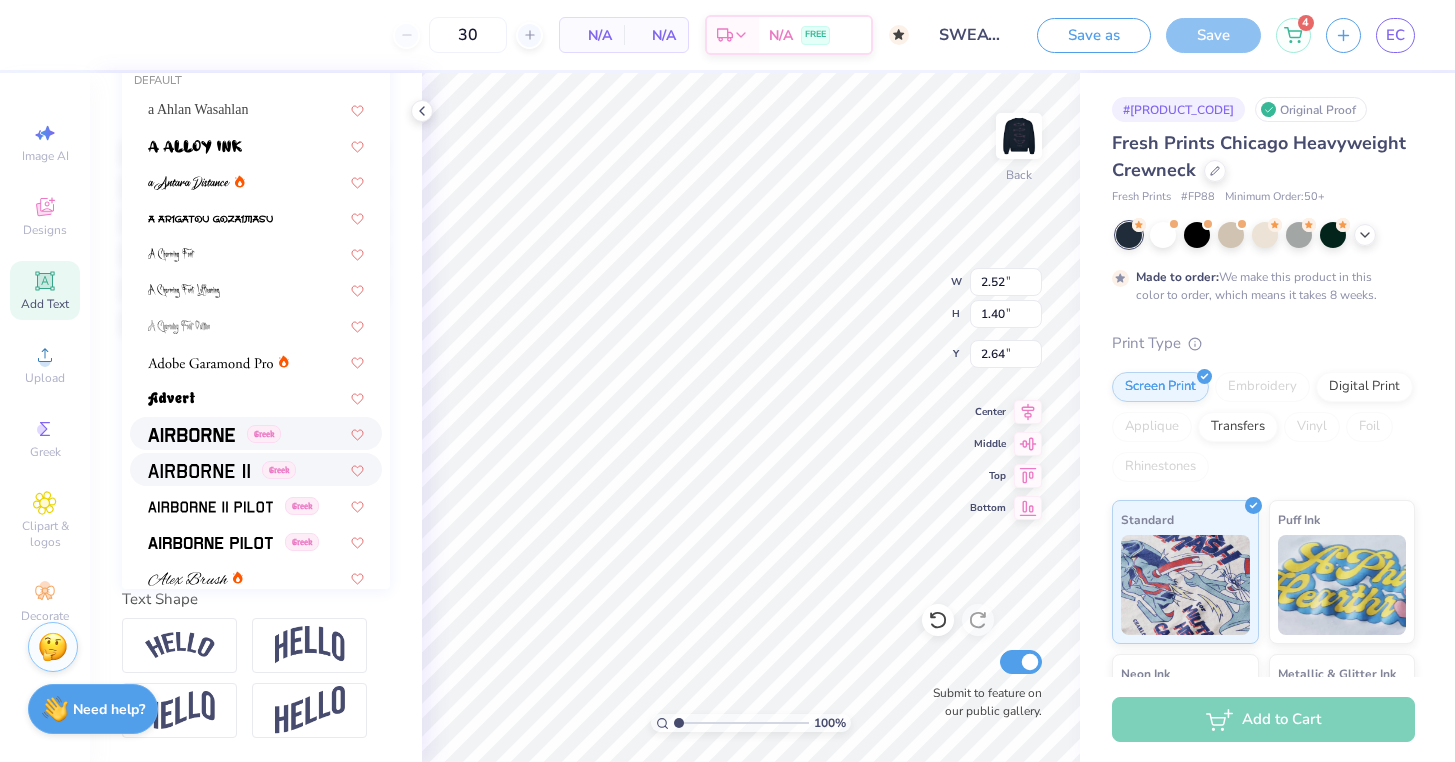 scroll, scrollTop: 401, scrollLeft: 0, axis: vertical 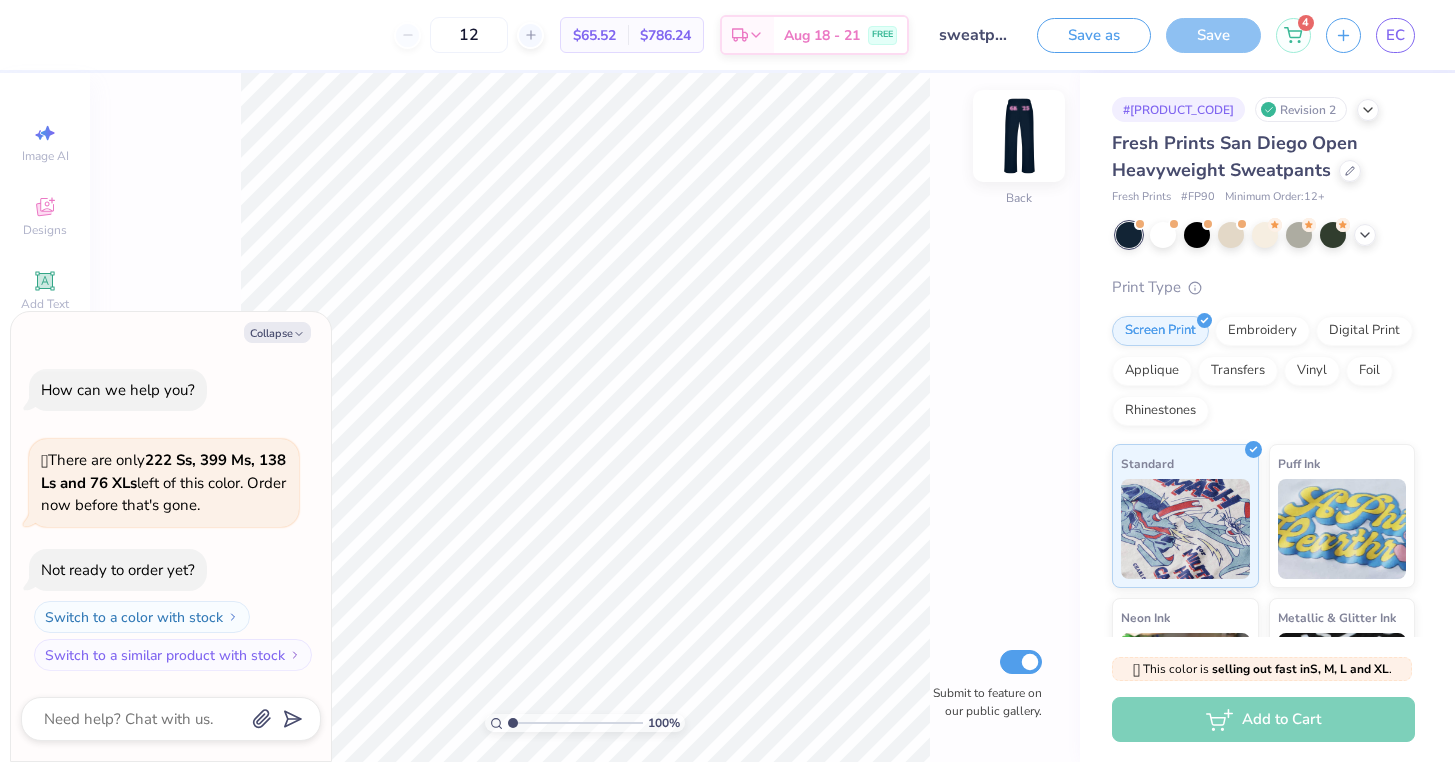 click at bounding box center [1019, 136] 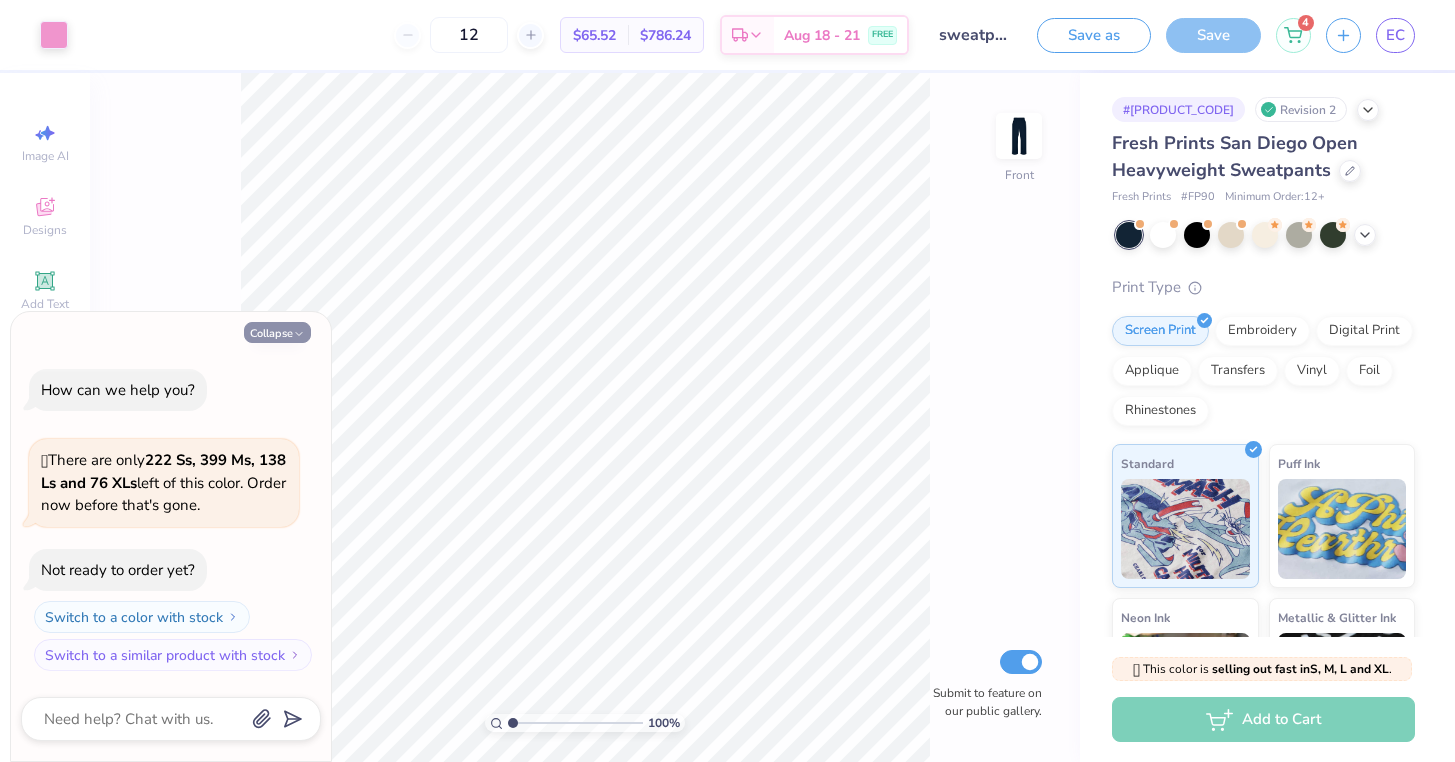 click on "Collapse" at bounding box center (277, 332) 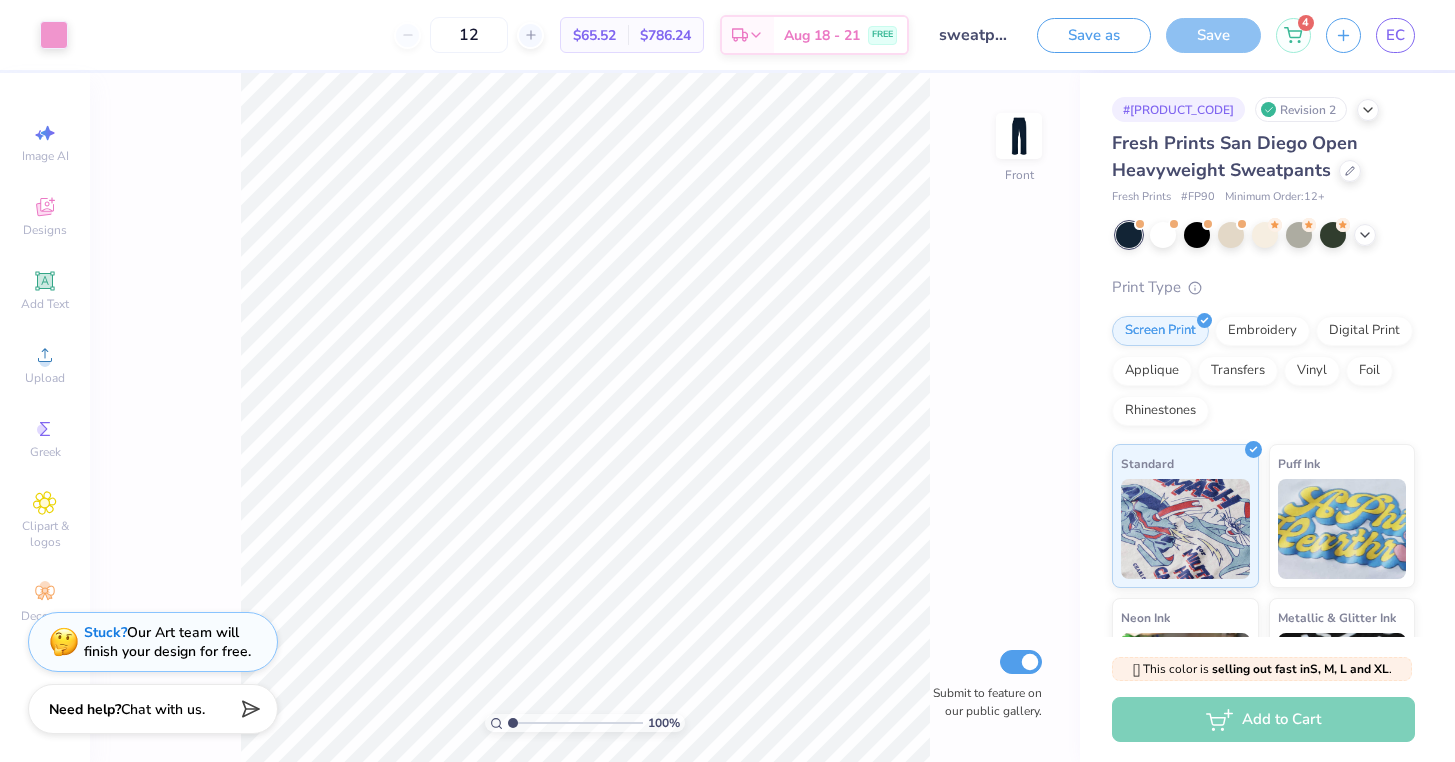 type on "x" 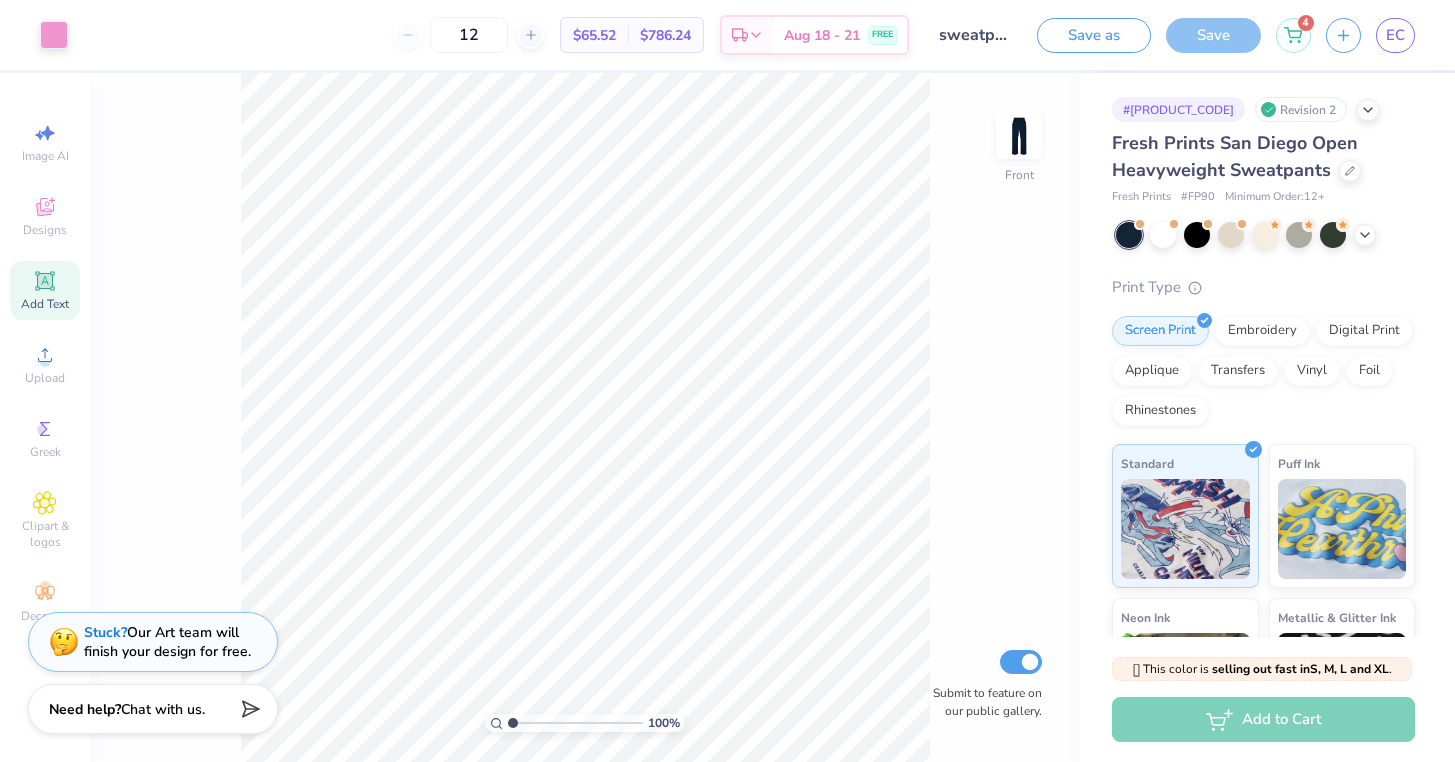 click 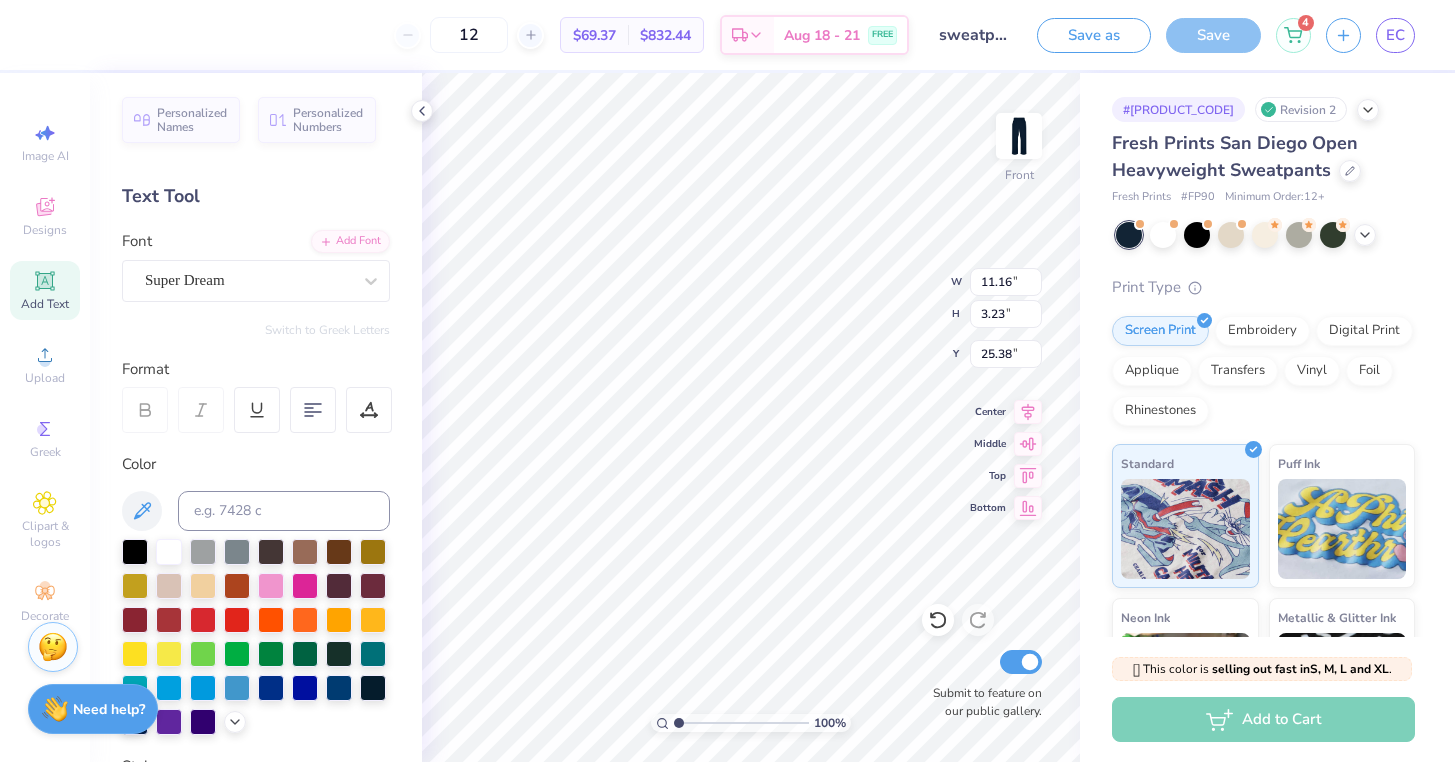 type 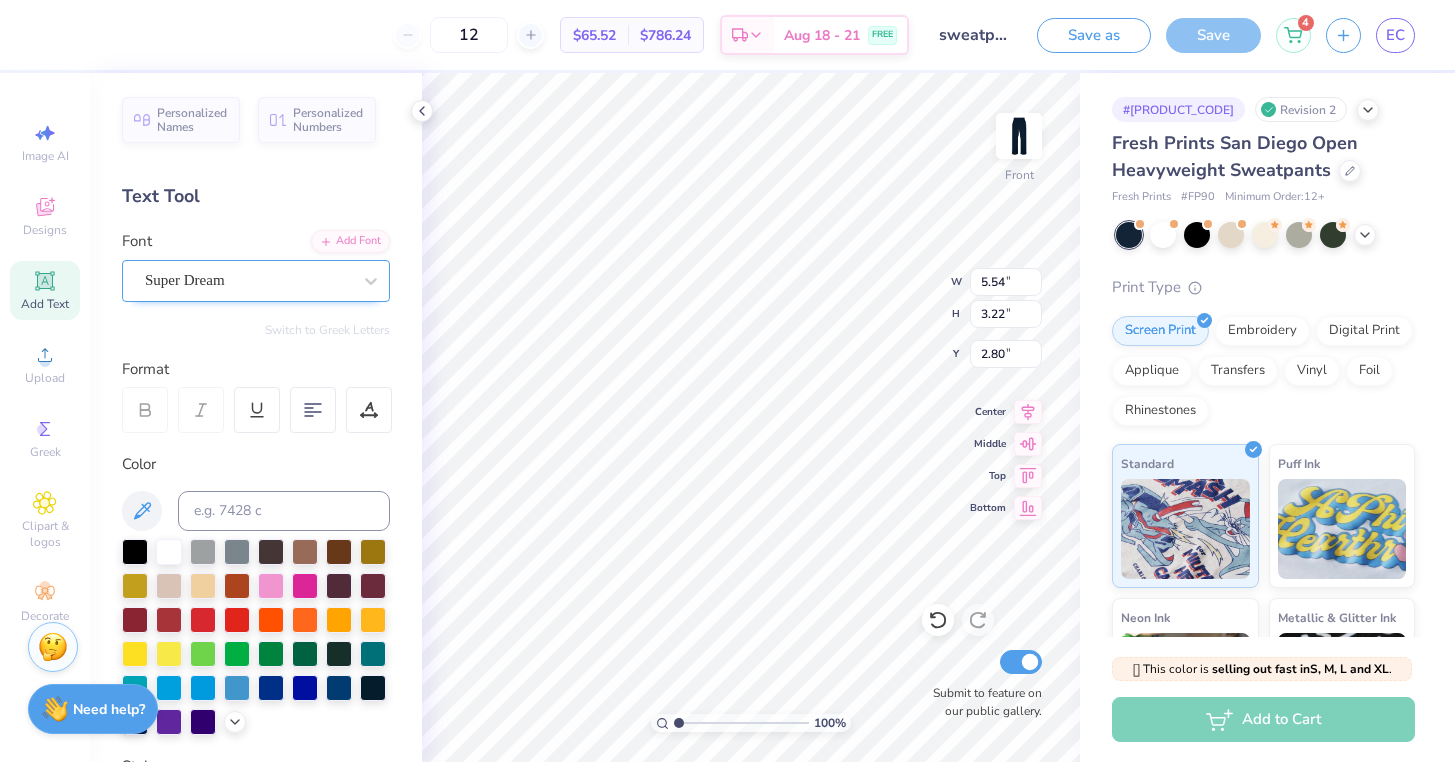 click on "Super Dream" at bounding box center [248, 280] 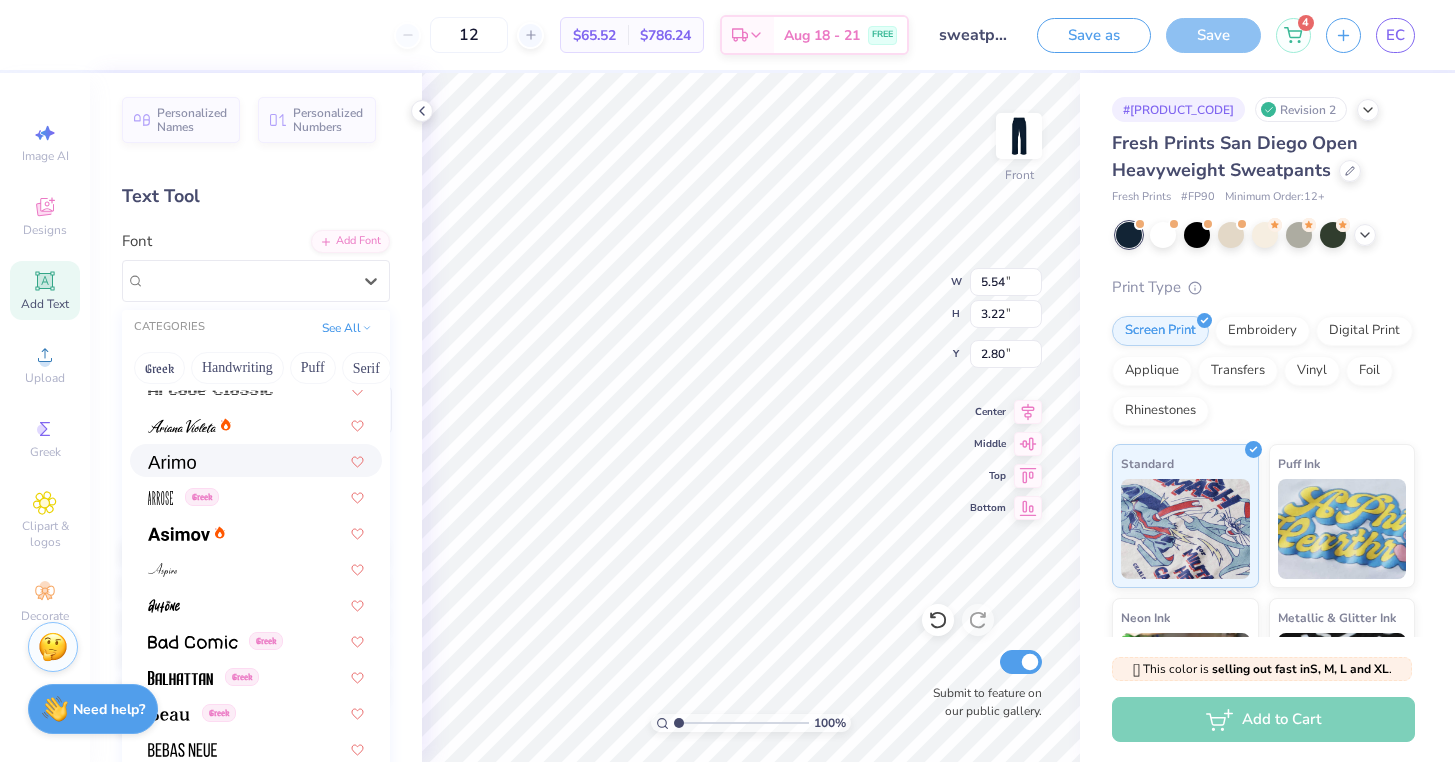 scroll, scrollTop: 694, scrollLeft: 0, axis: vertical 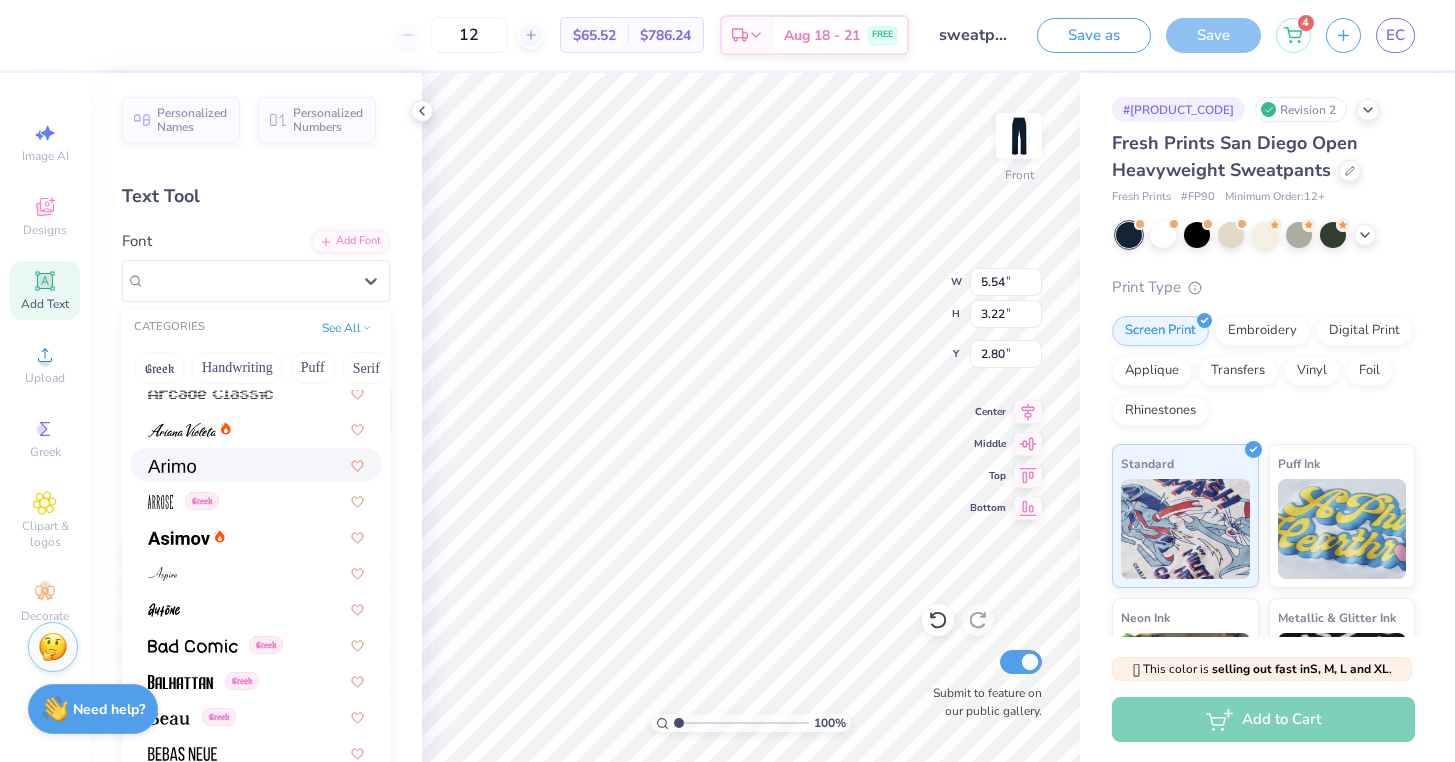 click at bounding box center [256, 464] 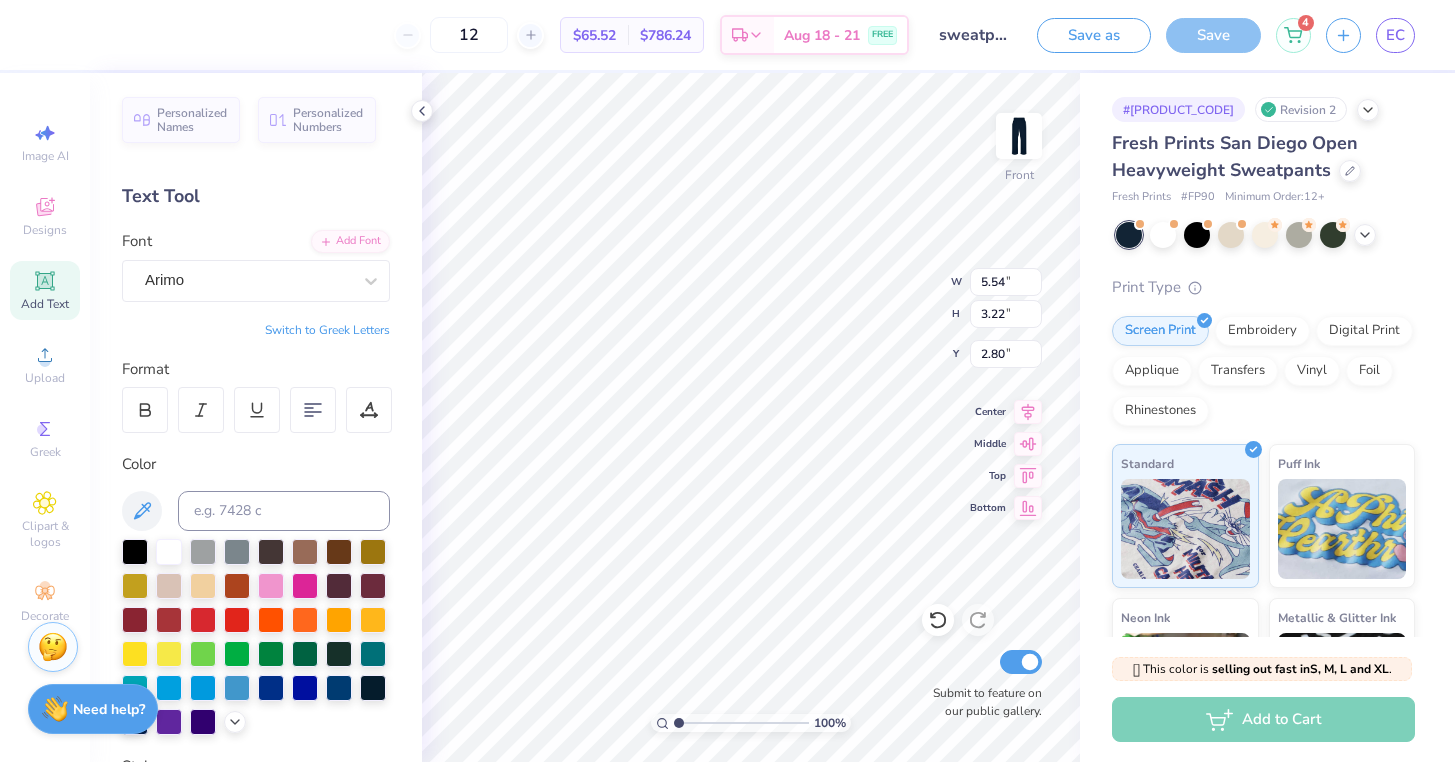 type on "6.38" 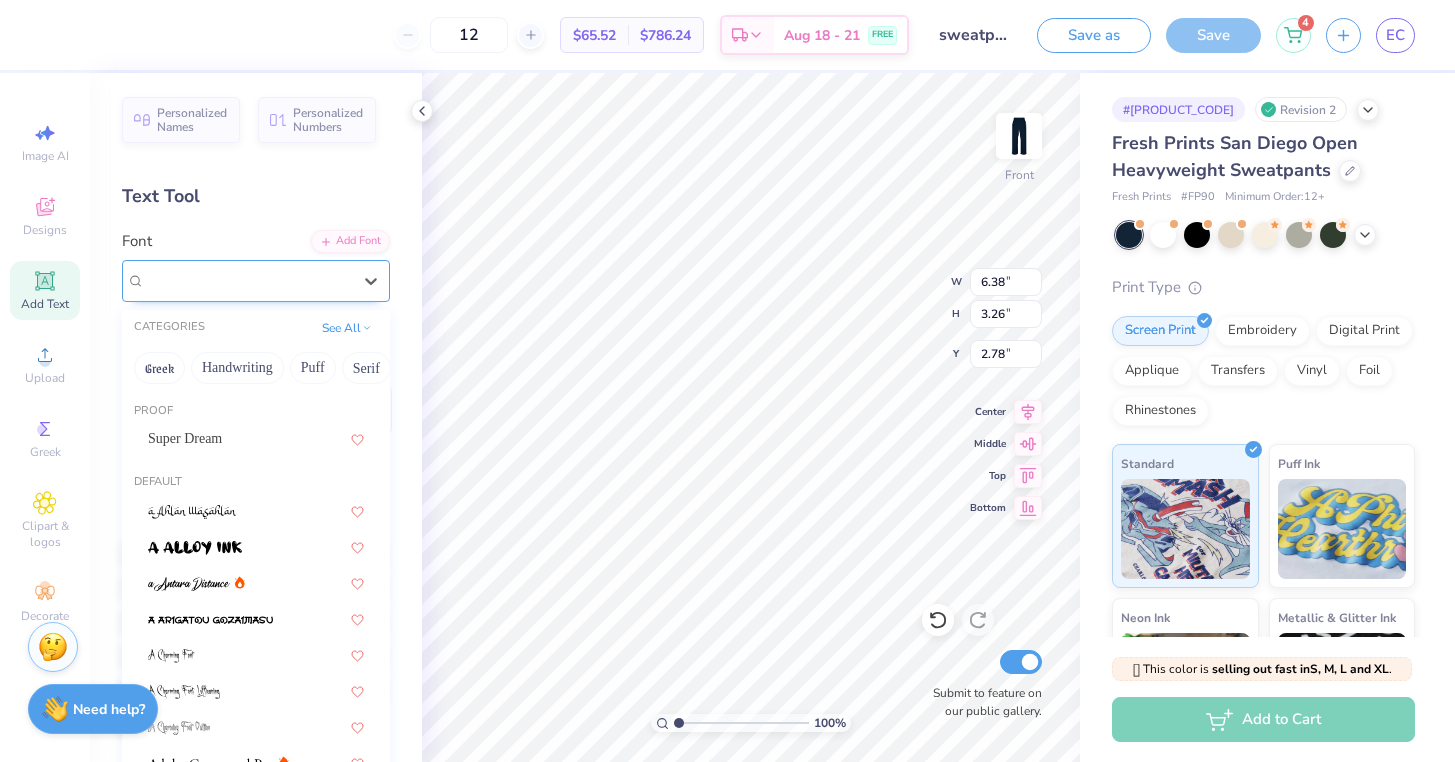 click on "Arimo" at bounding box center (248, 280) 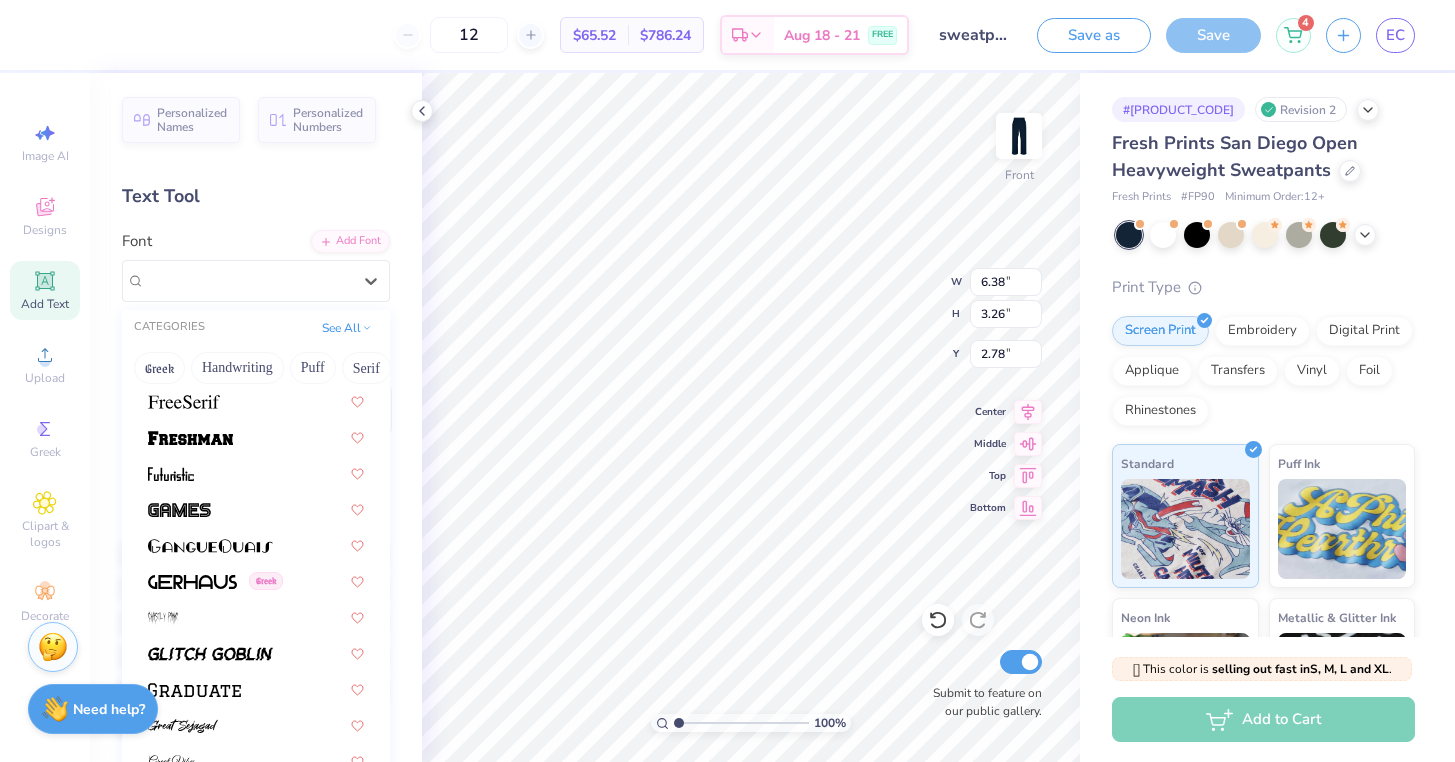scroll, scrollTop: 4490, scrollLeft: 0, axis: vertical 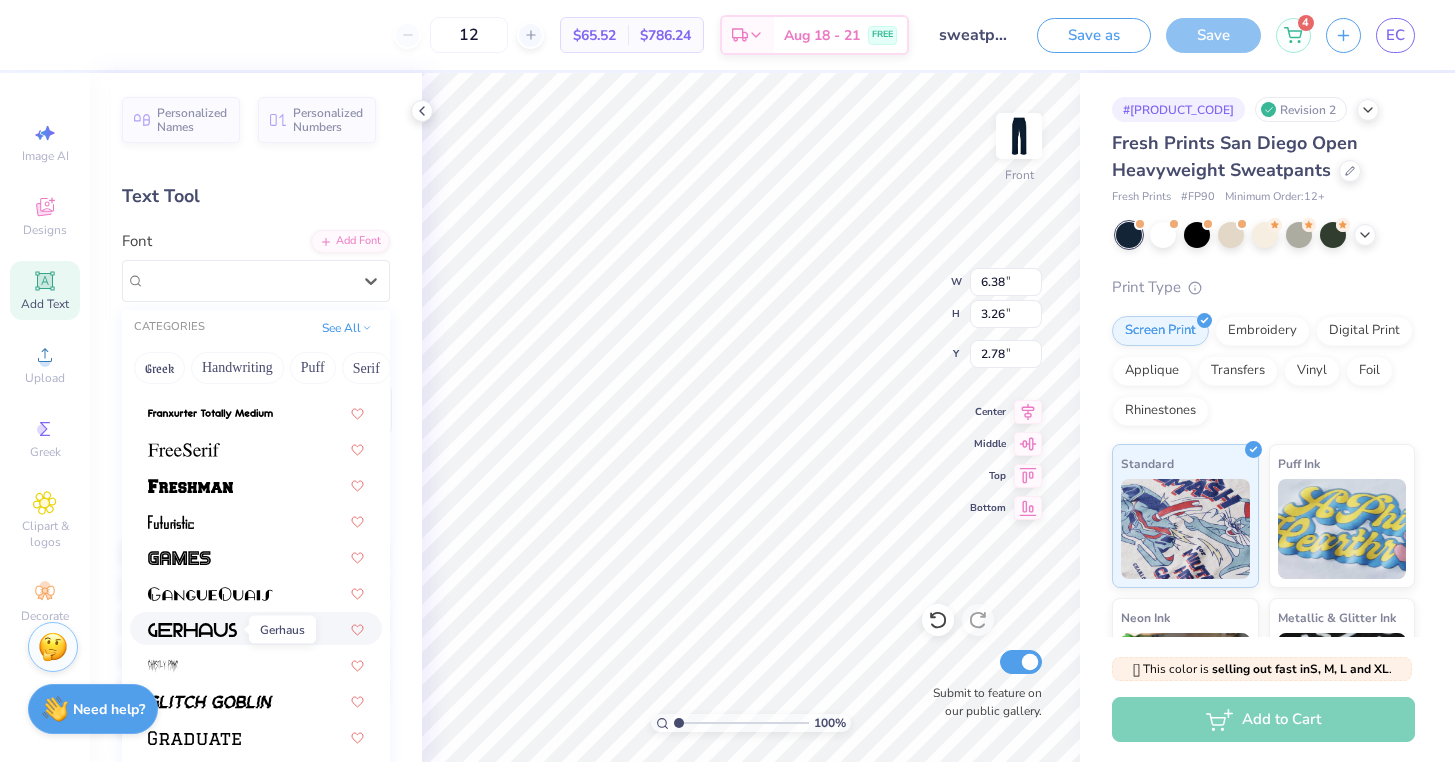 click at bounding box center (192, 630) 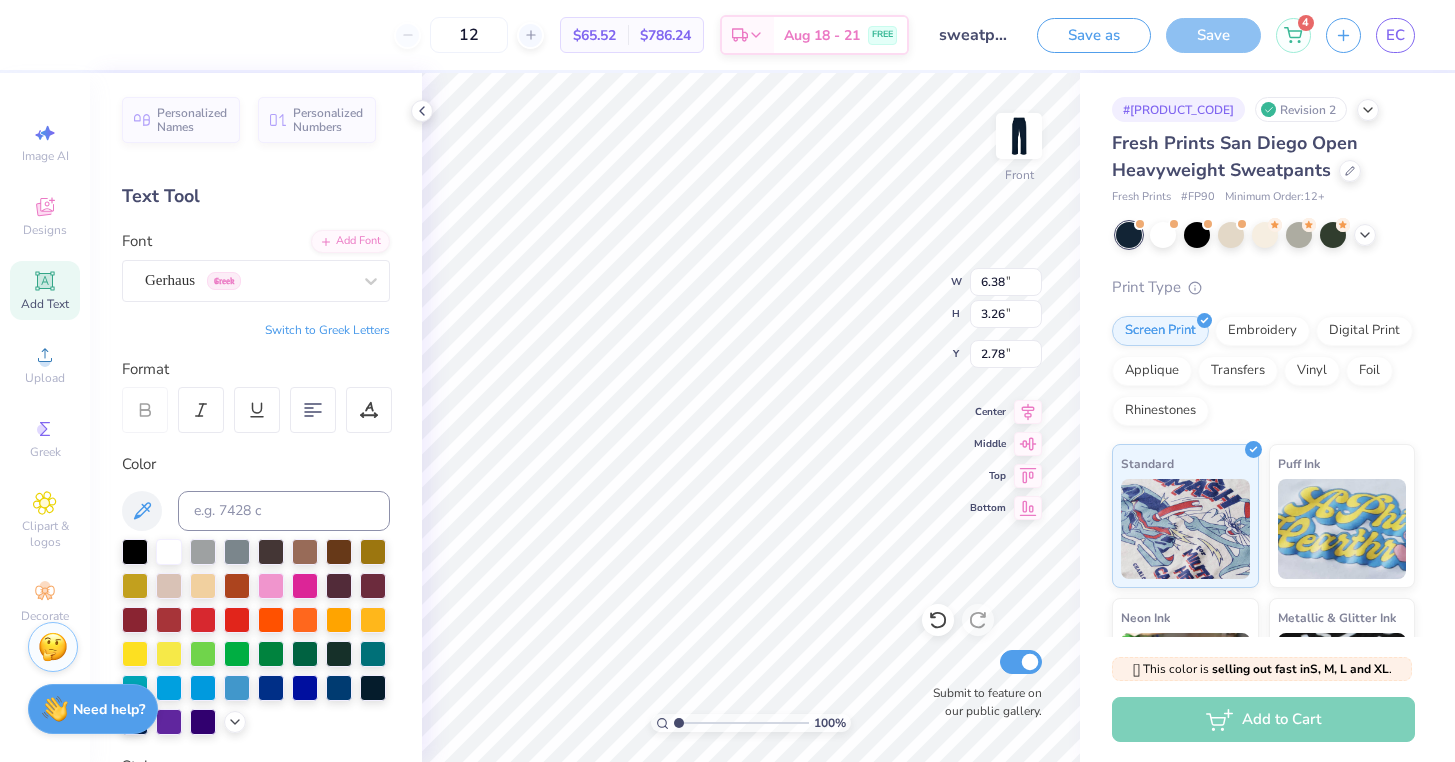 type on "4.59" 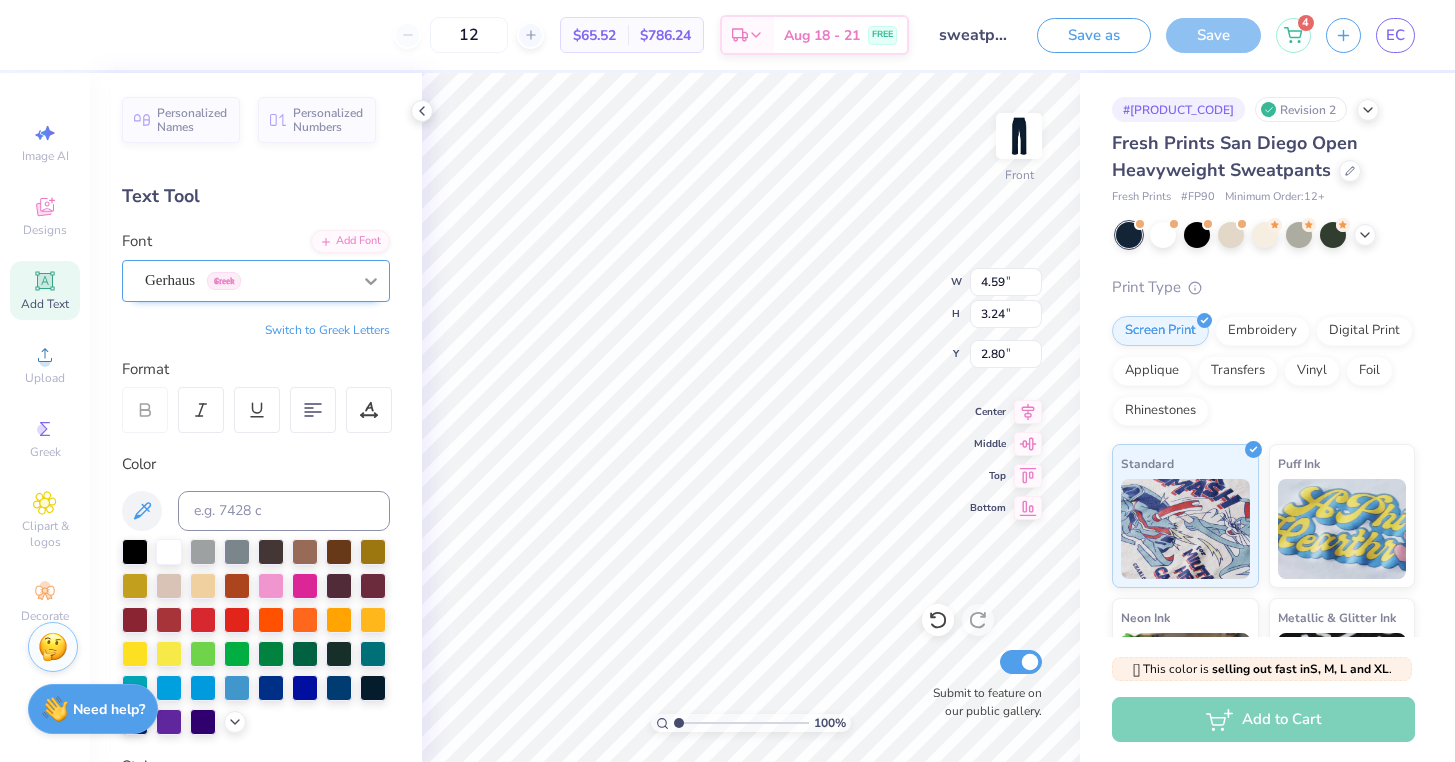click 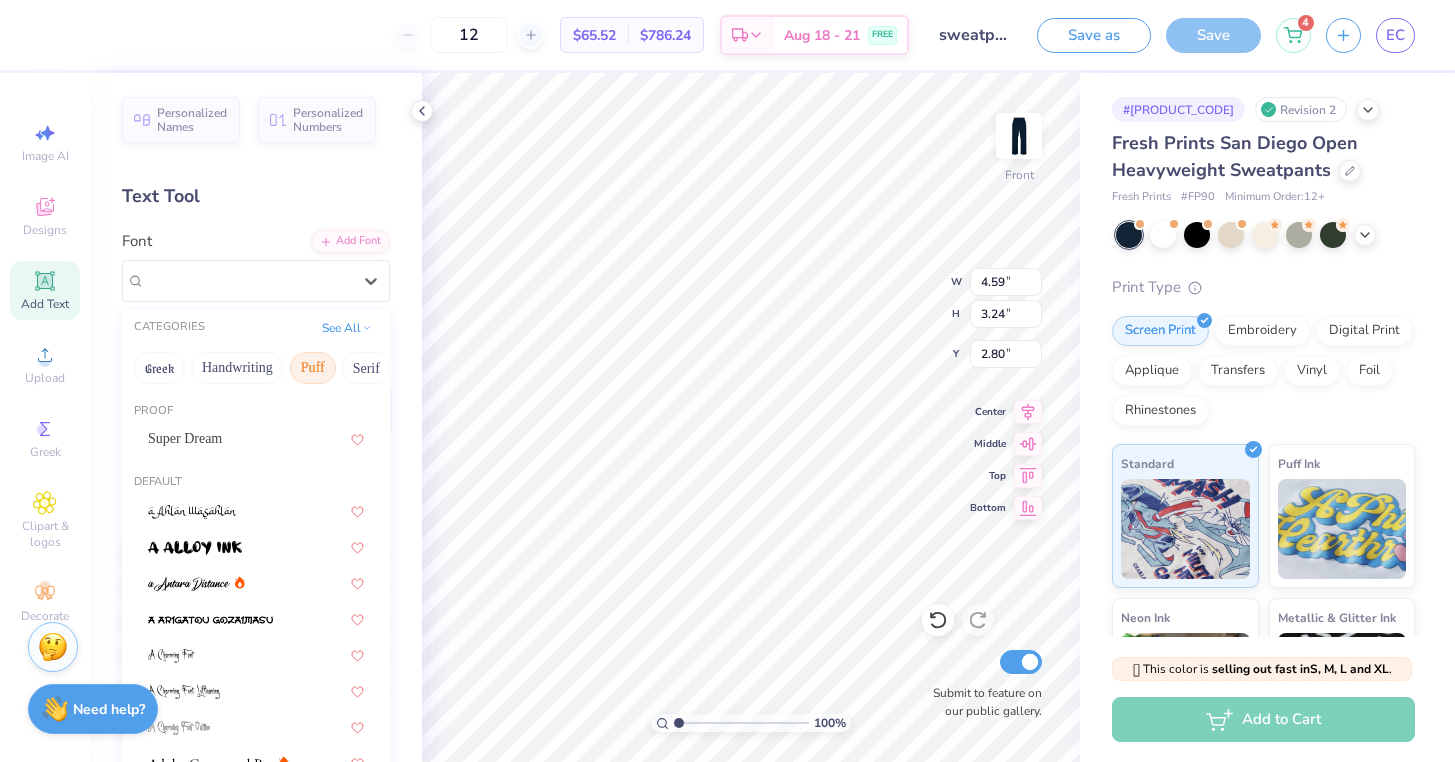 click on "Puff" at bounding box center [313, 368] 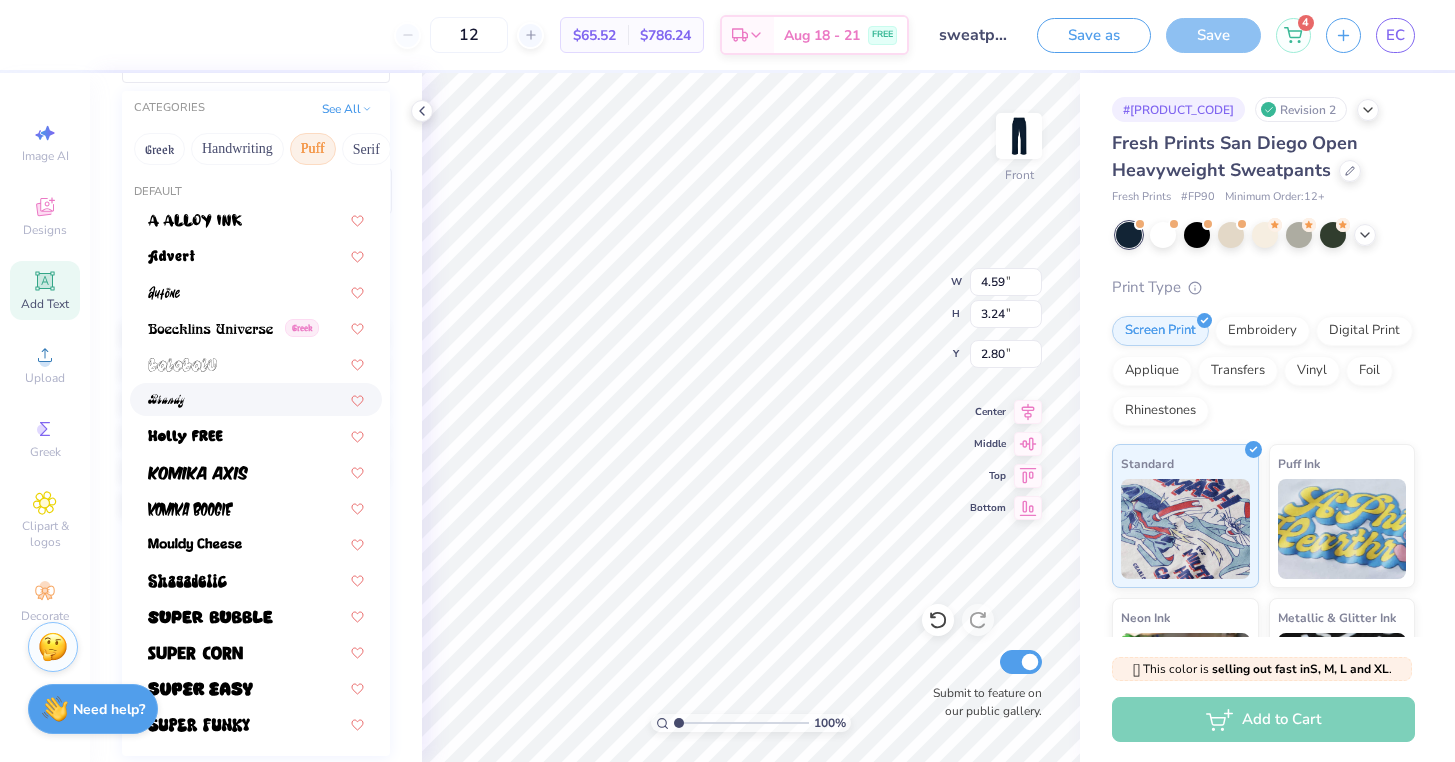 scroll, scrollTop: 218, scrollLeft: 0, axis: vertical 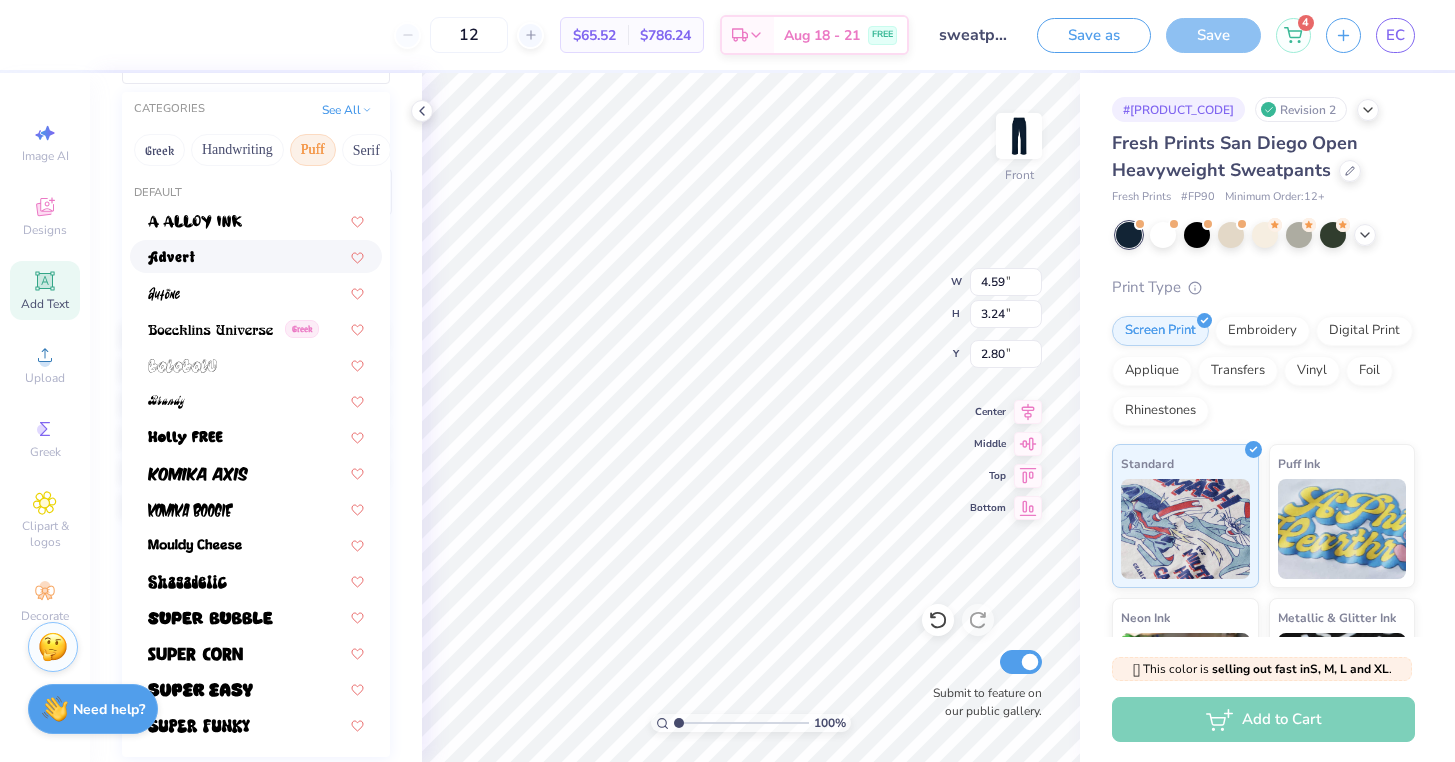 click at bounding box center (256, 256) 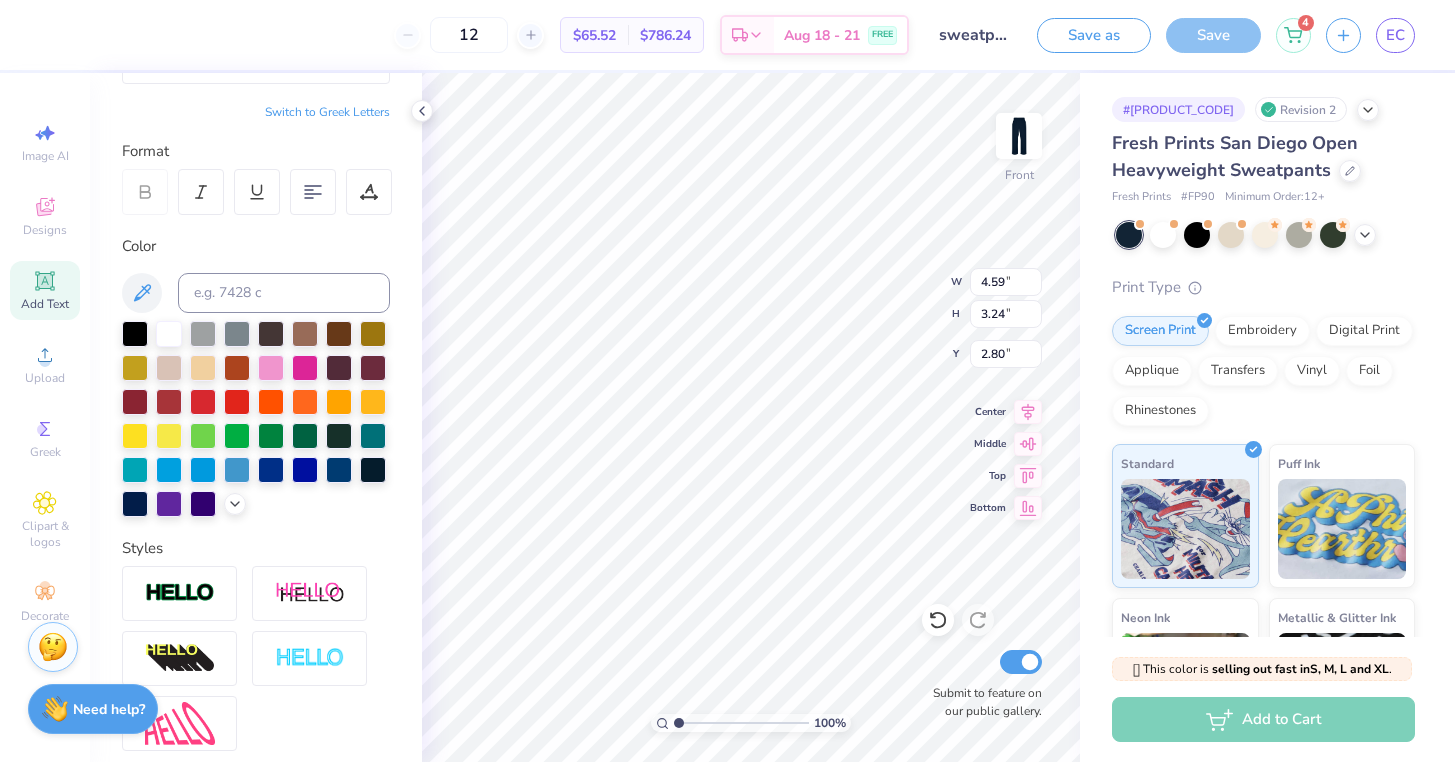 type on "5.96" 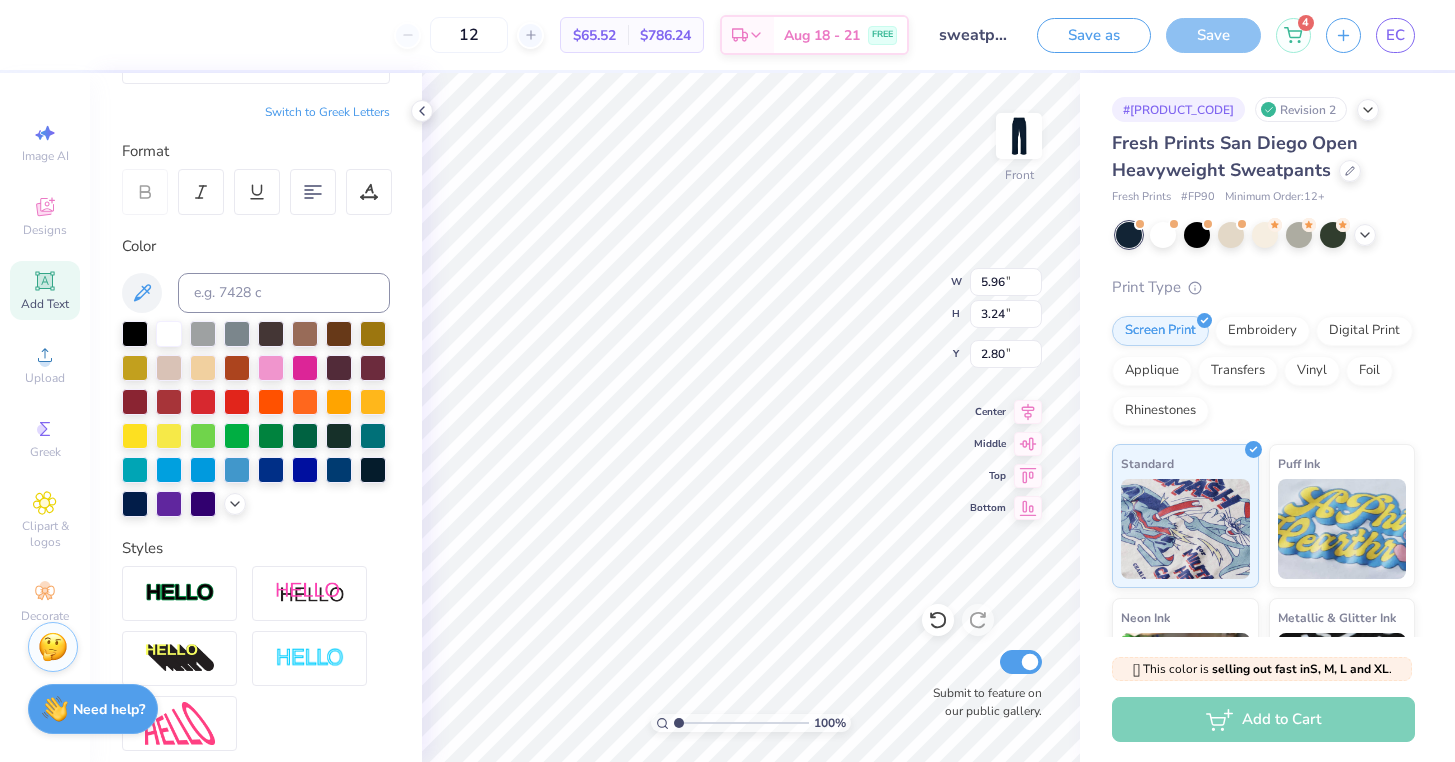 type on "4.21" 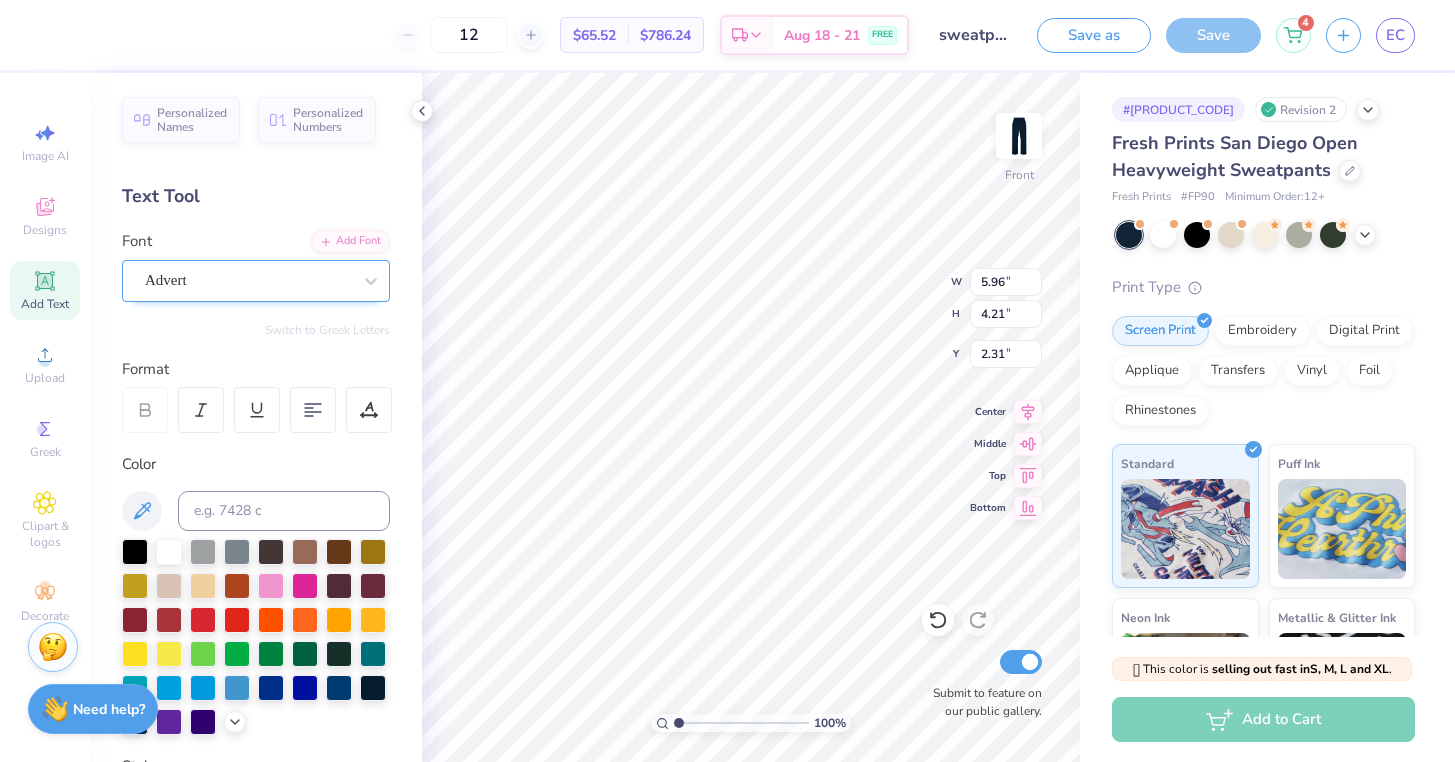 scroll, scrollTop: -2, scrollLeft: 0, axis: vertical 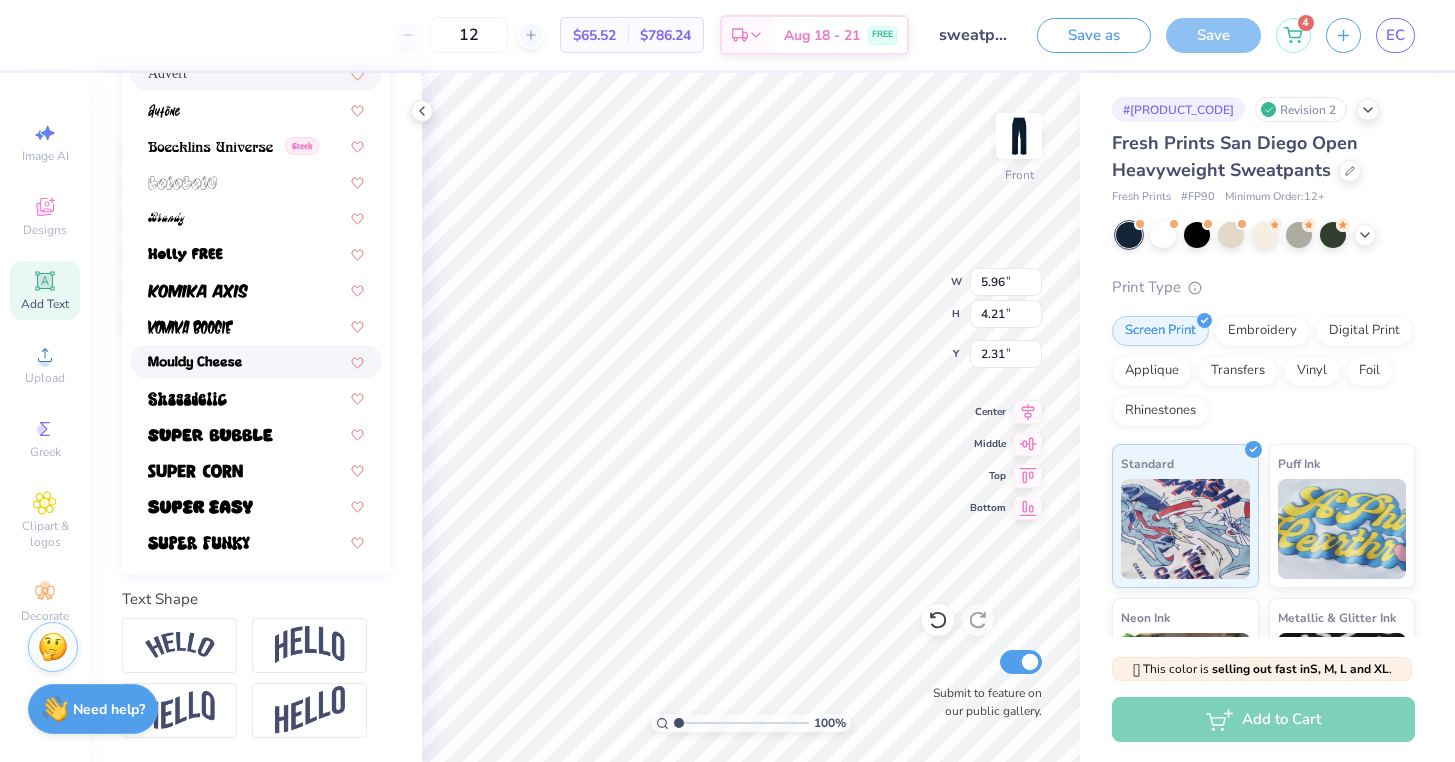 click at bounding box center [256, 361] 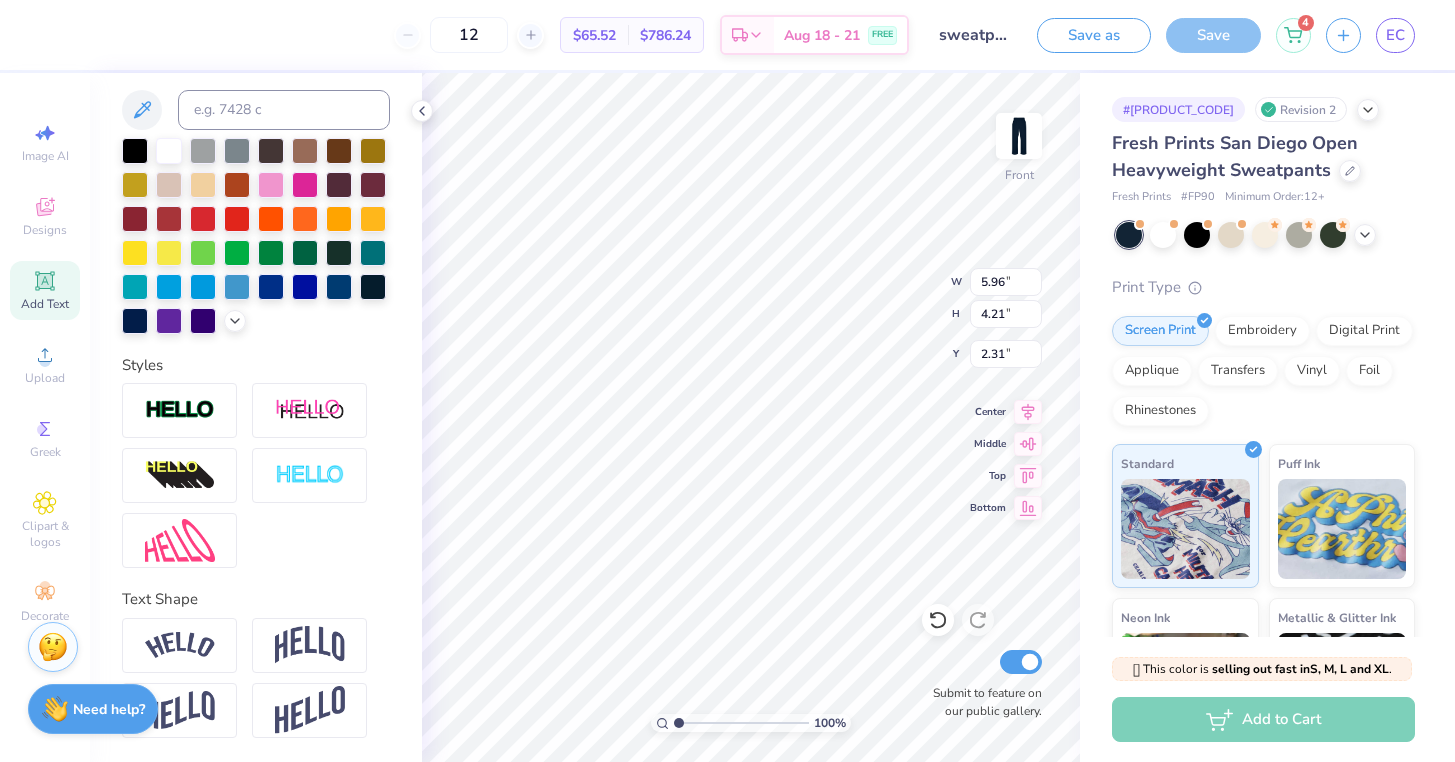 type on "5.29" 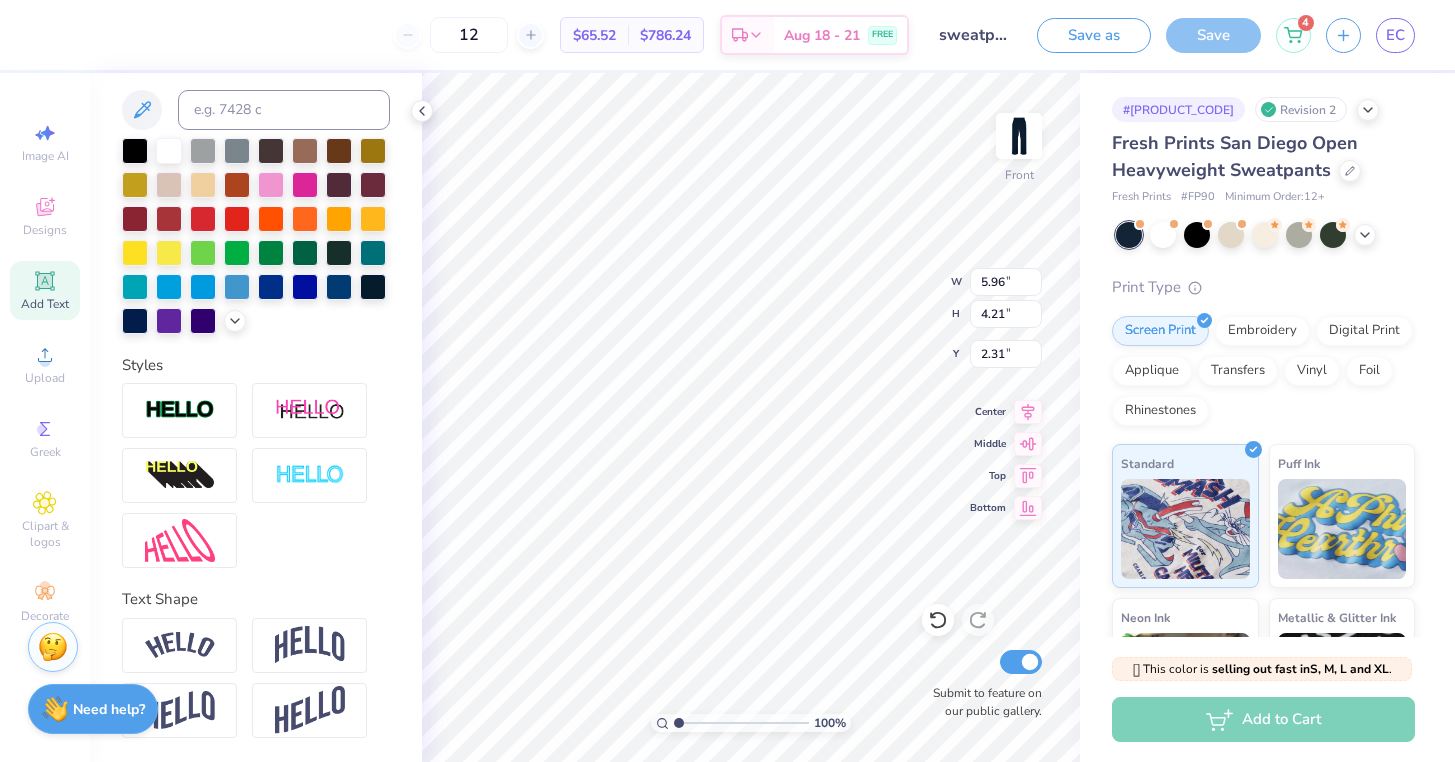 type on "3.55" 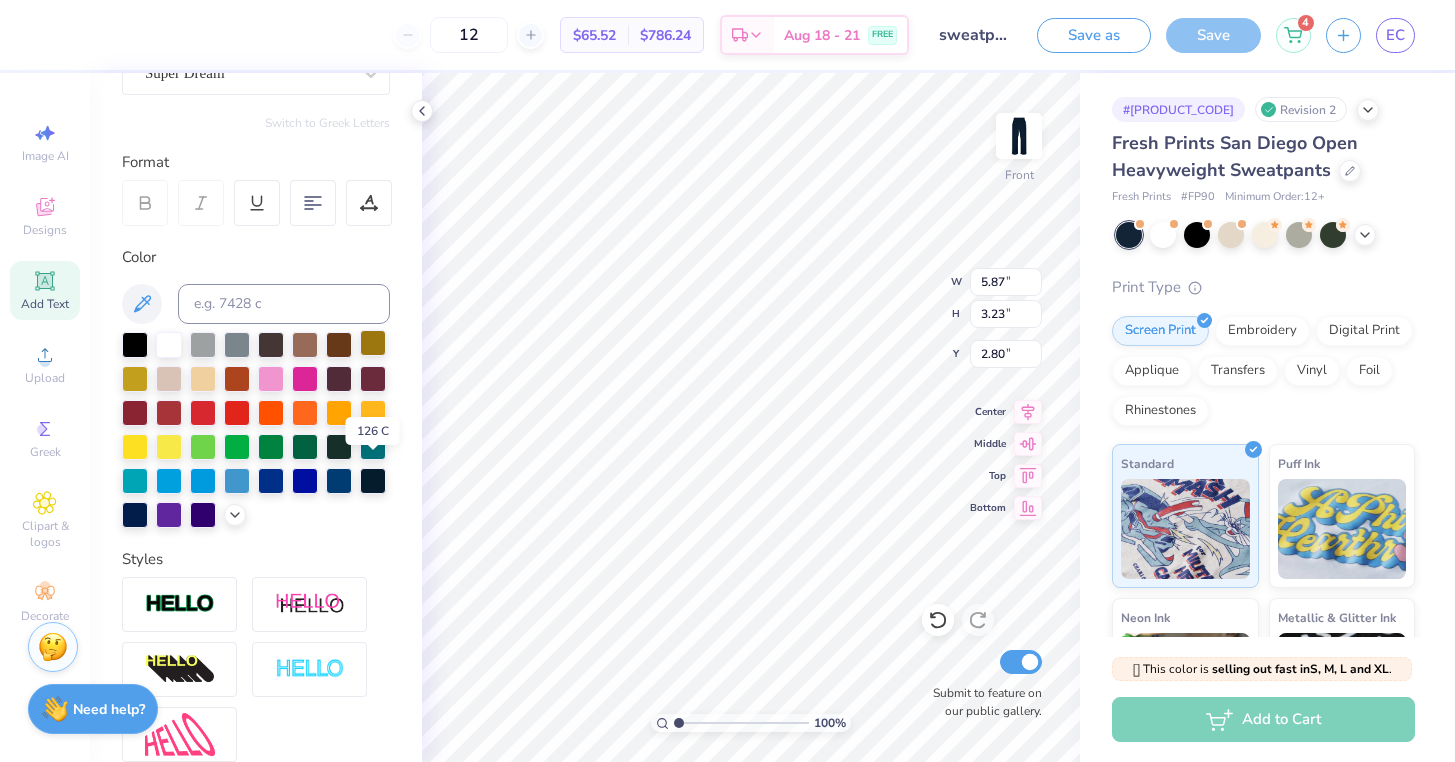 scroll, scrollTop: 31, scrollLeft: 0, axis: vertical 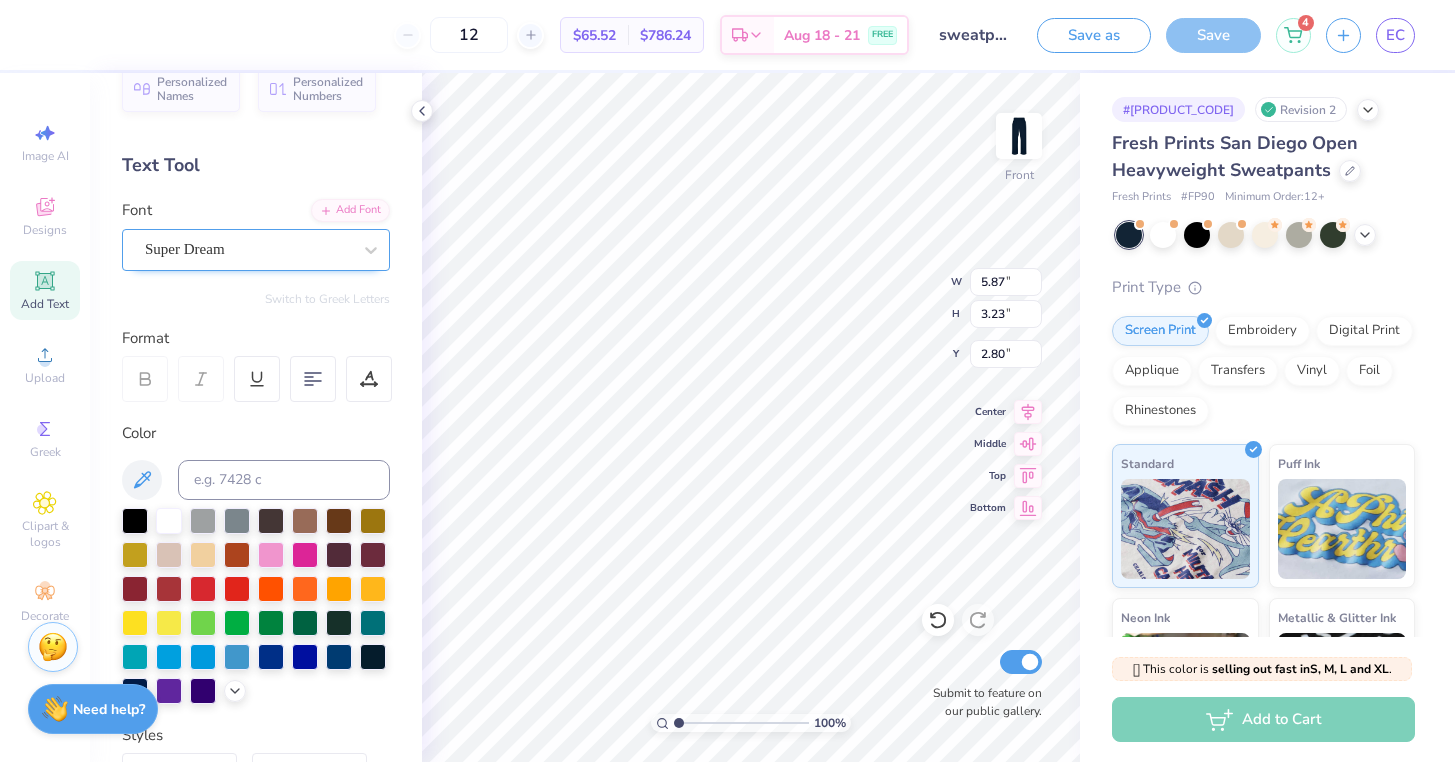 click on "Super Dream" at bounding box center (248, 249) 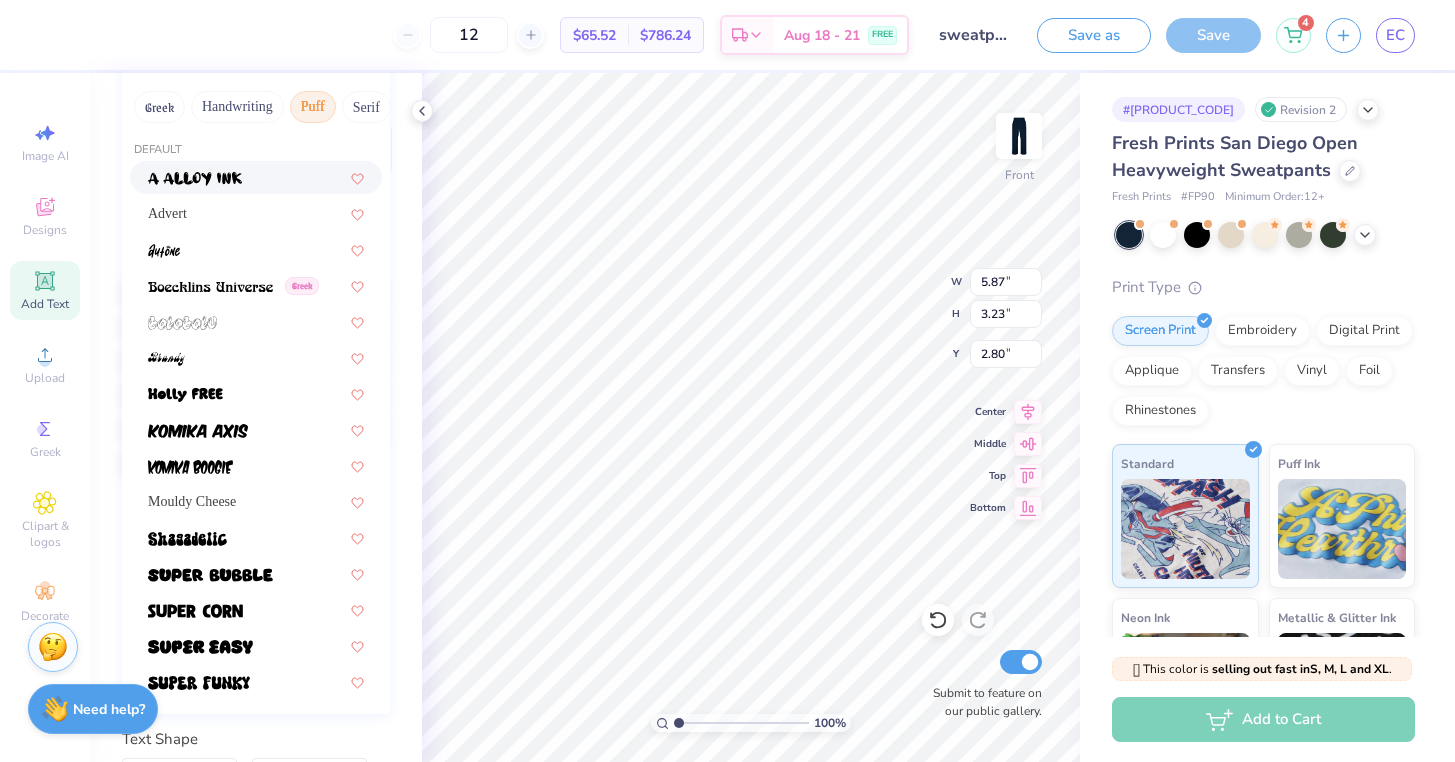scroll, scrollTop: 332, scrollLeft: 0, axis: vertical 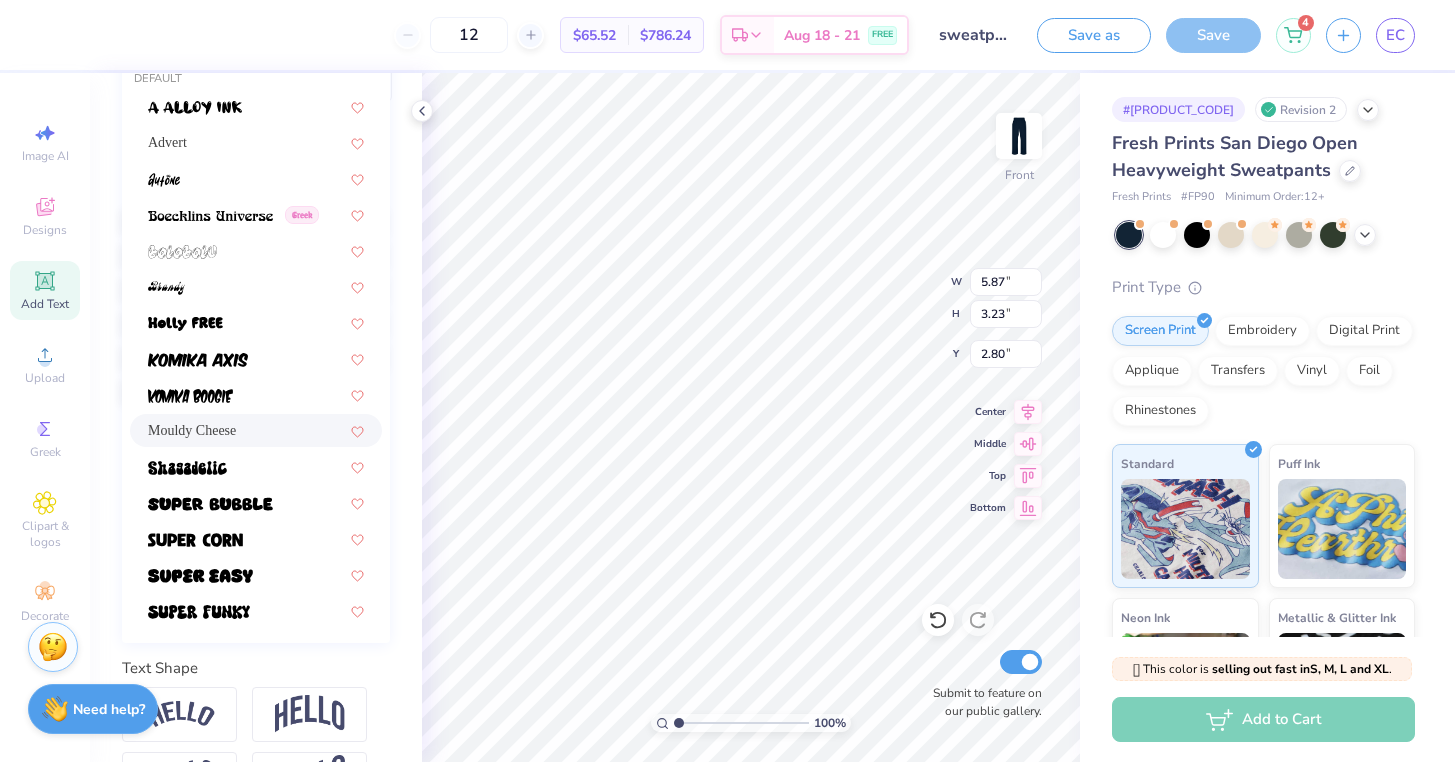 click on "Mouldy Cheese" at bounding box center (256, 430) 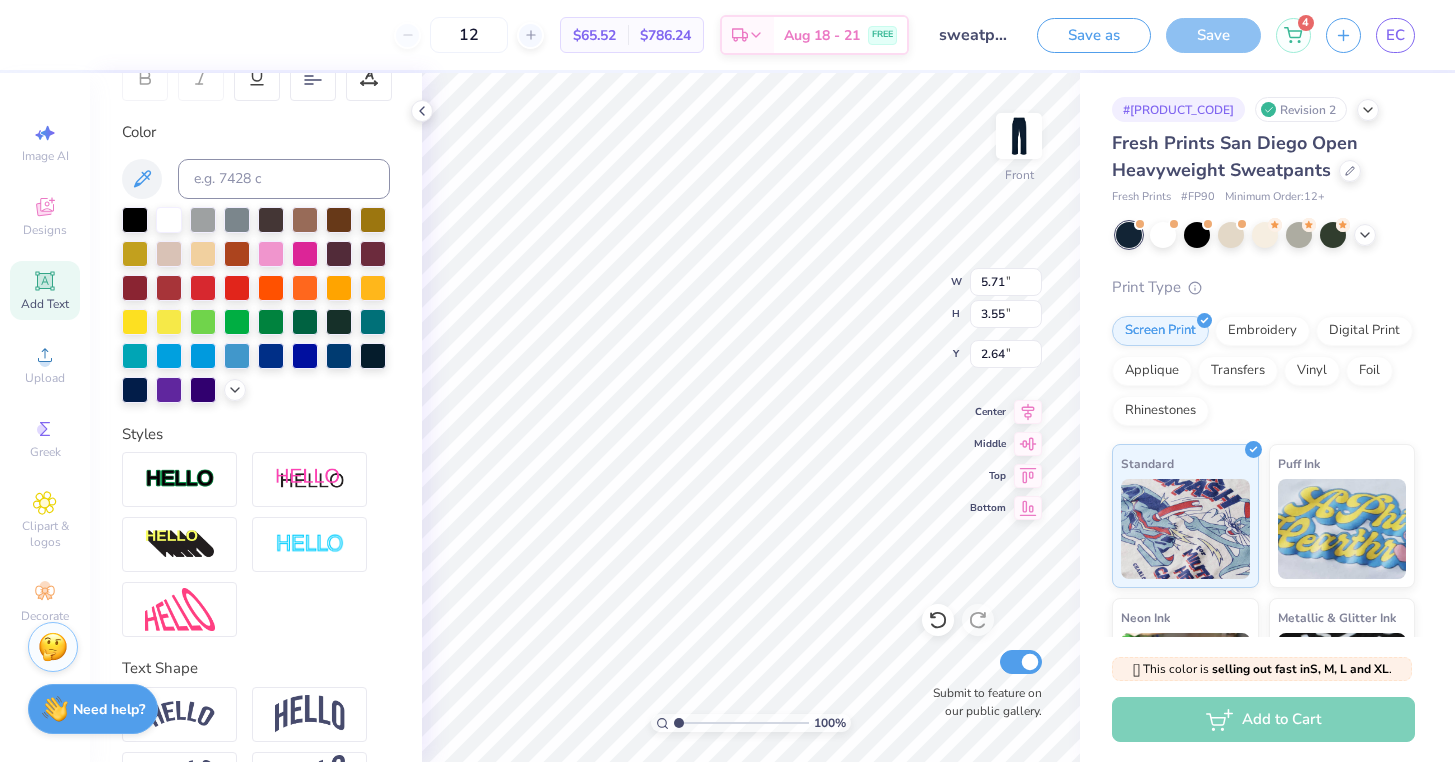 type on "5.29" 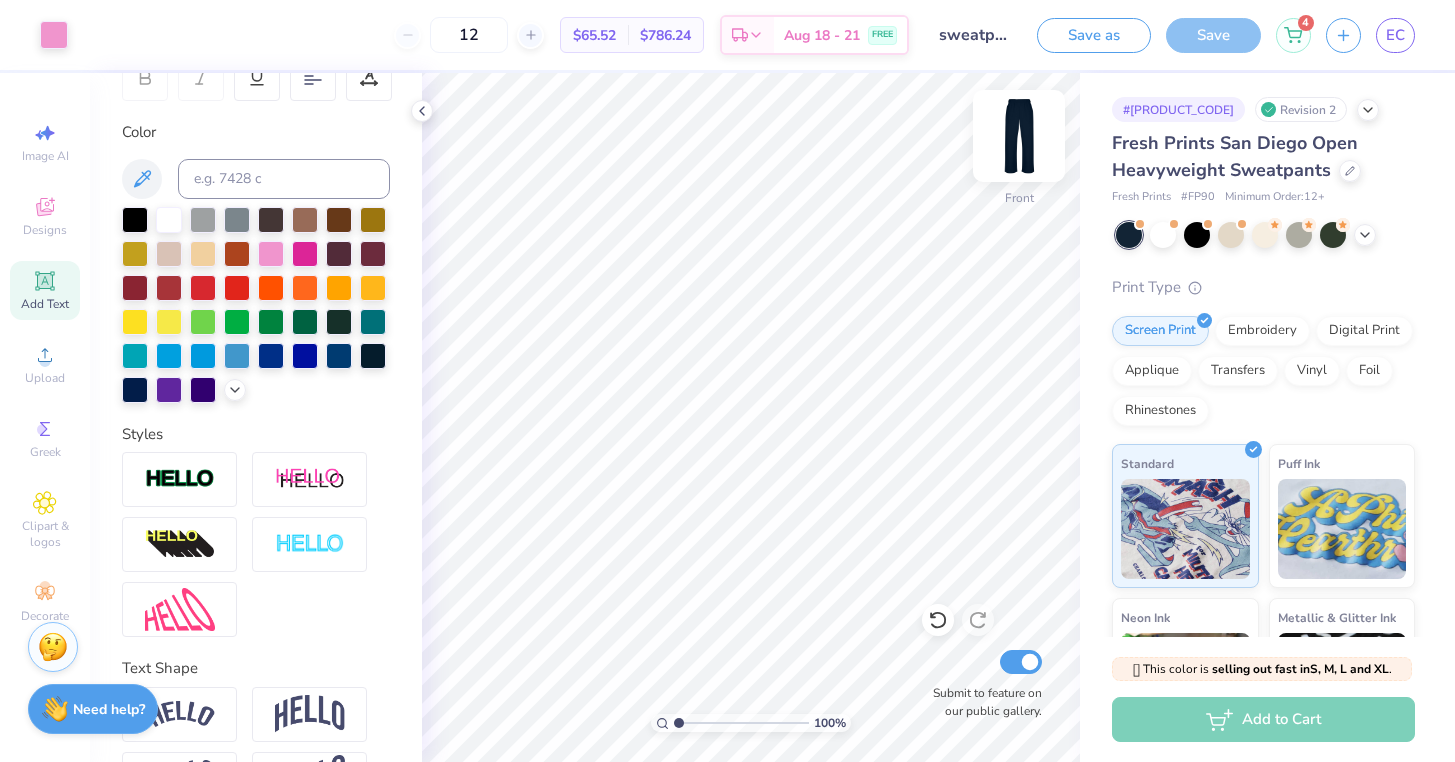 click at bounding box center (1019, 136) 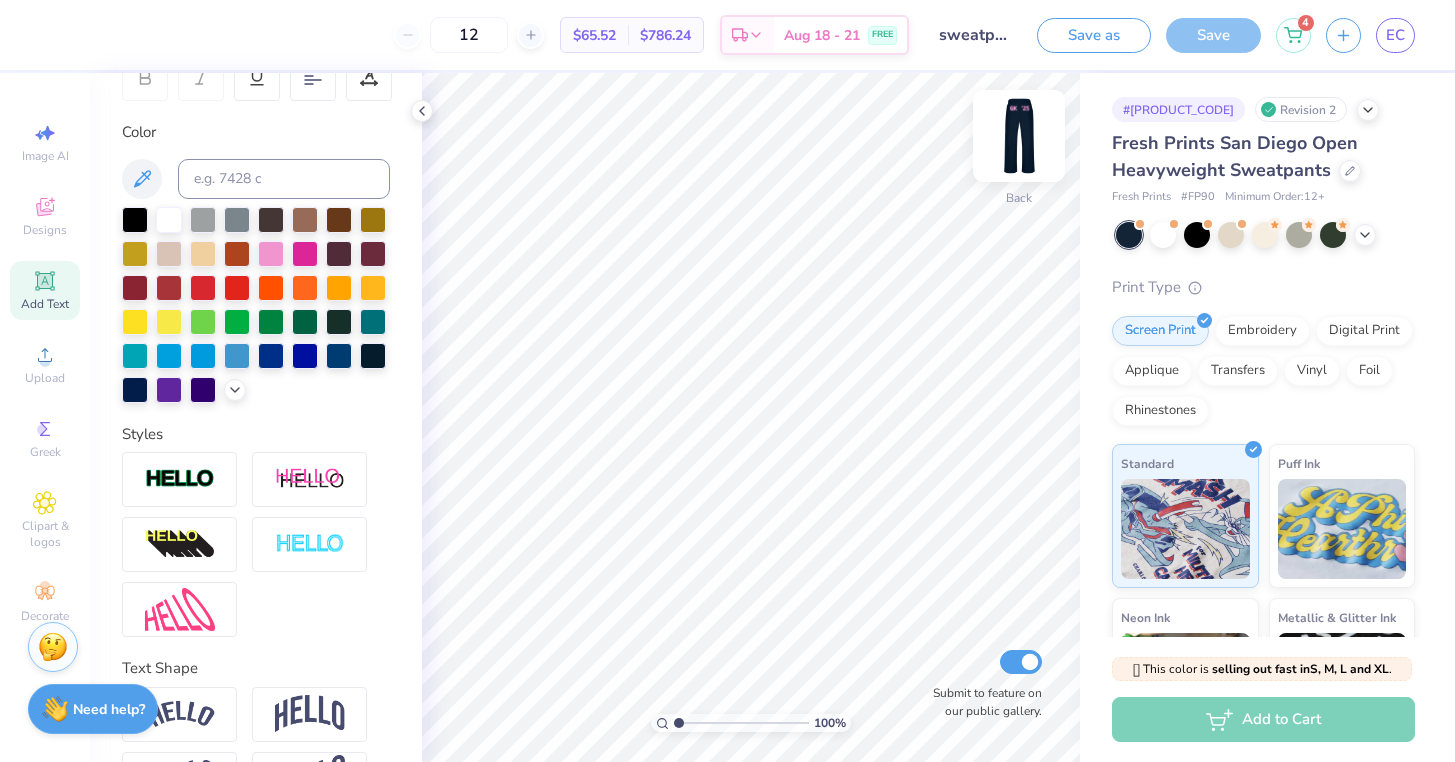 click at bounding box center [1019, 136] 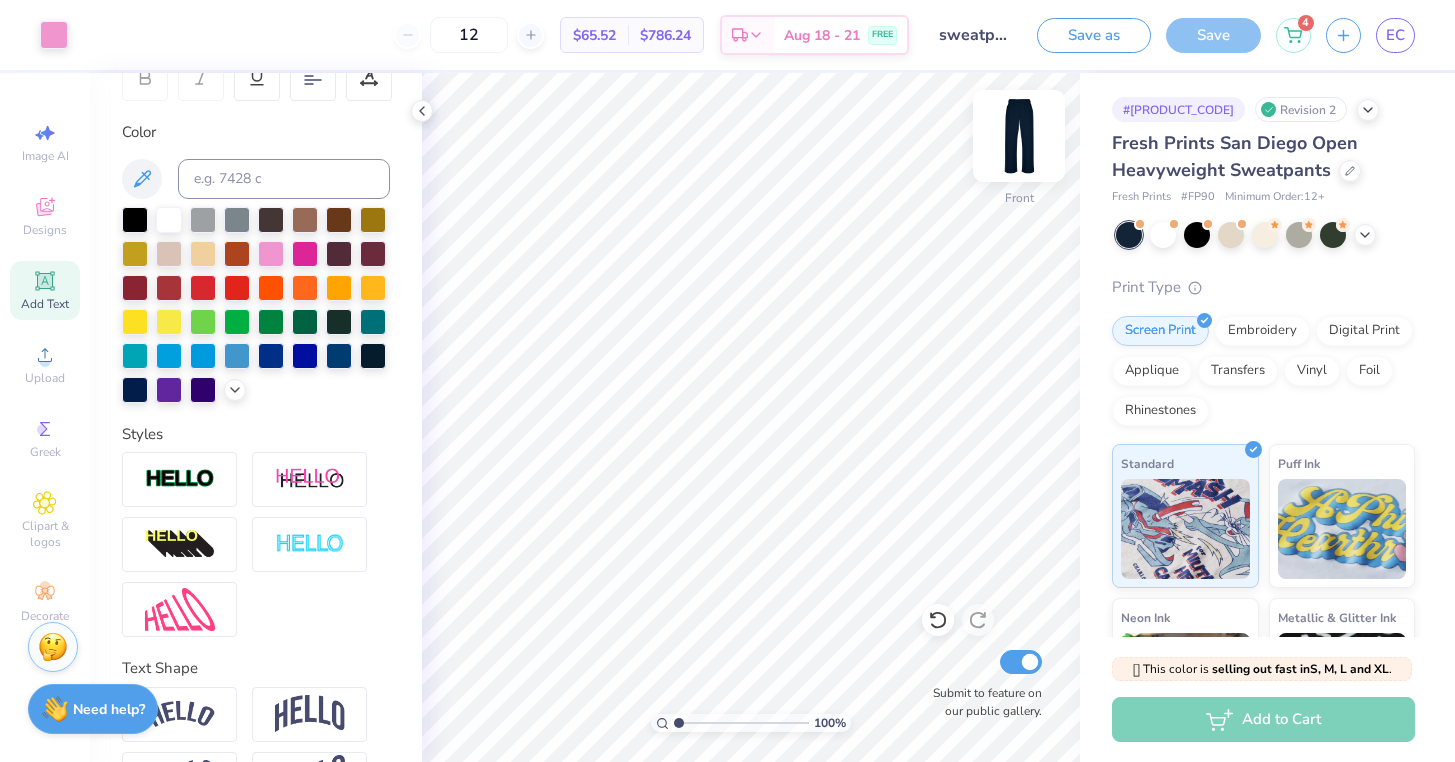 click at bounding box center [1019, 136] 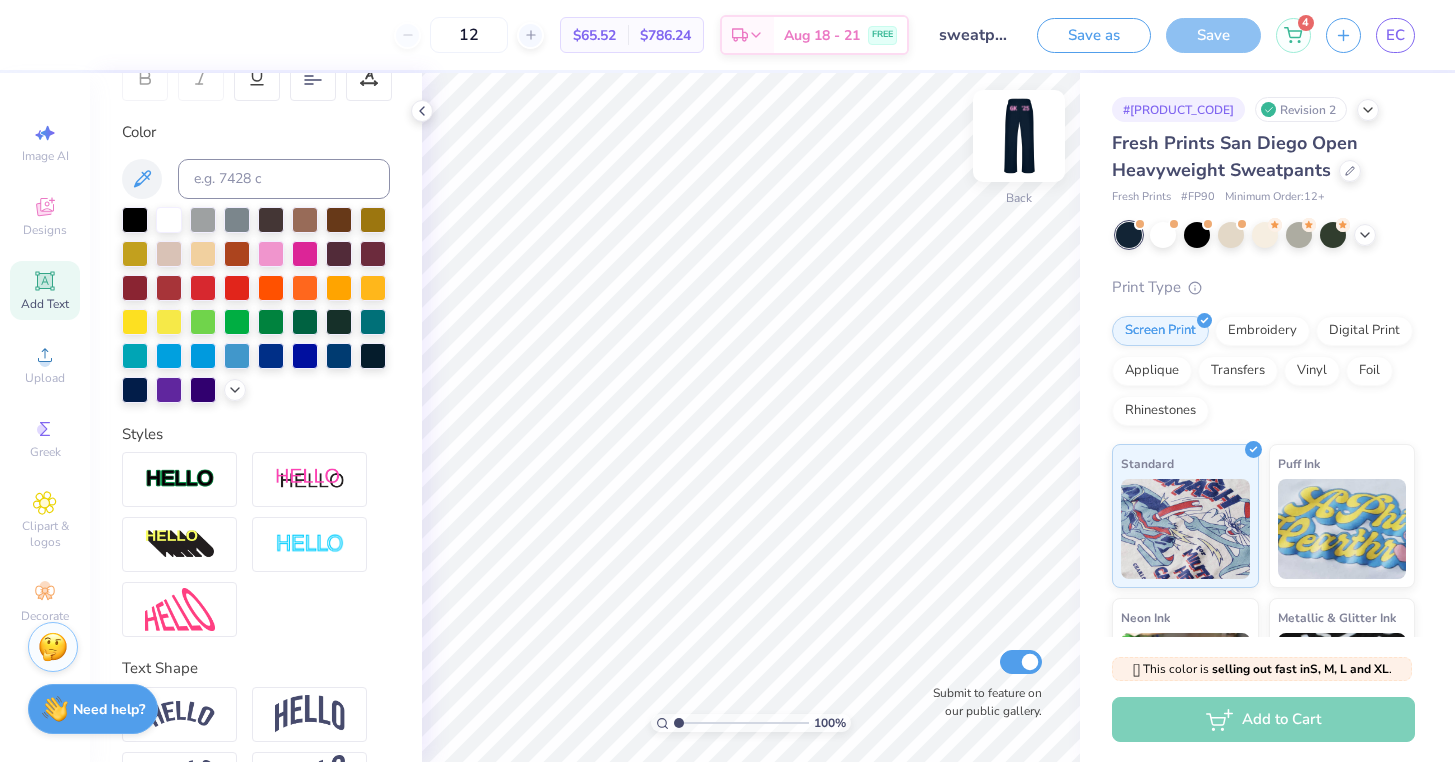 click at bounding box center [1019, 136] 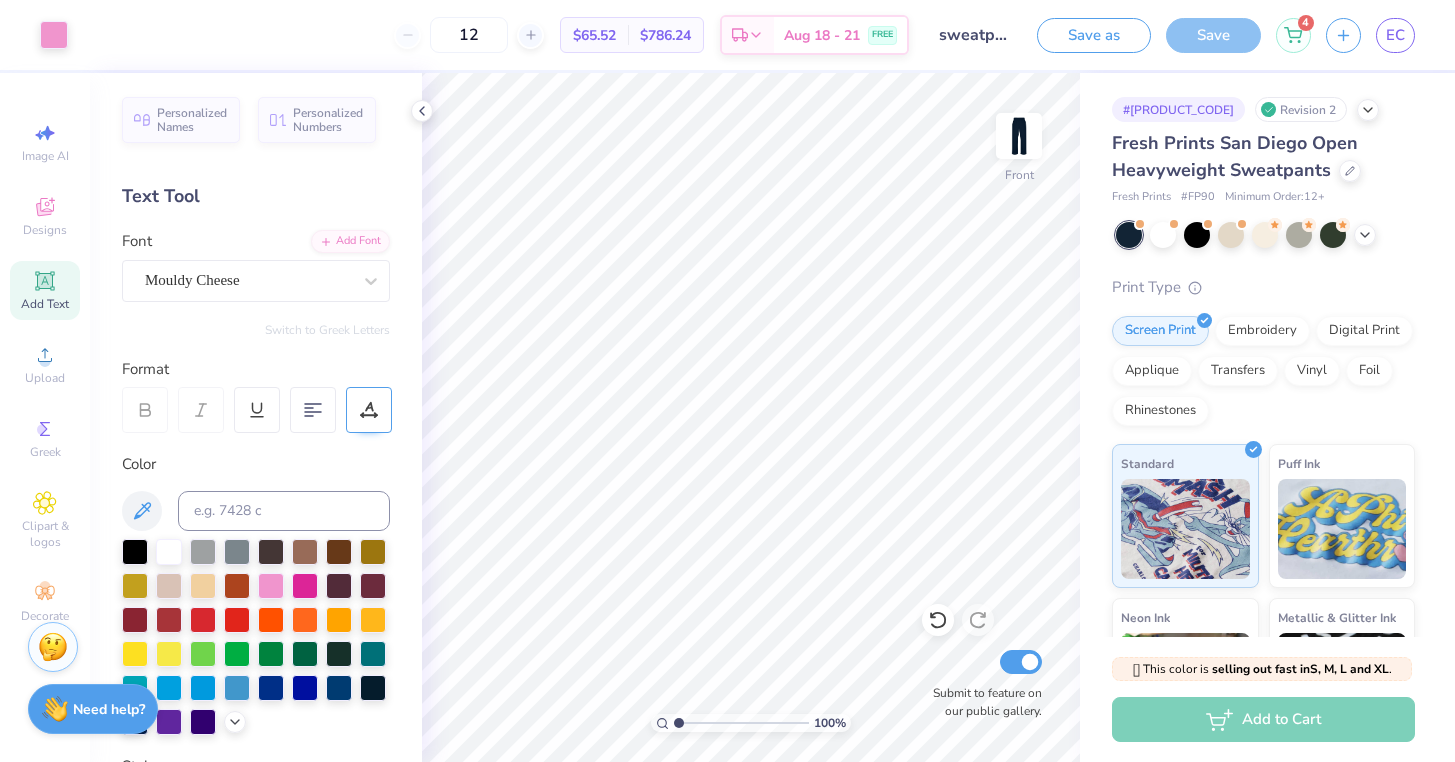 scroll, scrollTop: 0, scrollLeft: 0, axis: both 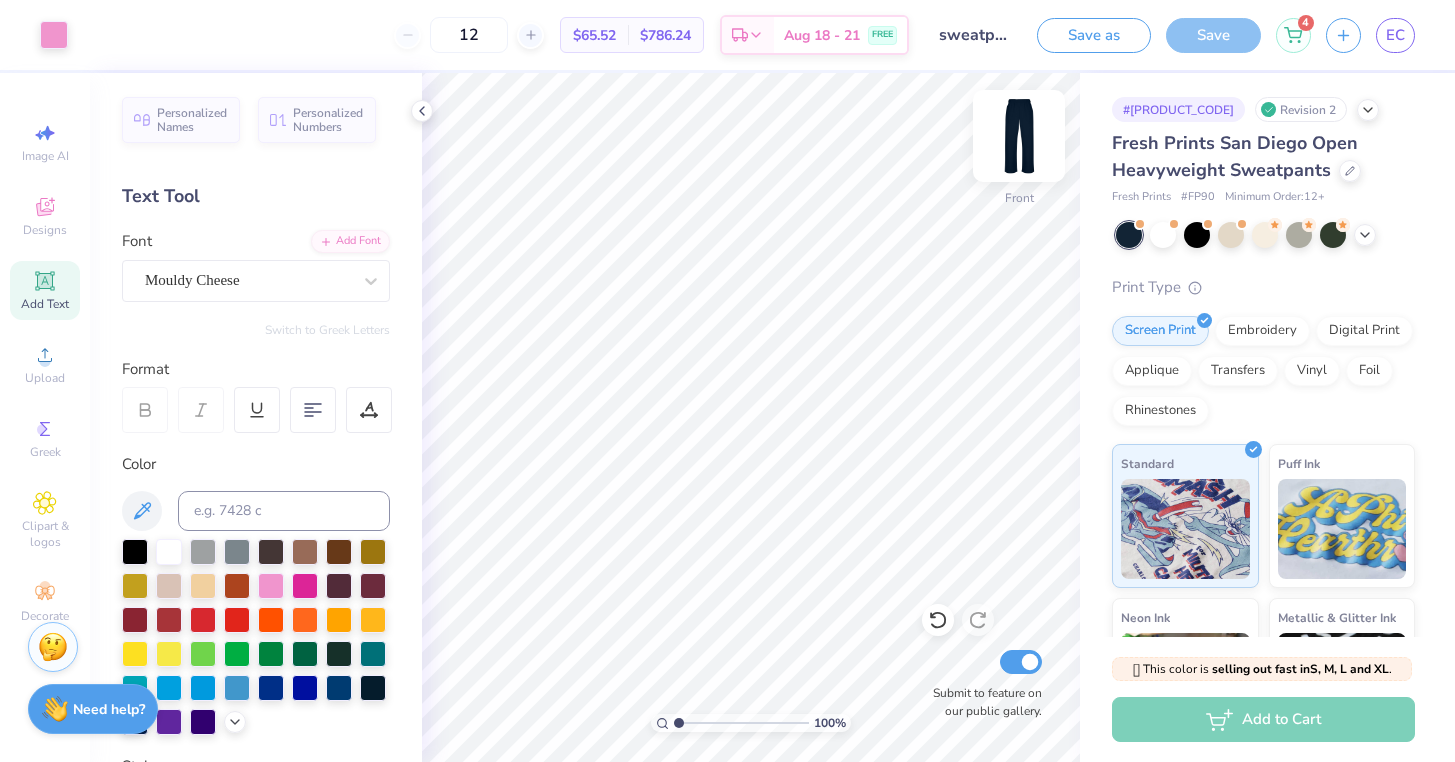 click at bounding box center (1019, 136) 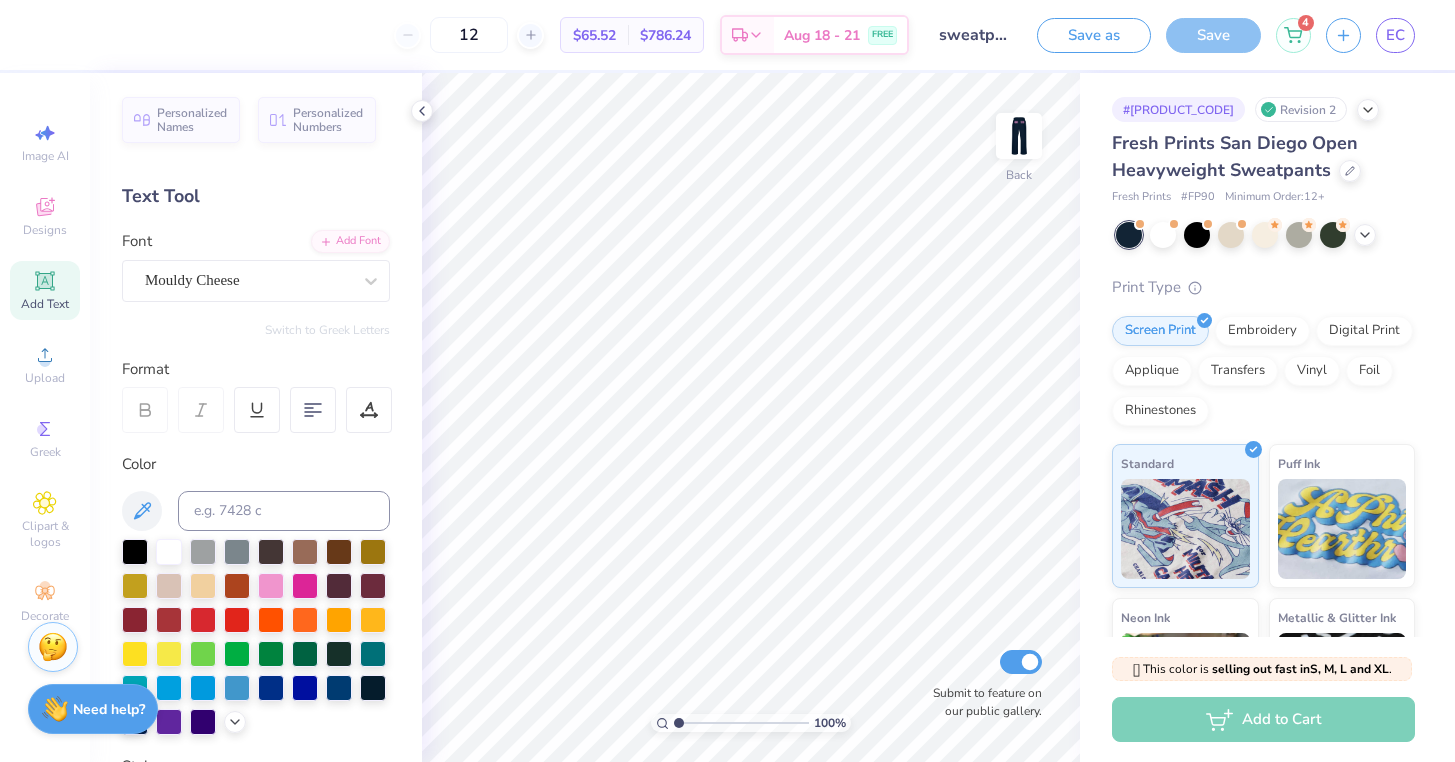 click at bounding box center [1019, 136] 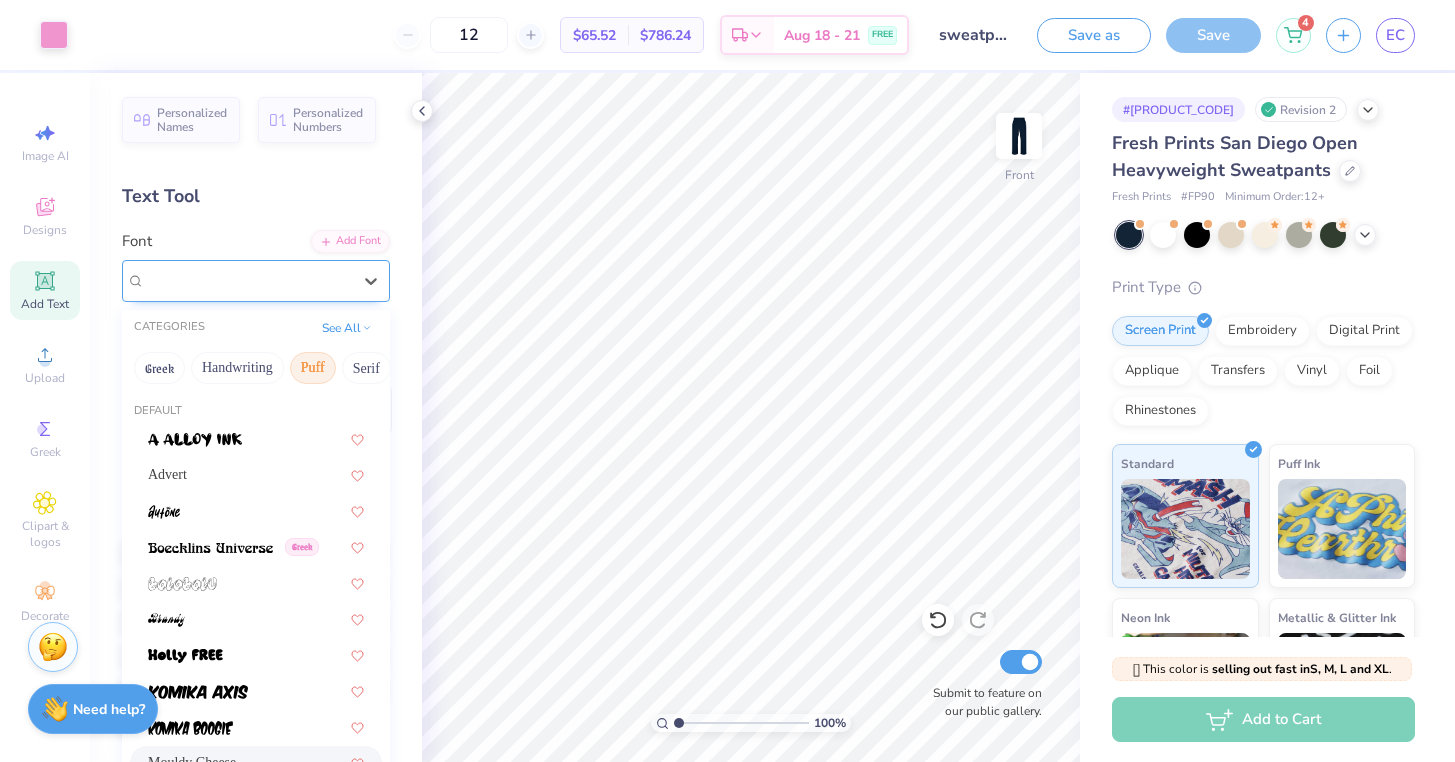 click on "Mouldy Cheese" at bounding box center [248, 280] 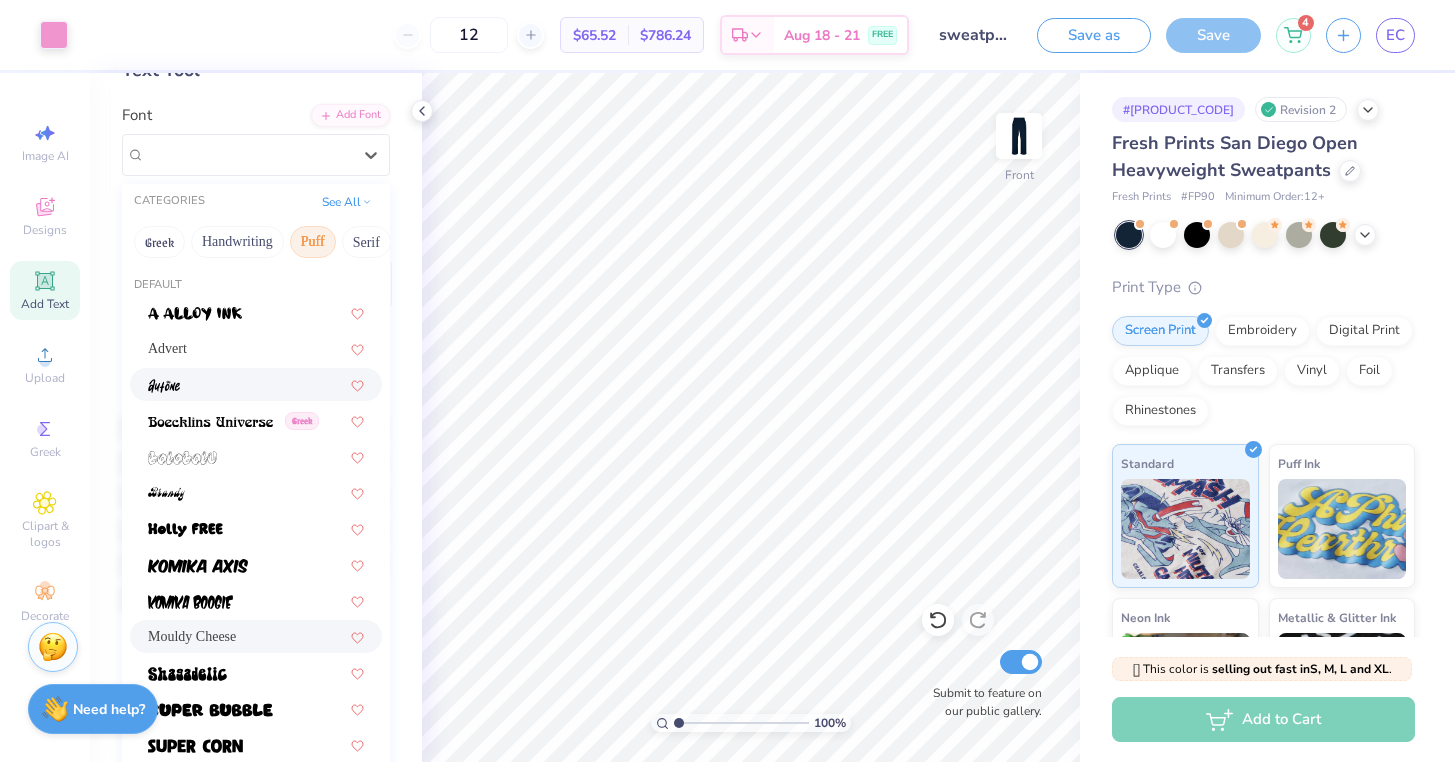 scroll, scrollTop: 117, scrollLeft: 0, axis: vertical 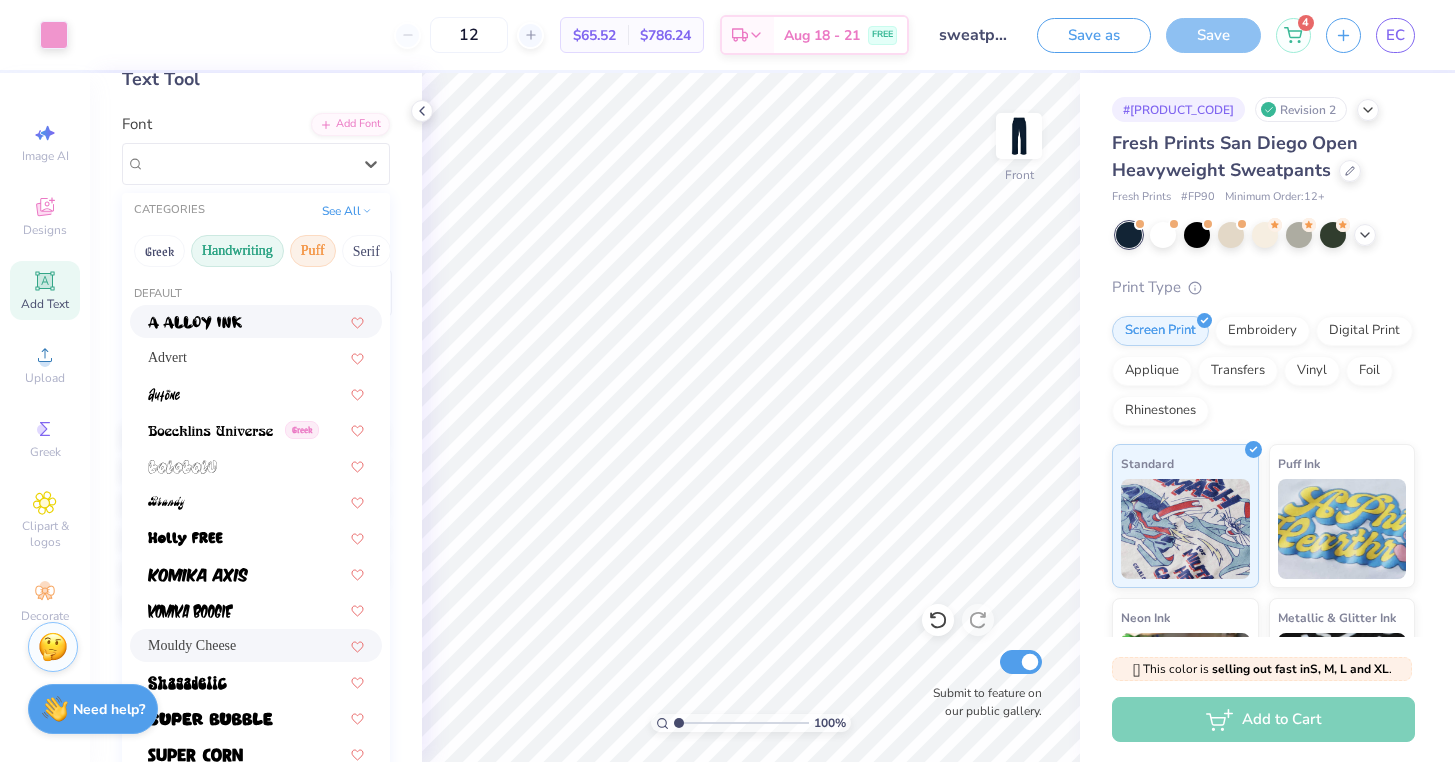 click on "Handwriting" at bounding box center (237, 251) 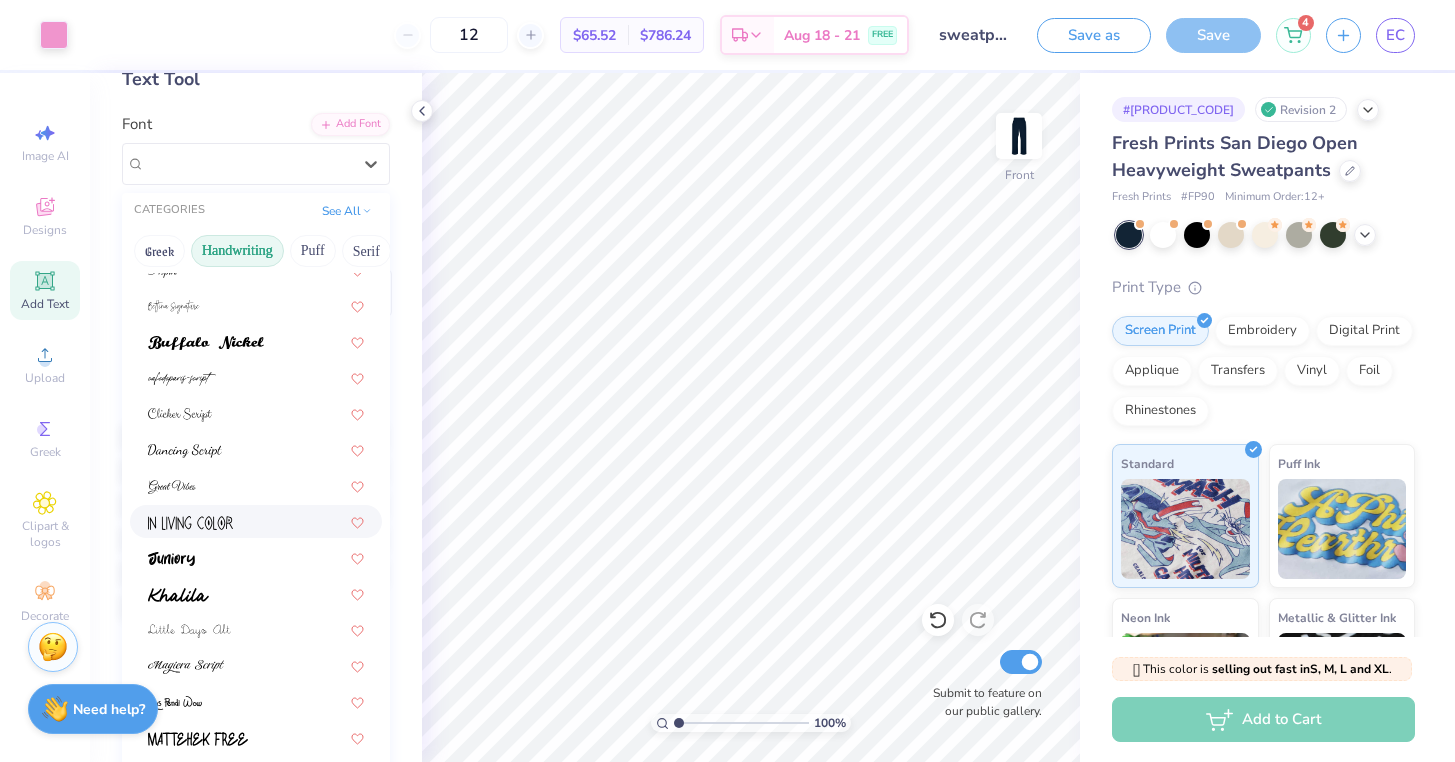 scroll, scrollTop: 125, scrollLeft: 0, axis: vertical 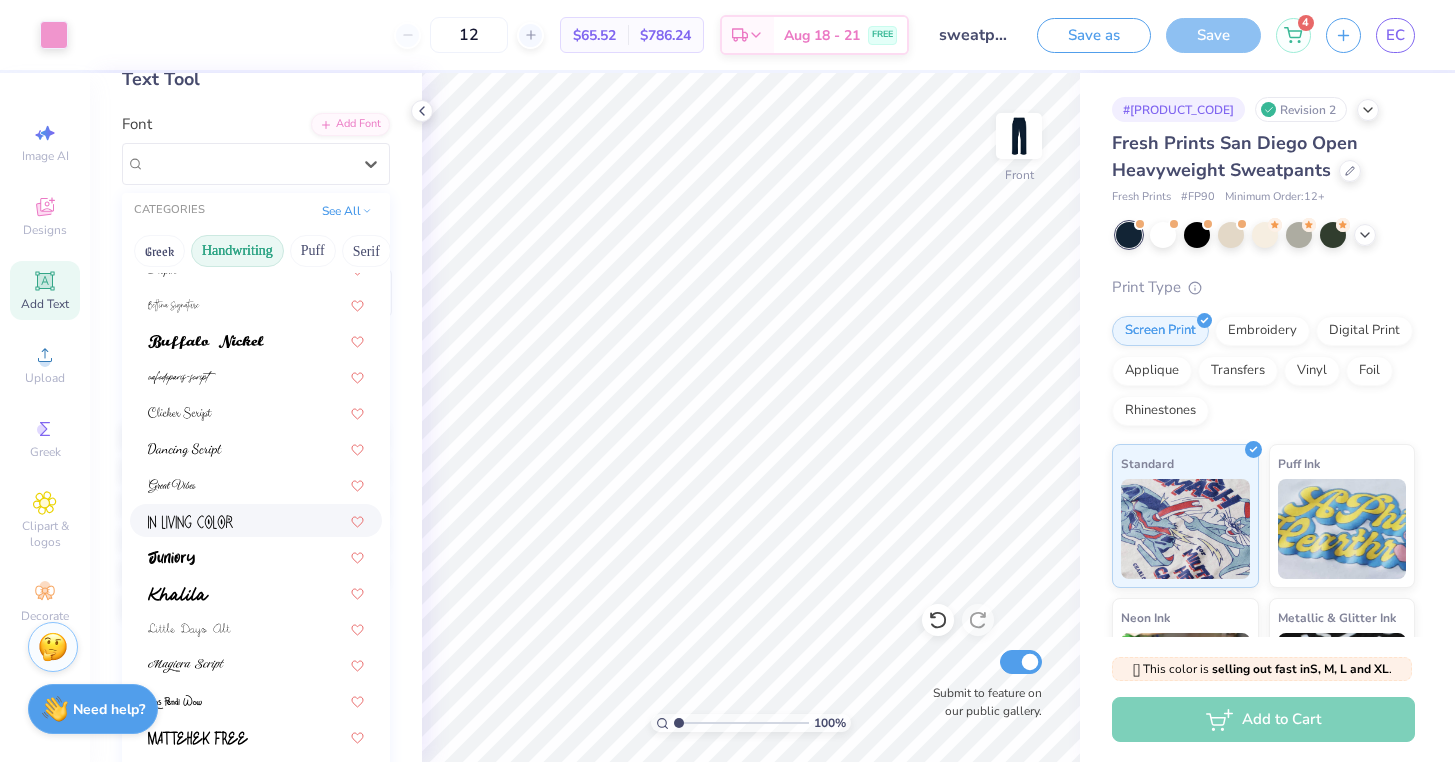 click at bounding box center (256, 520) 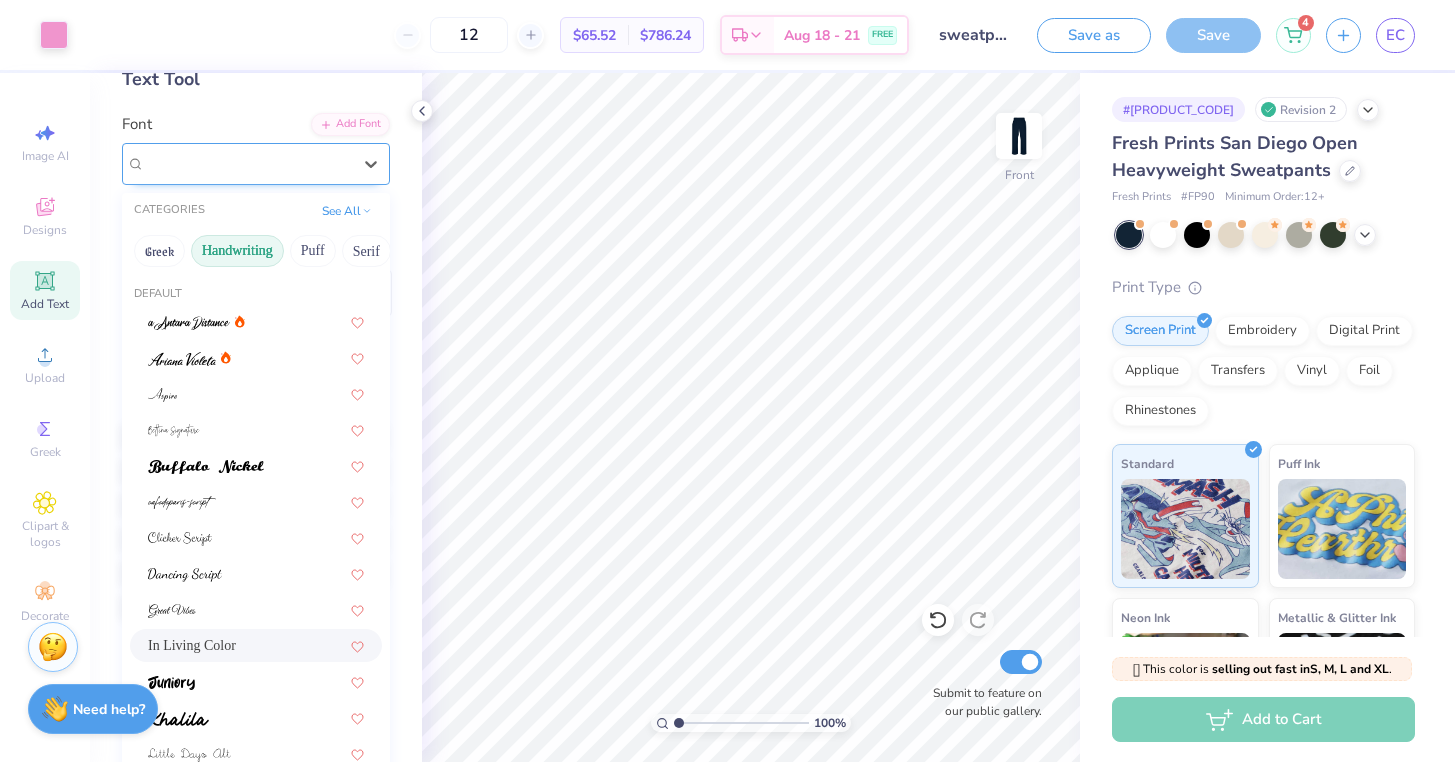 click on "In Living Color" at bounding box center (248, 163) 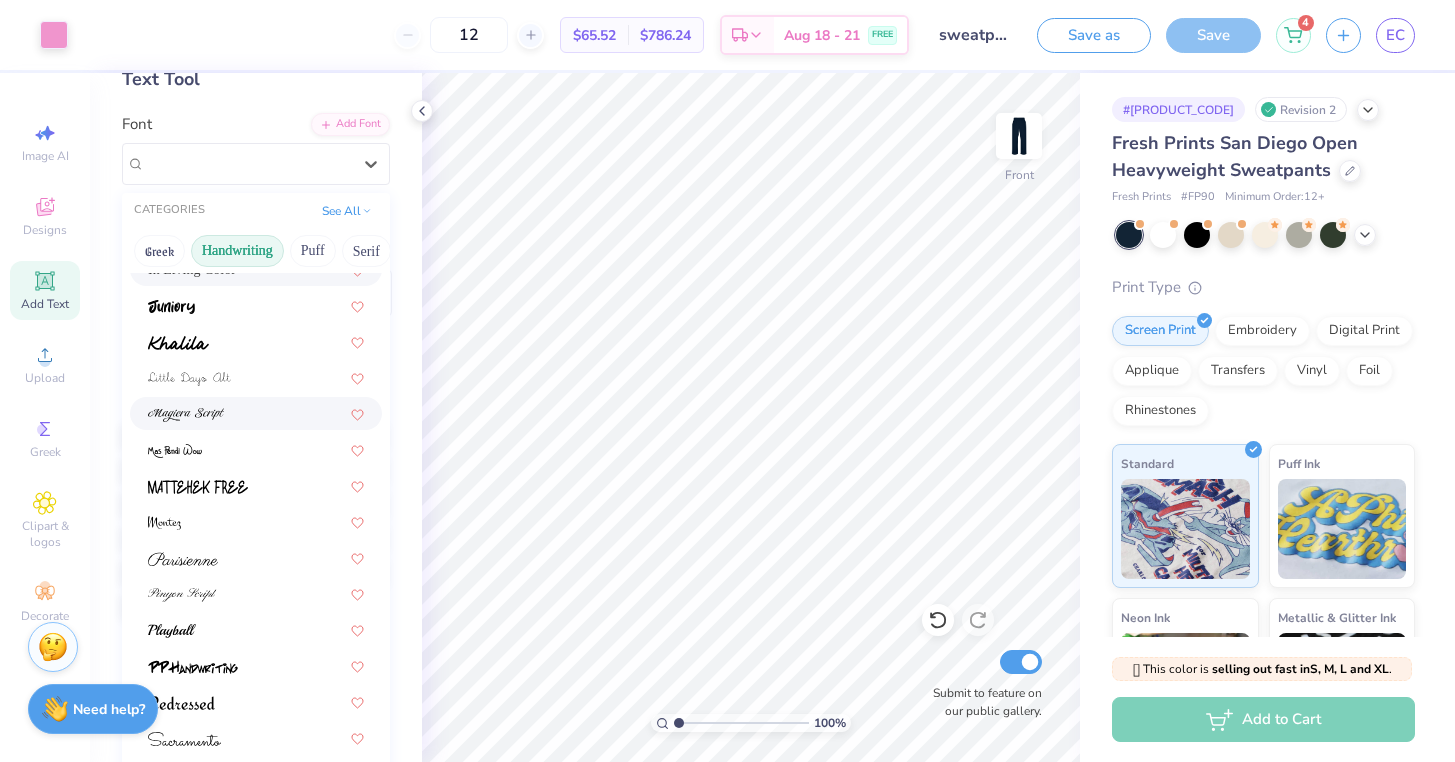 scroll, scrollTop: 377, scrollLeft: 0, axis: vertical 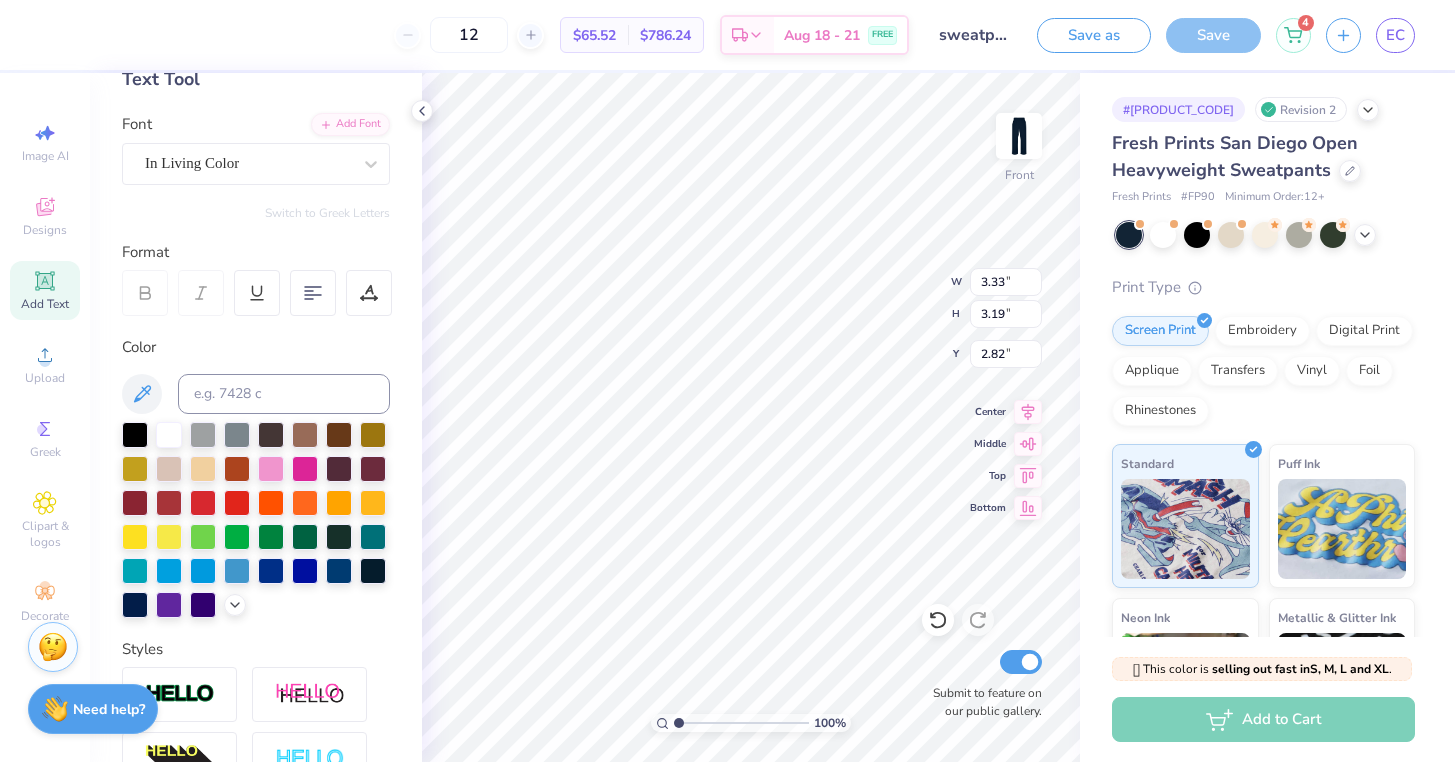 click 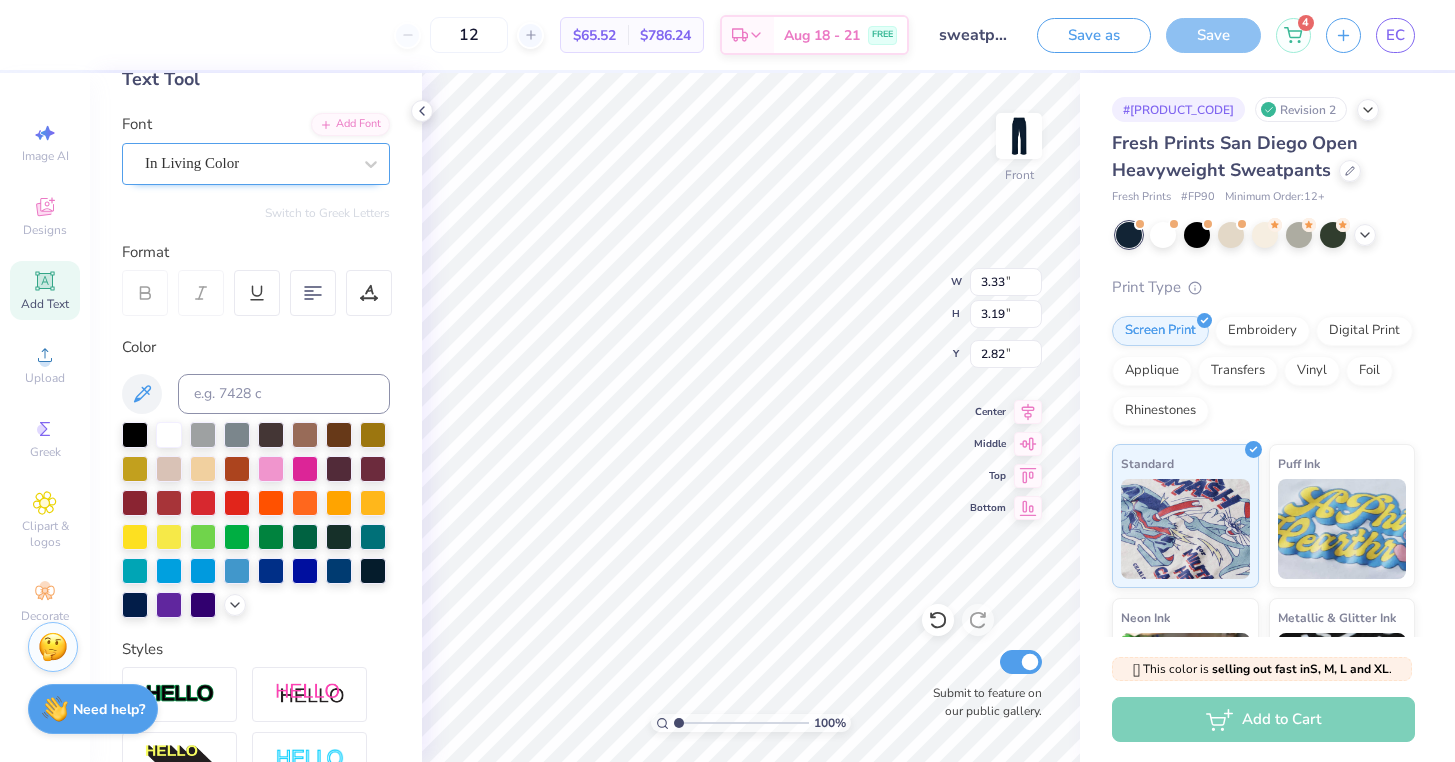 click on "In Living Color" at bounding box center [248, 163] 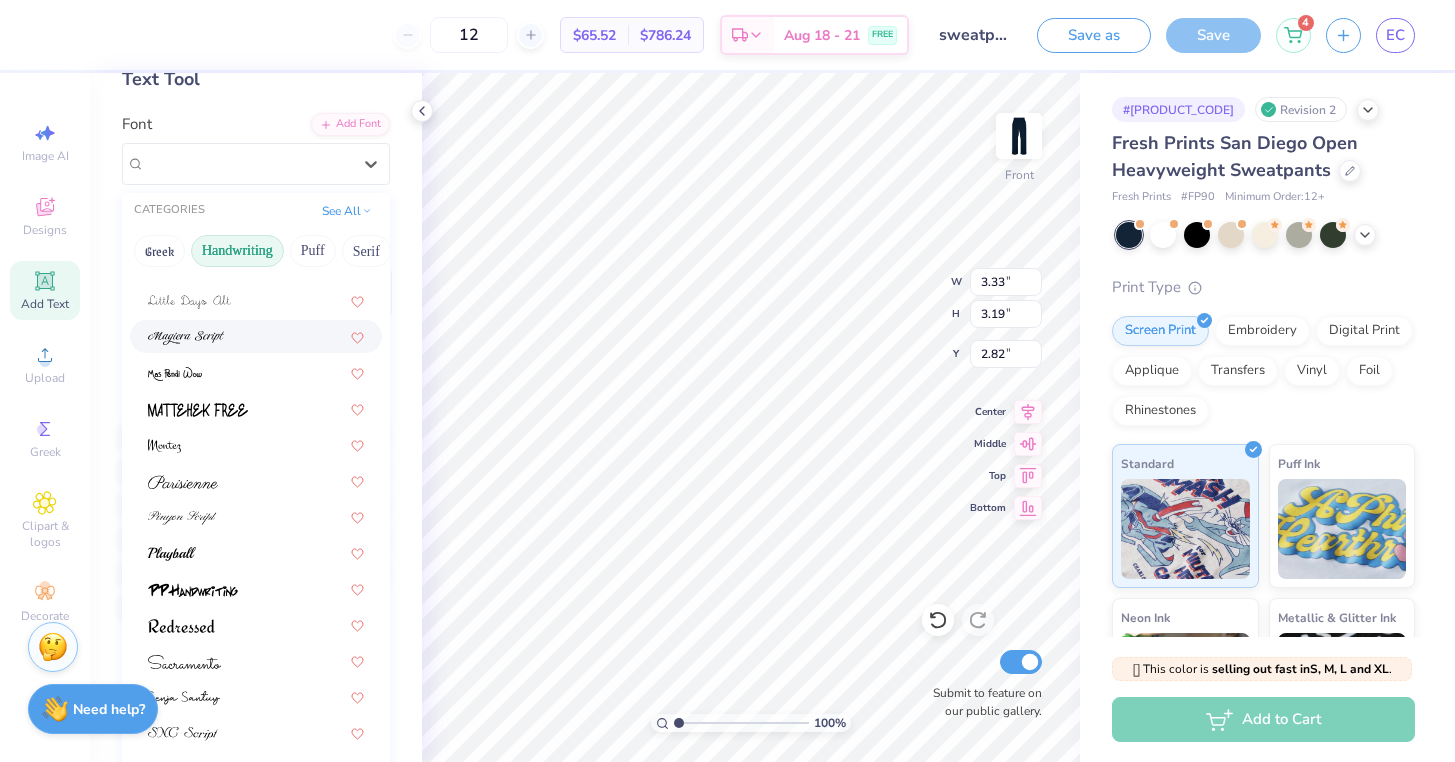 scroll, scrollTop: 453, scrollLeft: 0, axis: vertical 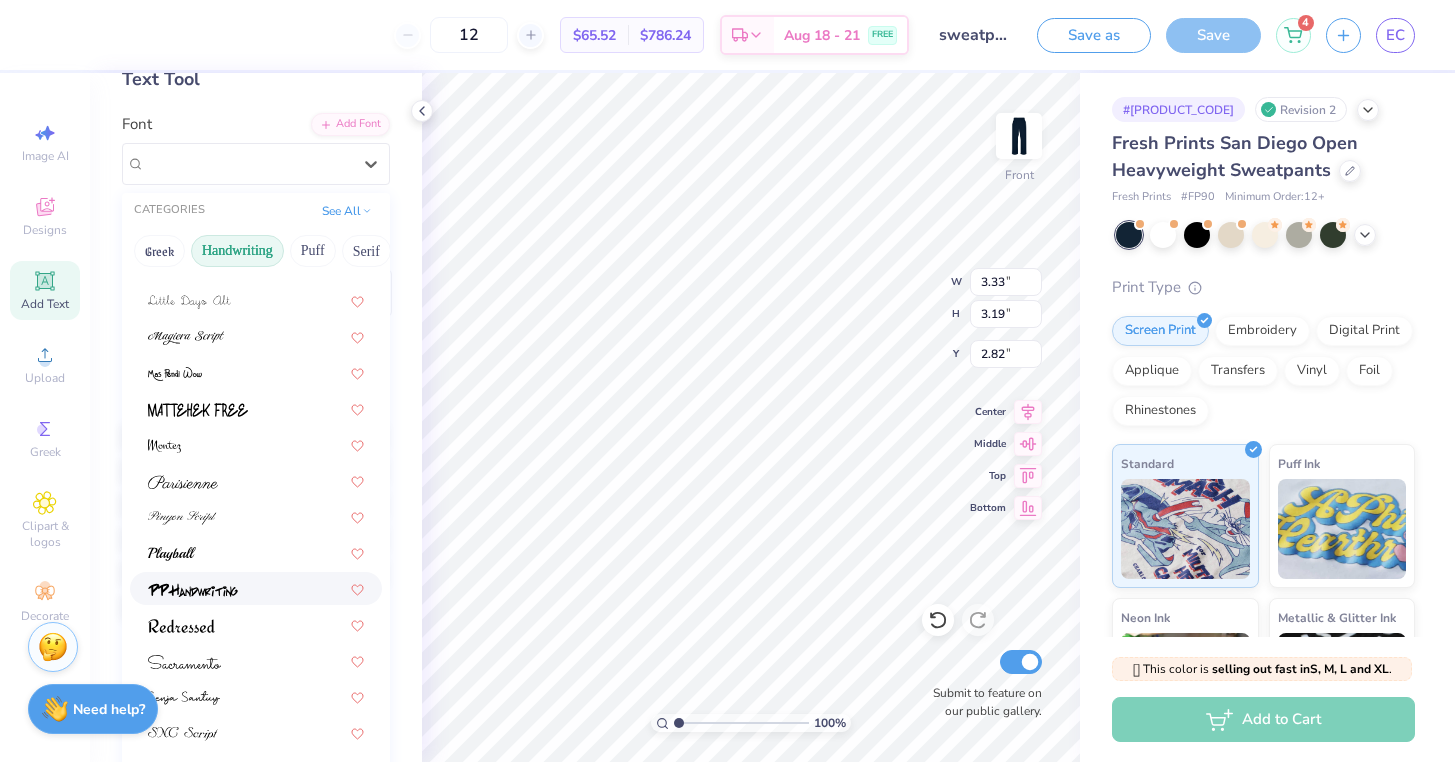 click at bounding box center (256, 588) 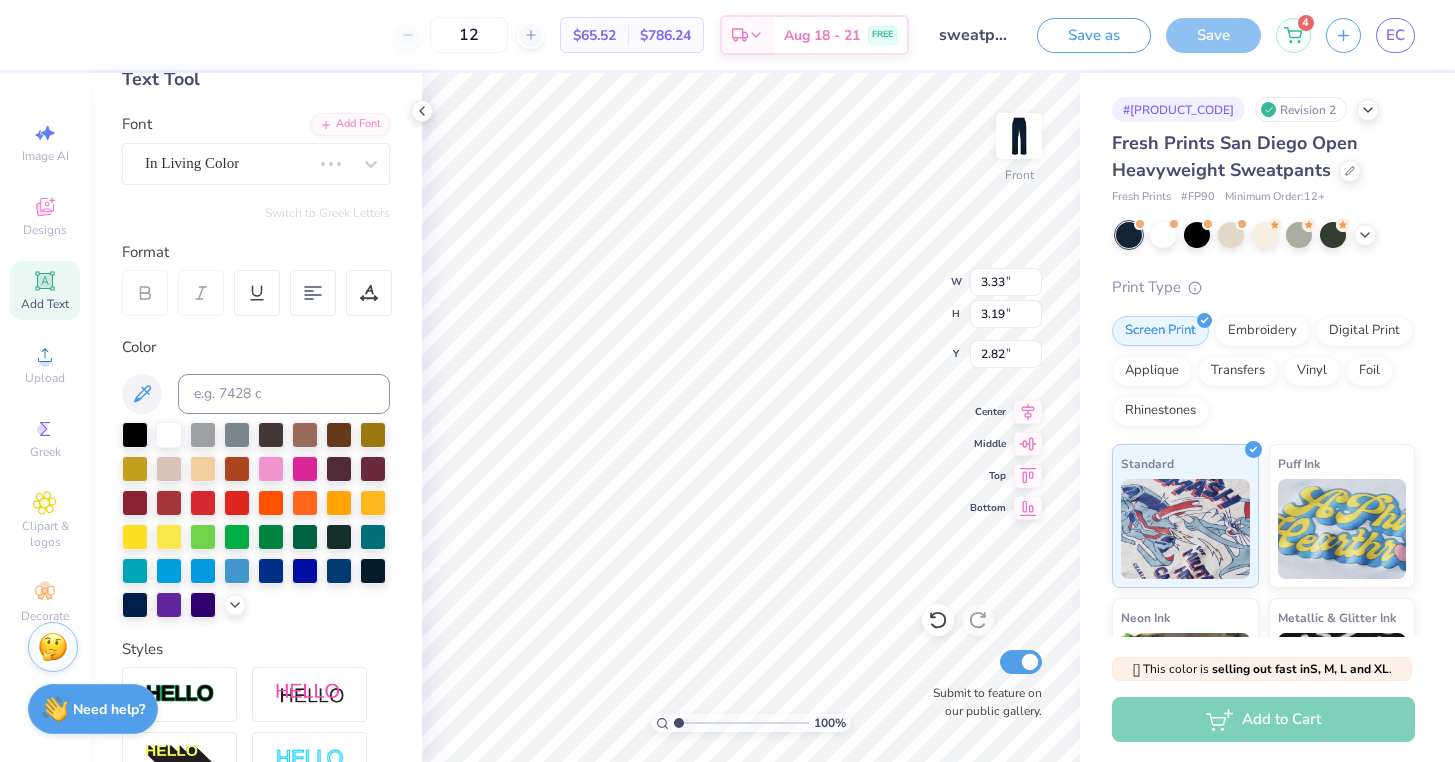 type on "5.10" 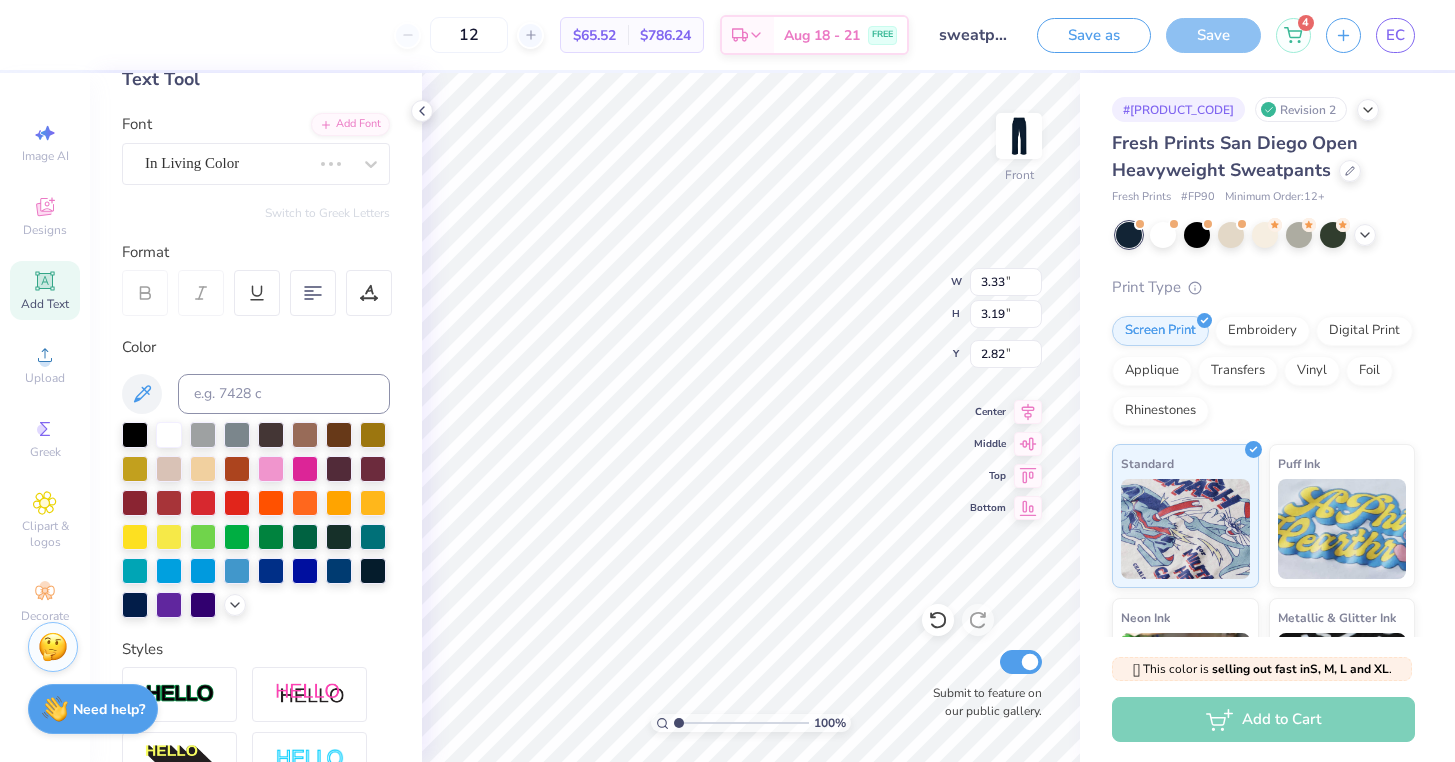 type on "3.61" 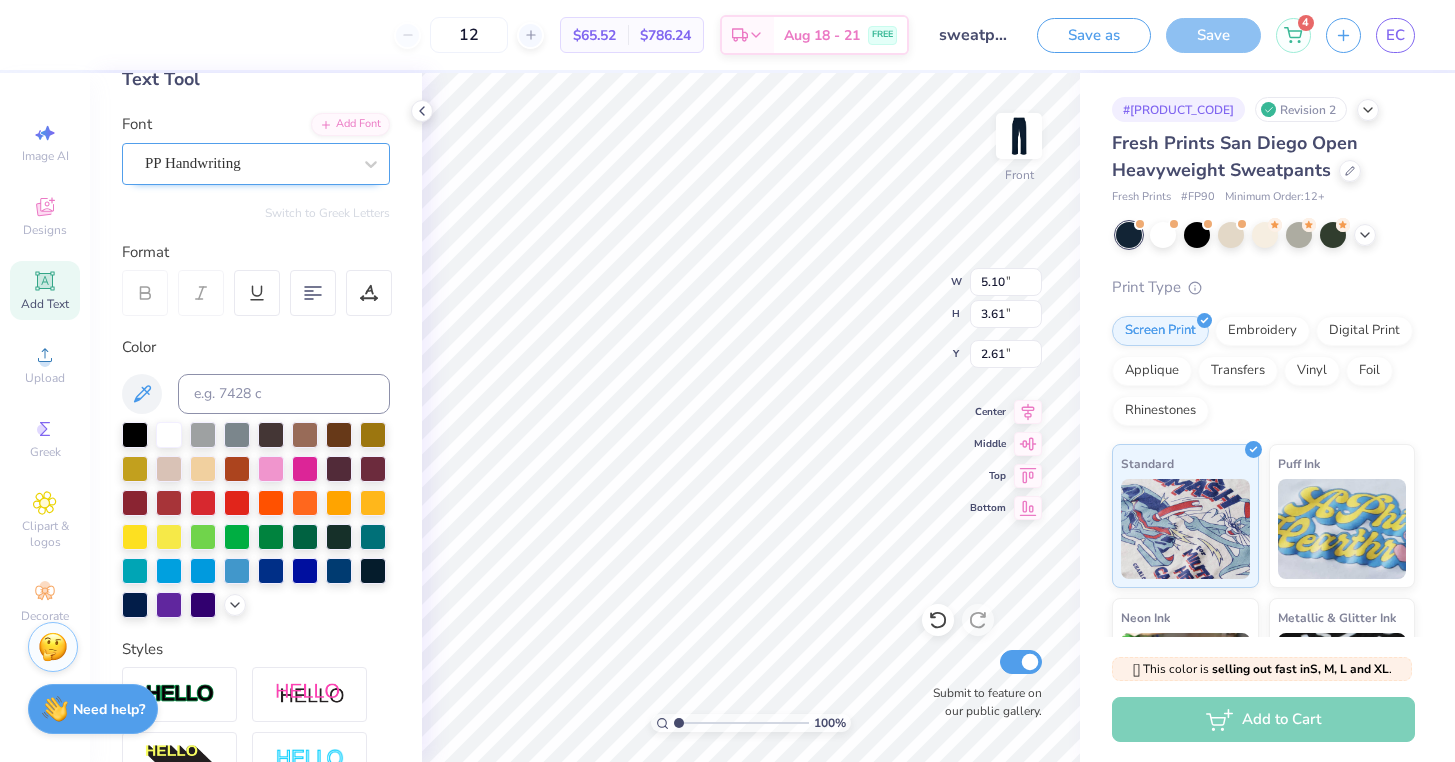 click on "PP Handwriting" at bounding box center [248, 163] 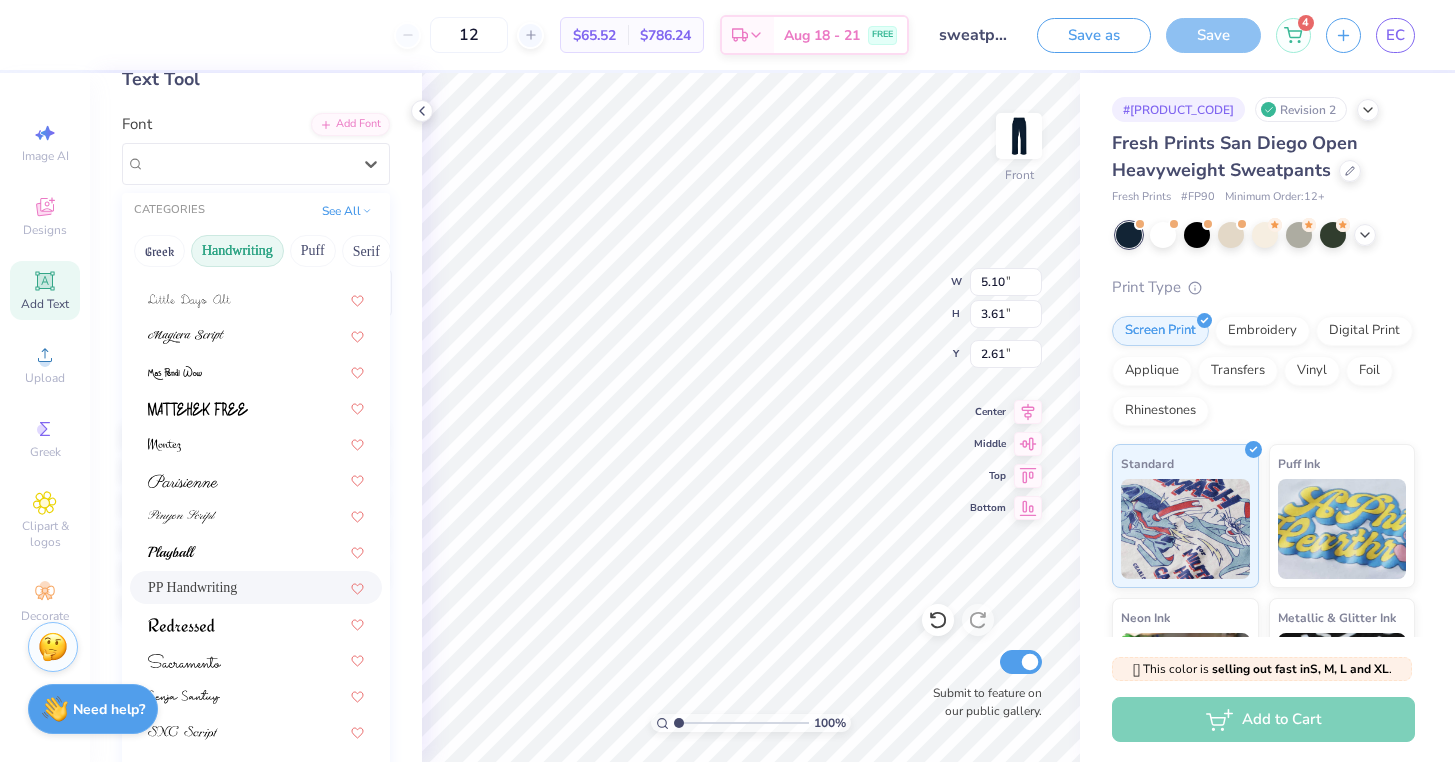 scroll, scrollTop: 453, scrollLeft: 0, axis: vertical 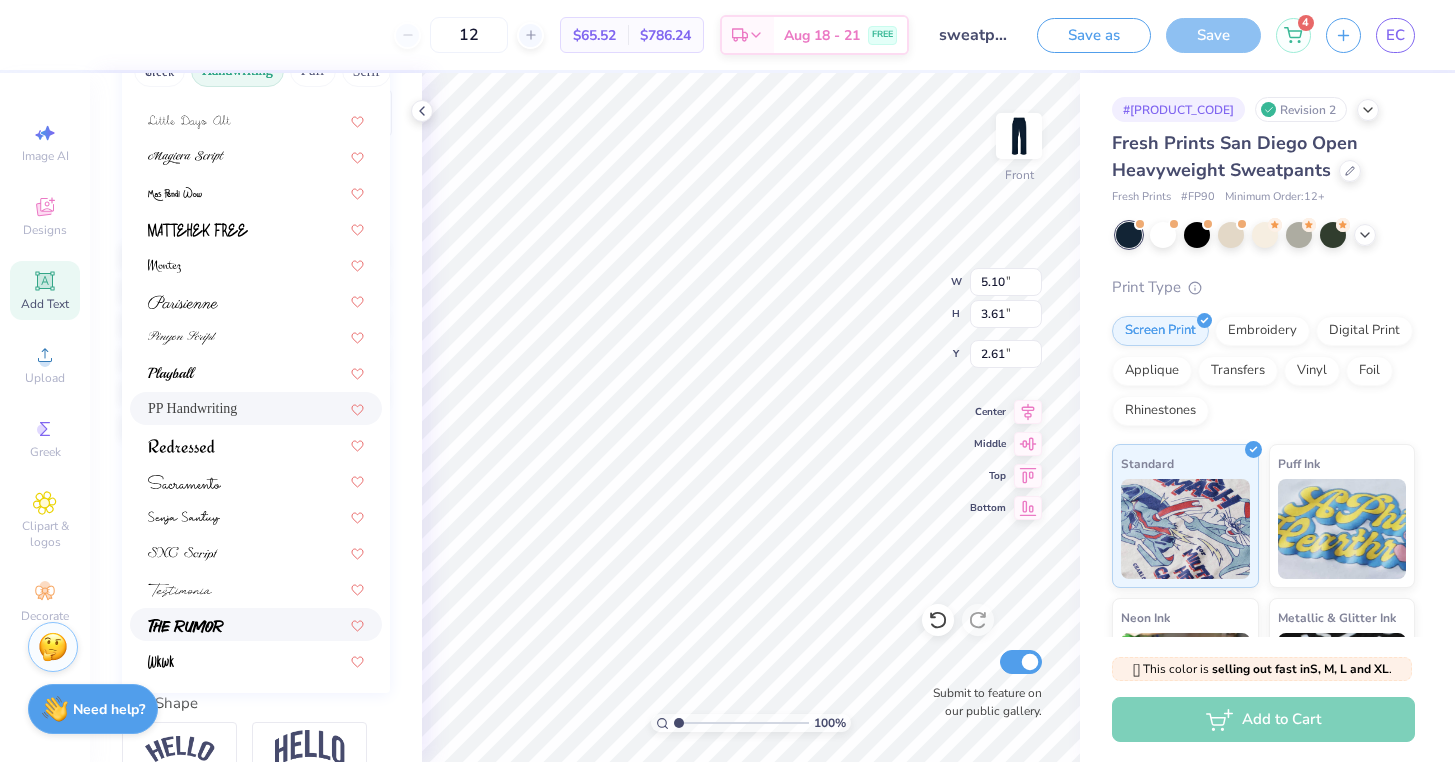 click at bounding box center (256, 624) 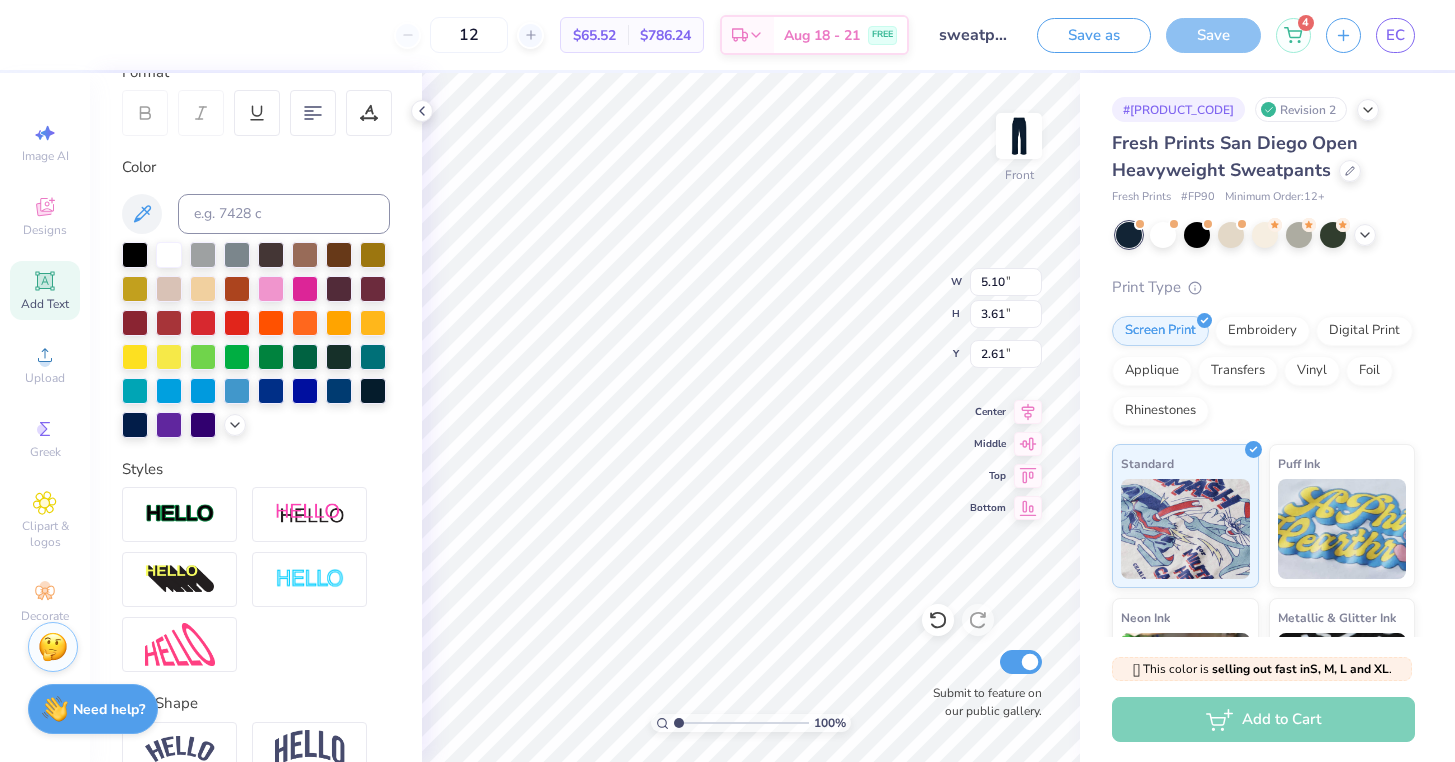 type on "6.37" 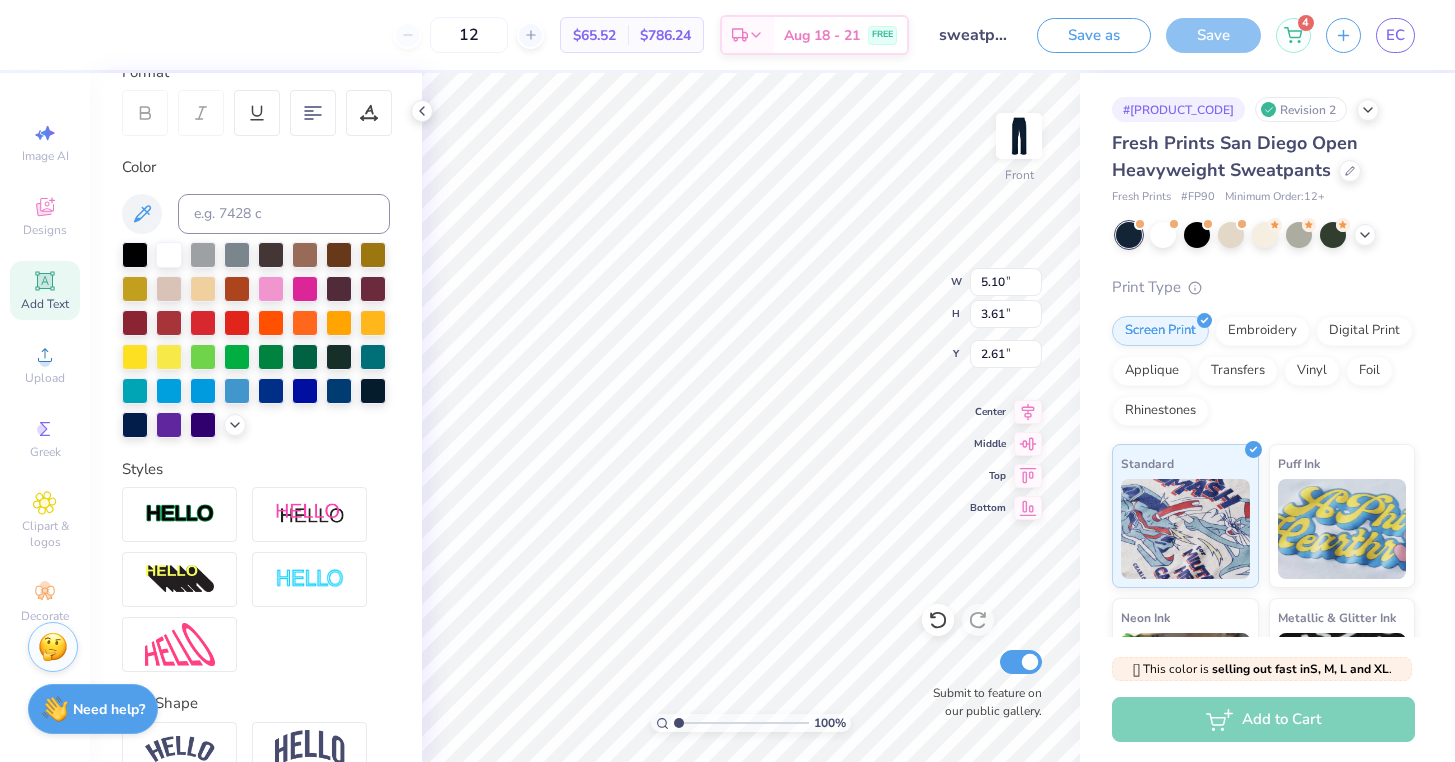 type on "4.17" 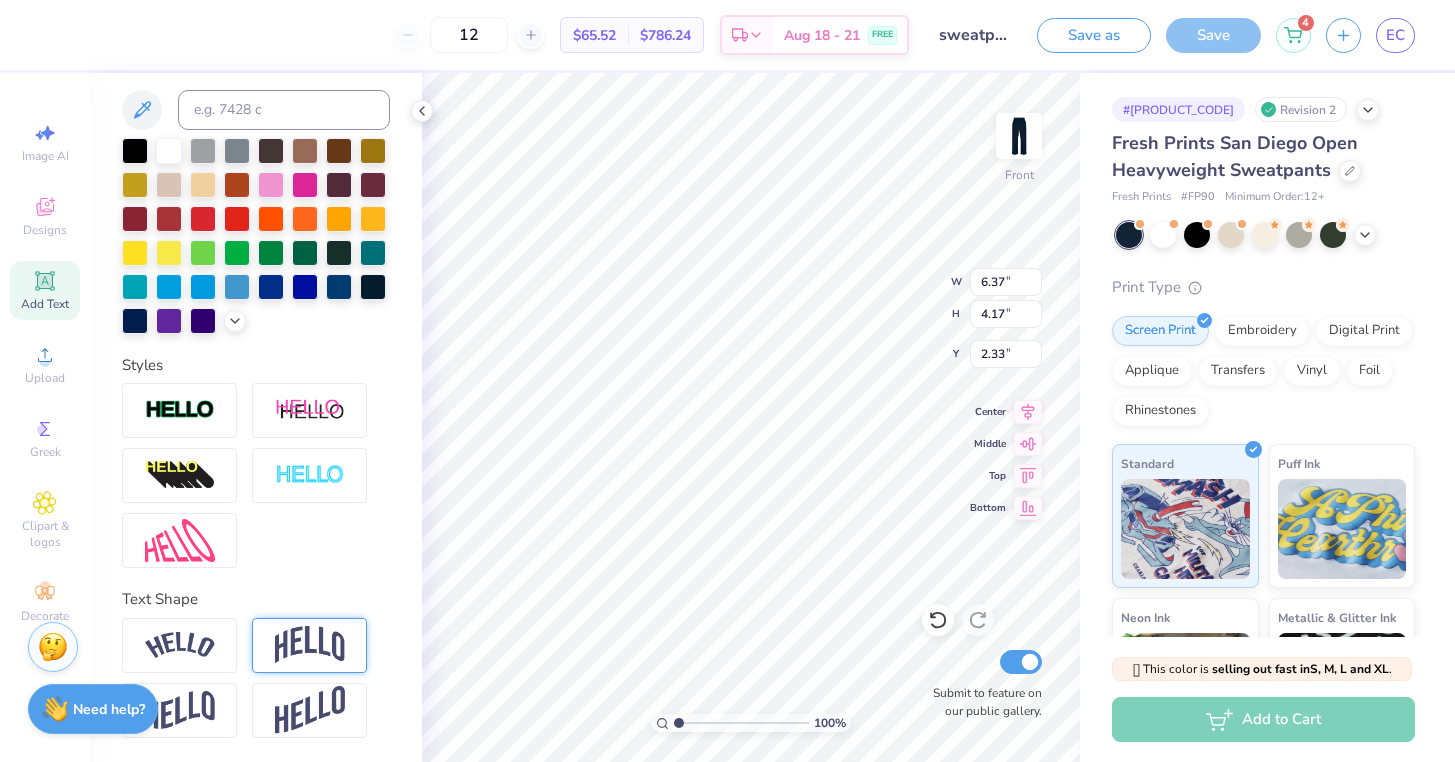 scroll, scrollTop: 401, scrollLeft: 0, axis: vertical 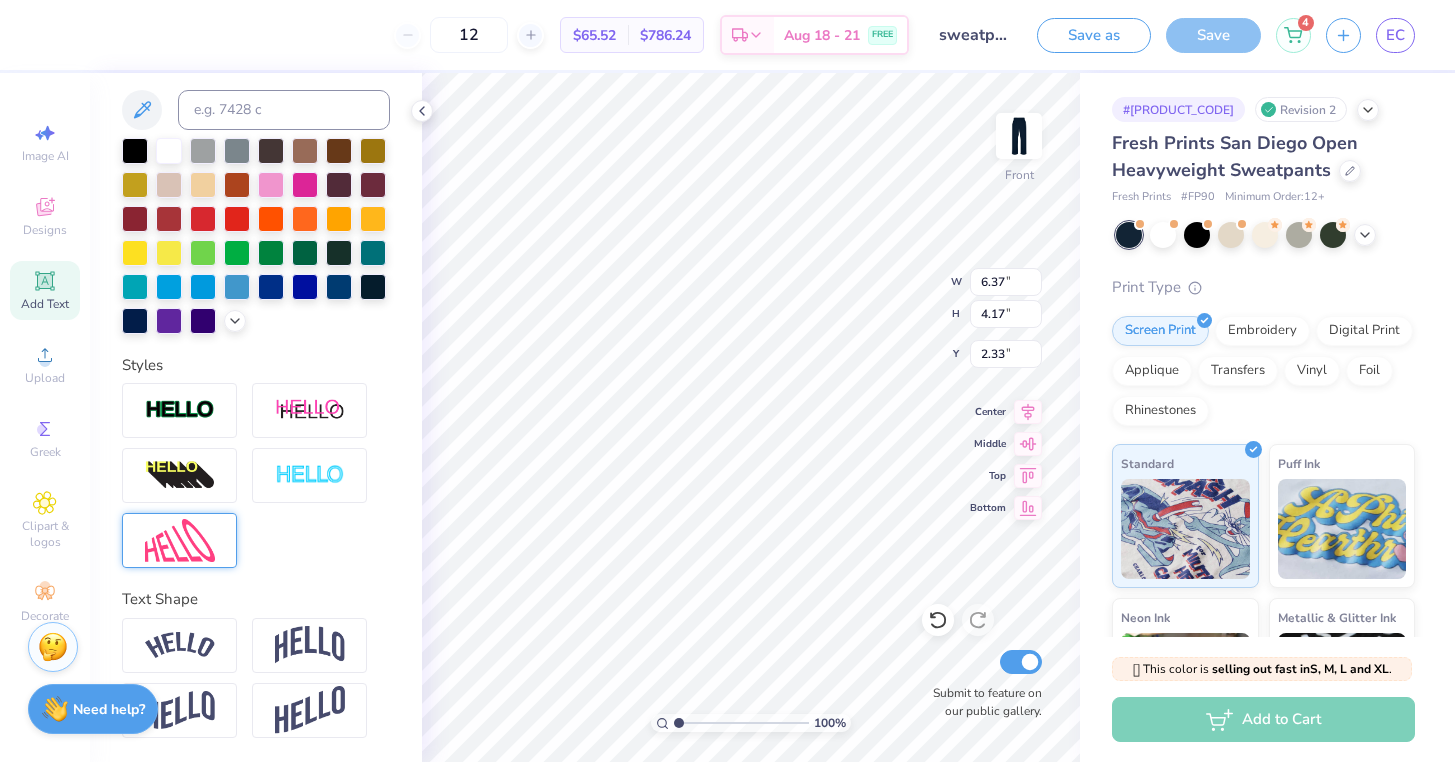click at bounding box center [180, 540] 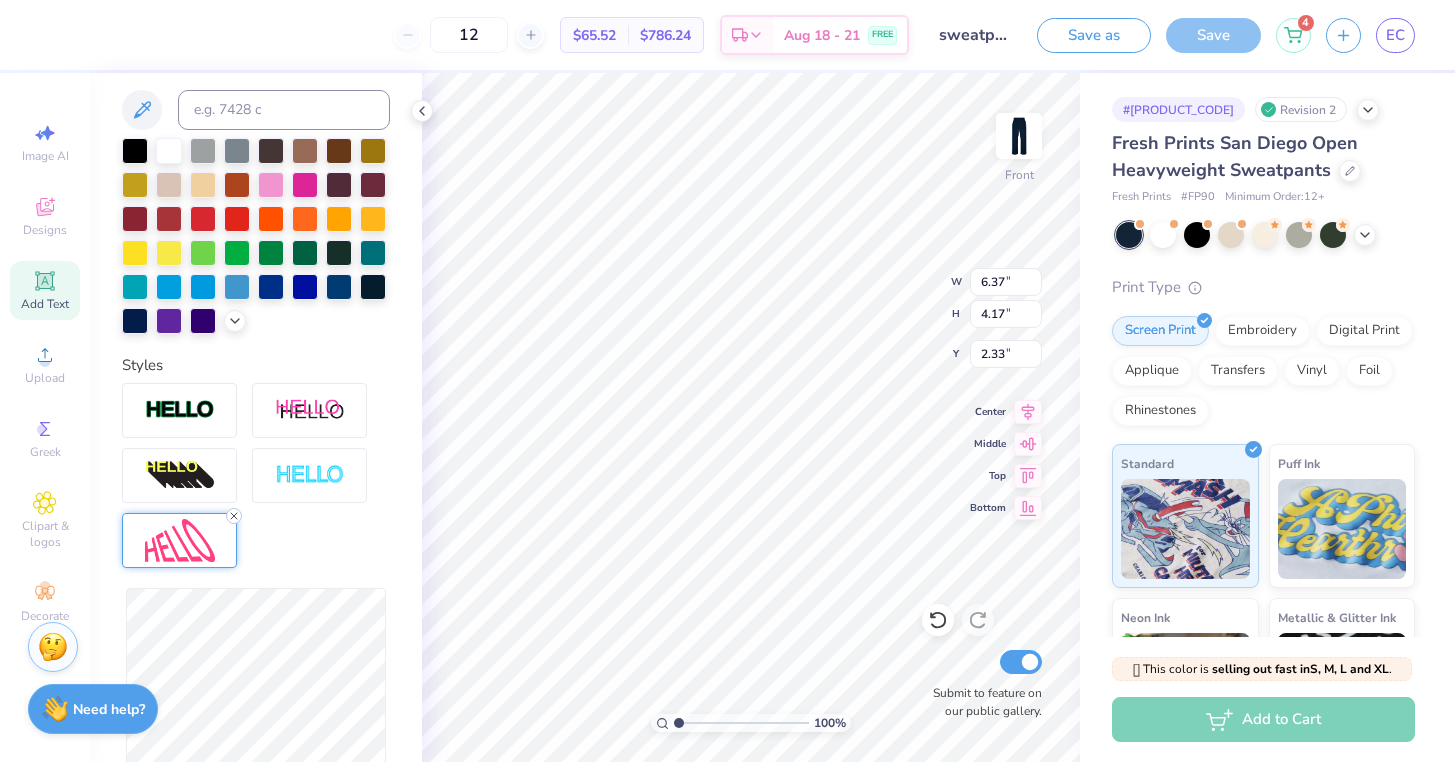 click 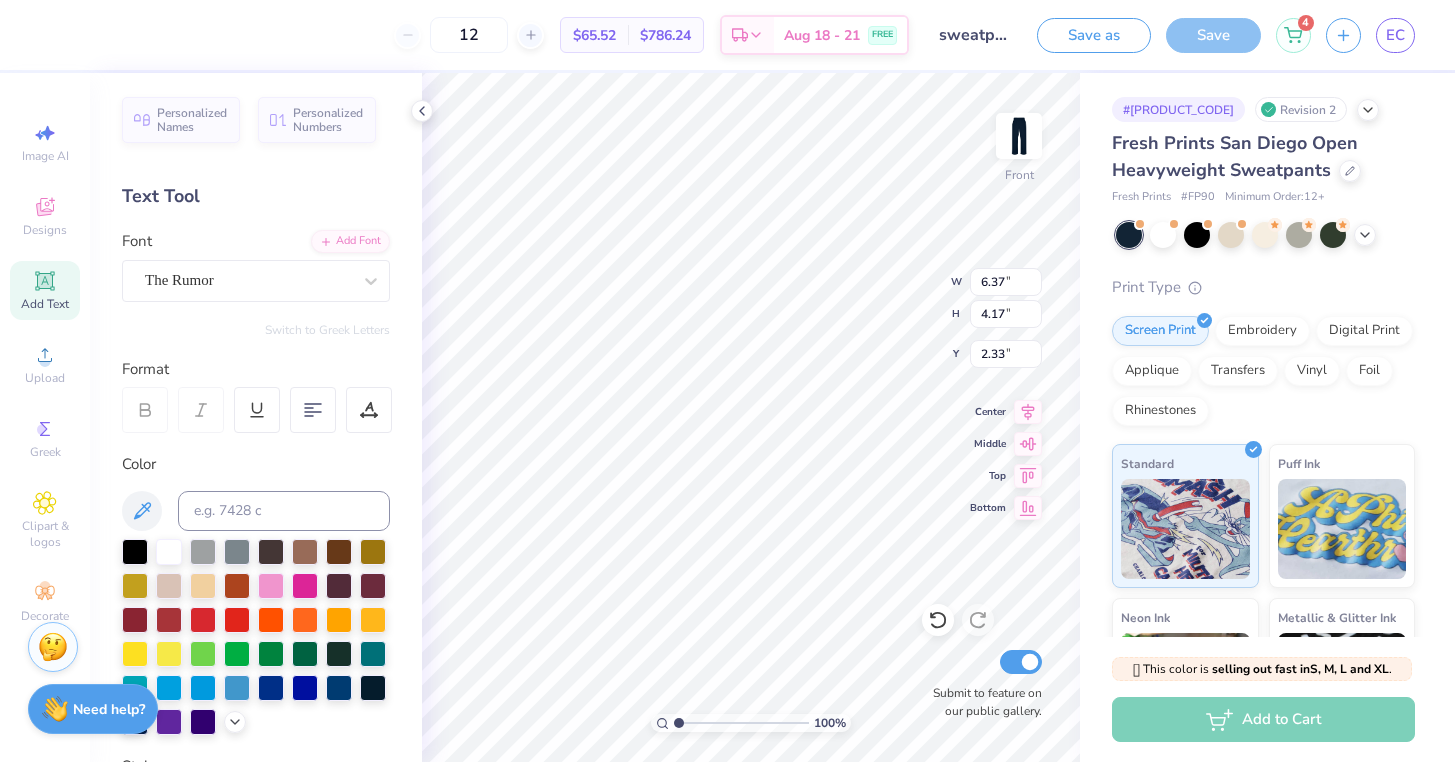 scroll, scrollTop: 0, scrollLeft: 0, axis: both 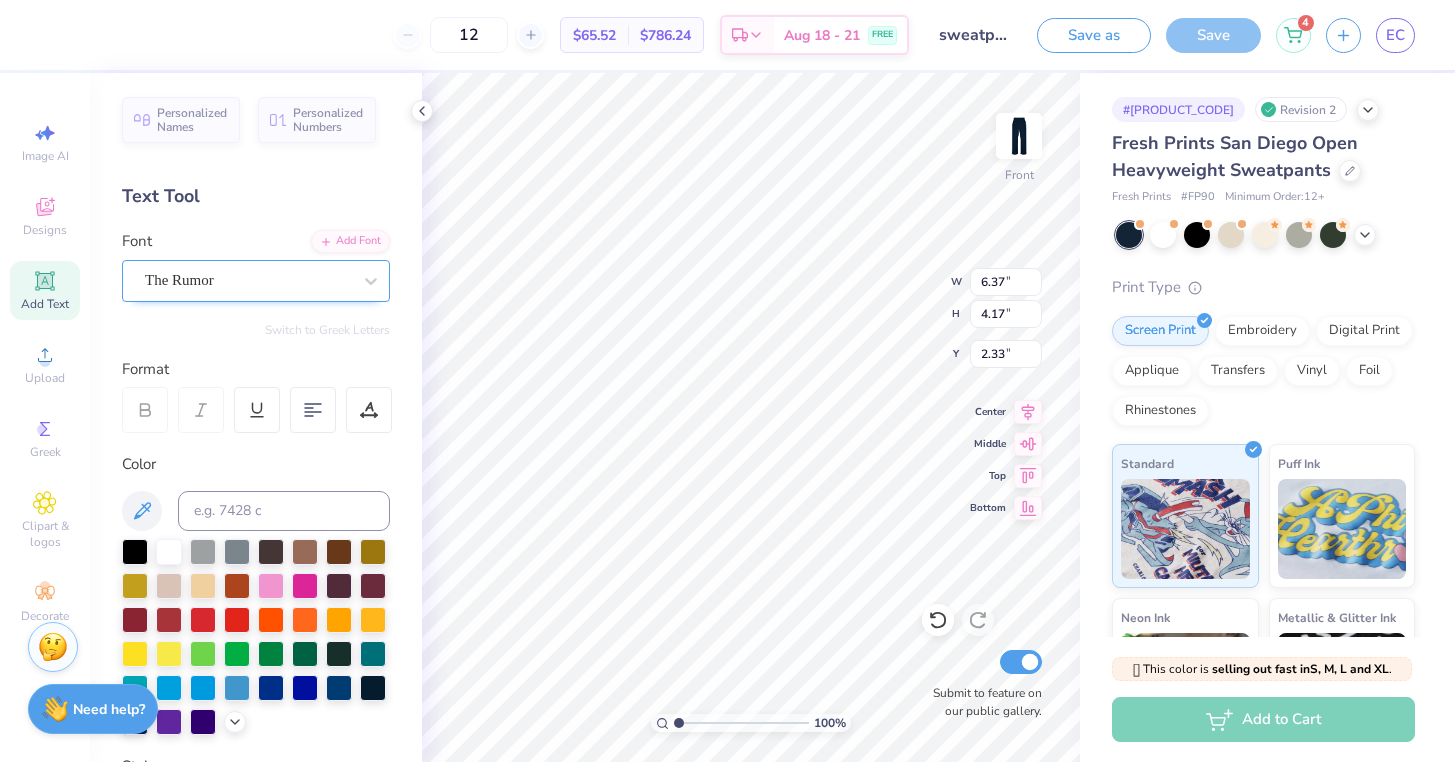 click on "The Rumor" at bounding box center (248, 280) 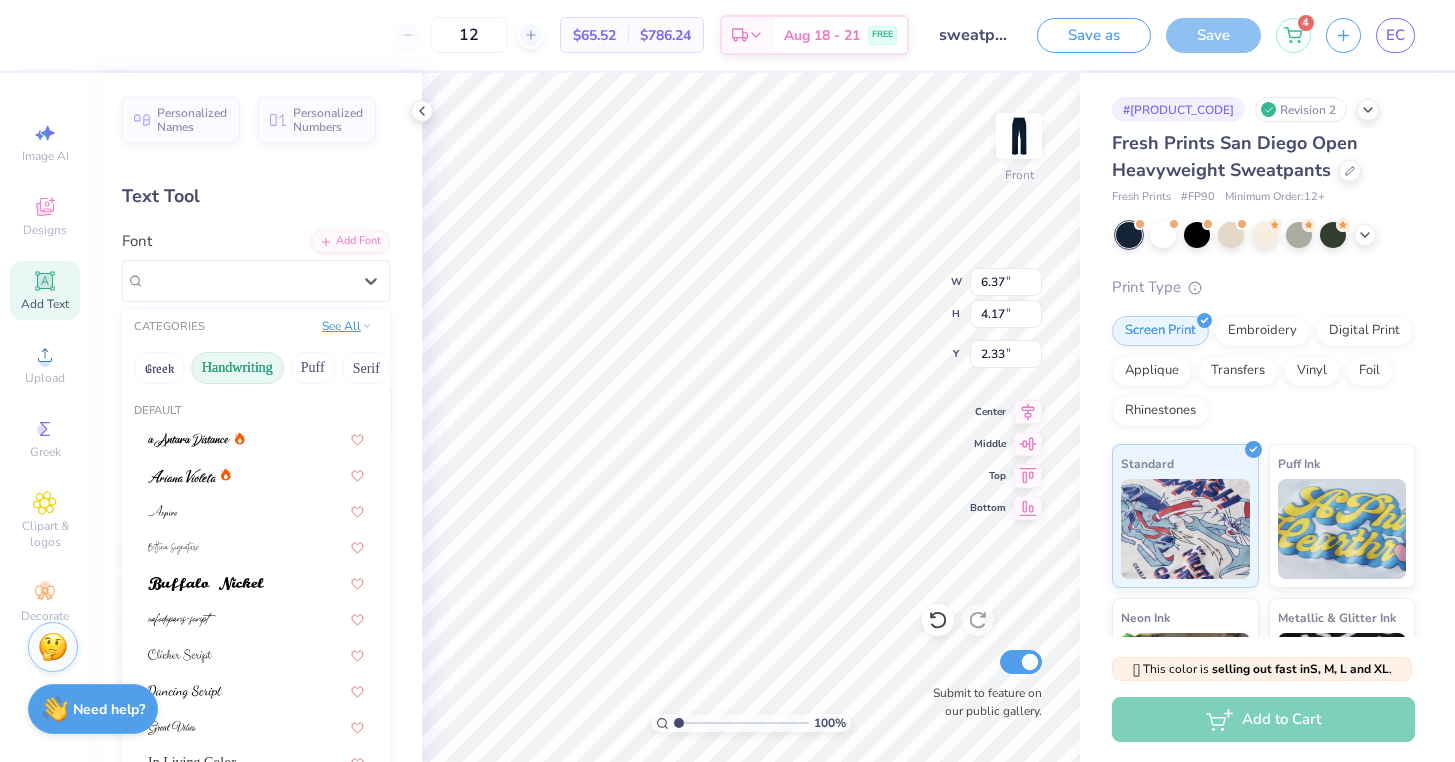 click on "See All" at bounding box center (347, 326) 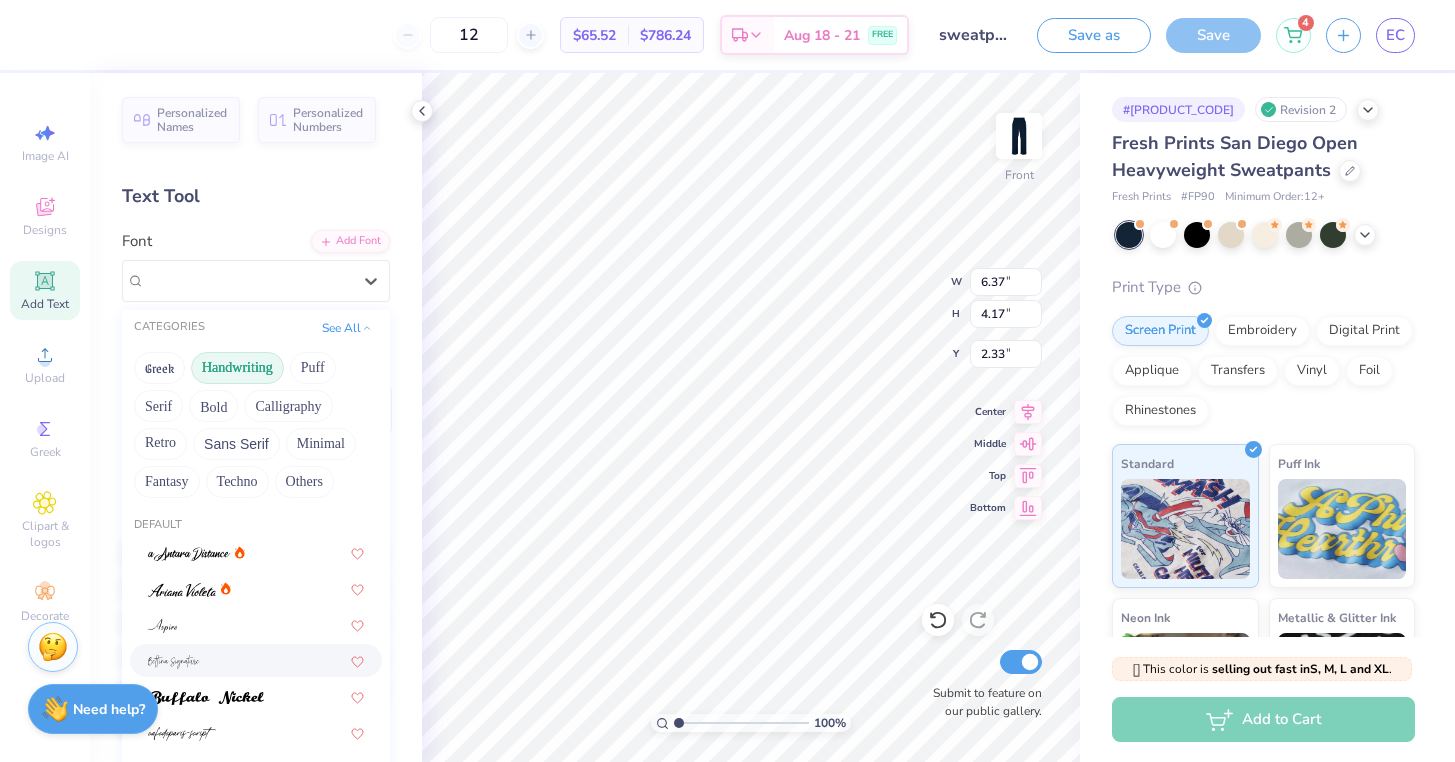 click at bounding box center [256, 660] 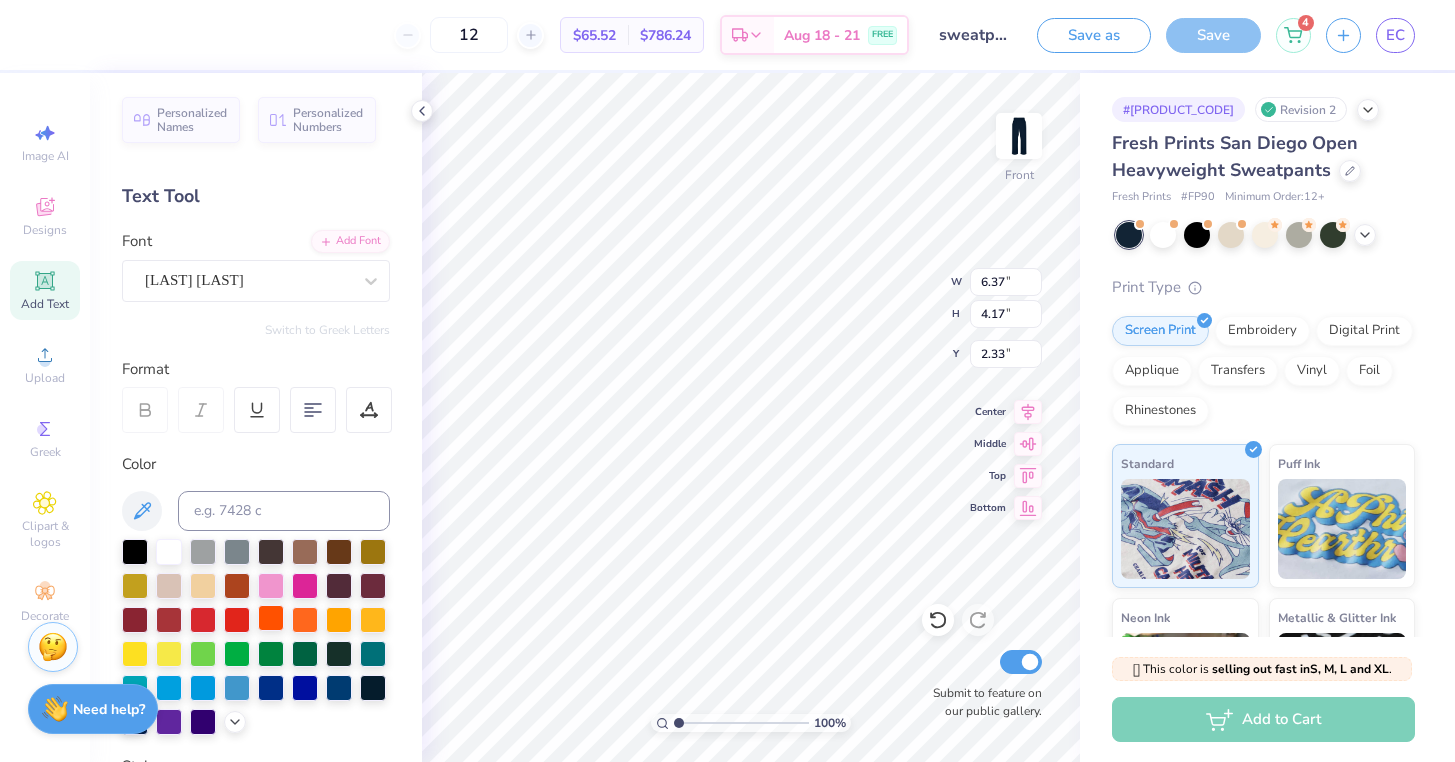 type on "9.74" 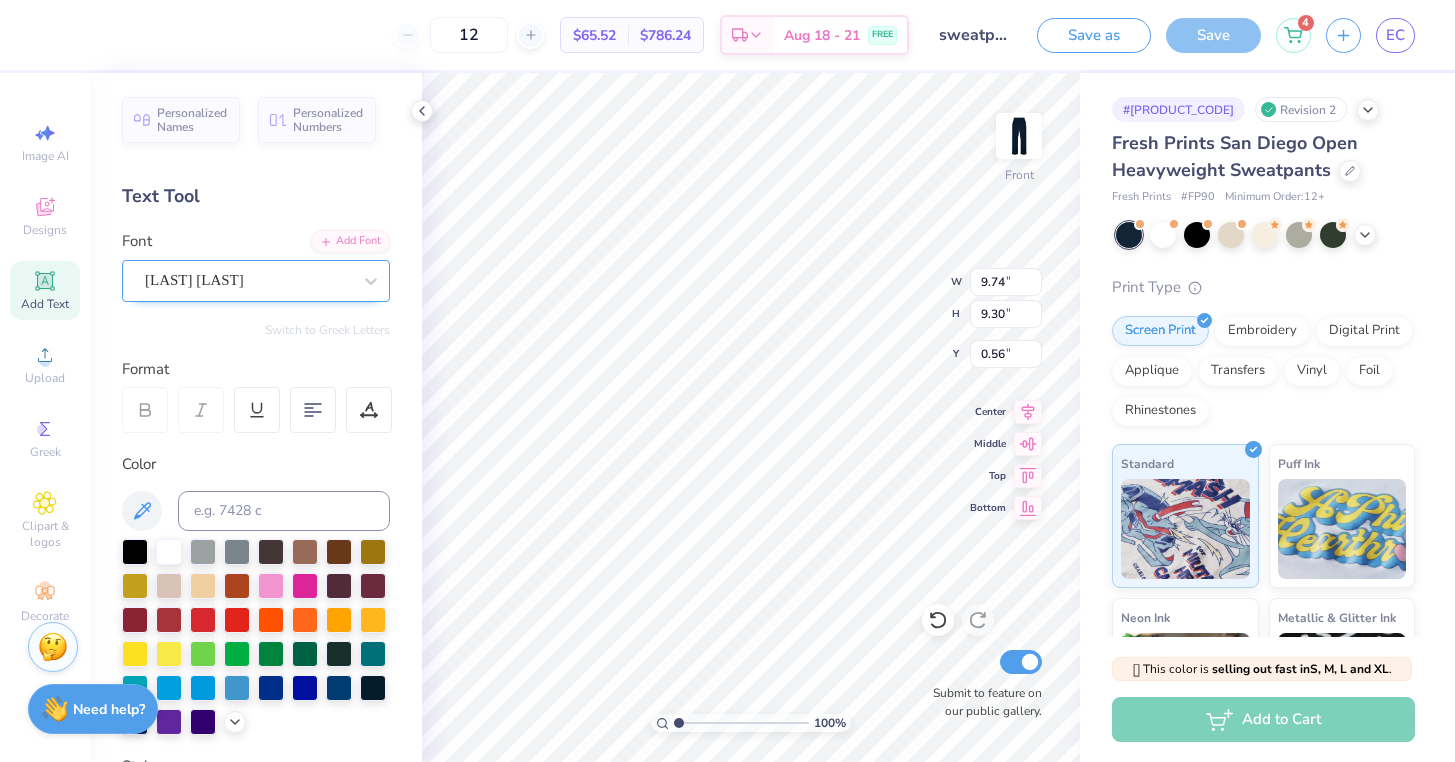 click on "Bettina Signature" at bounding box center (194, 280) 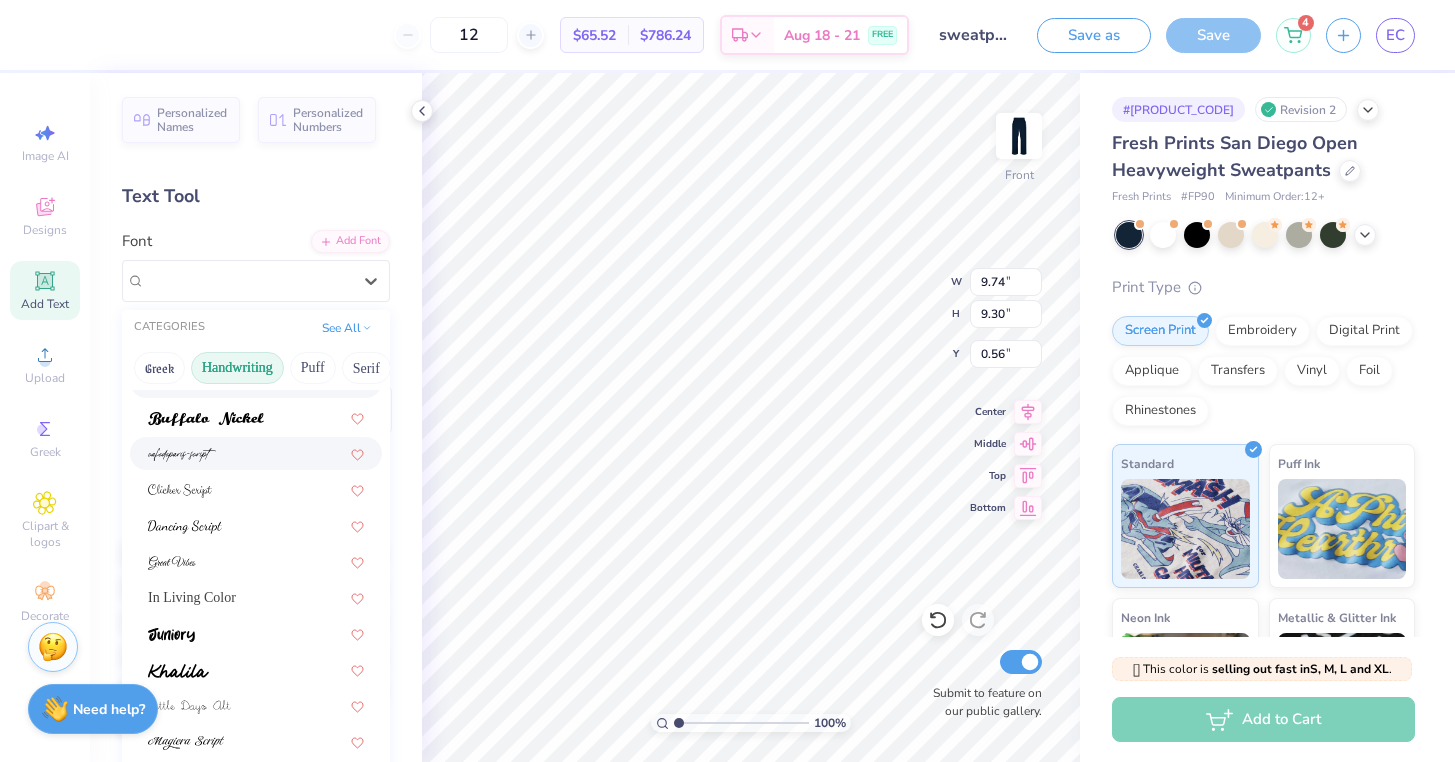 scroll, scrollTop: 169, scrollLeft: 0, axis: vertical 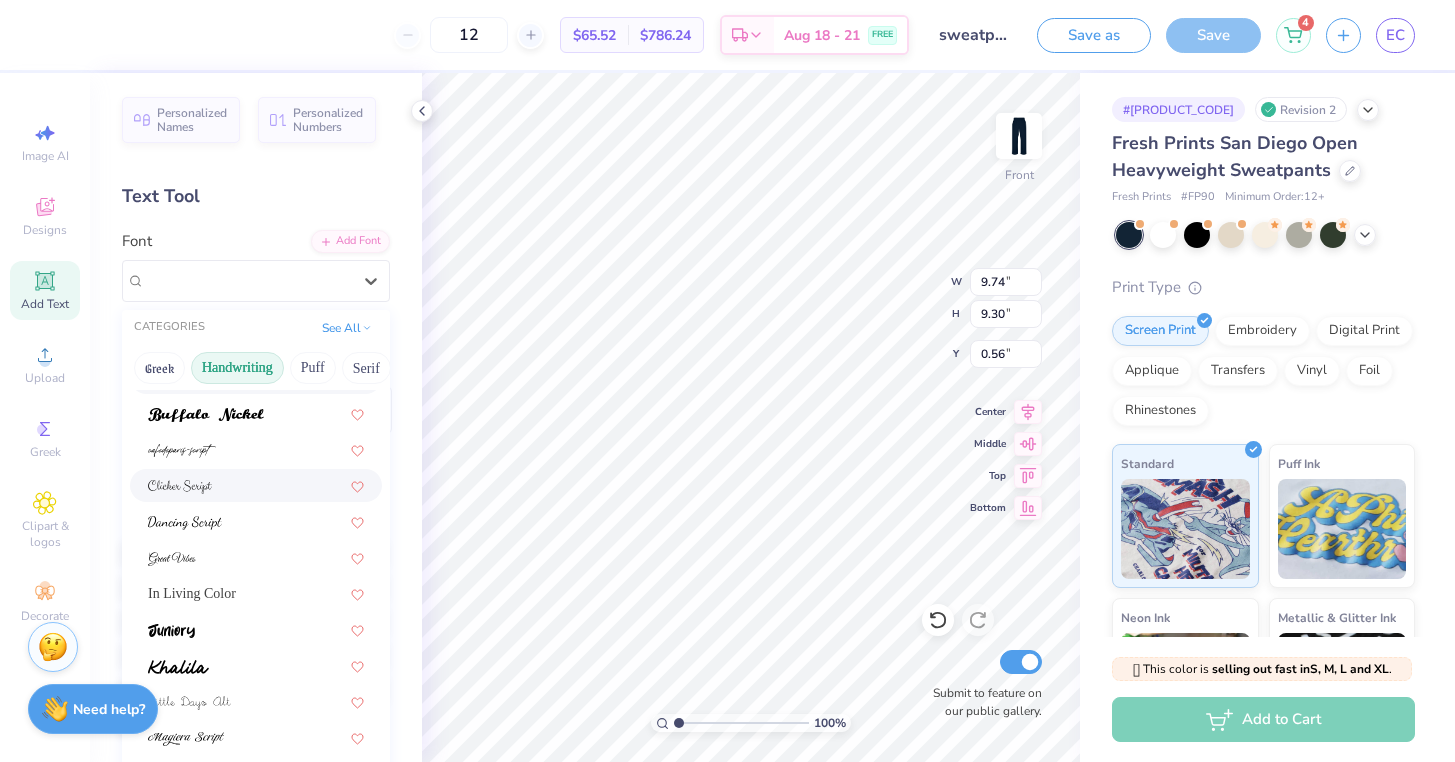 click at bounding box center [256, 485] 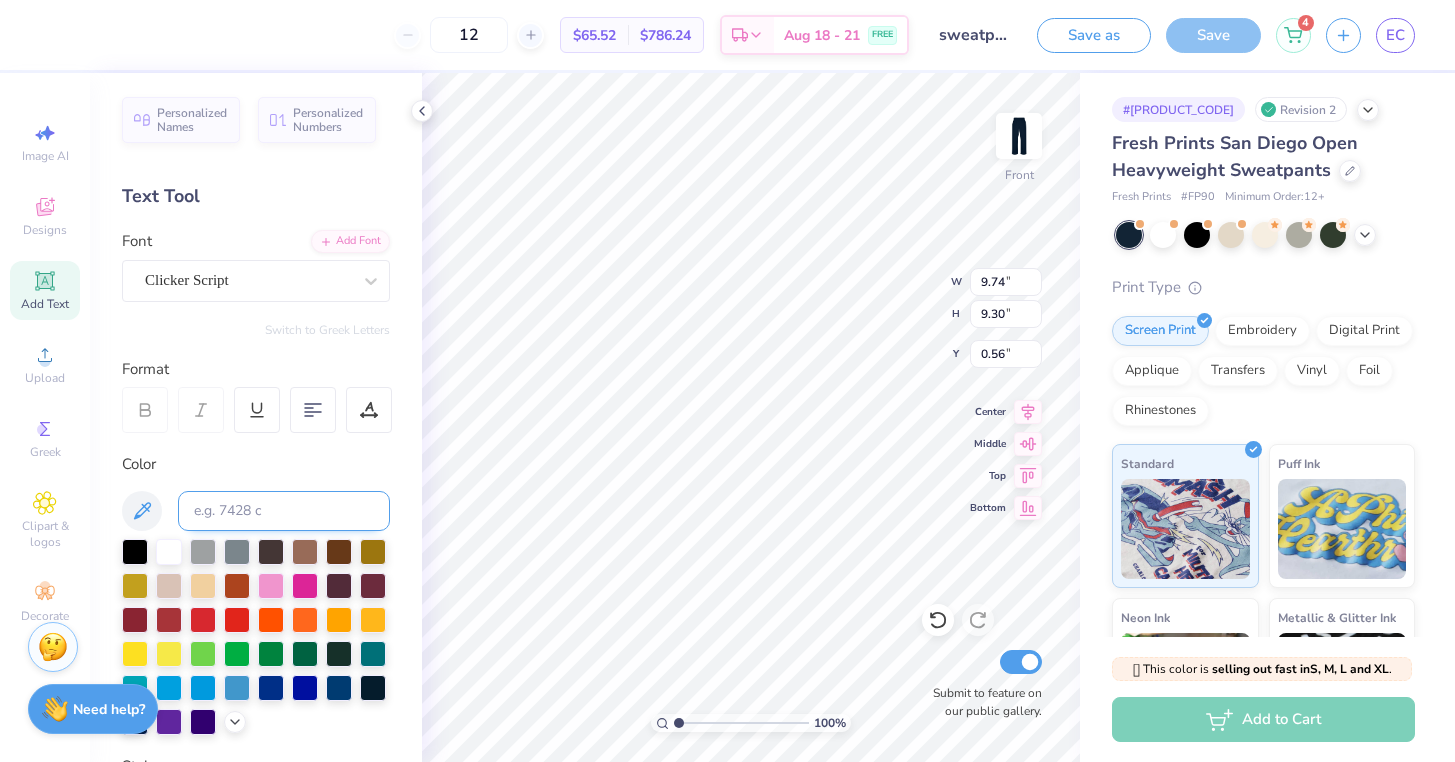 type on "6.81" 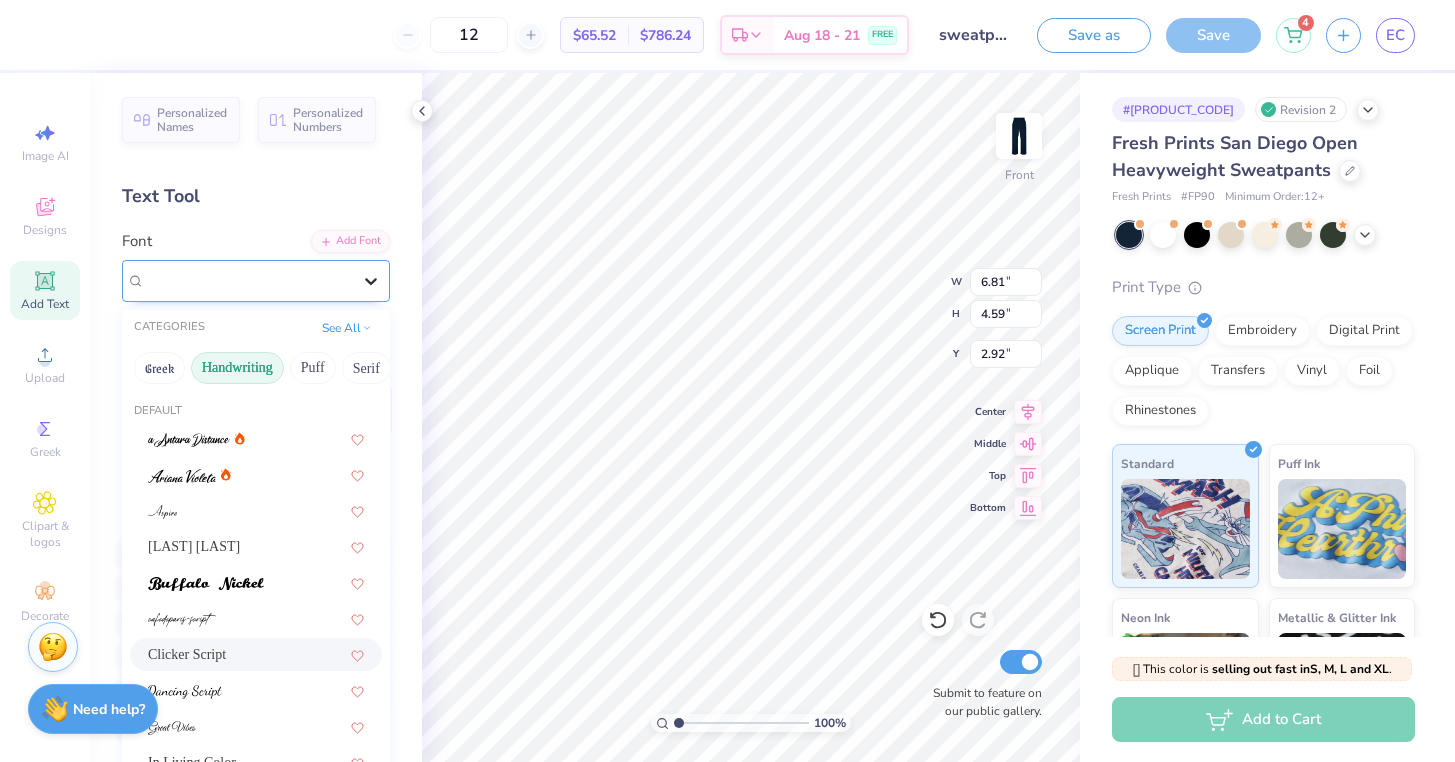 click 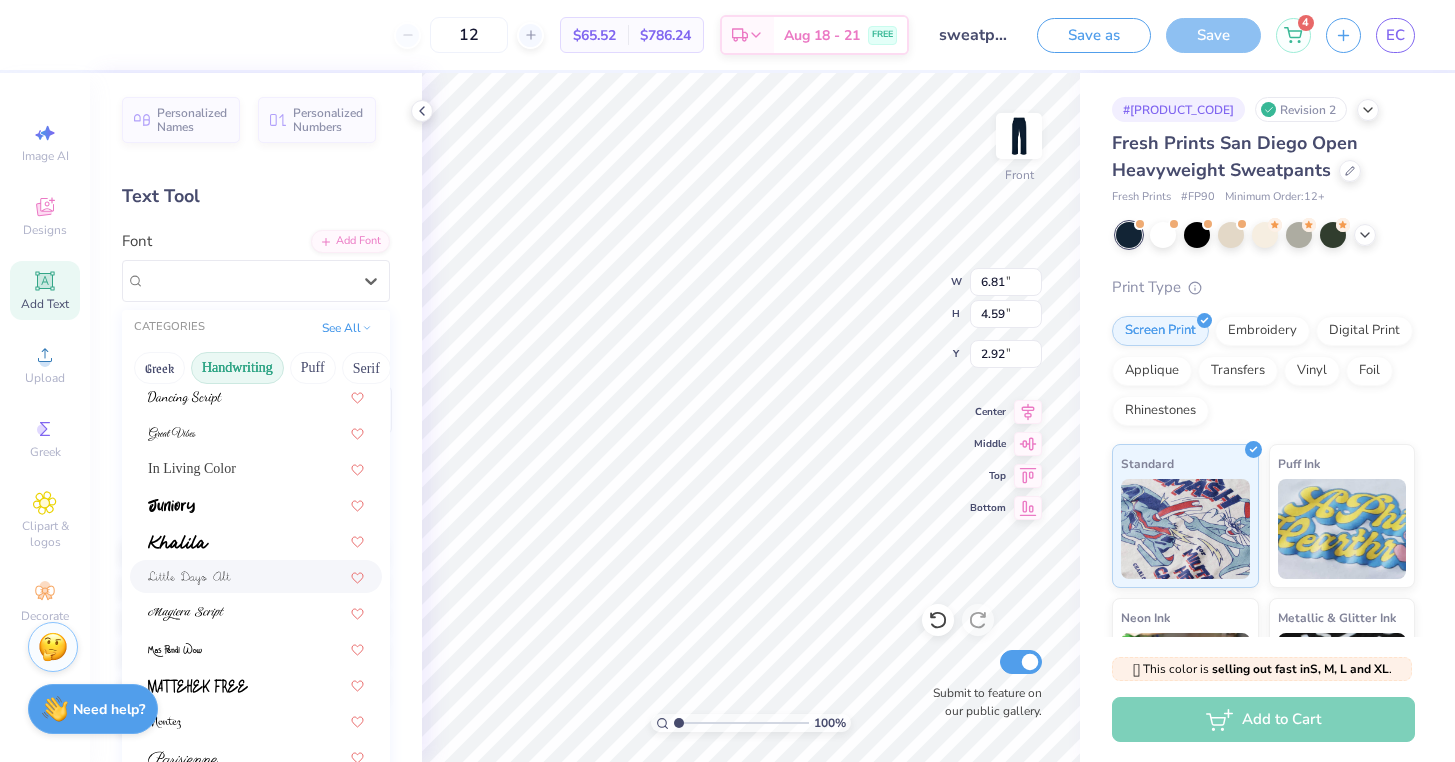 scroll, scrollTop: 322, scrollLeft: 0, axis: vertical 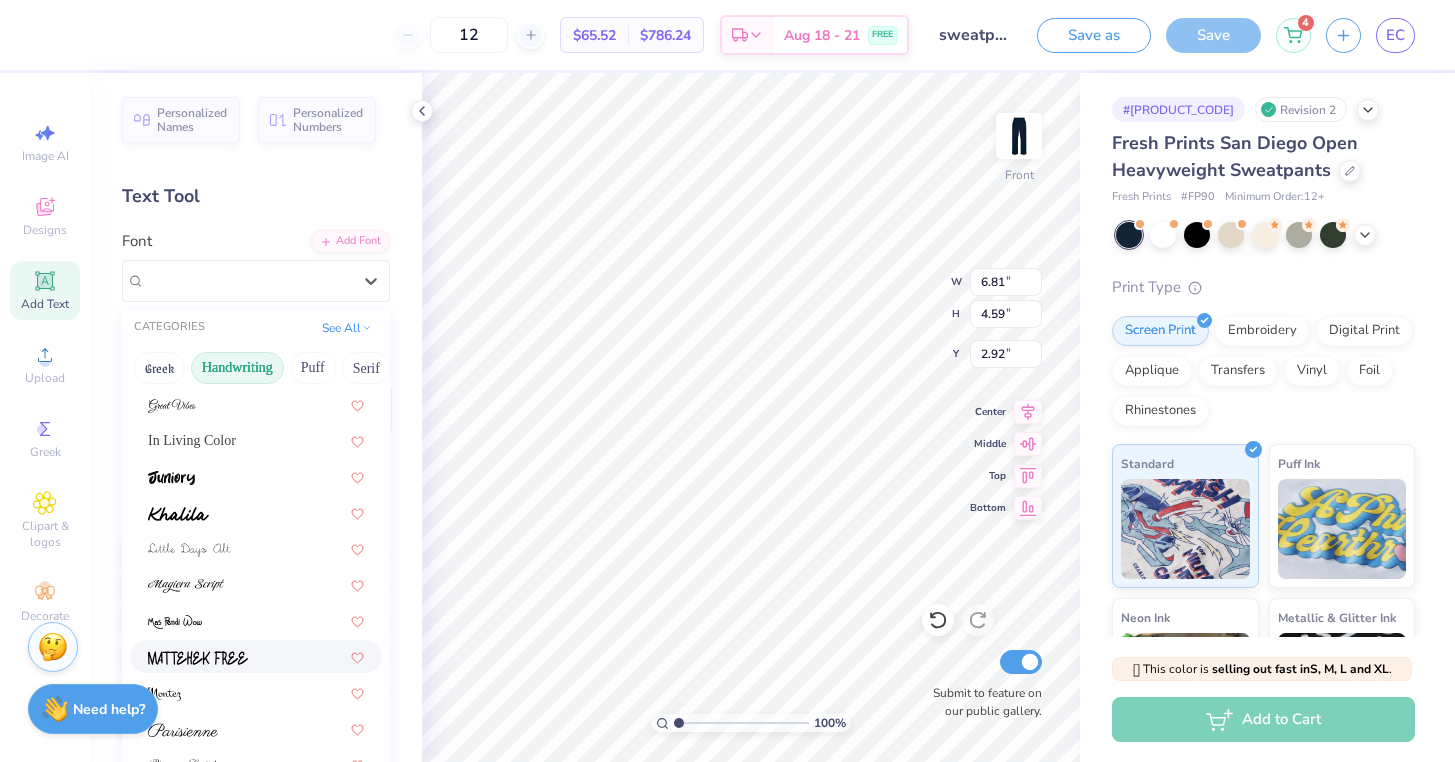 click at bounding box center [256, 656] 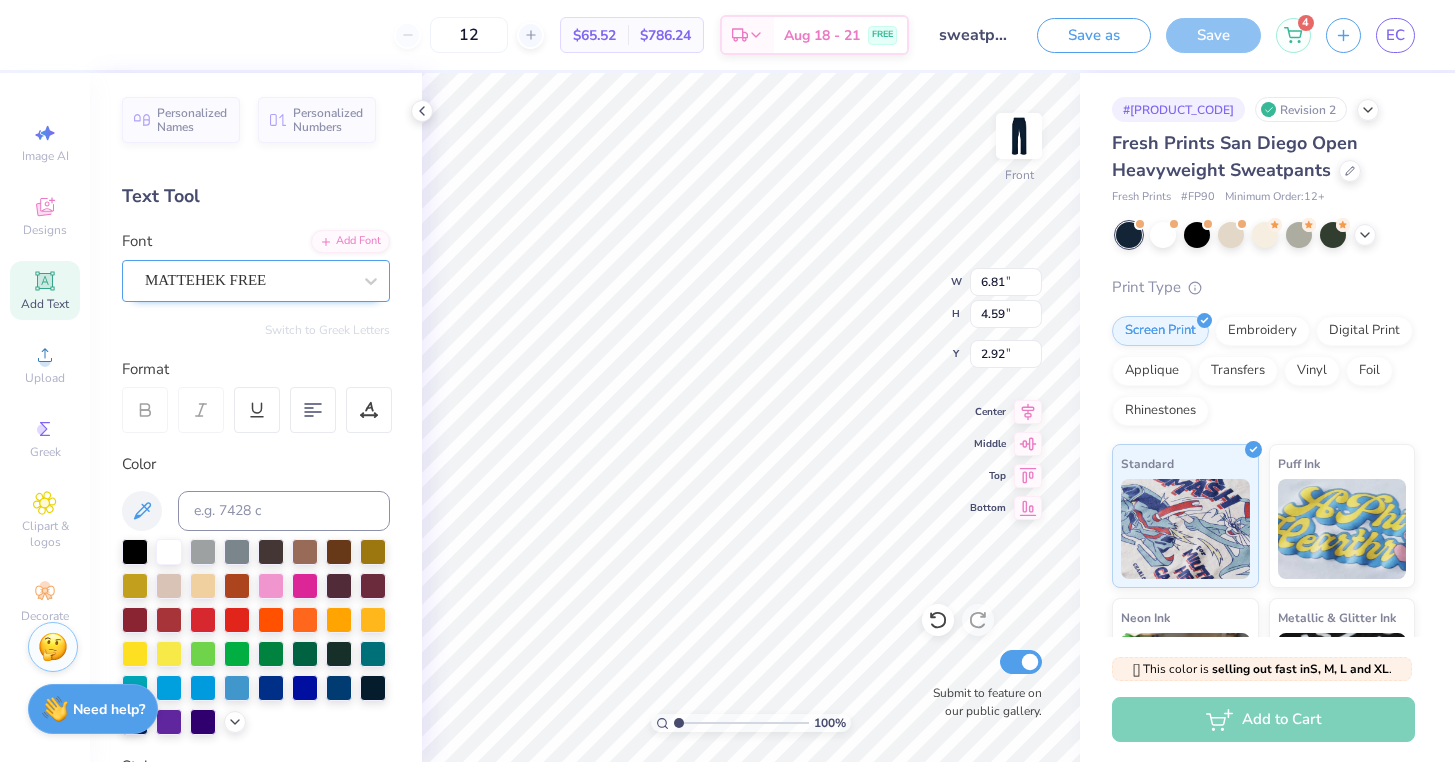 type on "3.61" 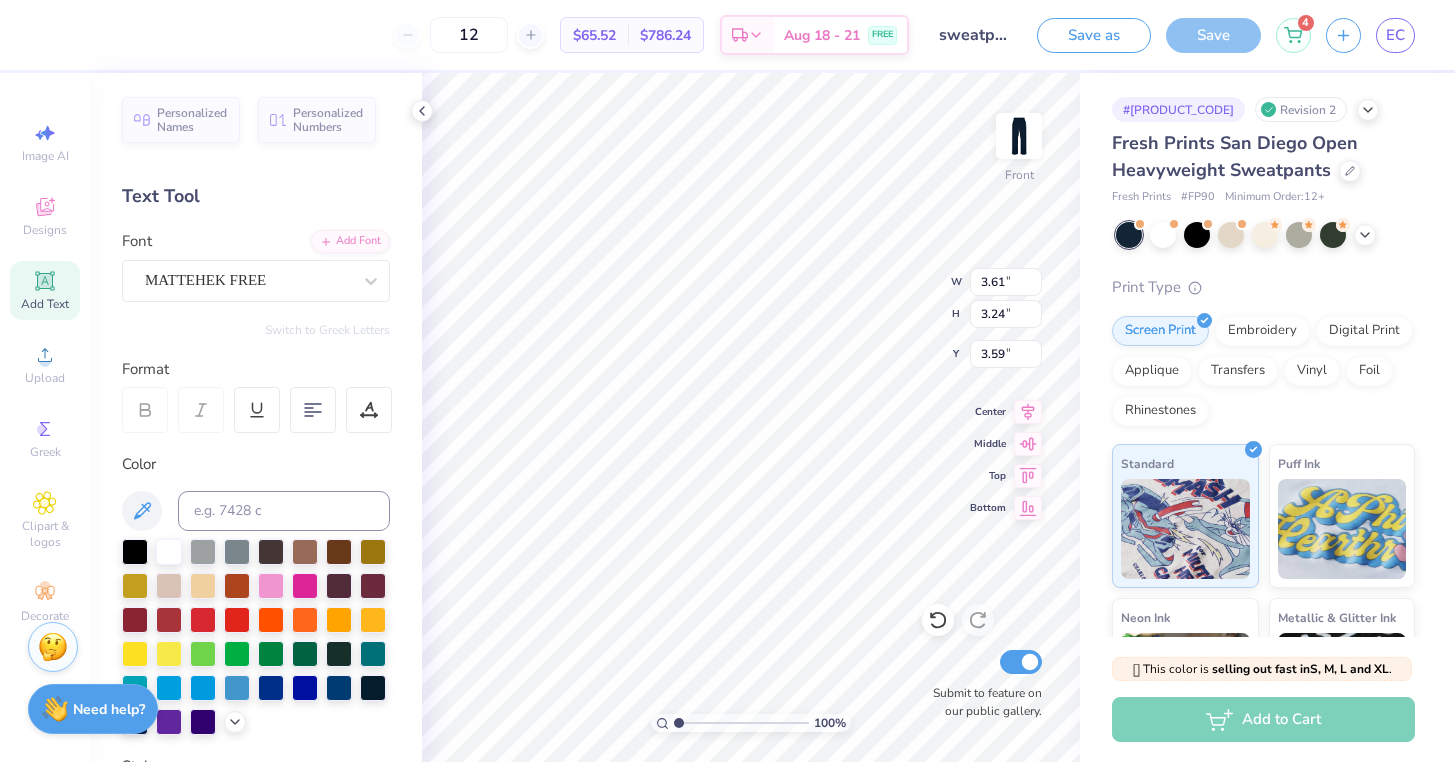 type on "6.53" 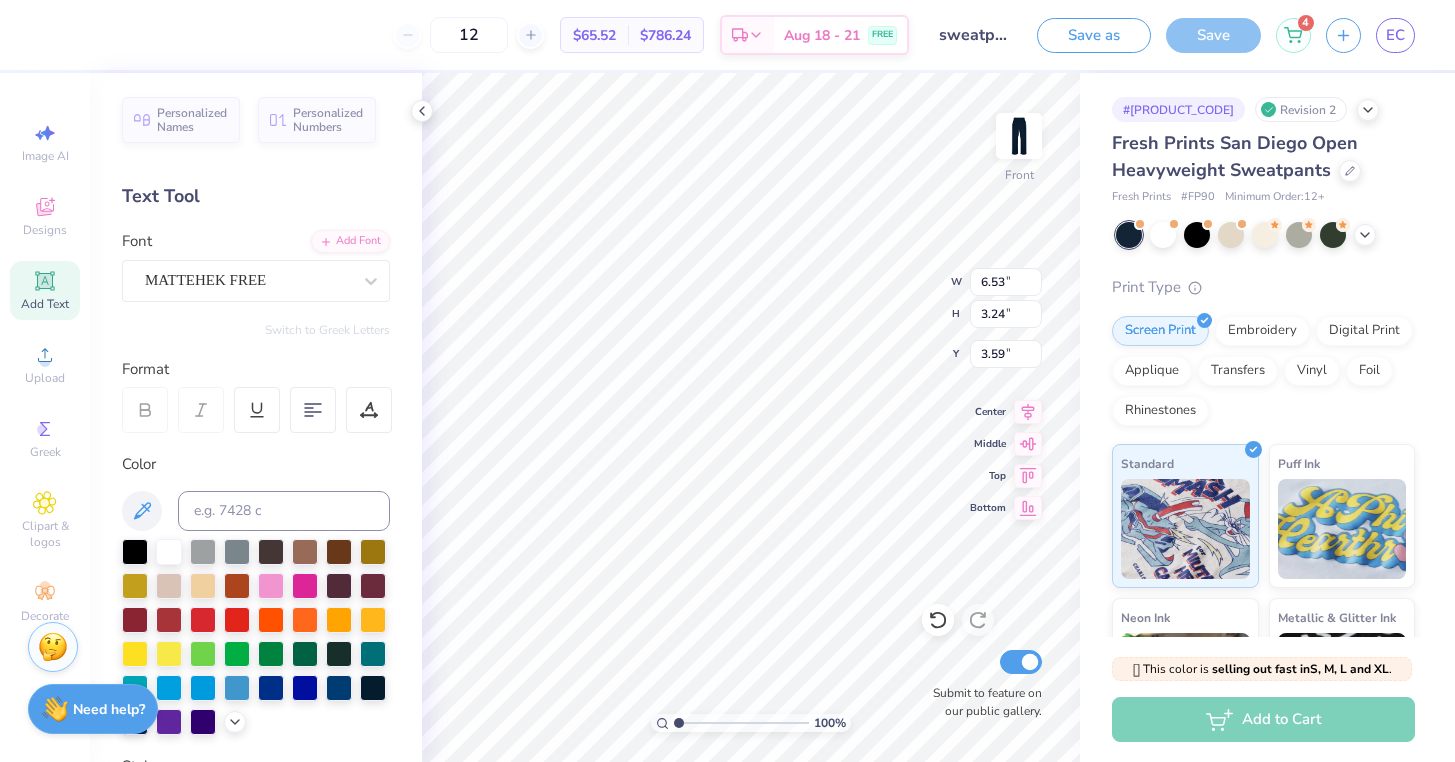 type on "5.87" 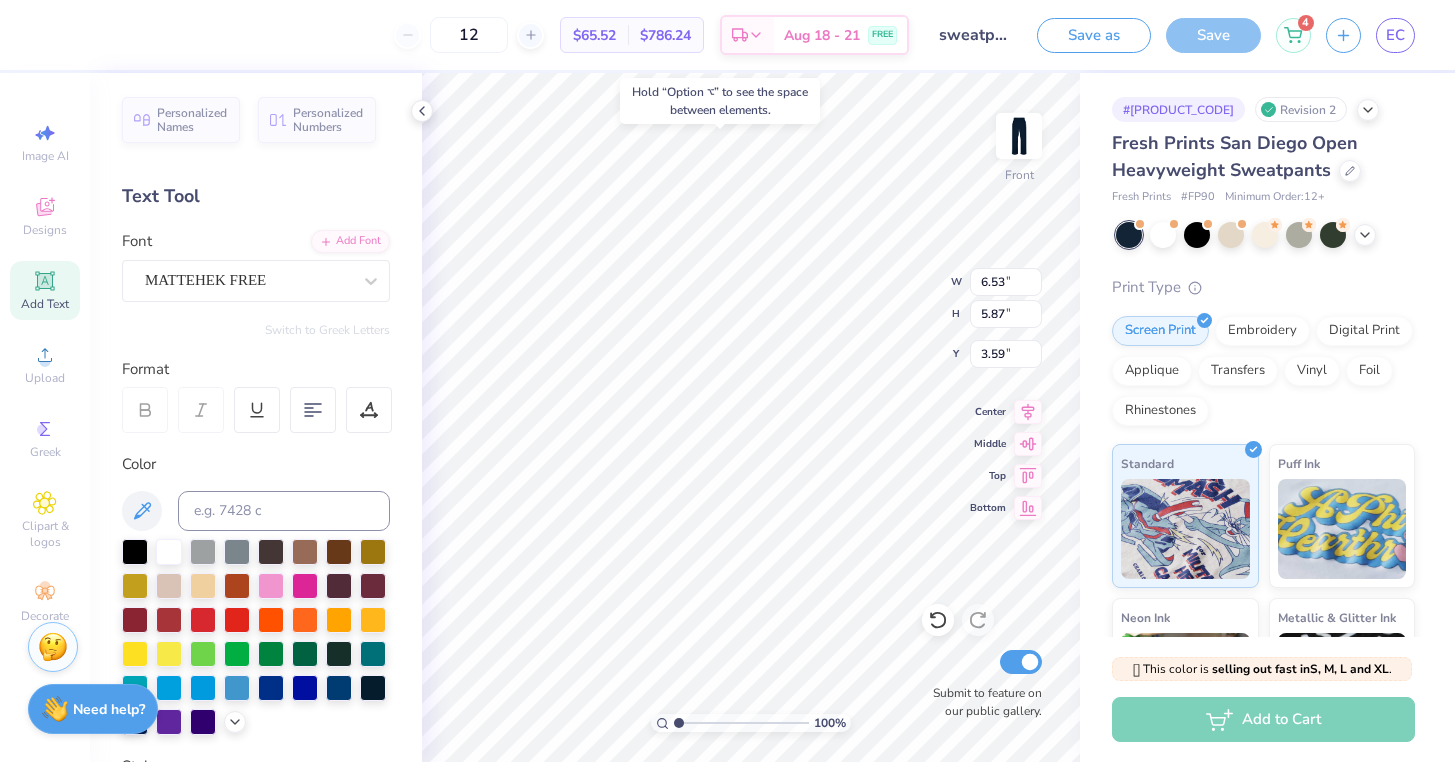 type on "1.49" 